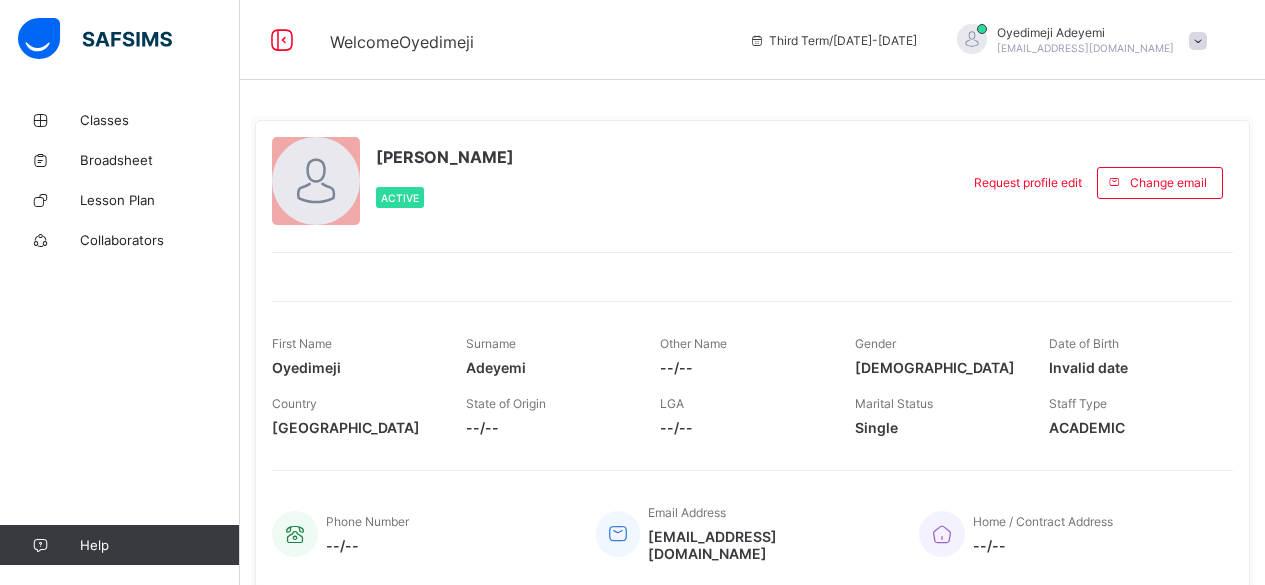 scroll, scrollTop: 0, scrollLeft: 0, axis: both 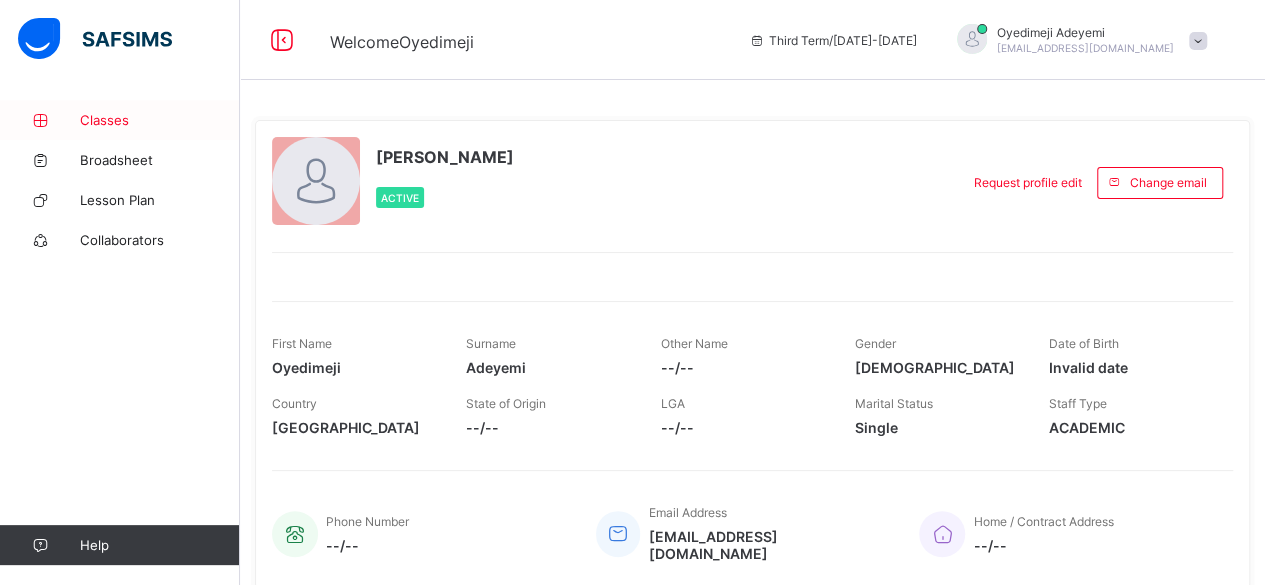 click on "Classes" at bounding box center [160, 120] 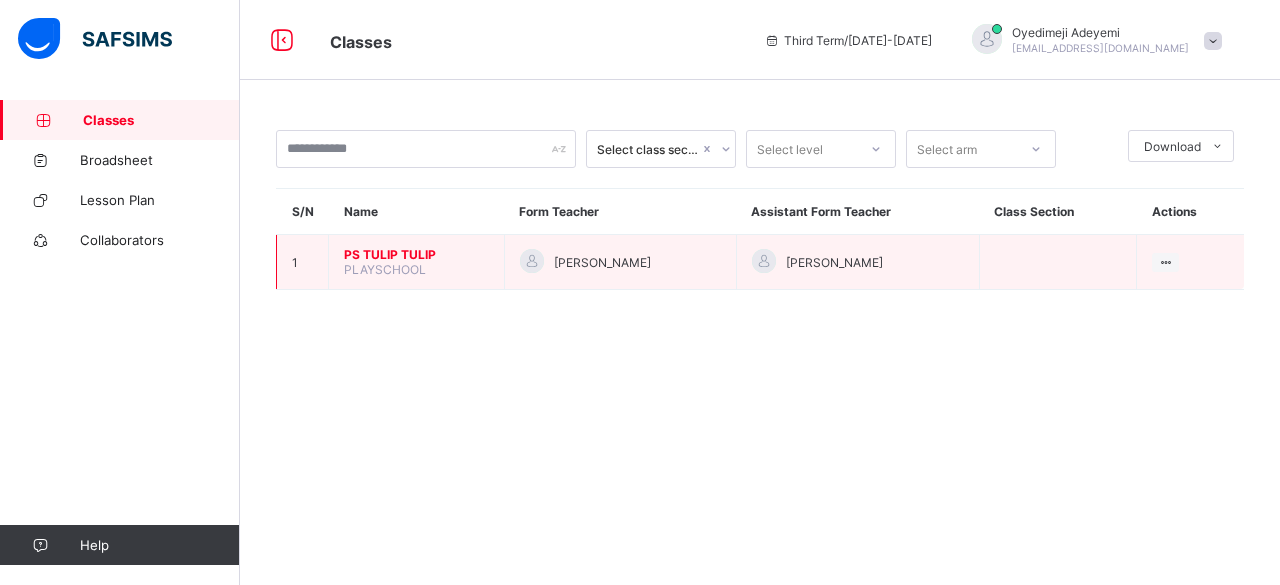 click on "PS TULIP   TULIP" at bounding box center (416, 254) 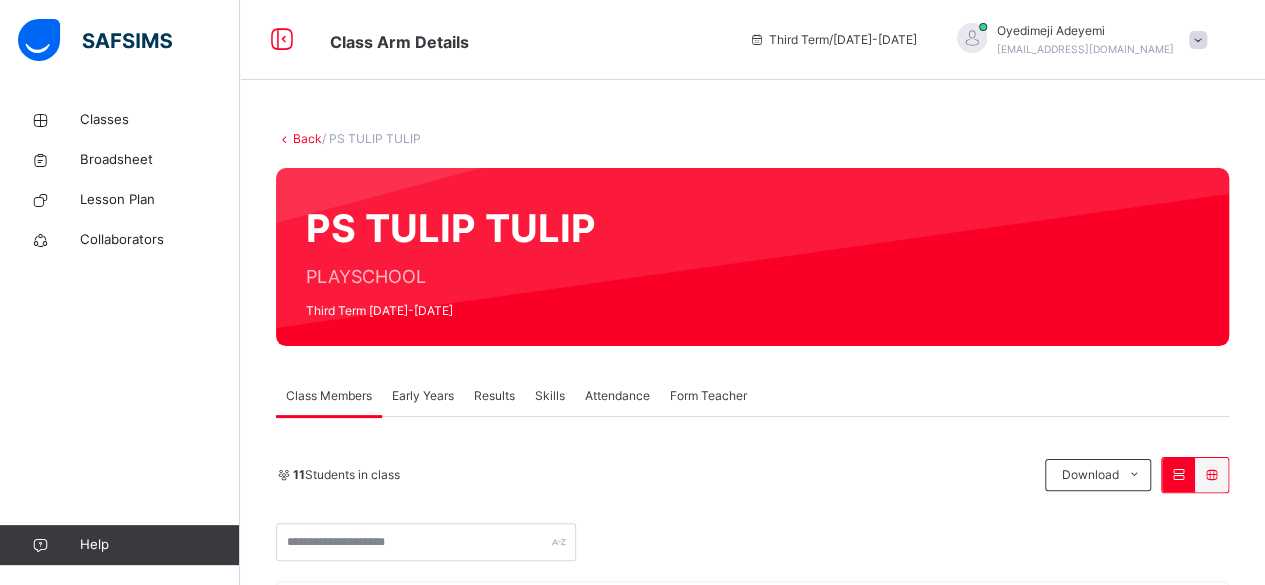 click on "Attendance" at bounding box center (617, 396) 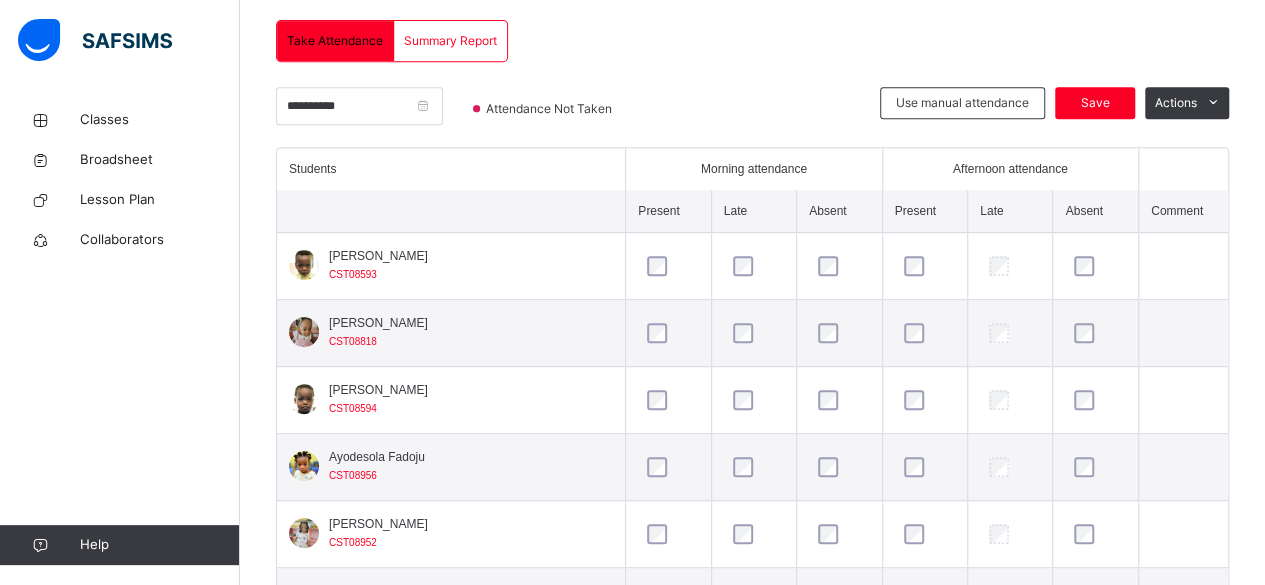 scroll, scrollTop: 428, scrollLeft: 0, axis: vertical 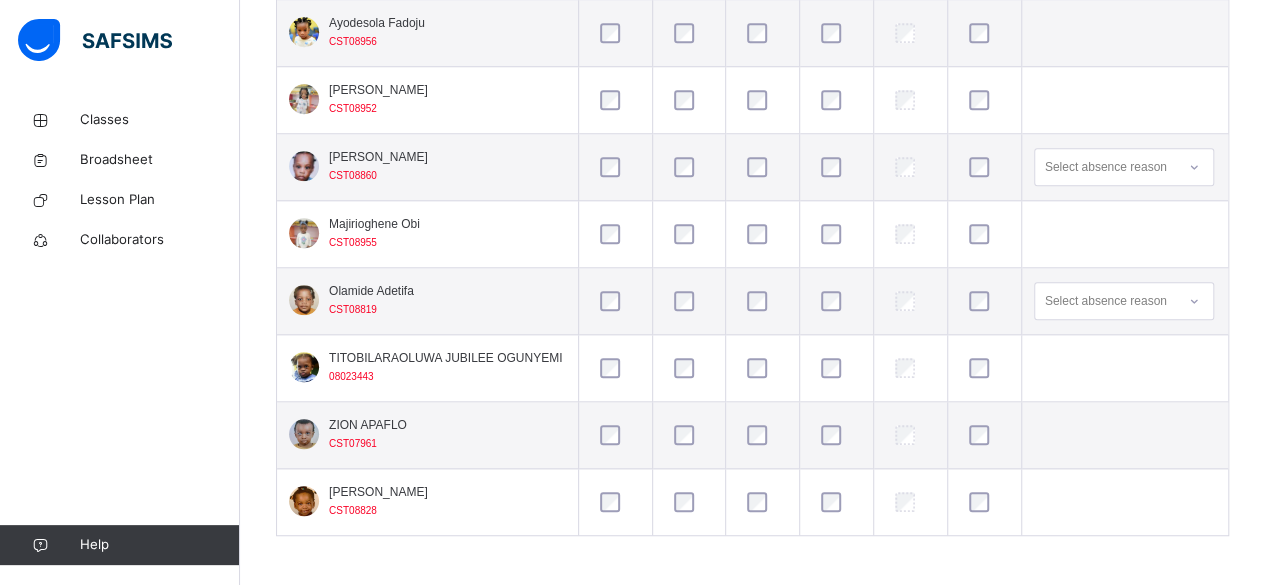 click at bounding box center [762, 368] 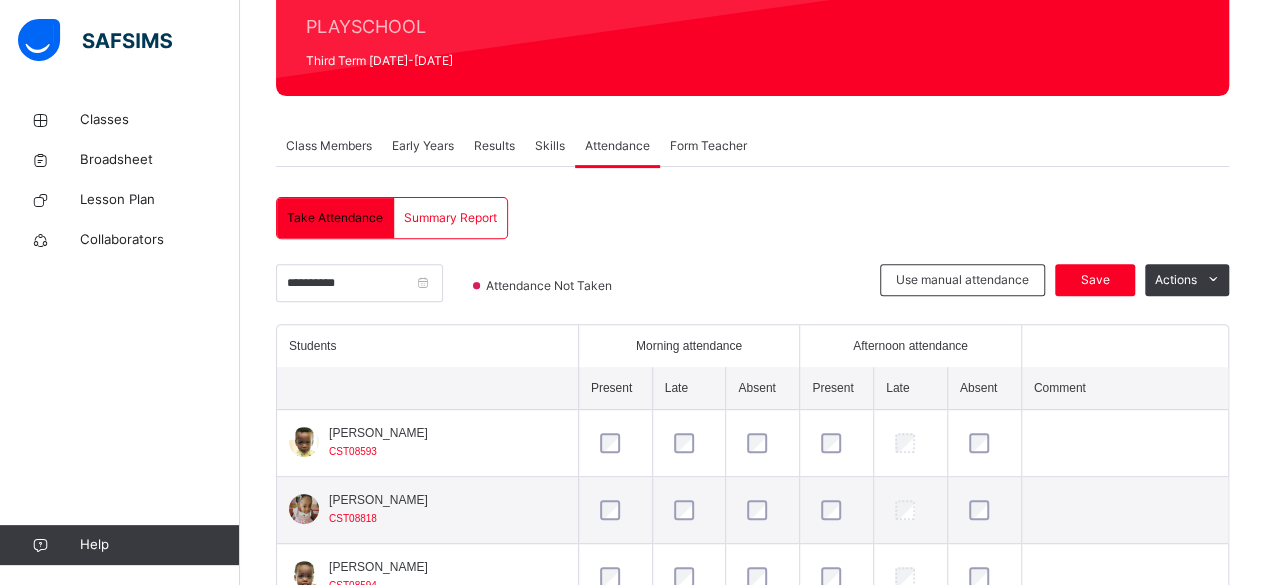 scroll, scrollTop: 244, scrollLeft: 0, axis: vertical 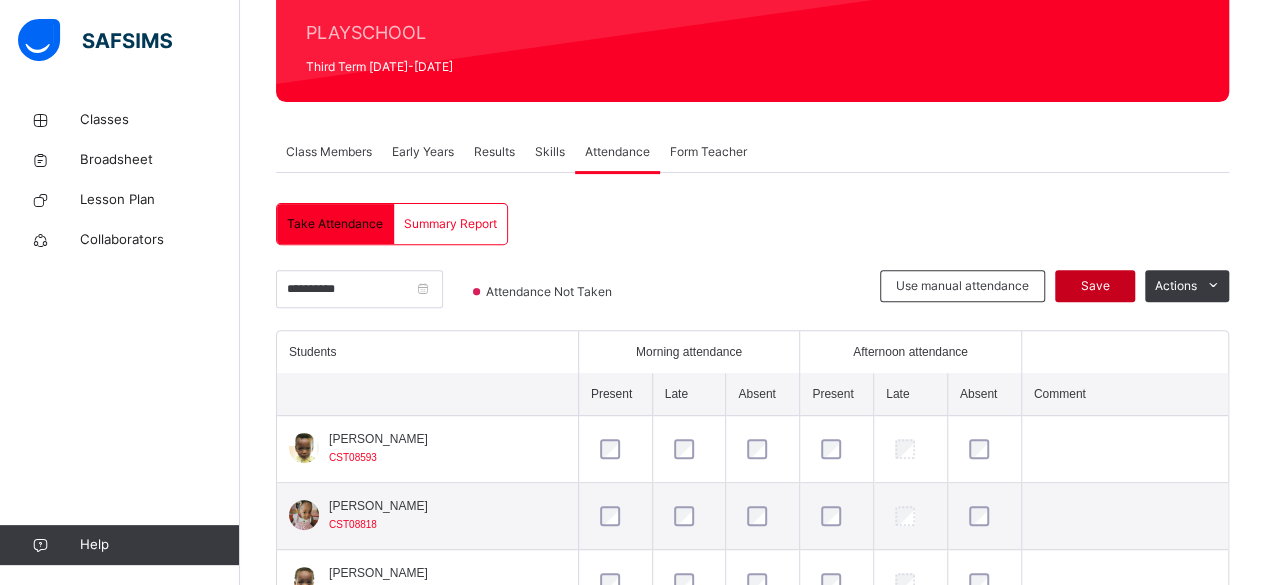 click on "Save" at bounding box center (1095, 286) 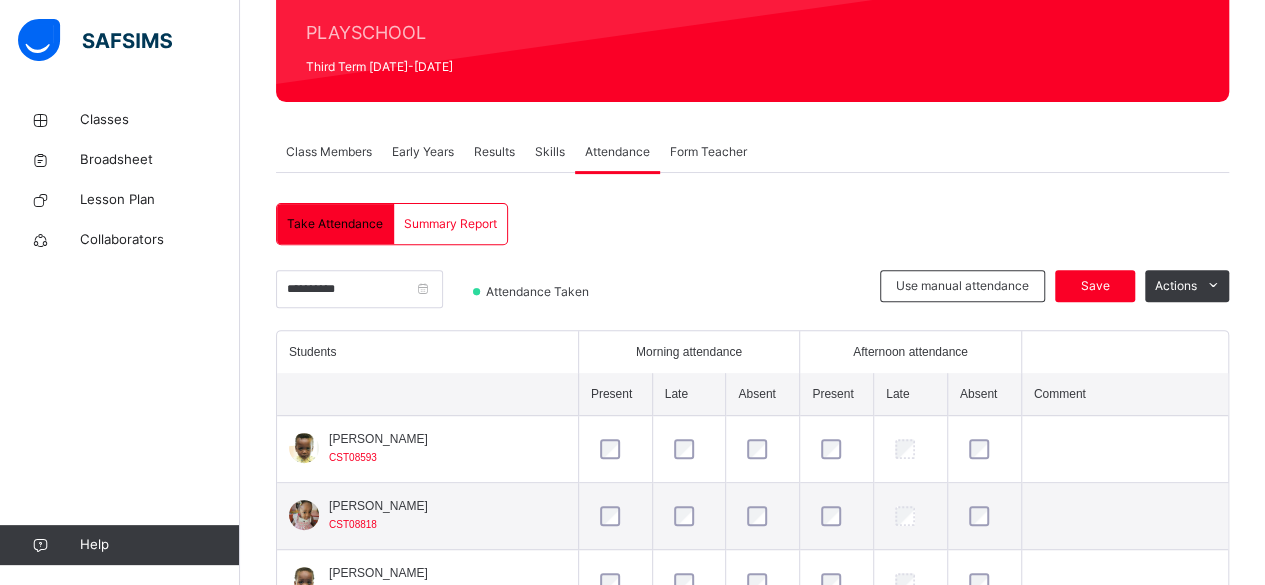 click on "Early Years" at bounding box center (423, 152) 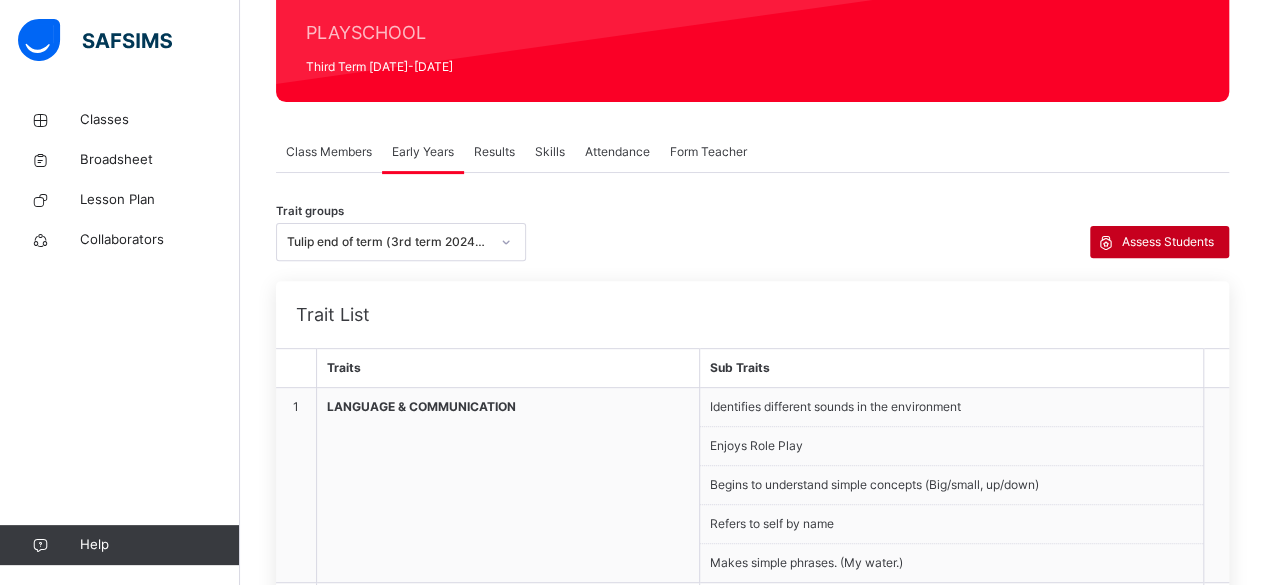 click on "Assess Students" at bounding box center [1168, 242] 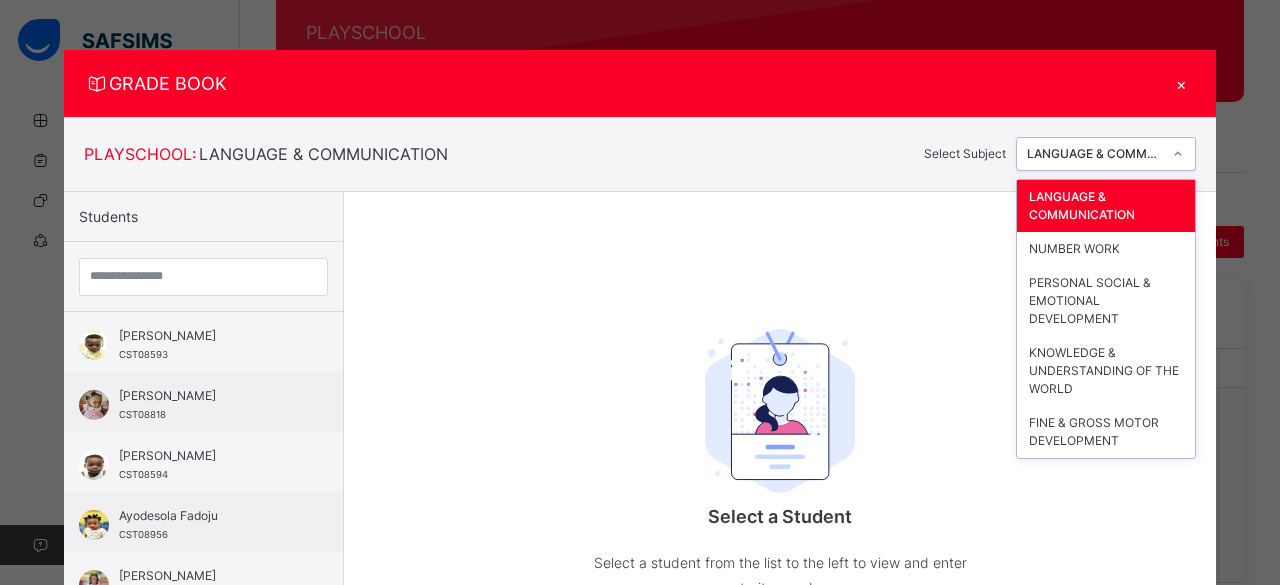 click at bounding box center [1178, 154] 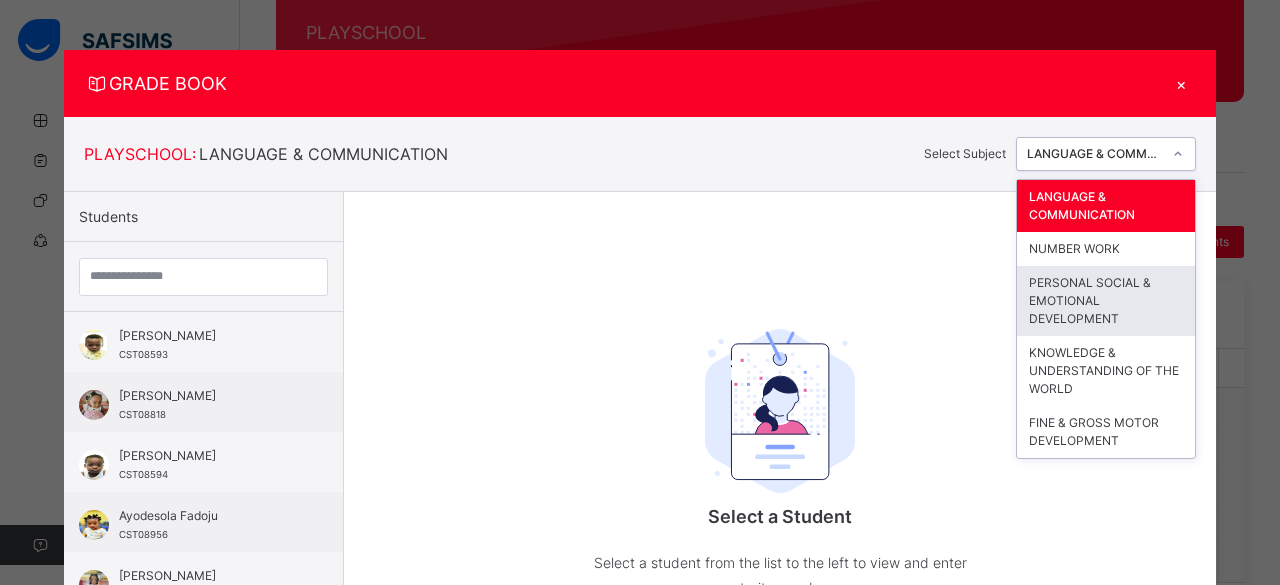 click on "PERSONAL SOCIAL & EMOTIONAL DEVELOPMENT" at bounding box center (1106, 301) 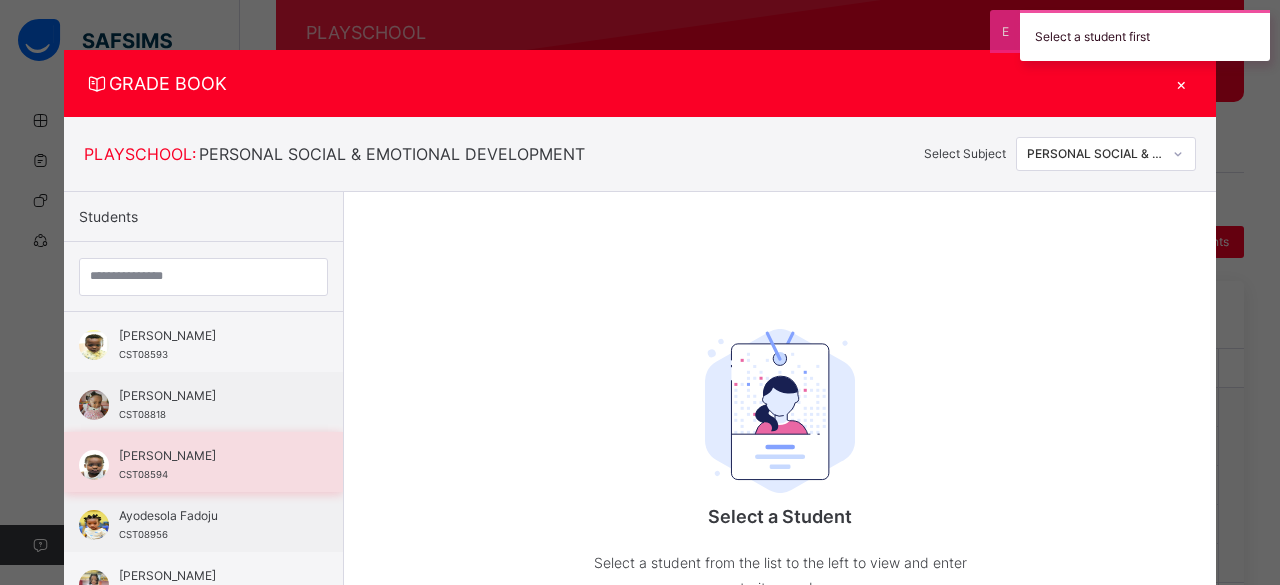 click on "Amarisa  Victor-Uche" at bounding box center (208, 456) 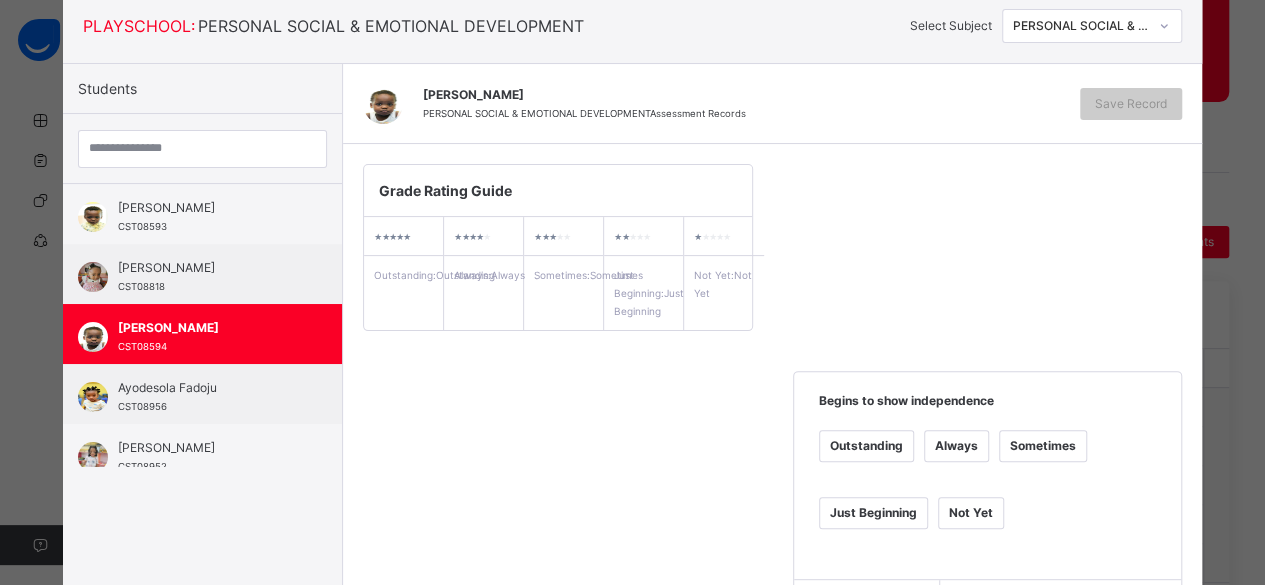 scroll, scrollTop: 98, scrollLeft: 0, axis: vertical 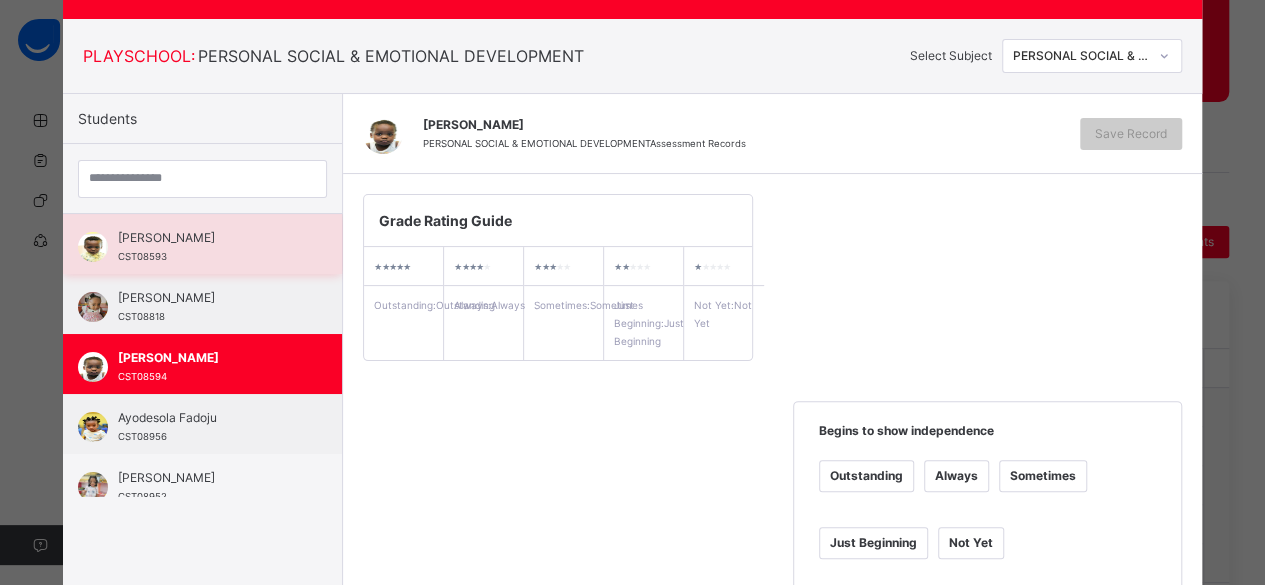 click on "Aaron  Victor-Uche CST08593" at bounding box center [207, 247] 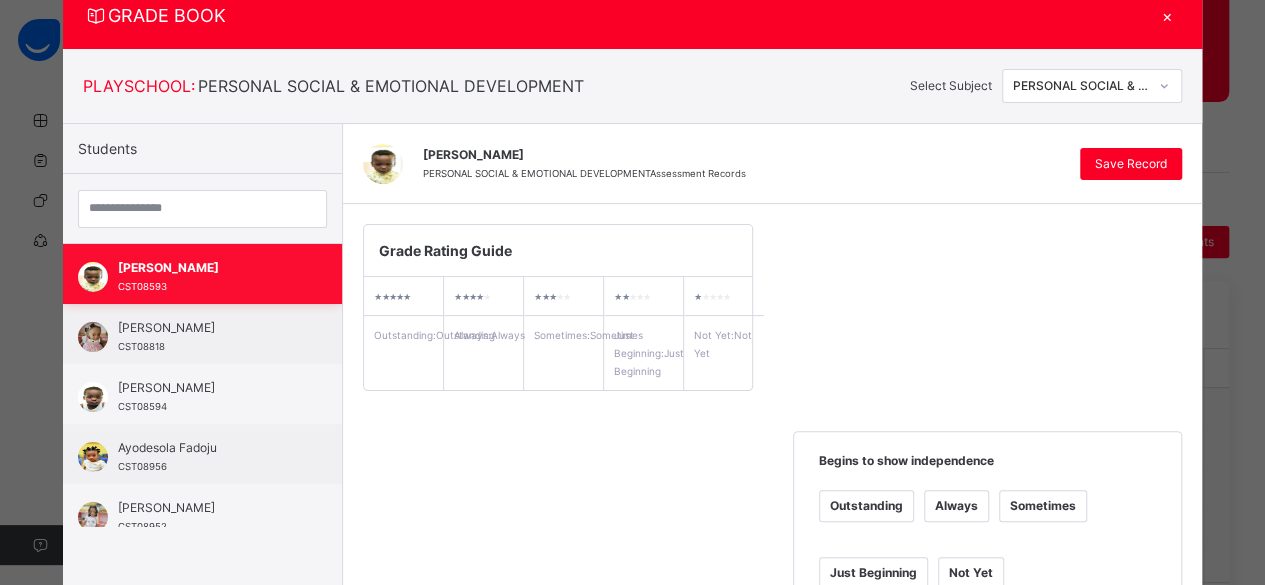 scroll, scrollTop: 98, scrollLeft: 0, axis: vertical 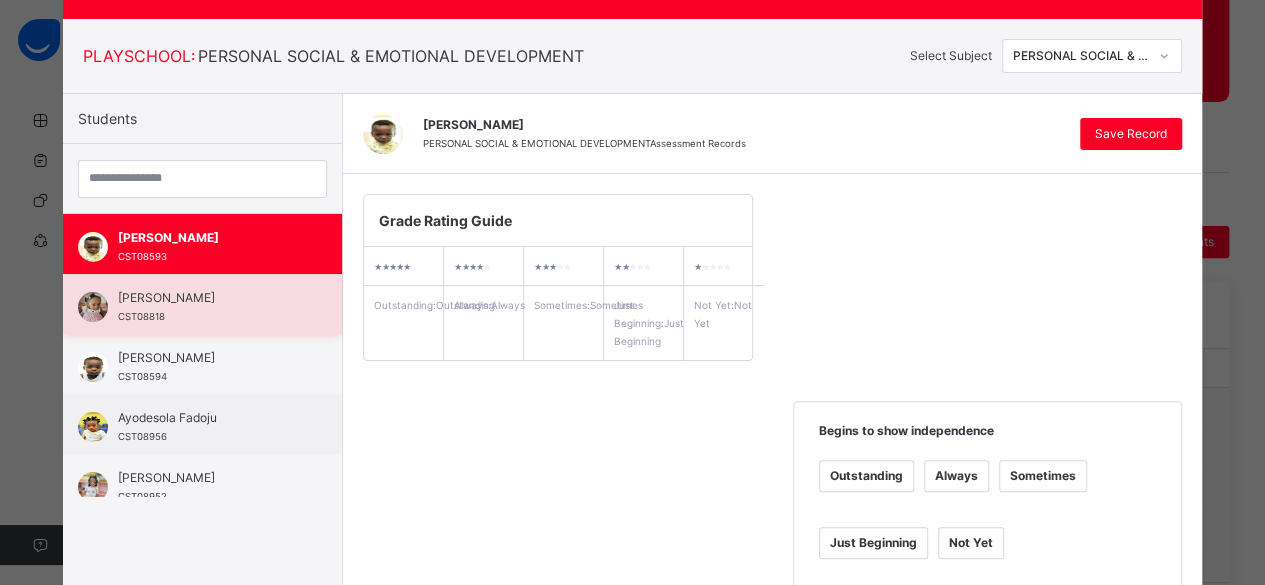 click on "Adewunmi  Teluwo" at bounding box center [207, 298] 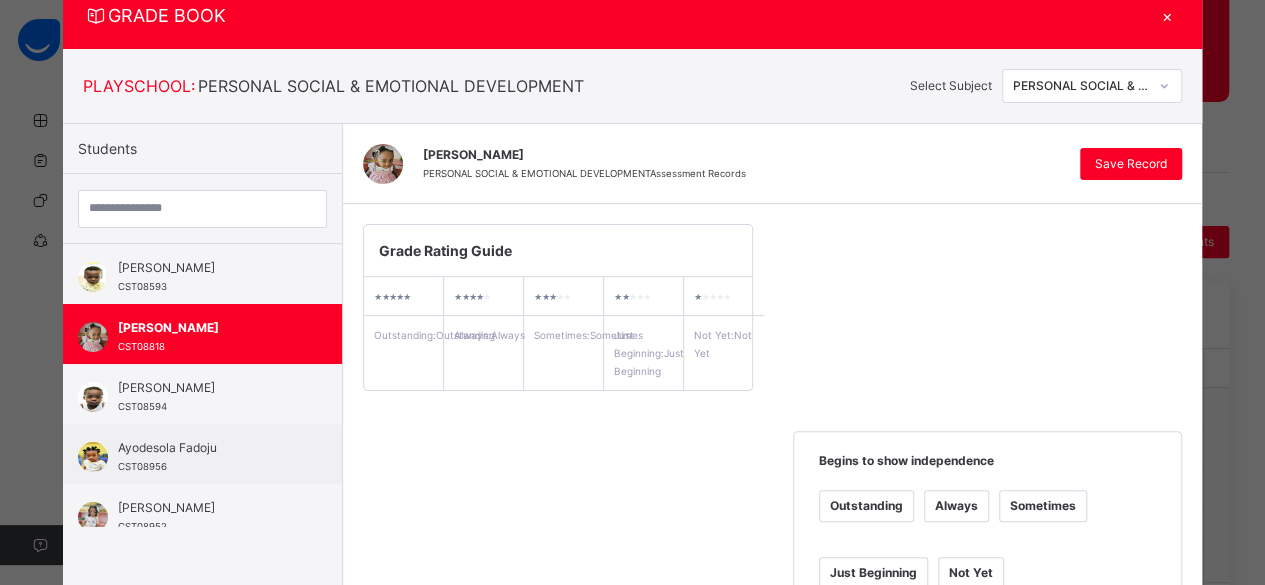 scroll, scrollTop: 98, scrollLeft: 0, axis: vertical 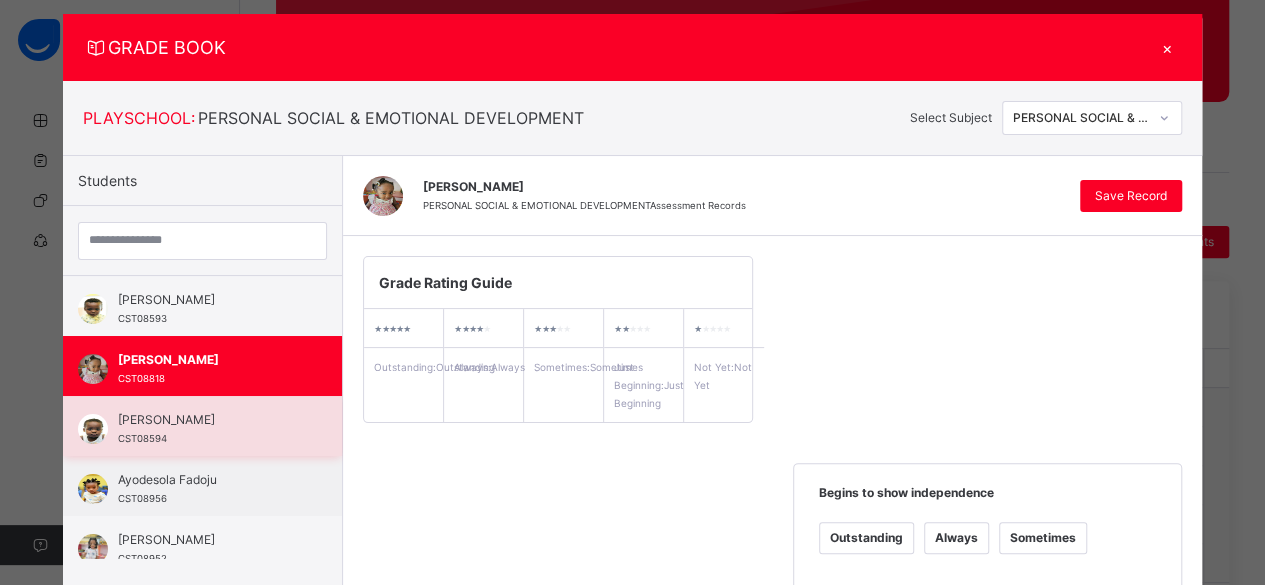 click on "Amarisa  Victor-Uche" at bounding box center (207, 420) 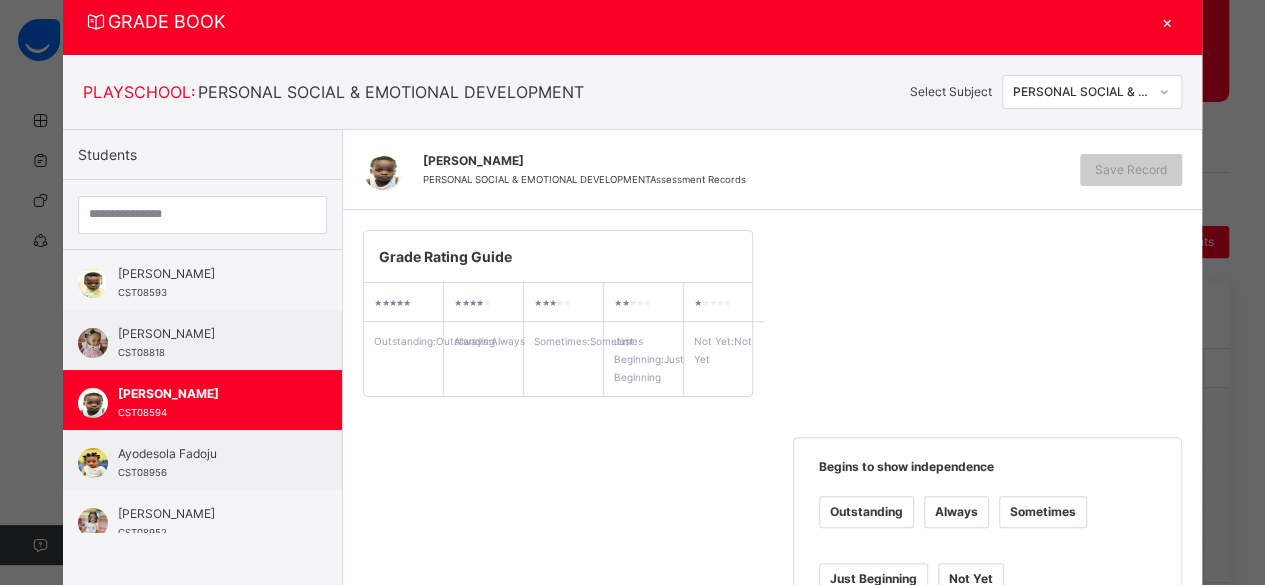 scroll, scrollTop: 0, scrollLeft: 0, axis: both 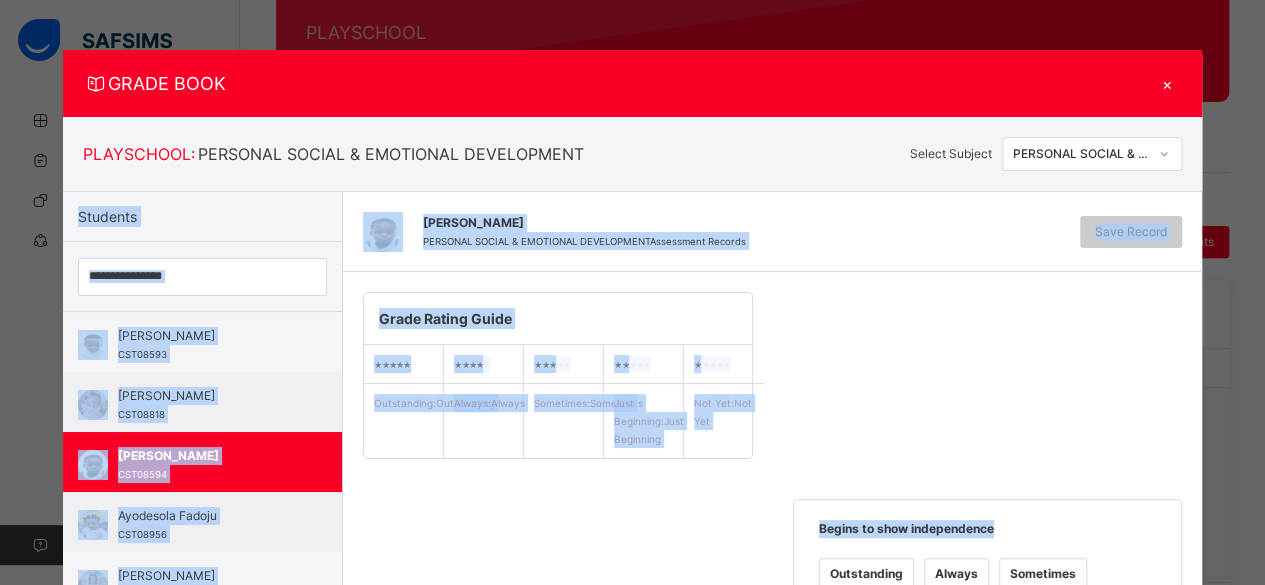 drag, startPoint x: 1253, startPoint y: 179, endPoint x: 1259, endPoint y: 280, distance: 101.17806 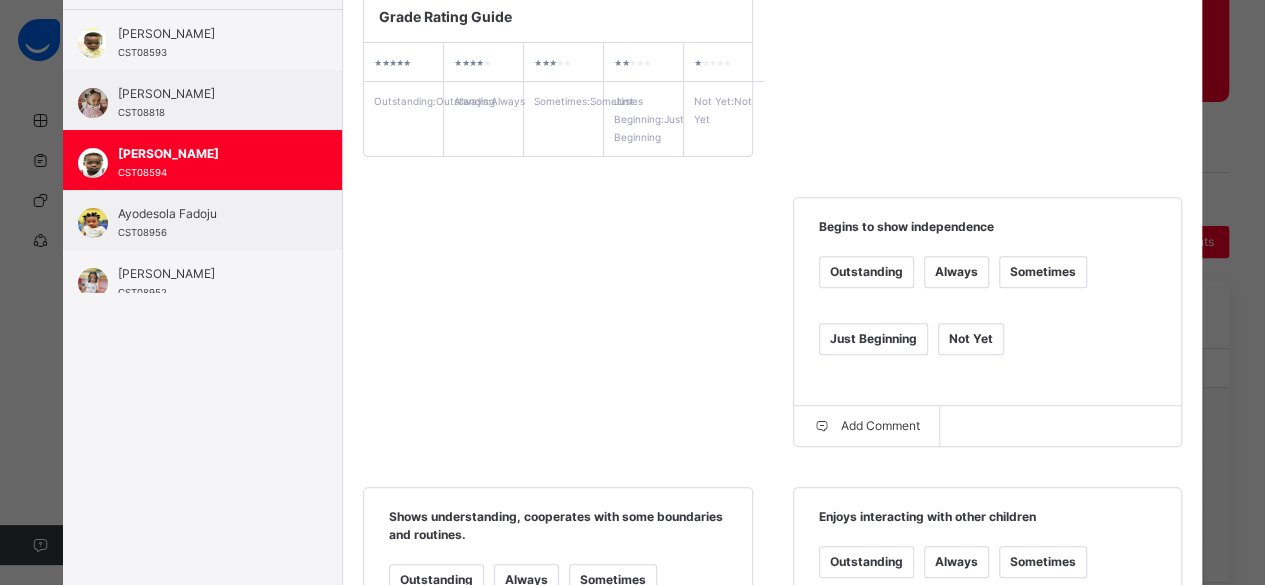 scroll, scrollTop: 304, scrollLeft: 0, axis: vertical 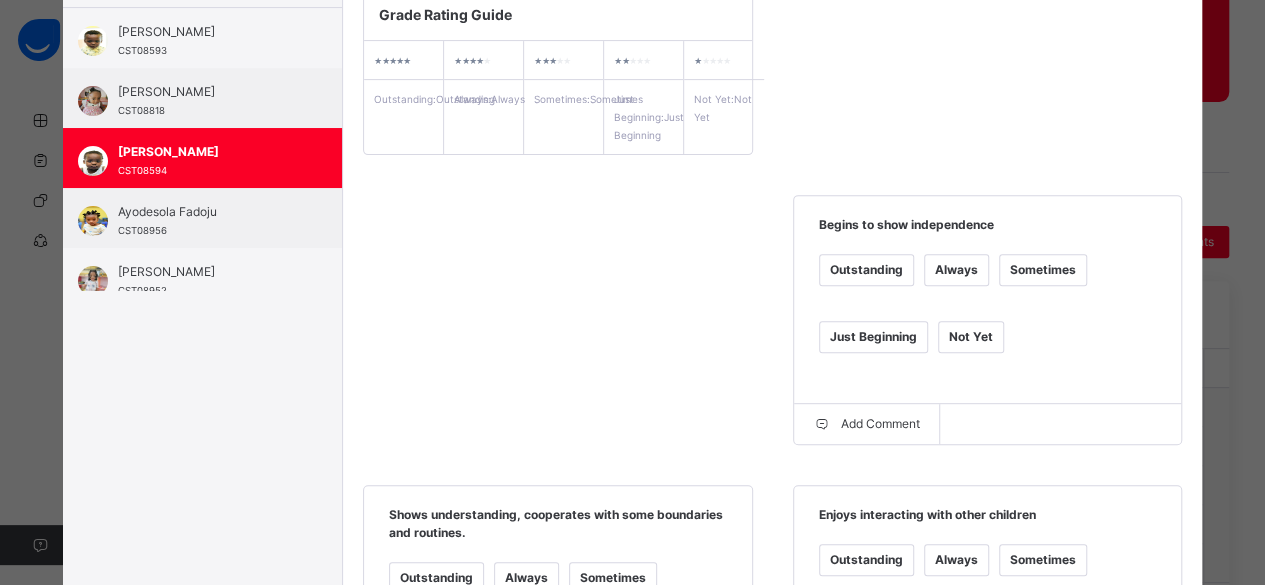click on "Sometimes" at bounding box center (1043, 270) 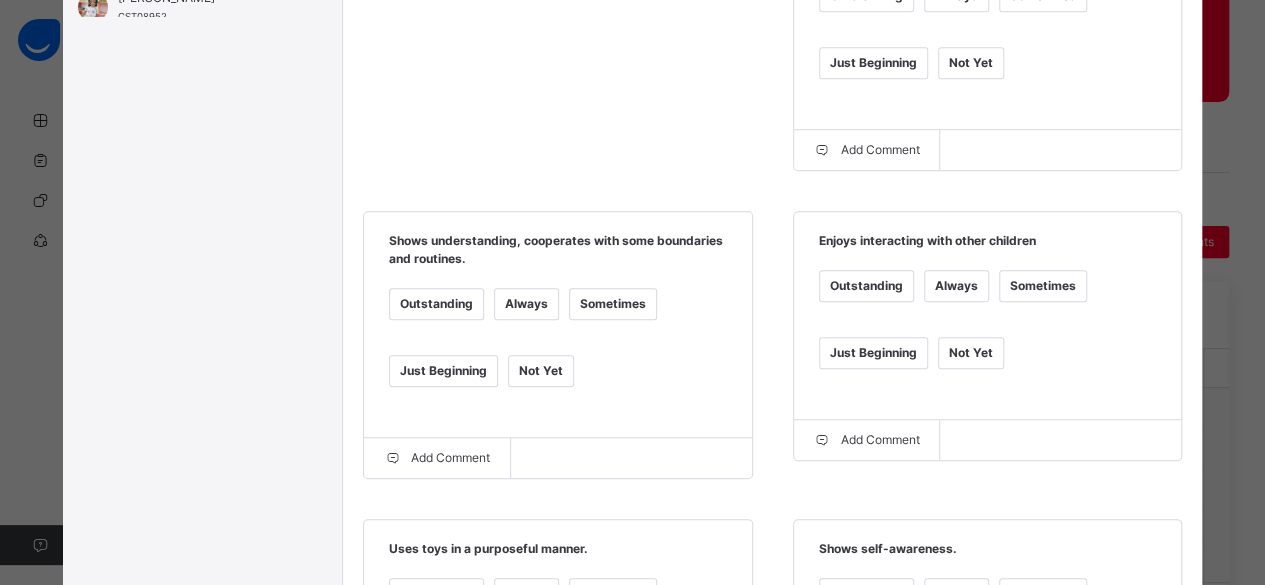 scroll, scrollTop: 579, scrollLeft: 0, axis: vertical 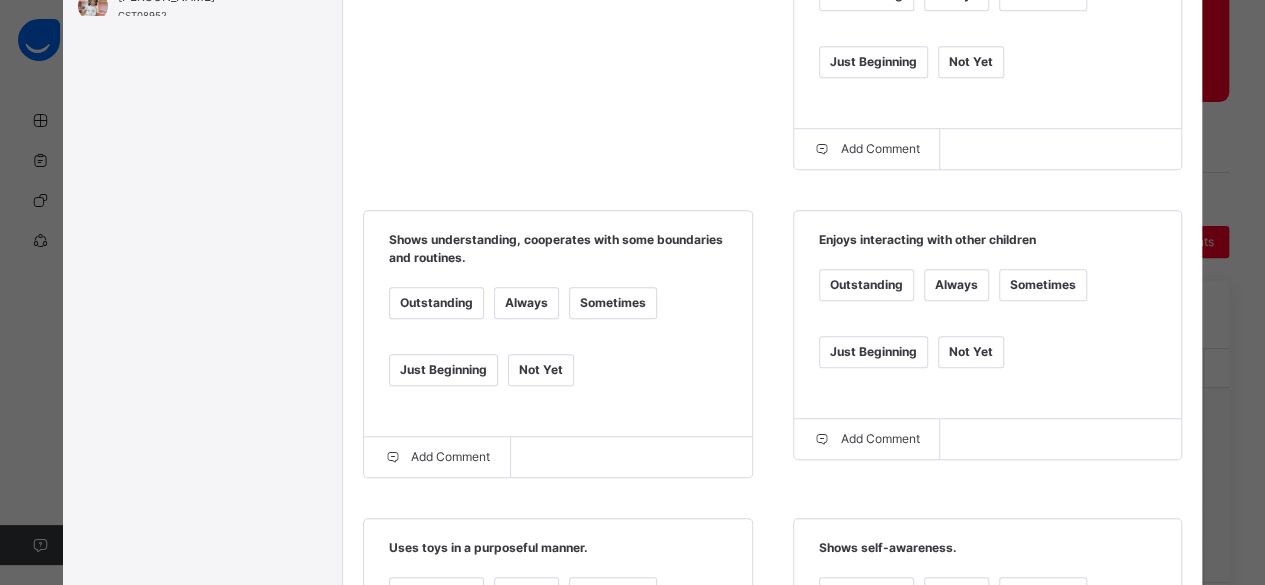 click on "Just Beginning" at bounding box center [443, 370] 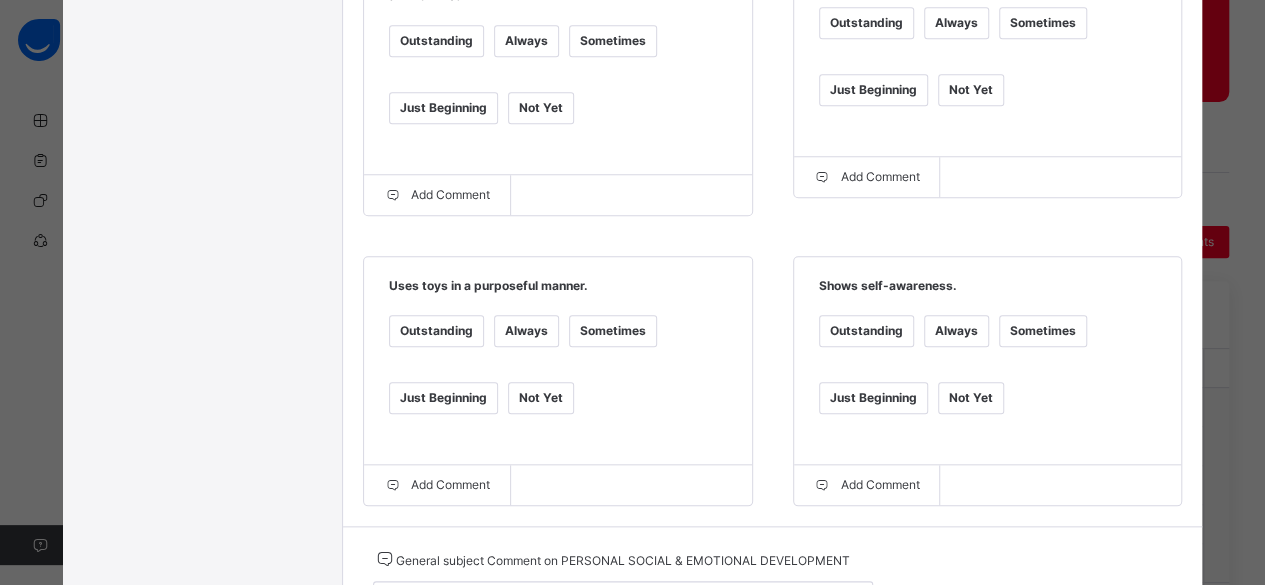 scroll, scrollTop: 846, scrollLeft: 0, axis: vertical 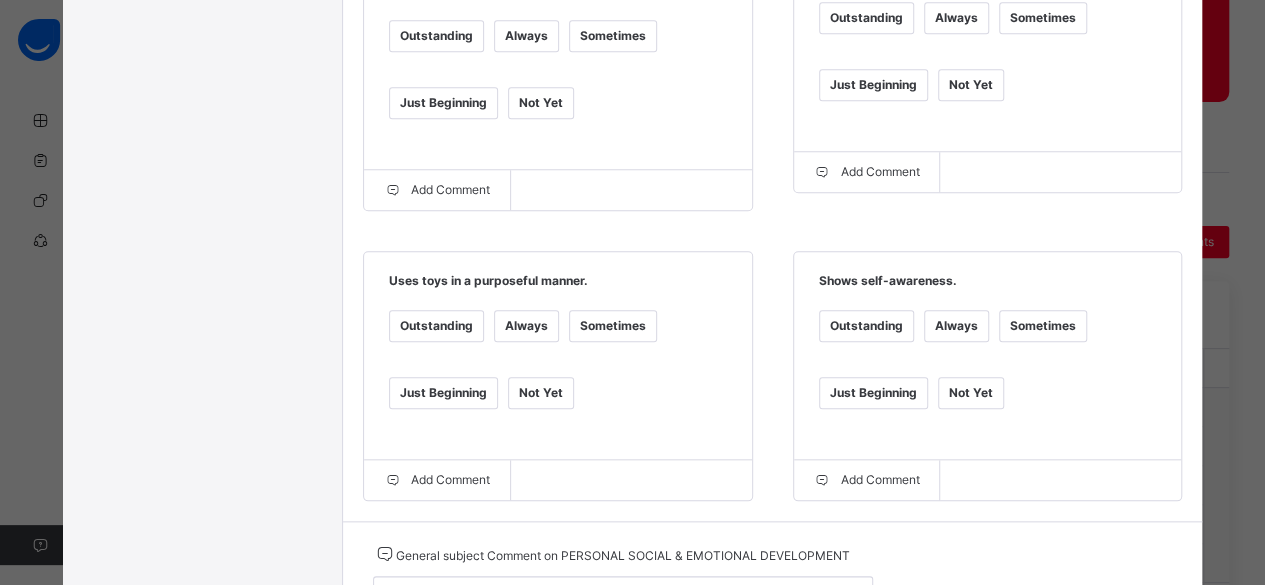 click on "Sometimes" at bounding box center (613, 326) 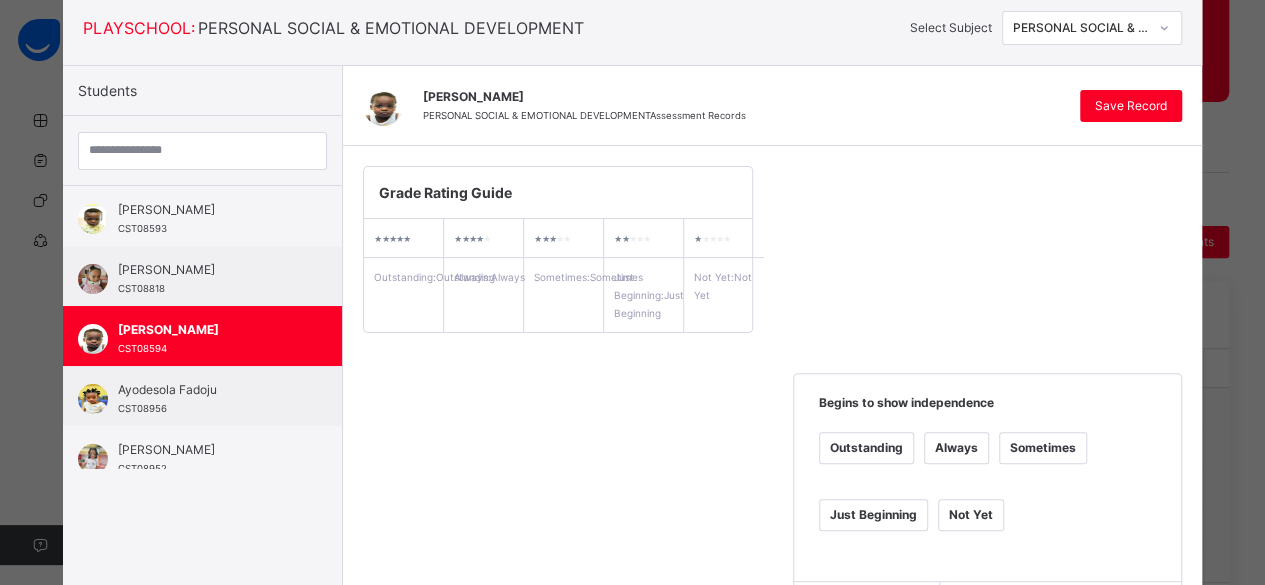 scroll, scrollTop: 118, scrollLeft: 0, axis: vertical 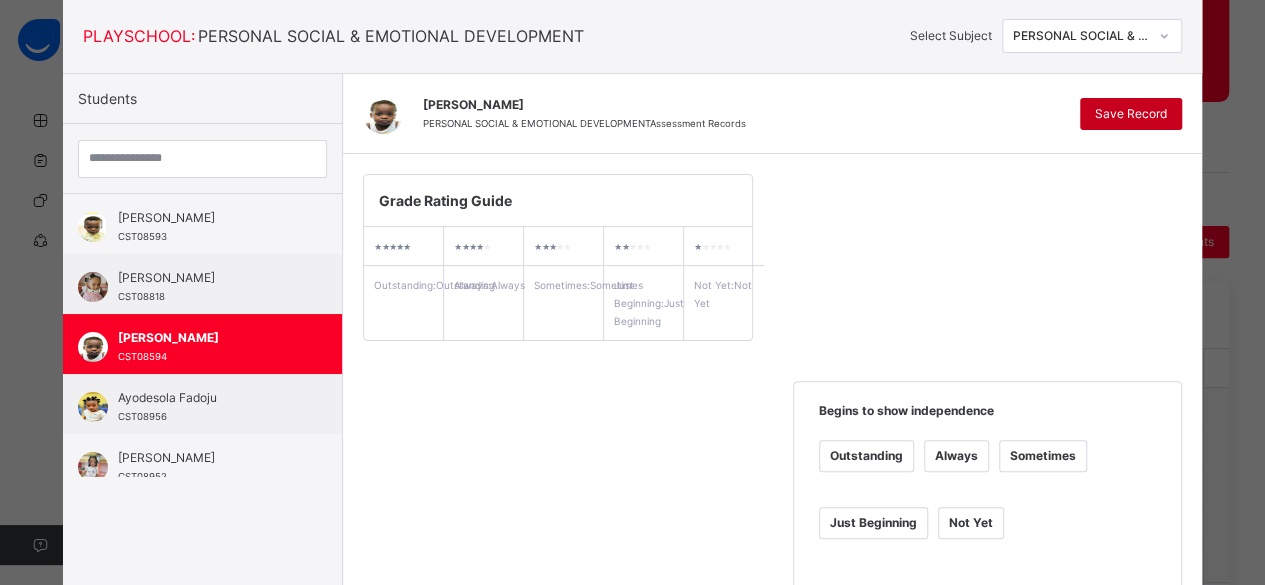 click on "Save Record" at bounding box center (1131, 114) 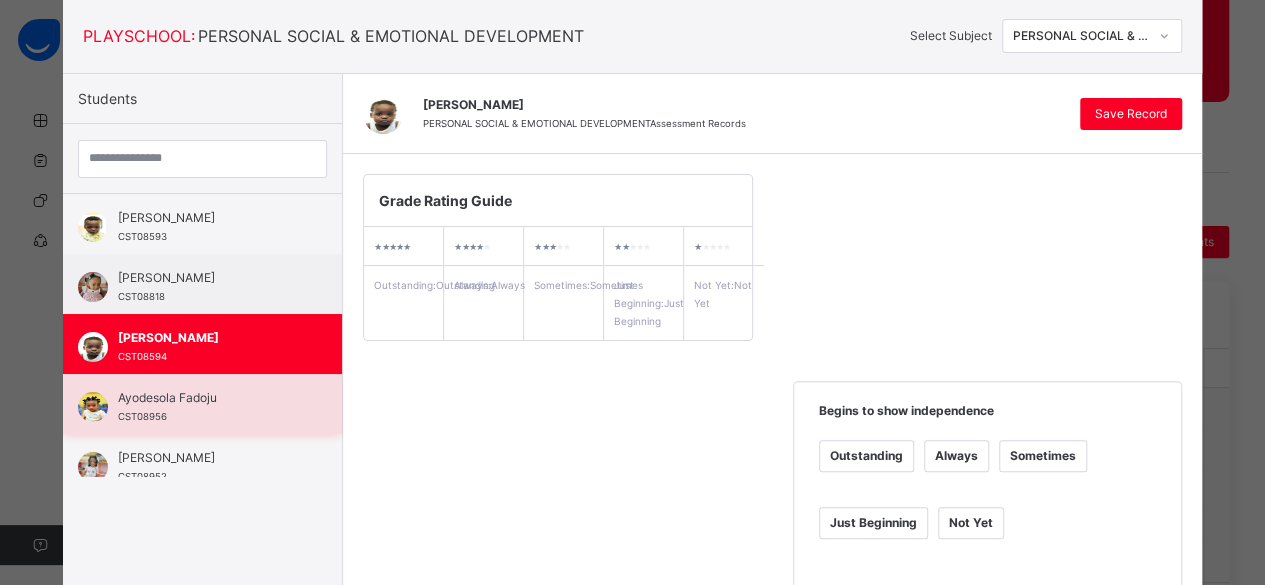 click on "Ayodesola  Fadoju CST08956" at bounding box center [207, 407] 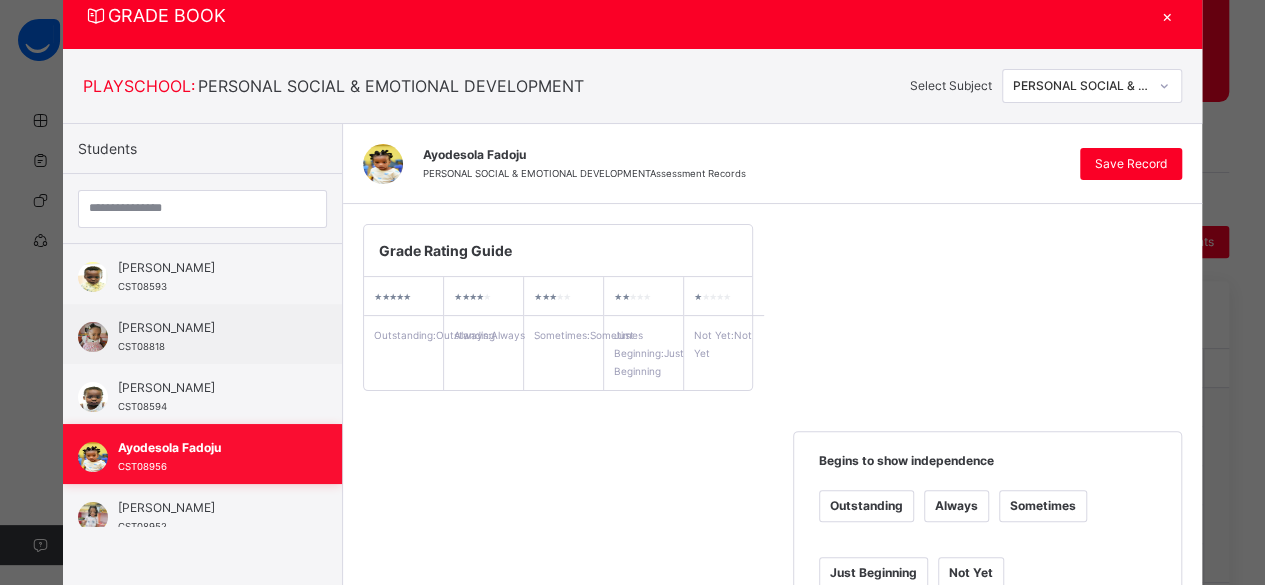 scroll, scrollTop: 118, scrollLeft: 0, axis: vertical 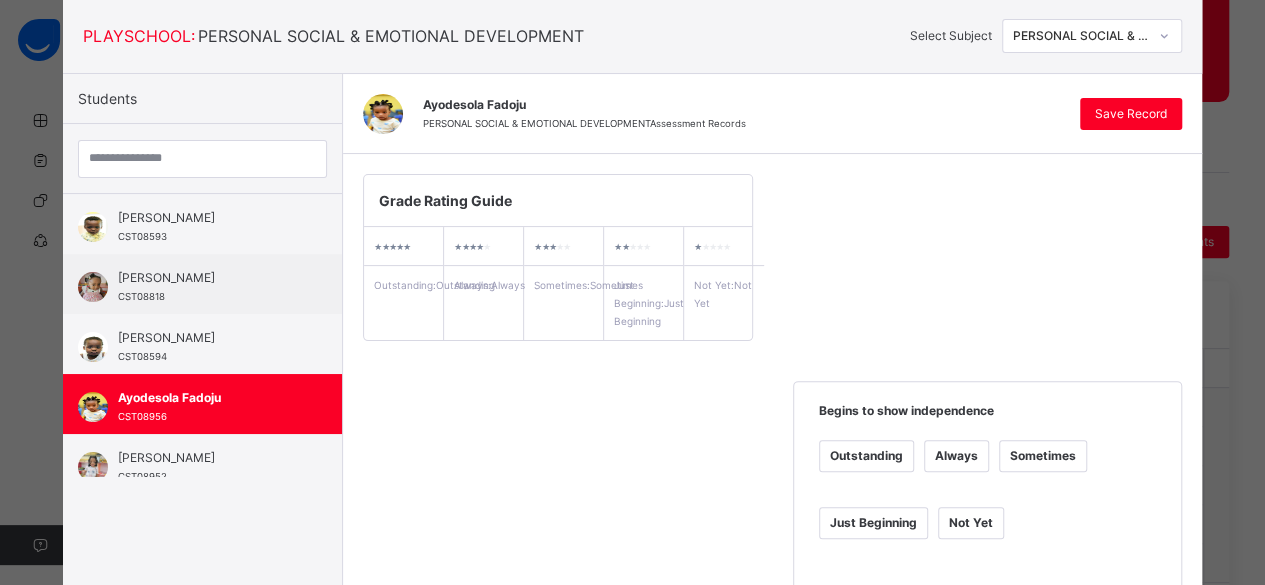 click on "Outstanding Always Sometimes Just Beginning Not Yet" at bounding box center (987, 502) 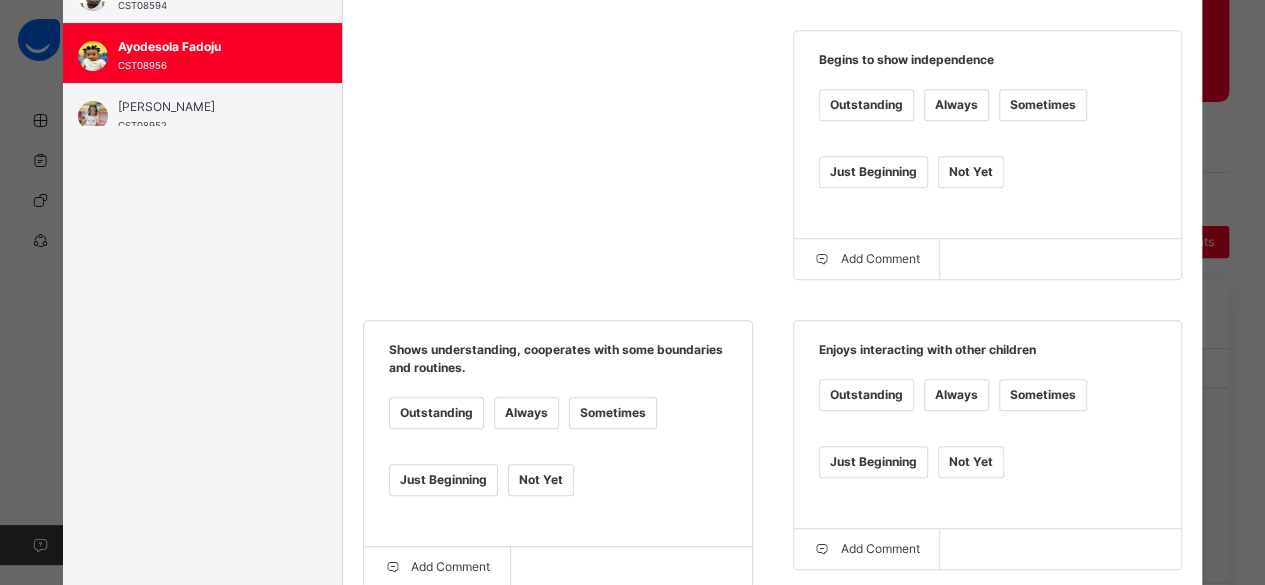 scroll, scrollTop: 430, scrollLeft: 0, axis: vertical 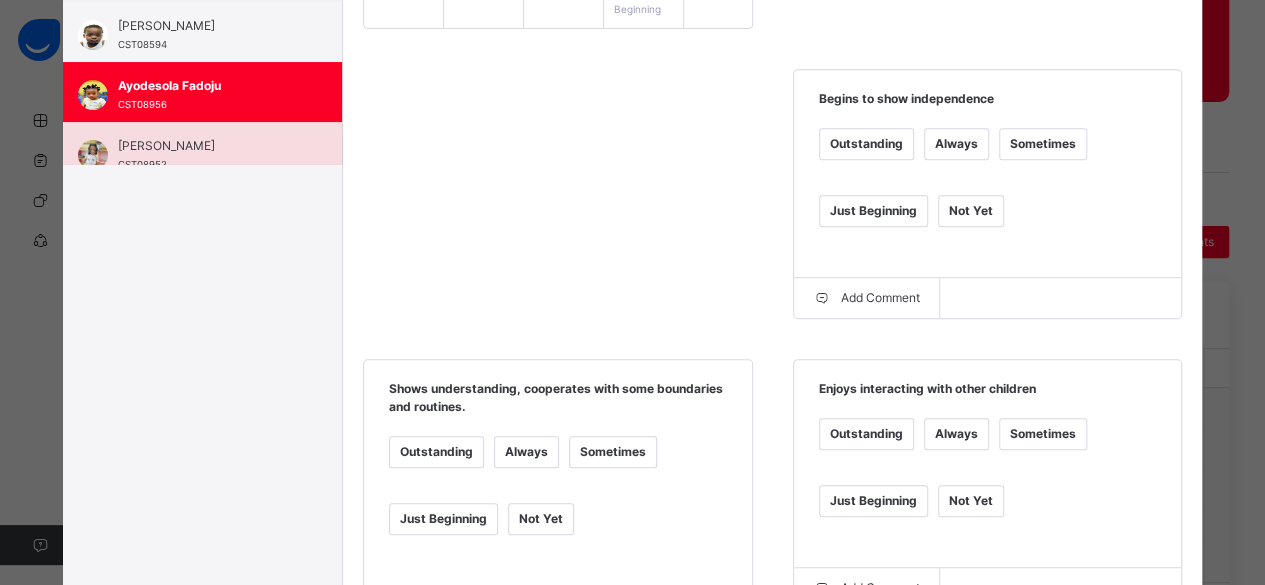 click on "Chizaram   Achareke CST08952" at bounding box center [207, 155] 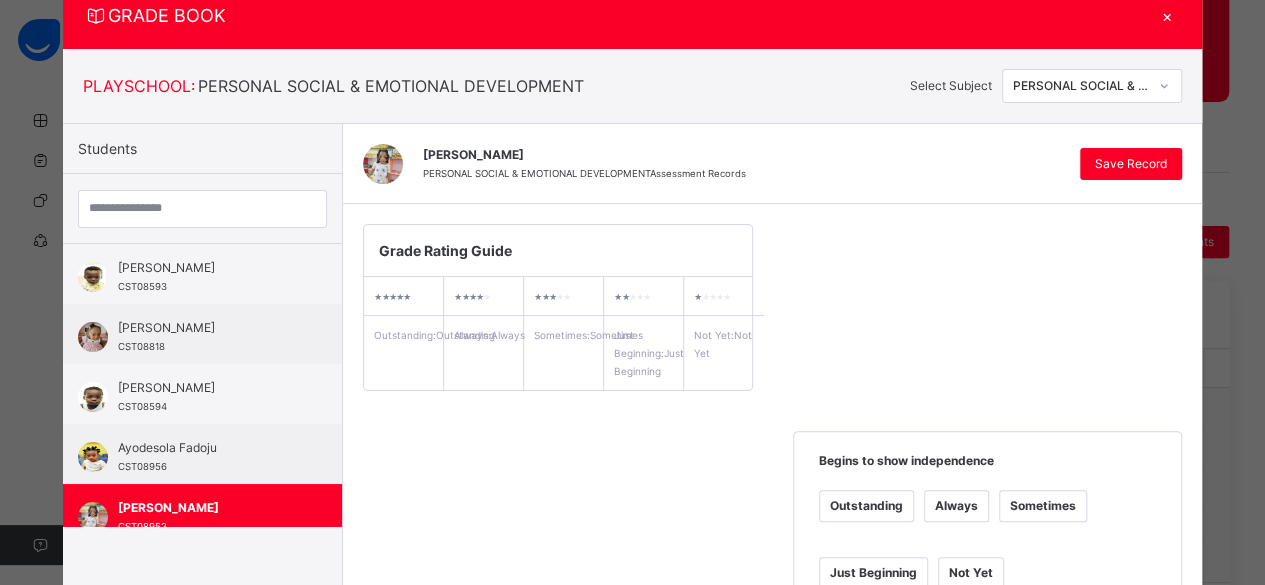 scroll, scrollTop: 430, scrollLeft: 0, axis: vertical 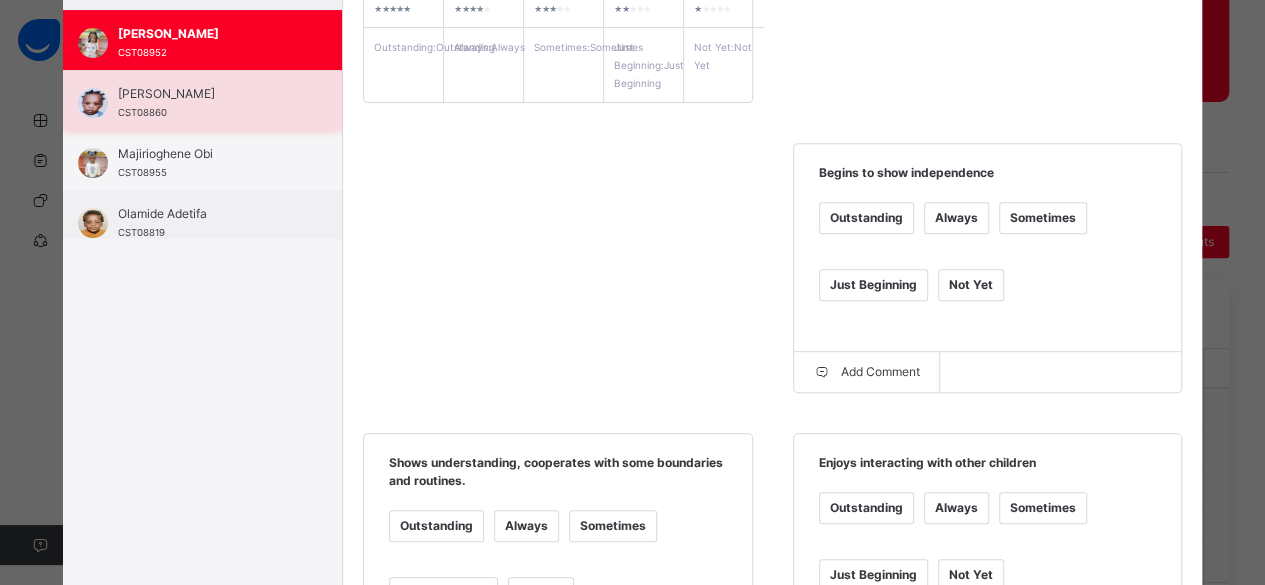 click on "Esohe   Otaigbe CST08860" at bounding box center (202, 100) 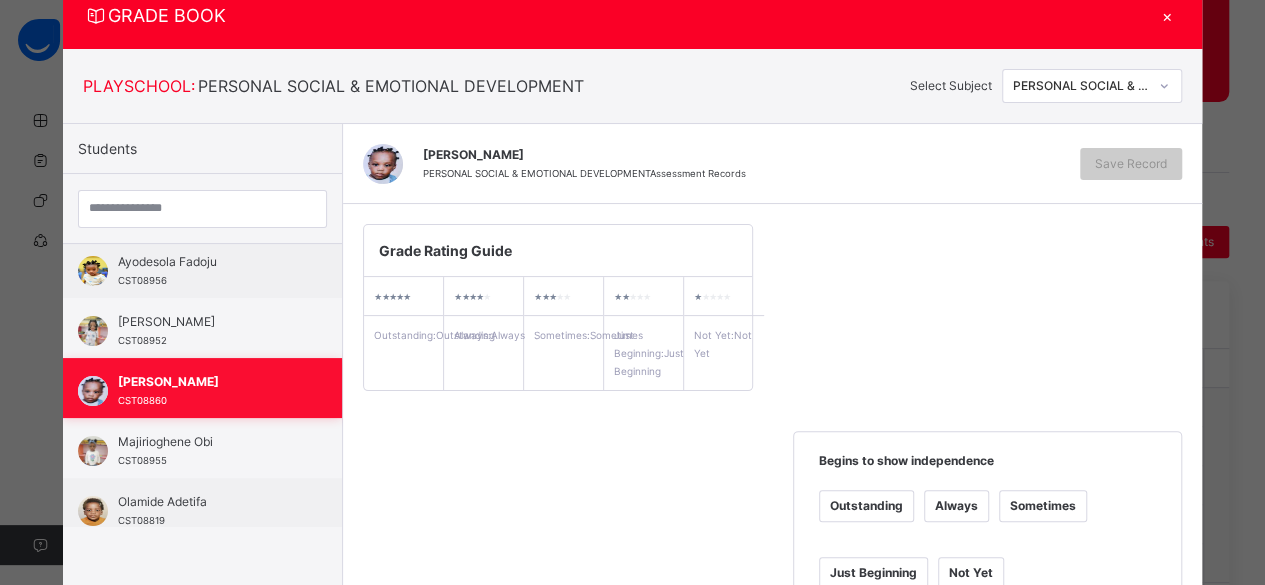 scroll, scrollTop: 356, scrollLeft: 0, axis: vertical 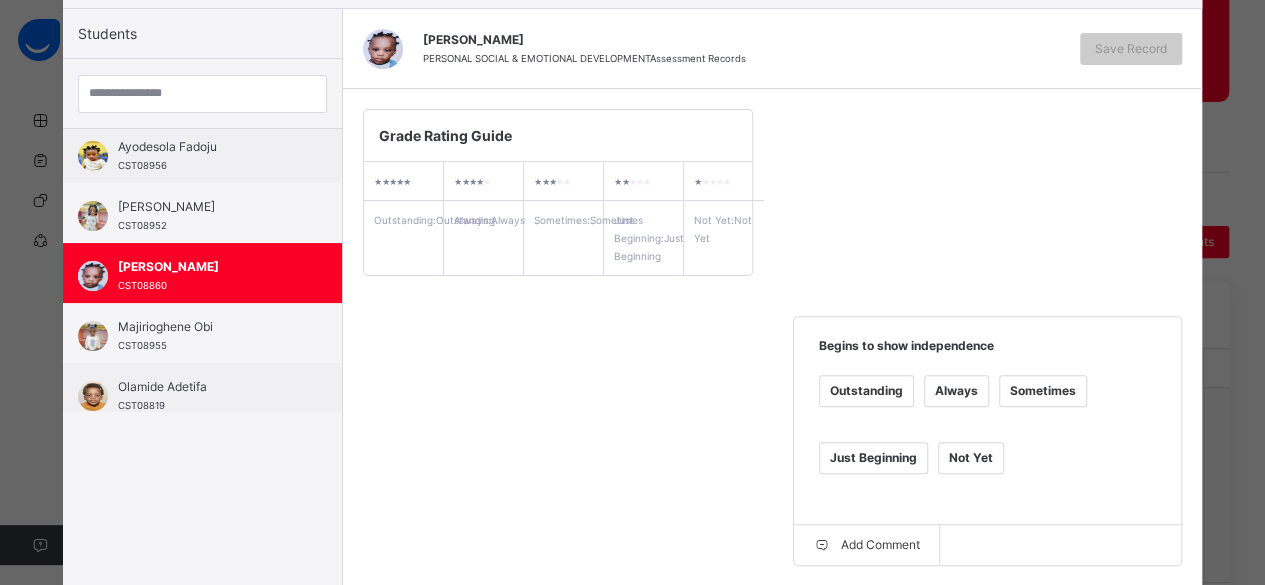 click on "Sometimes" at bounding box center [1043, 391] 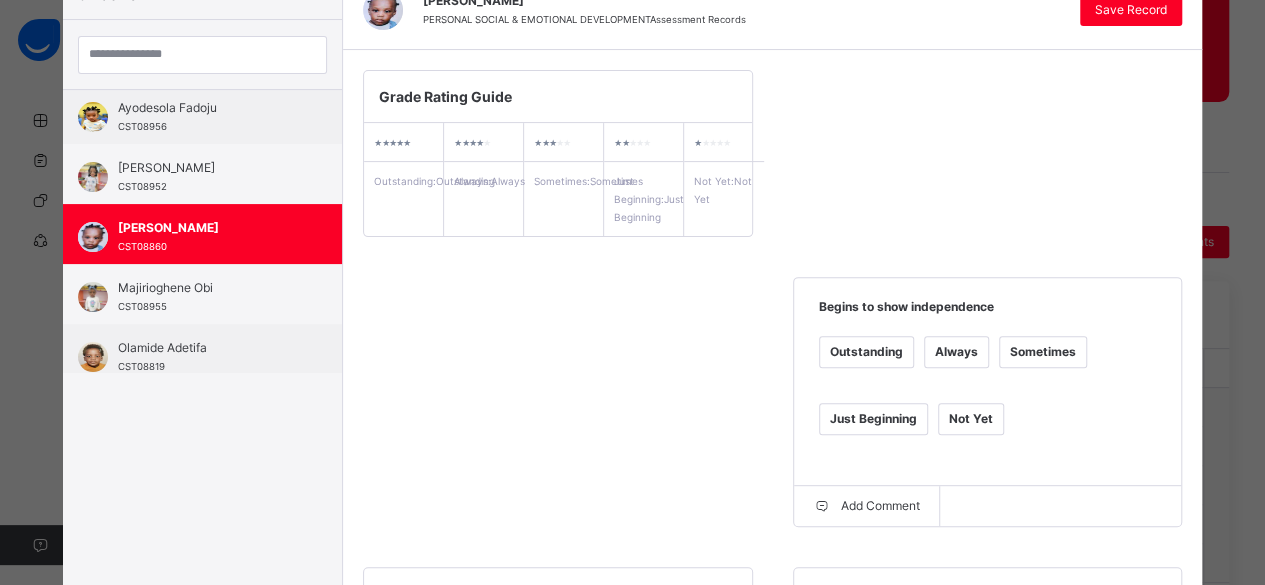 scroll, scrollTop: 226, scrollLeft: 0, axis: vertical 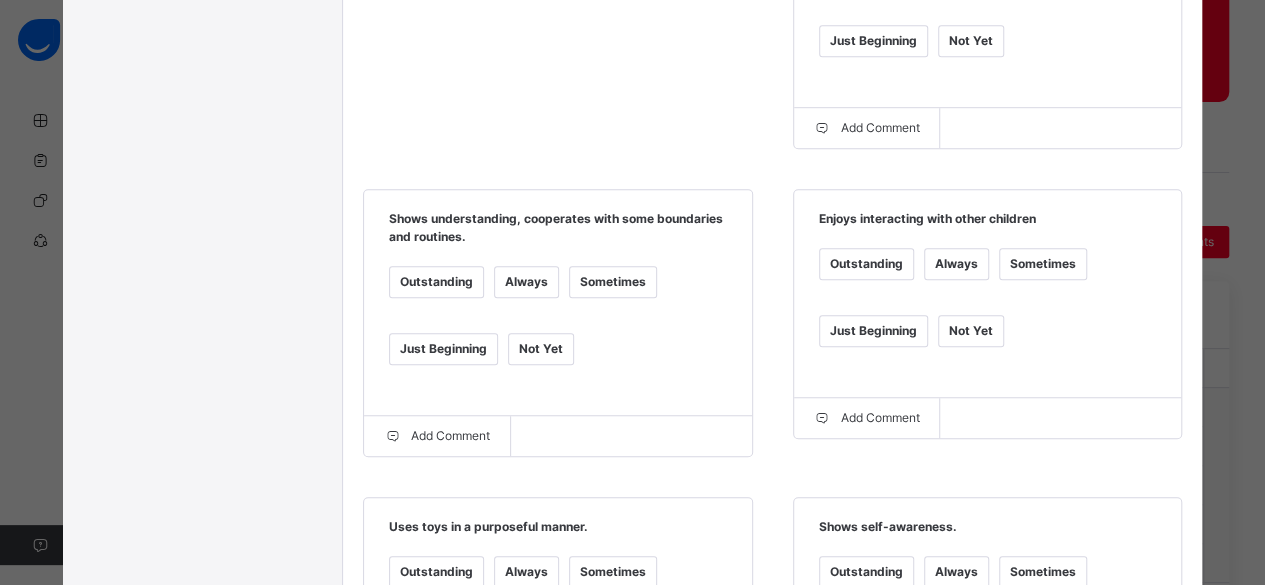 click on "Just Beginning" at bounding box center (443, 349) 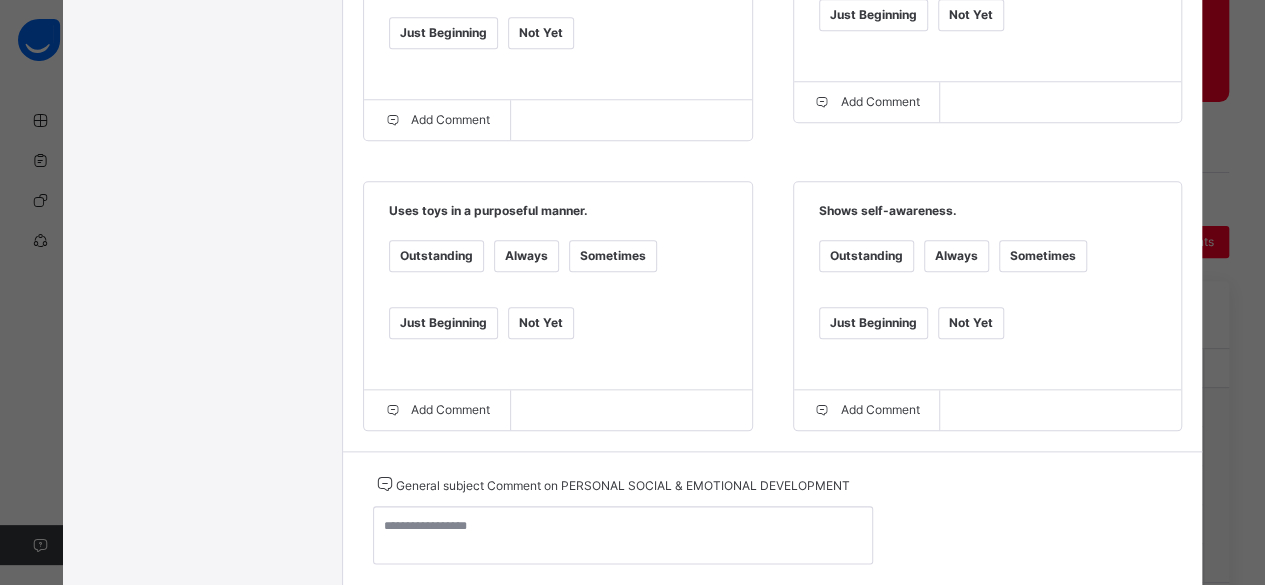 scroll, scrollTop: 918, scrollLeft: 0, axis: vertical 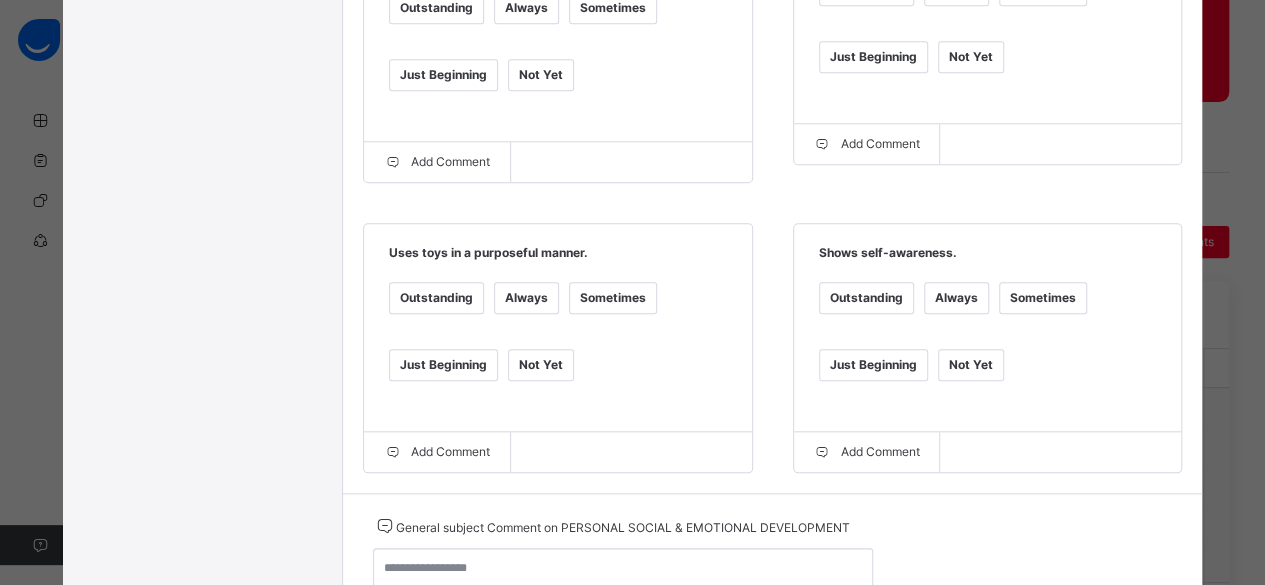 click on "Sometimes" at bounding box center (613, 298) 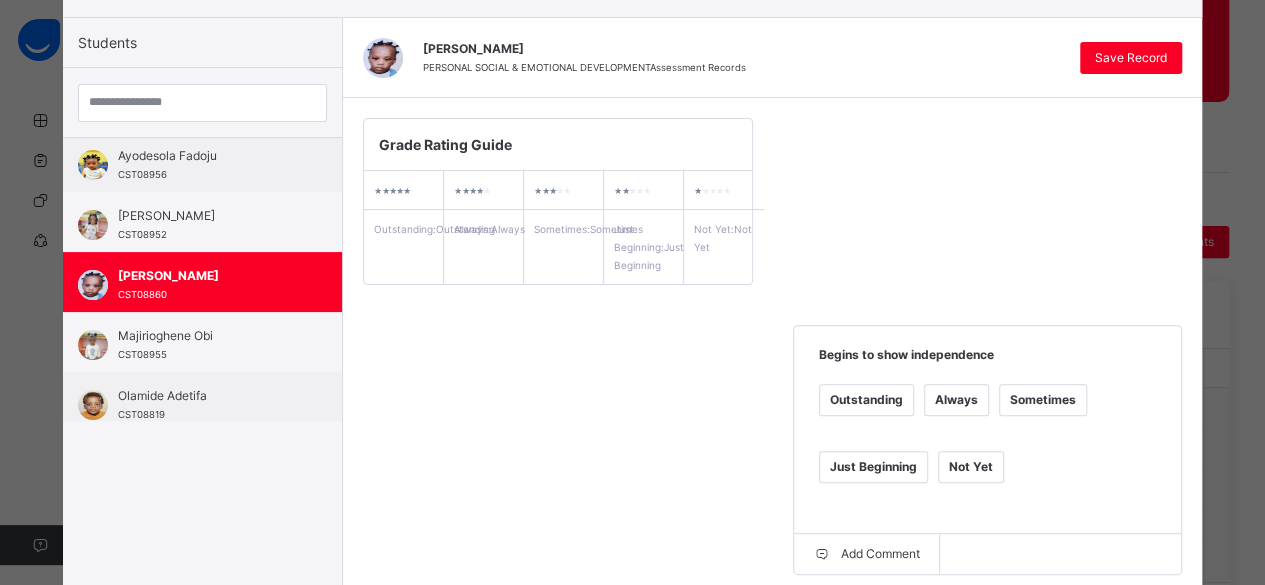 scroll, scrollTop: 98, scrollLeft: 0, axis: vertical 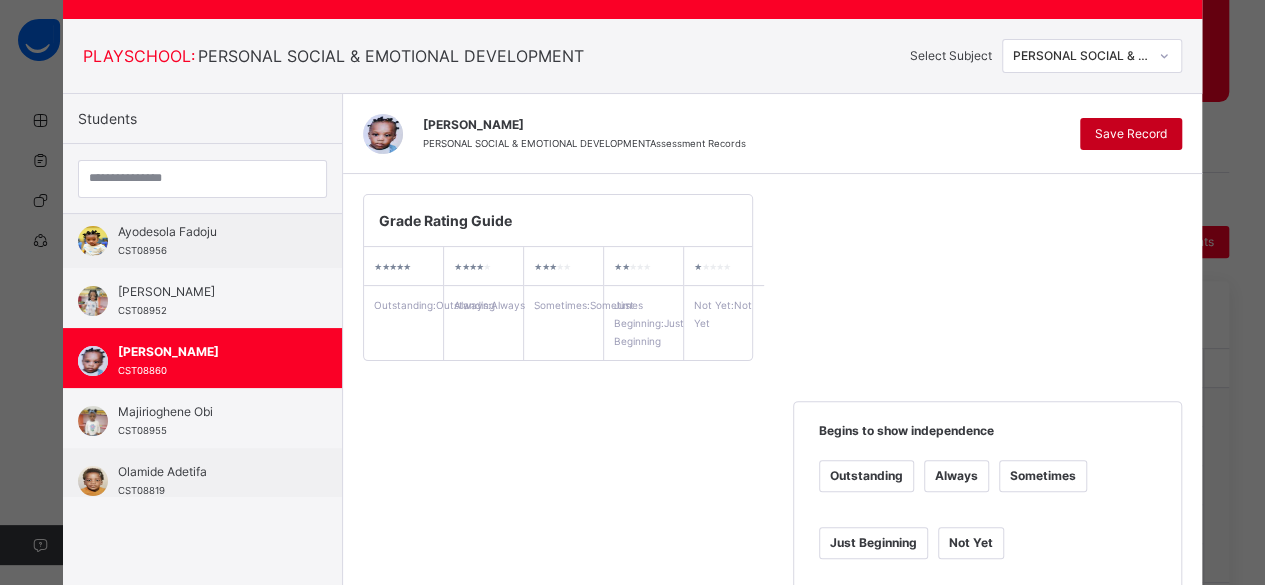 click on "Save Record" at bounding box center [1131, 134] 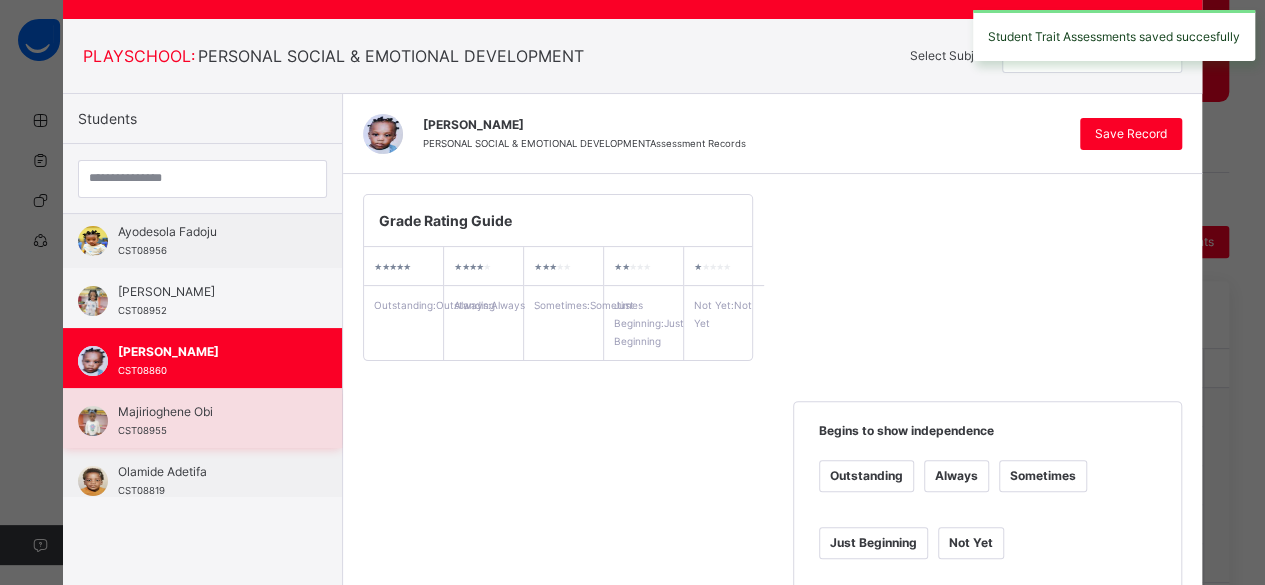 click on "Majirioghene  Obi" at bounding box center [207, 412] 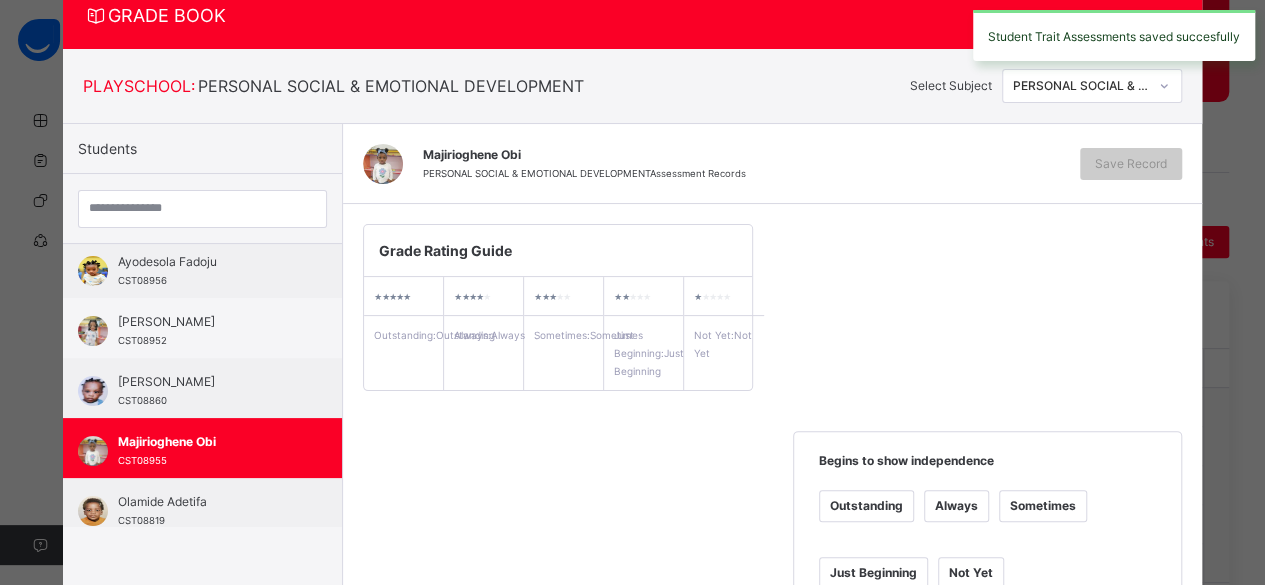scroll, scrollTop: 98, scrollLeft: 0, axis: vertical 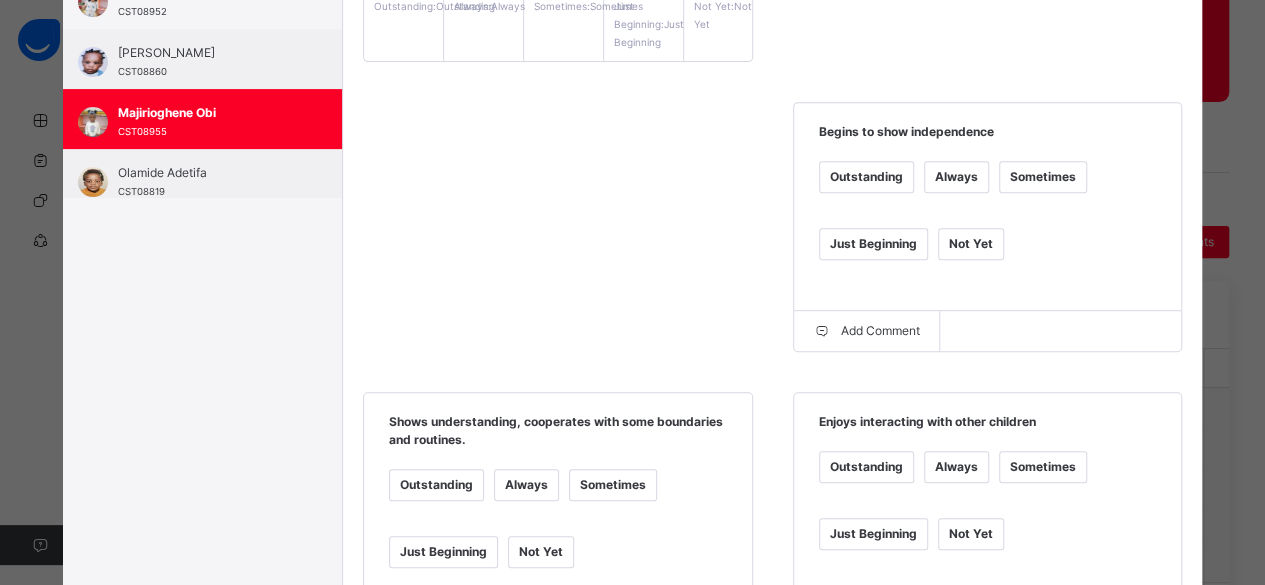 click on "Just Beginning" at bounding box center [873, 244] 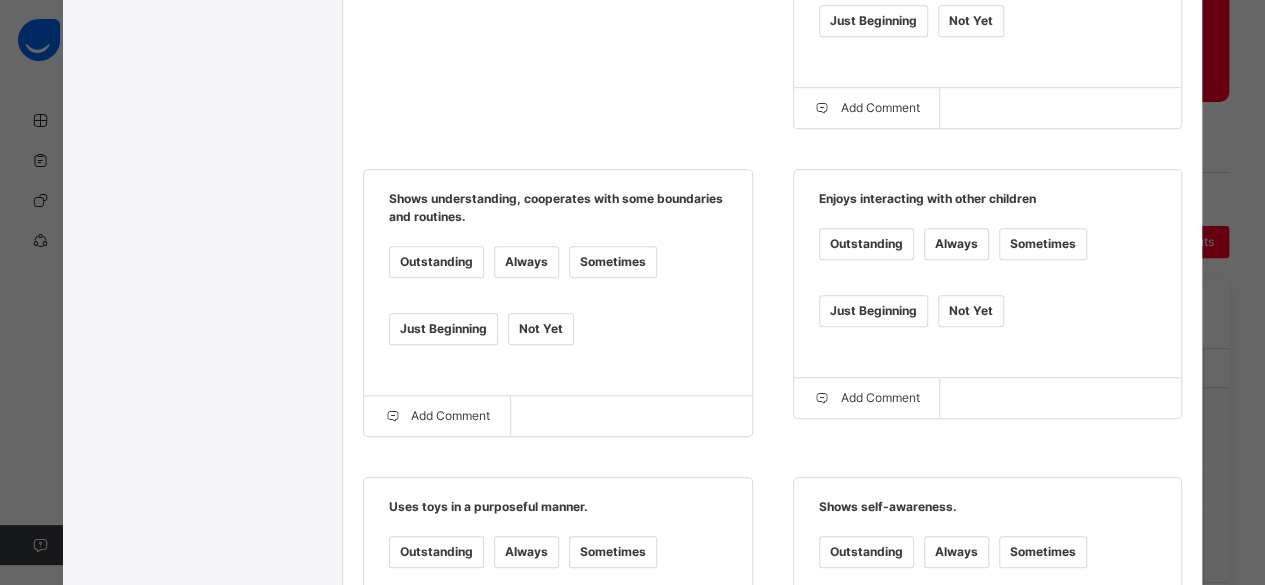scroll, scrollTop: 632, scrollLeft: 0, axis: vertical 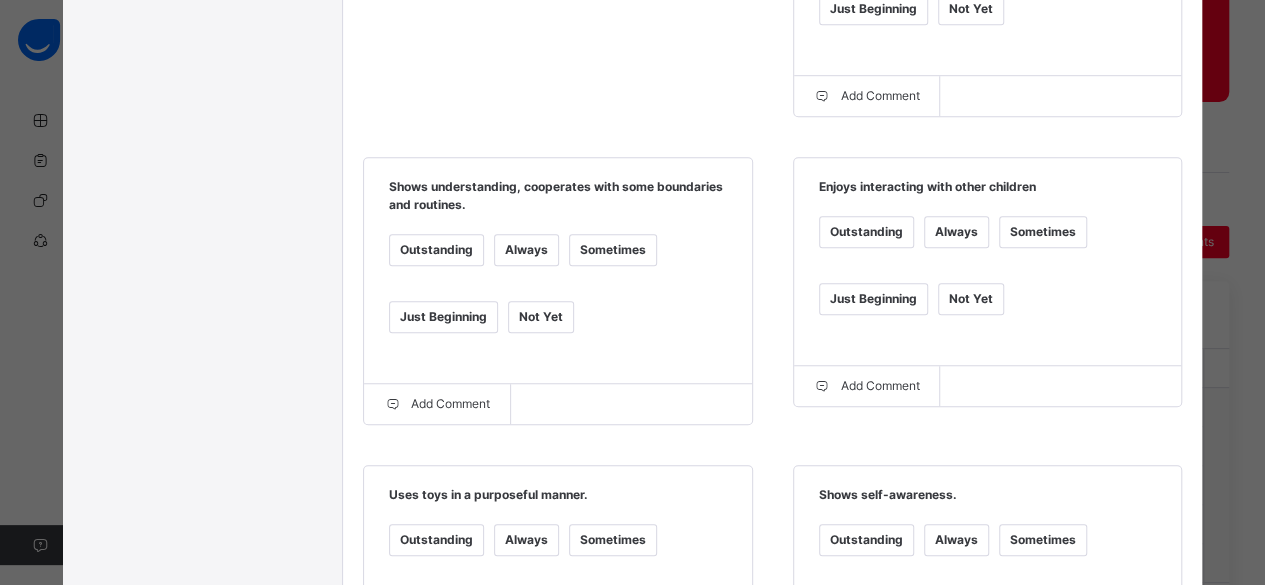 click on "Just Beginning" at bounding box center [443, 317] 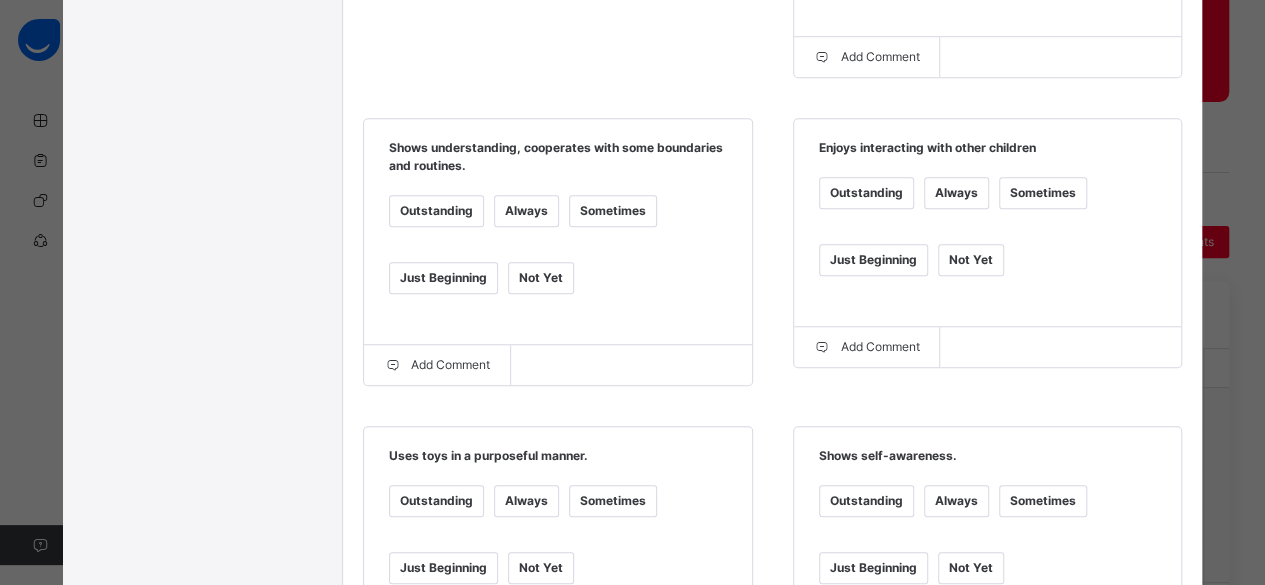 scroll, scrollTop: 678, scrollLeft: 0, axis: vertical 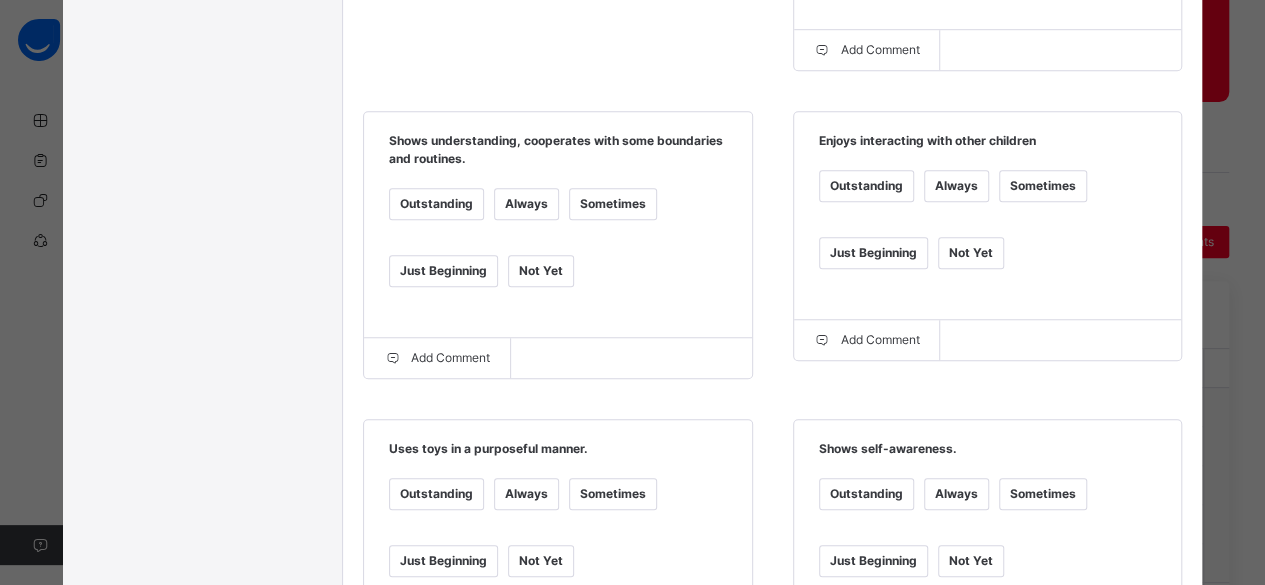 click on "Sometimes" at bounding box center [1043, 186] 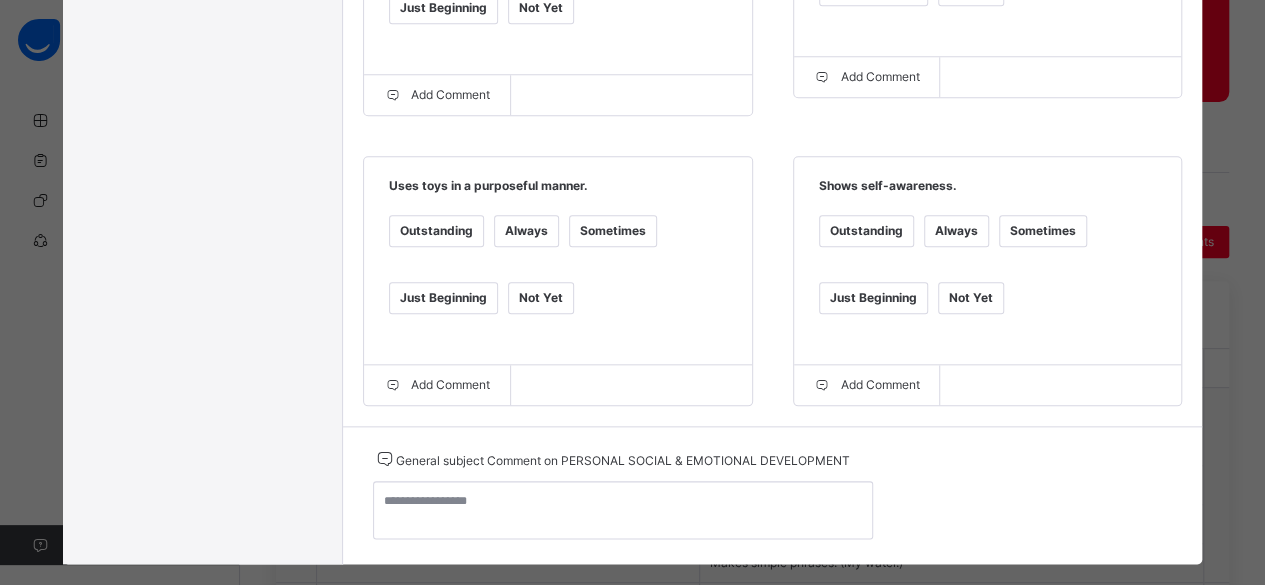 scroll, scrollTop: 953, scrollLeft: 0, axis: vertical 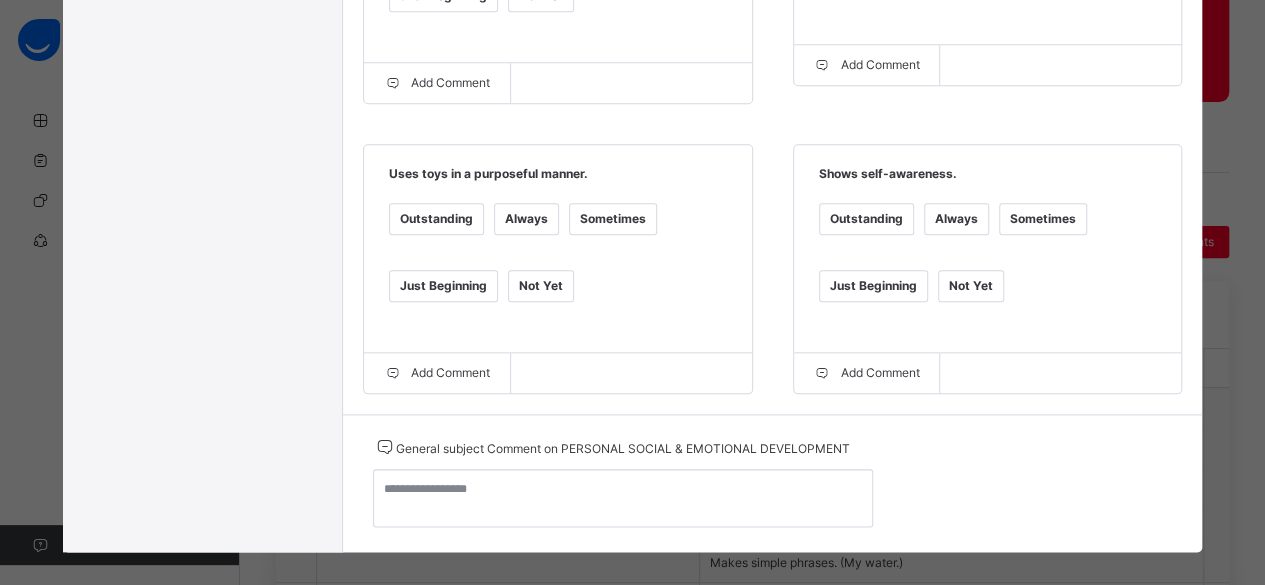click on "Just Beginning" at bounding box center [443, 286] 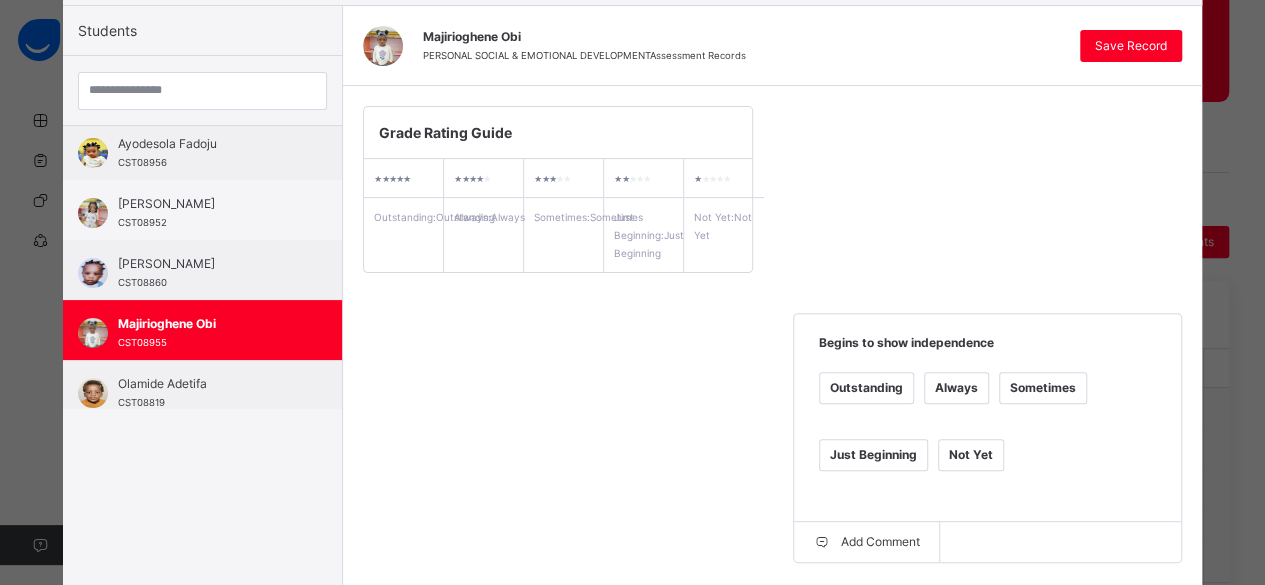 scroll, scrollTop: 182, scrollLeft: 0, axis: vertical 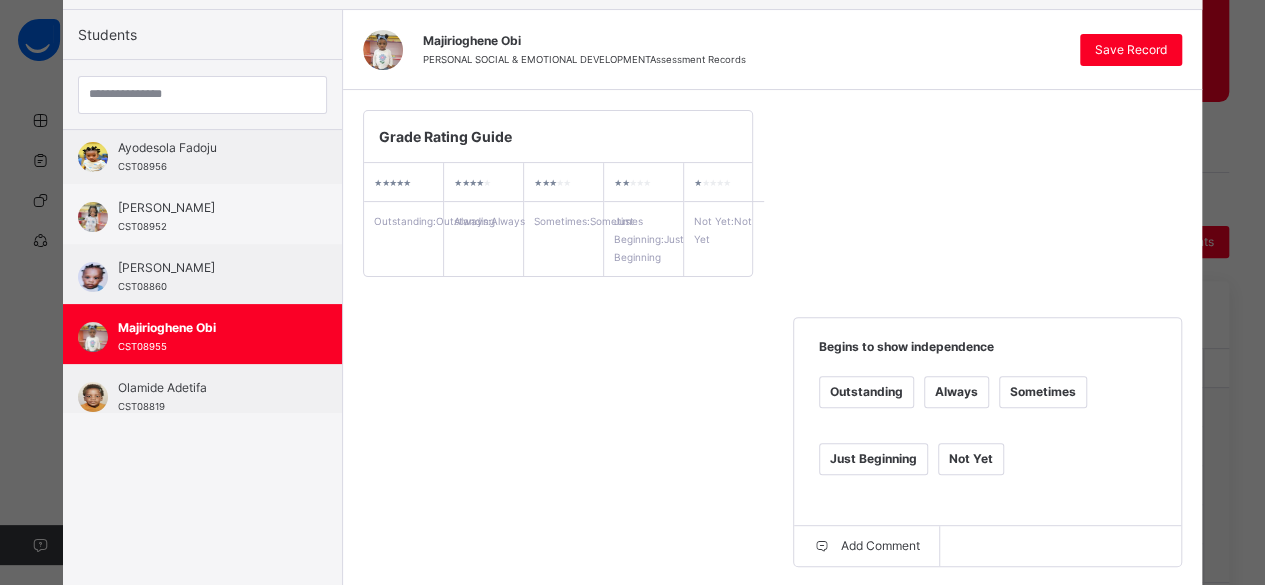 click on "Majirioghene  Obi PERSONAL SOCIAL & EMOTIONAL DEVELOPMENT  Assessment Records Save Record" at bounding box center (772, 50) 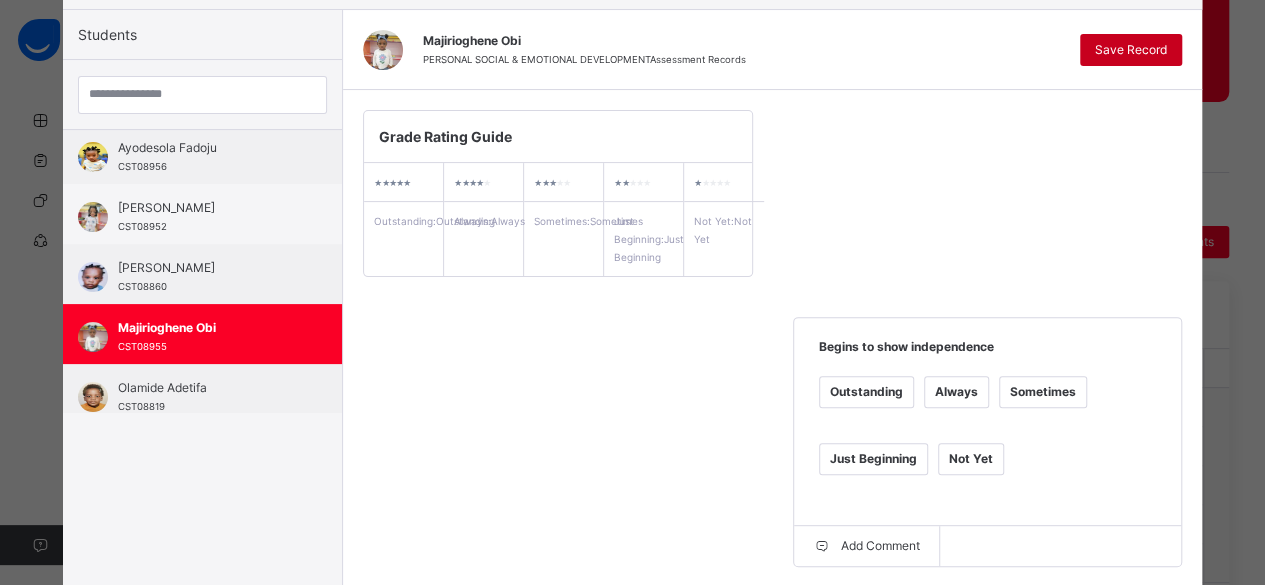 click on "Save Record" at bounding box center [1131, 50] 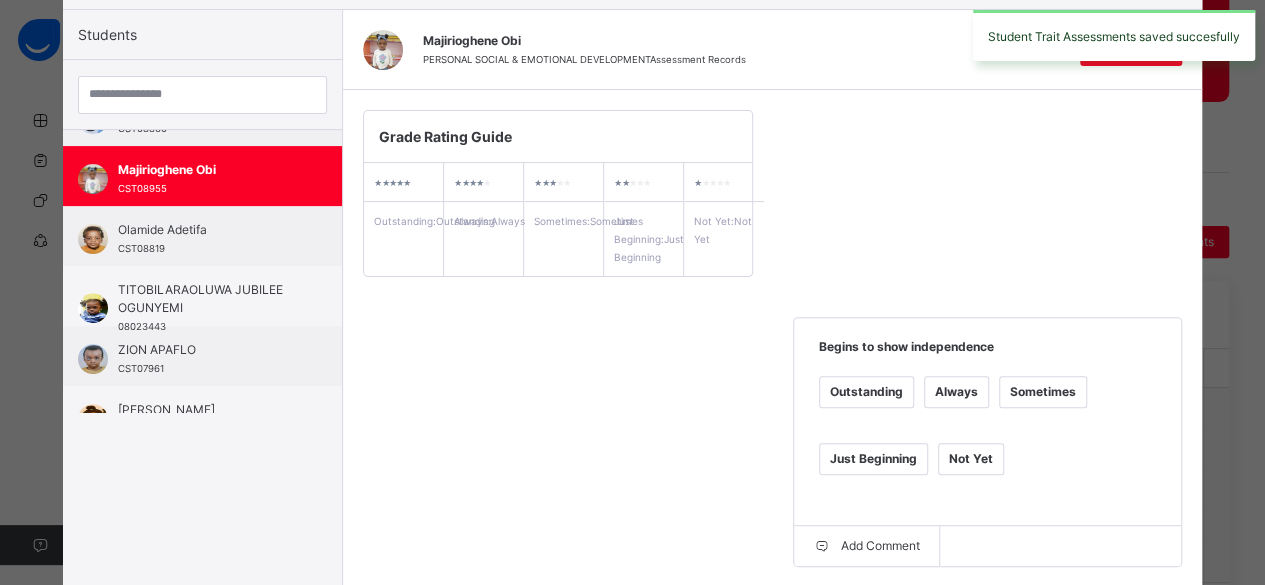 scroll, scrollTop: 378, scrollLeft: 0, axis: vertical 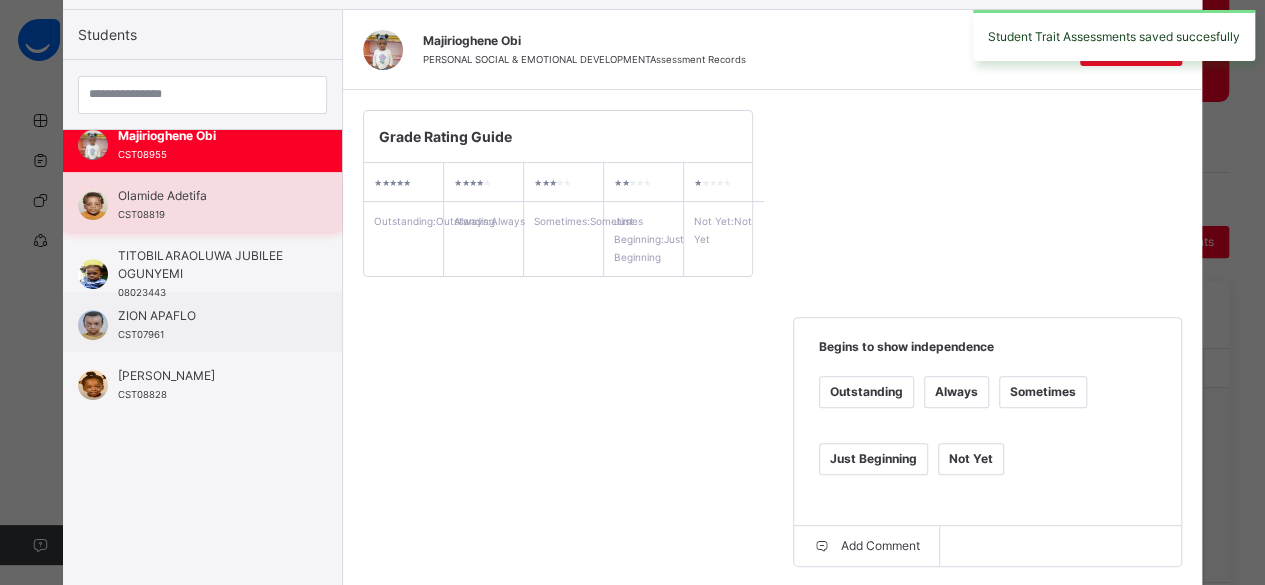 click on "Olamide  Adetifa" at bounding box center [207, 196] 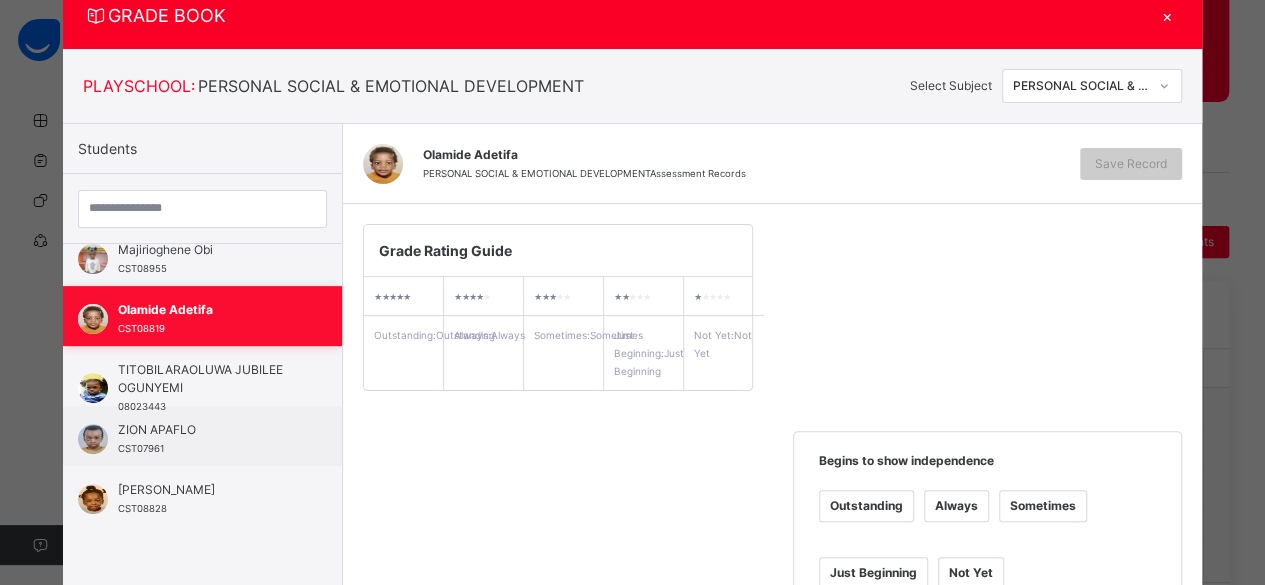 scroll, scrollTop: 182, scrollLeft: 0, axis: vertical 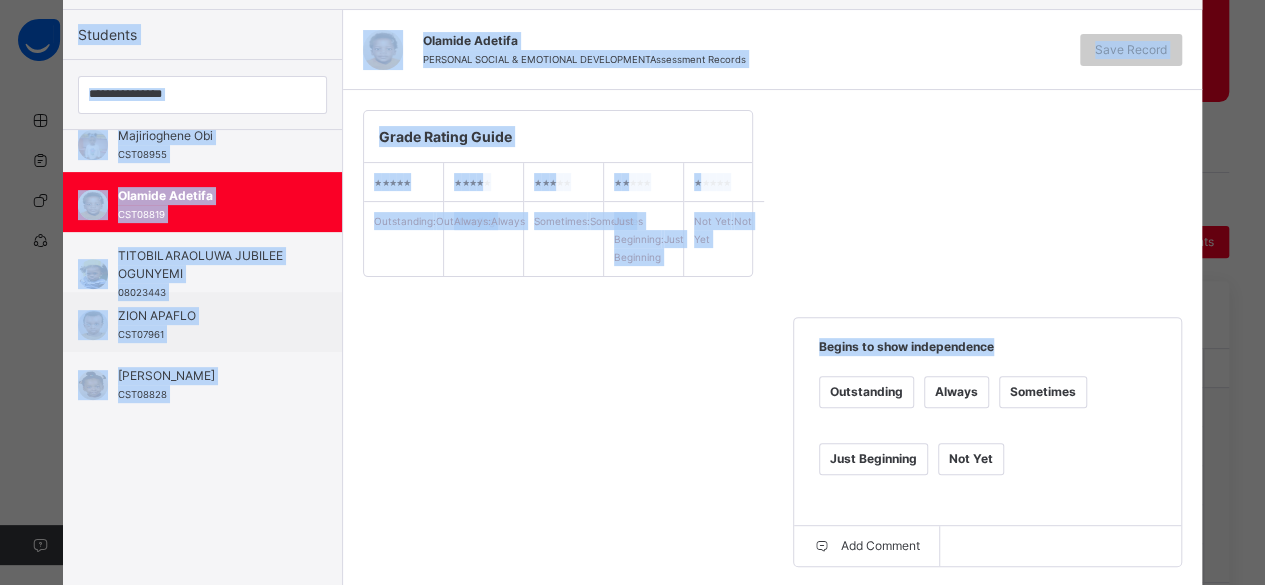 drag, startPoint x: 1252, startPoint y: 161, endPoint x: 1265, endPoint y: 221, distance: 61.39218 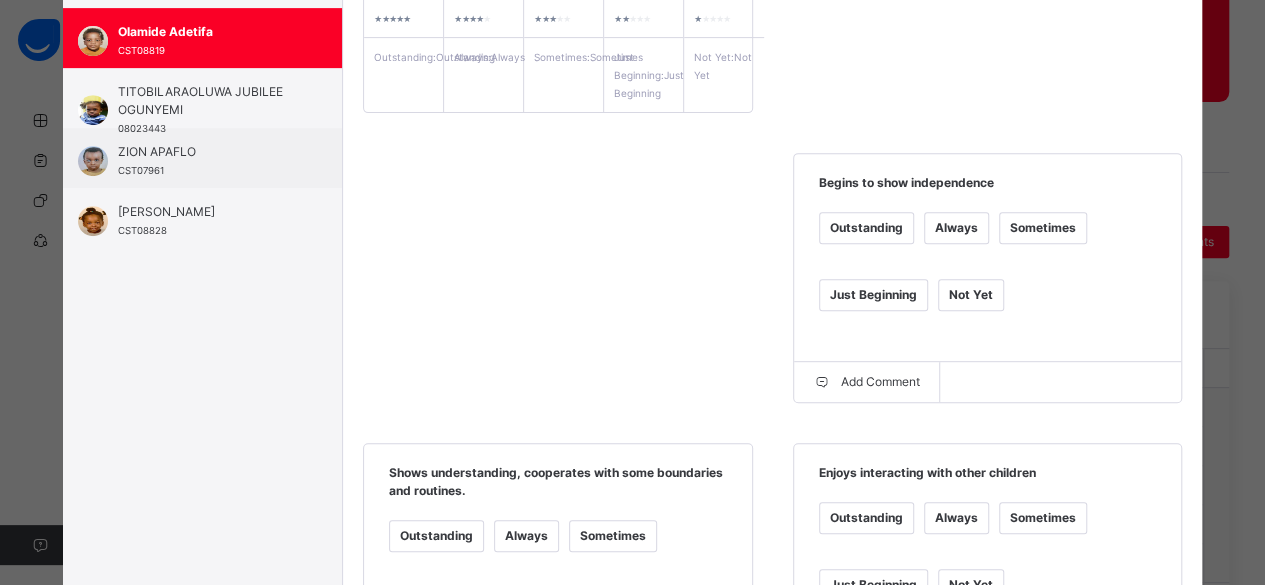 scroll, scrollTop: 349, scrollLeft: 0, axis: vertical 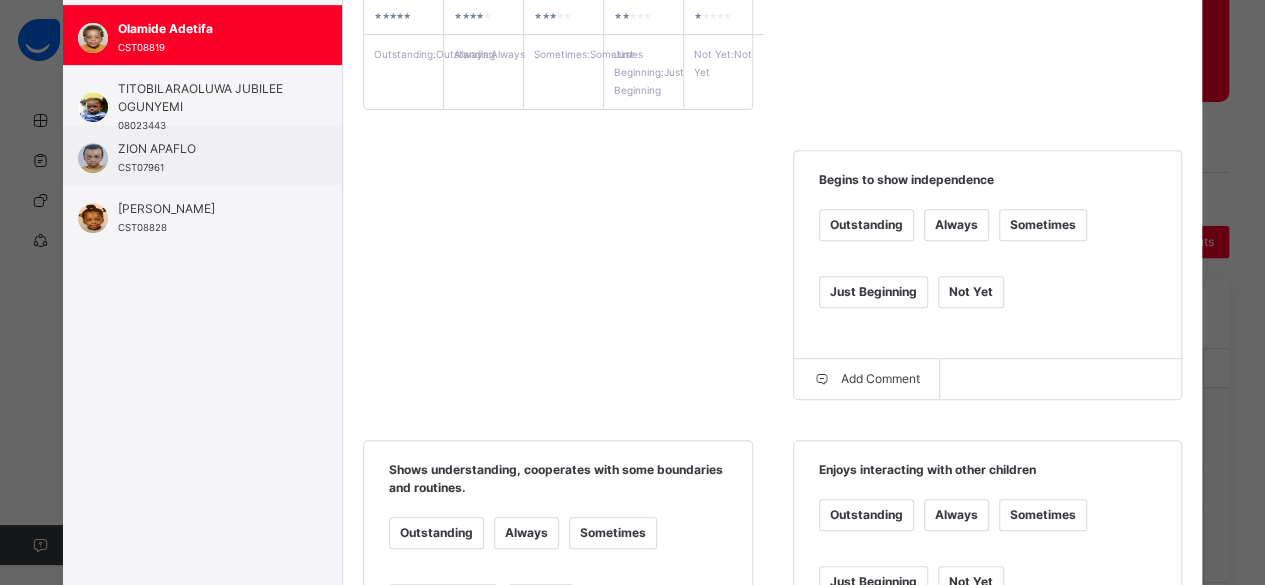click on "Sometimes" at bounding box center [1043, 225] 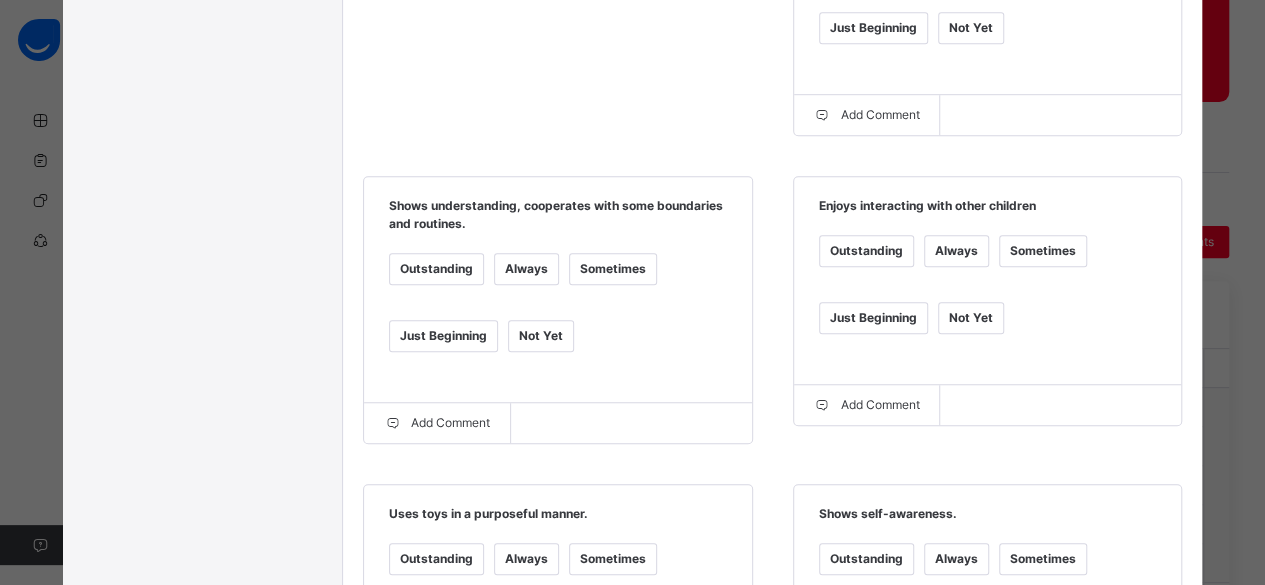 scroll, scrollTop: 631, scrollLeft: 0, axis: vertical 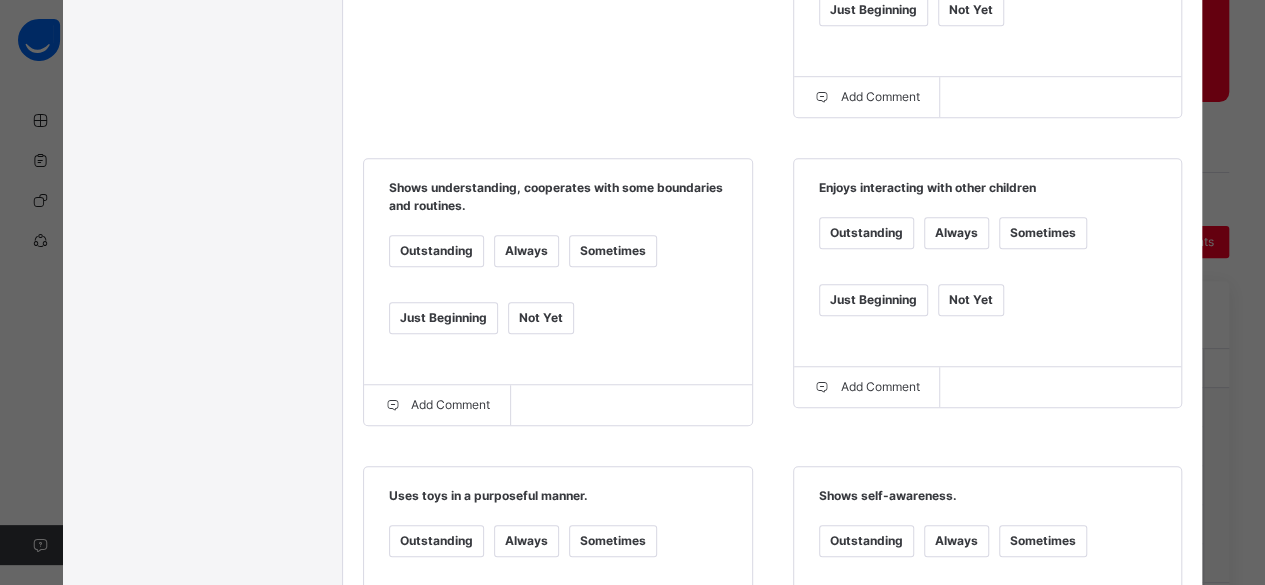 click on "Sometimes" at bounding box center [613, 251] 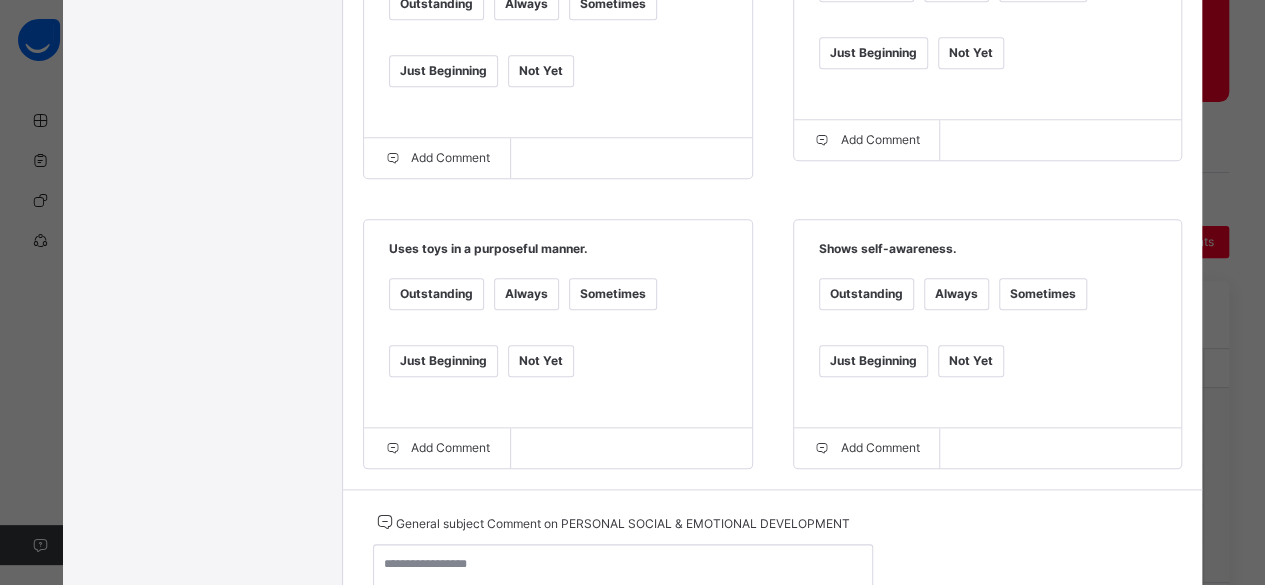 scroll, scrollTop: 882, scrollLeft: 0, axis: vertical 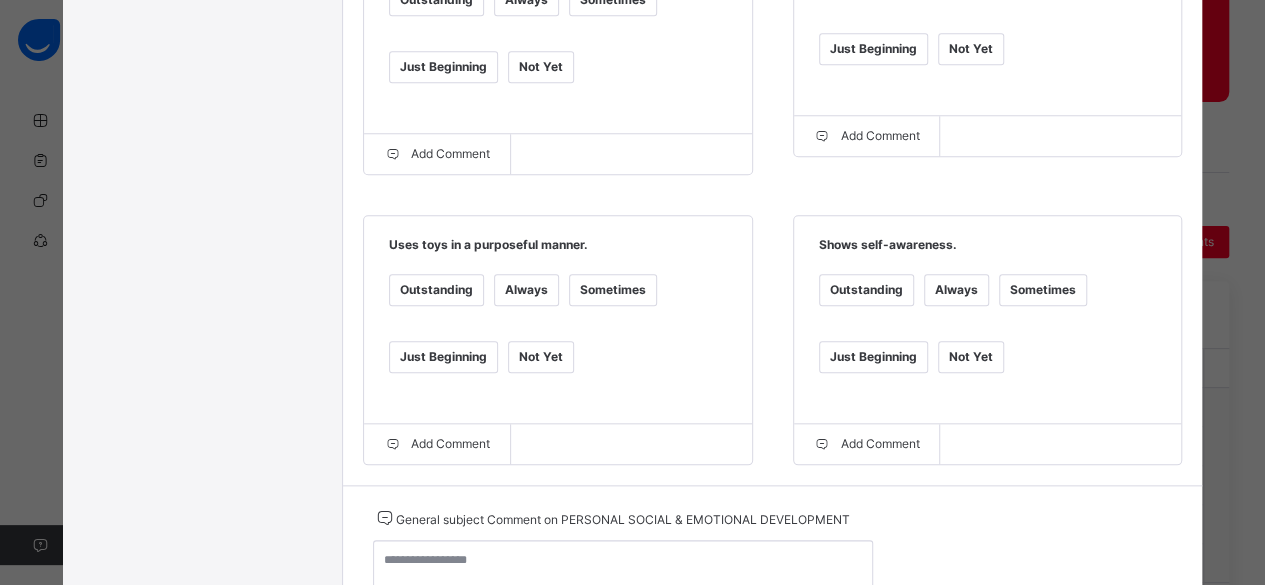 click on "Sometimes" at bounding box center [613, 290] 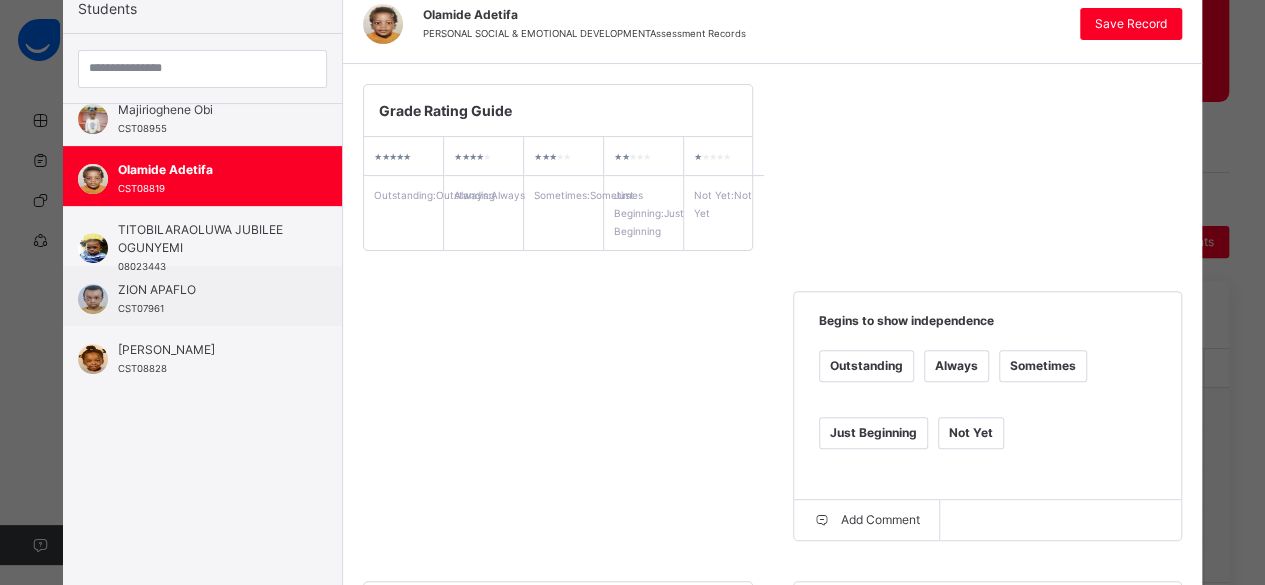 scroll, scrollTop: 177, scrollLeft: 0, axis: vertical 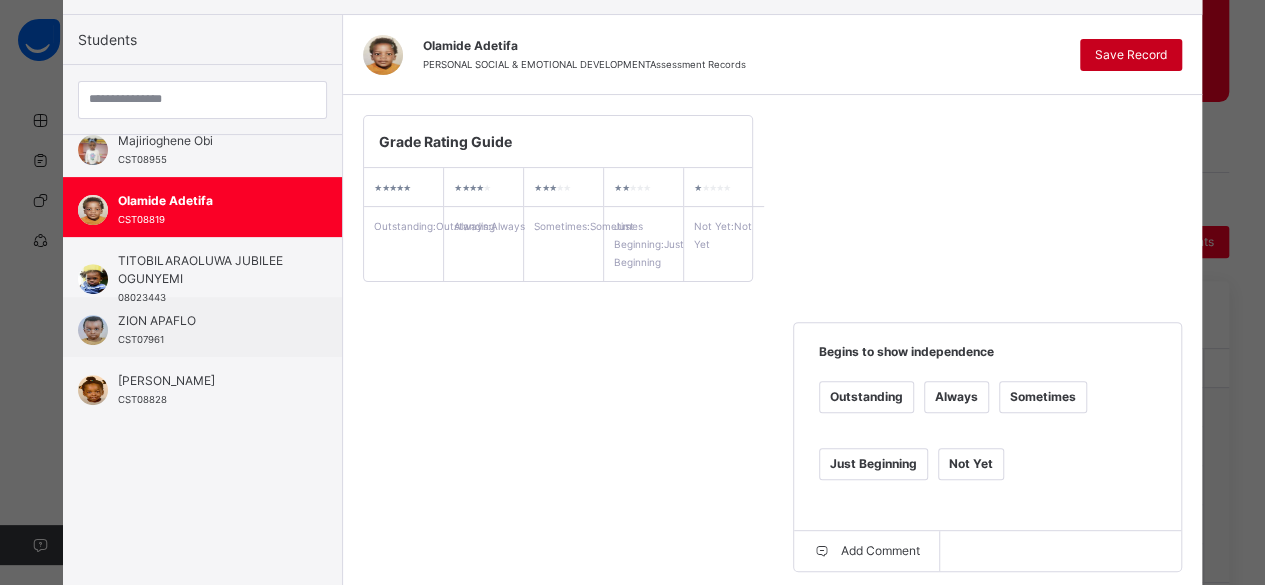 click on "Save Record" at bounding box center (1131, 55) 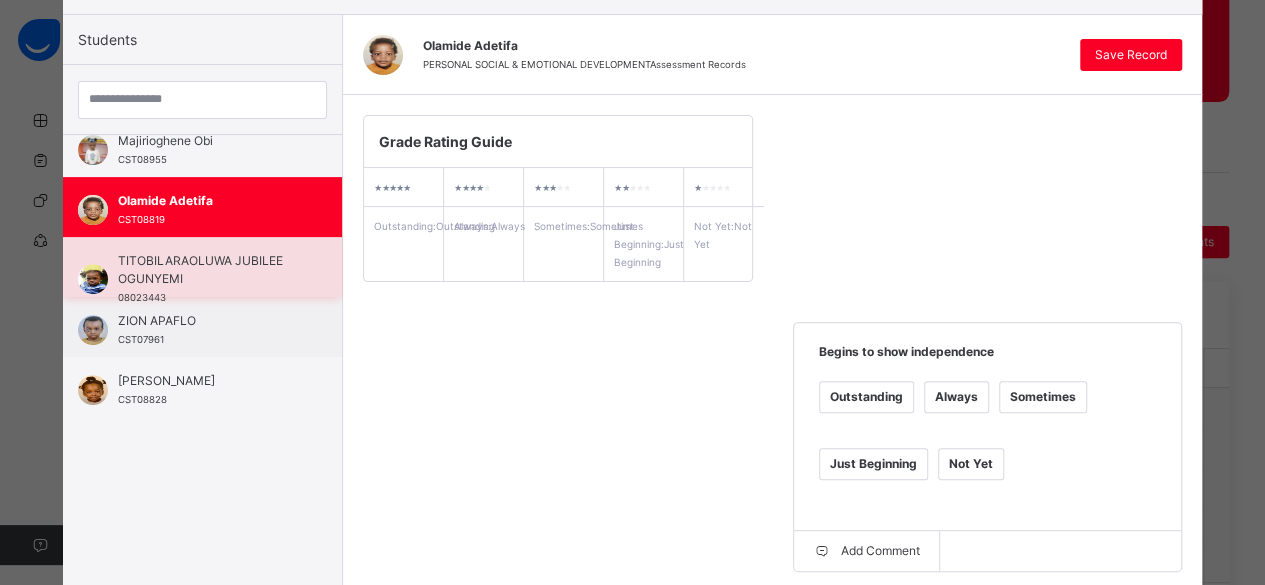 click on "TITOBILARAOLUWA JUBILEE OGUNYEMI" at bounding box center [207, 270] 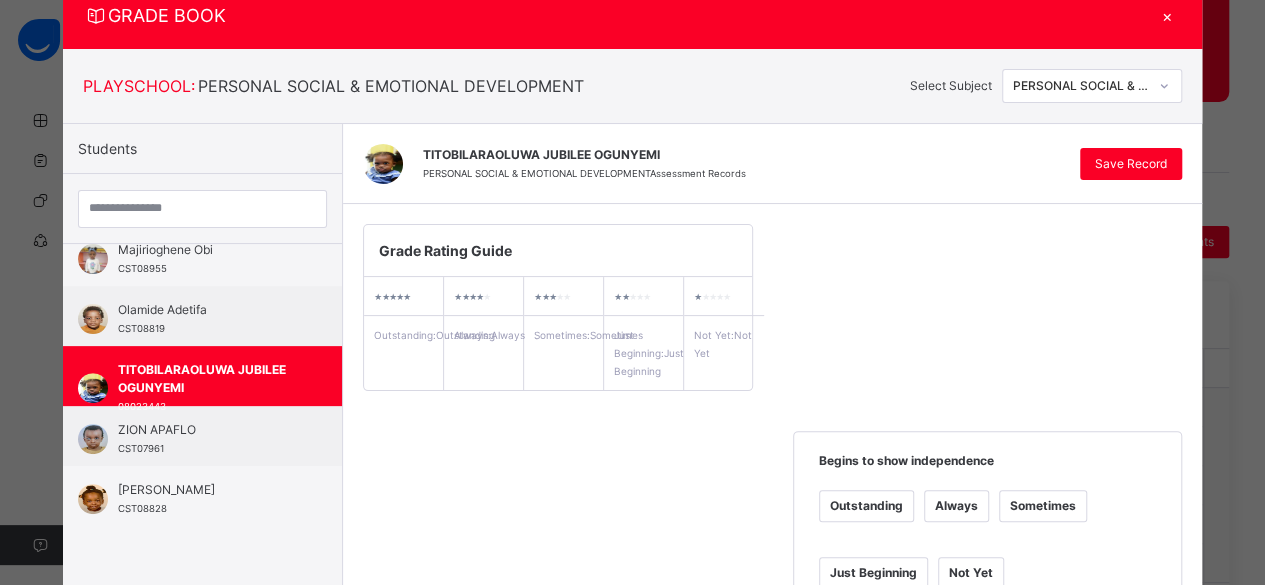 scroll, scrollTop: 177, scrollLeft: 0, axis: vertical 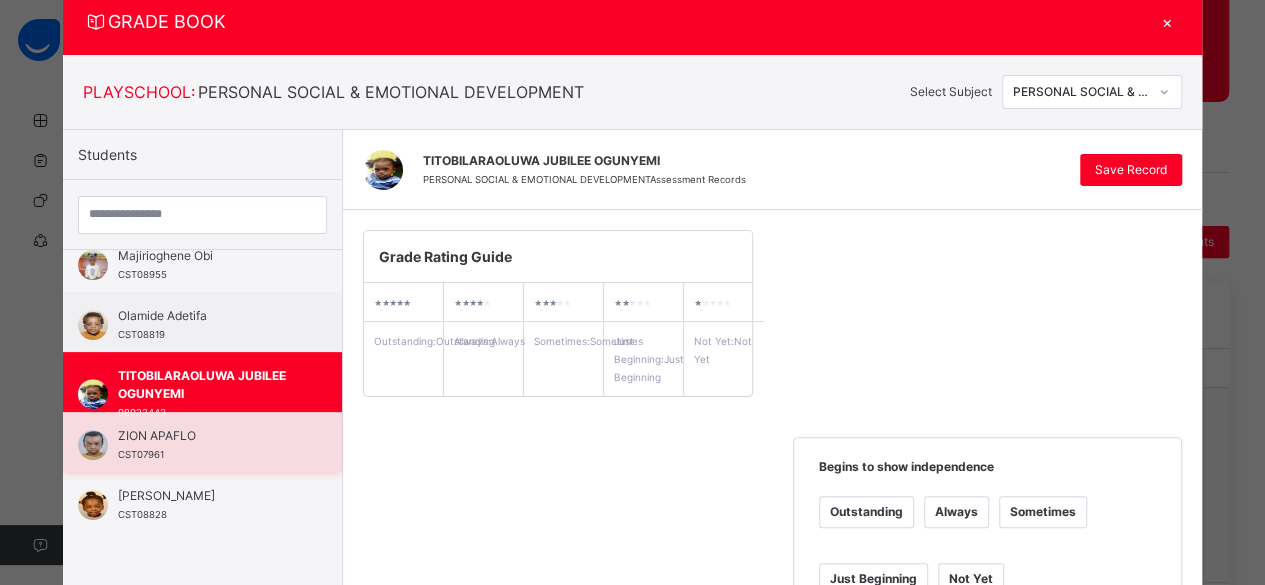 click on "ZION  APAFLO" at bounding box center [207, 436] 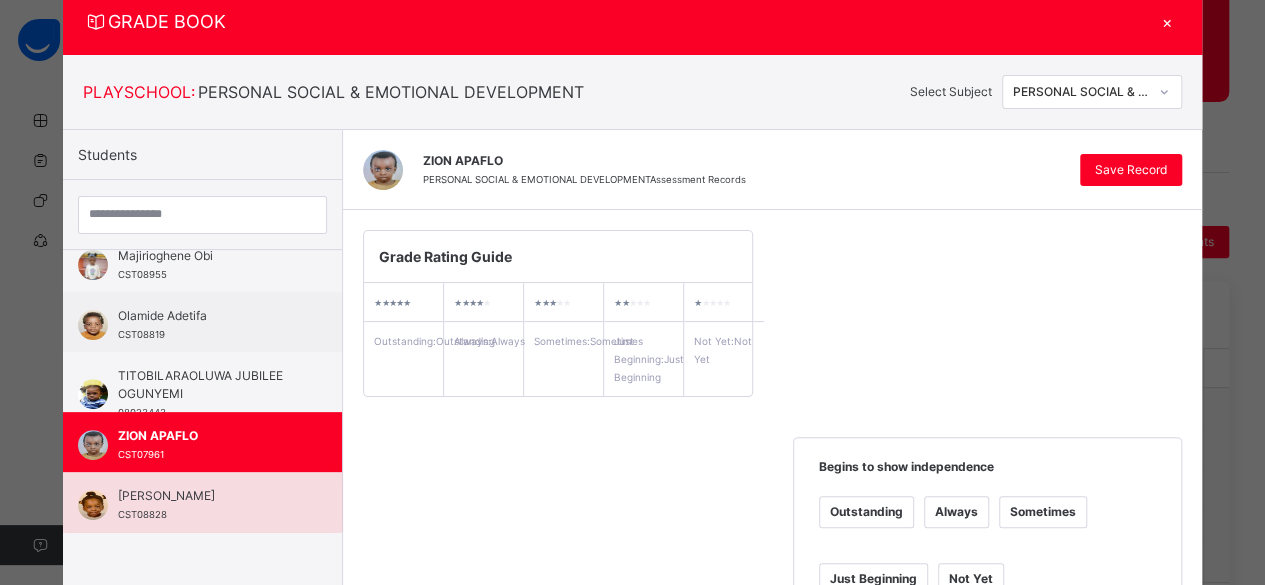 click on "Zoya  Shobanjo CST08828" at bounding box center (207, 505) 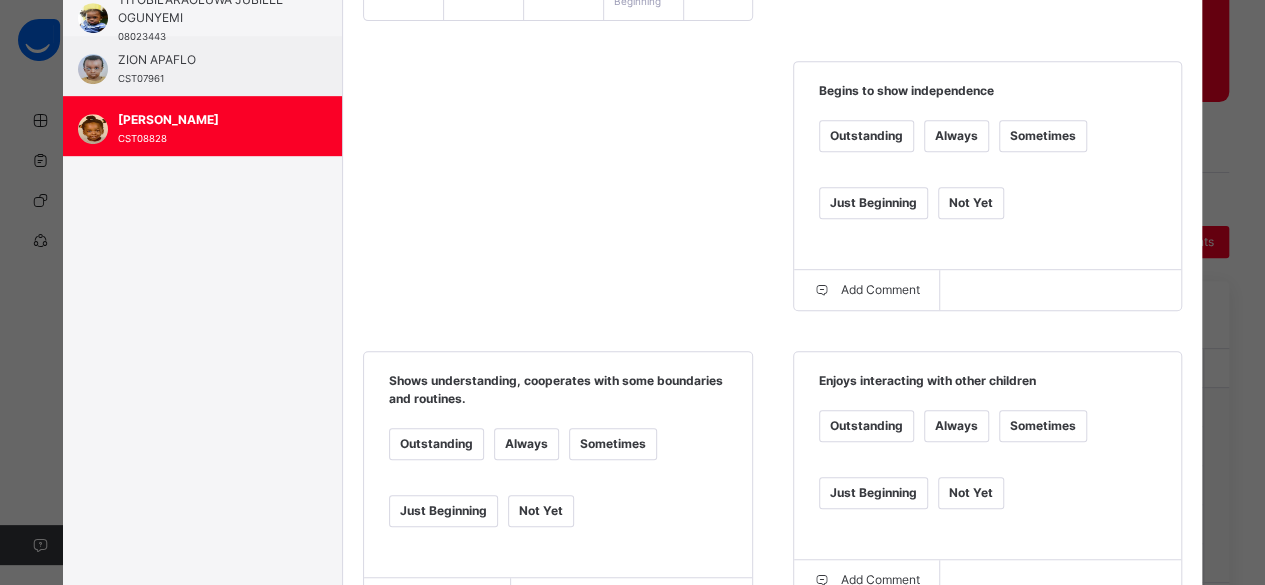 scroll, scrollTop: 448, scrollLeft: 0, axis: vertical 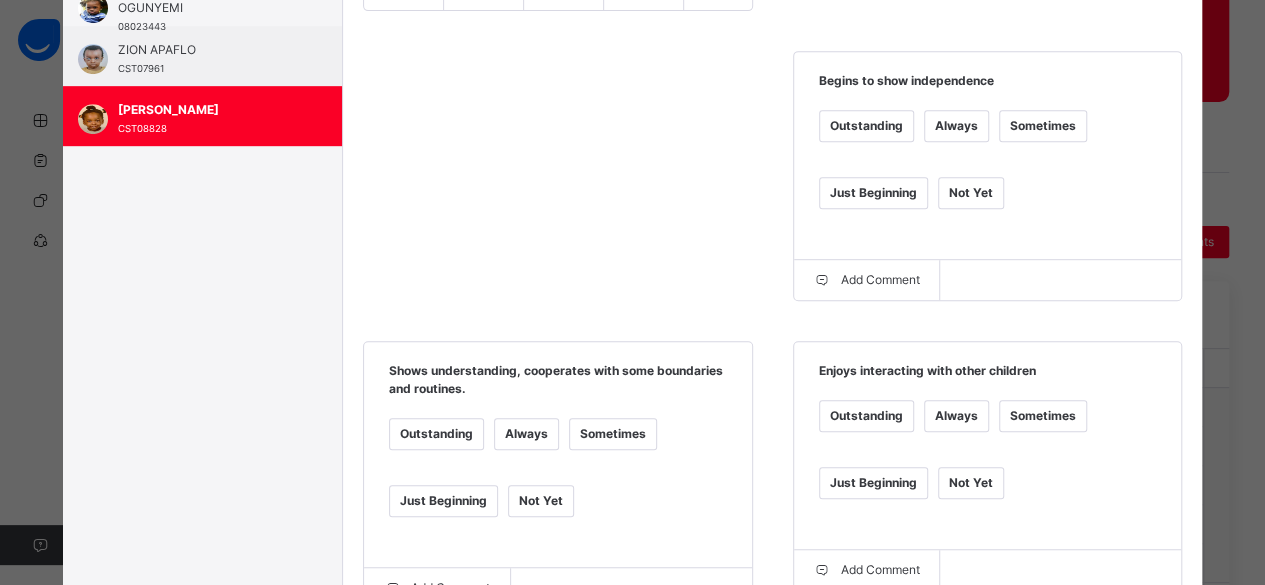 click on "Always" at bounding box center [956, 126] 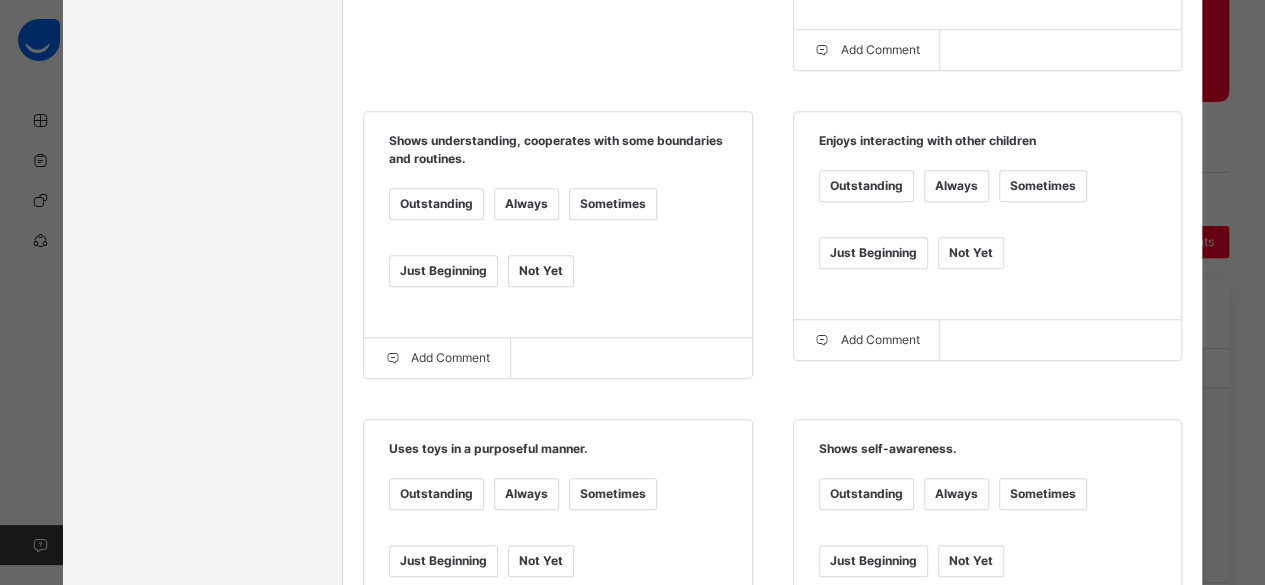 scroll, scrollTop: 682, scrollLeft: 0, axis: vertical 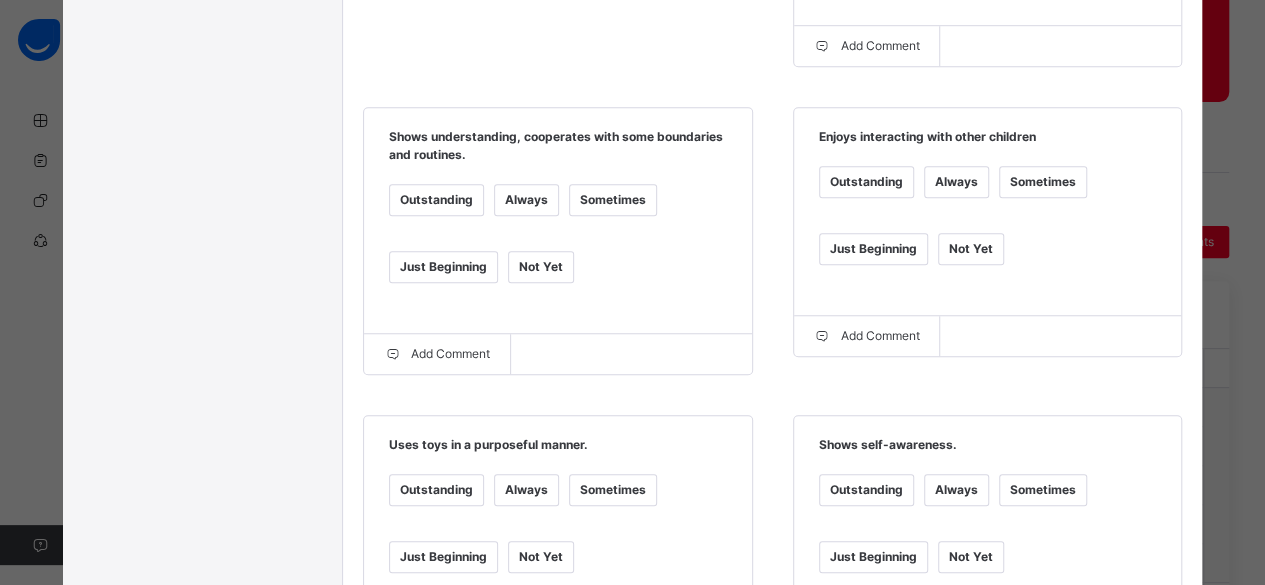 click on "Sometimes" at bounding box center [613, 200] 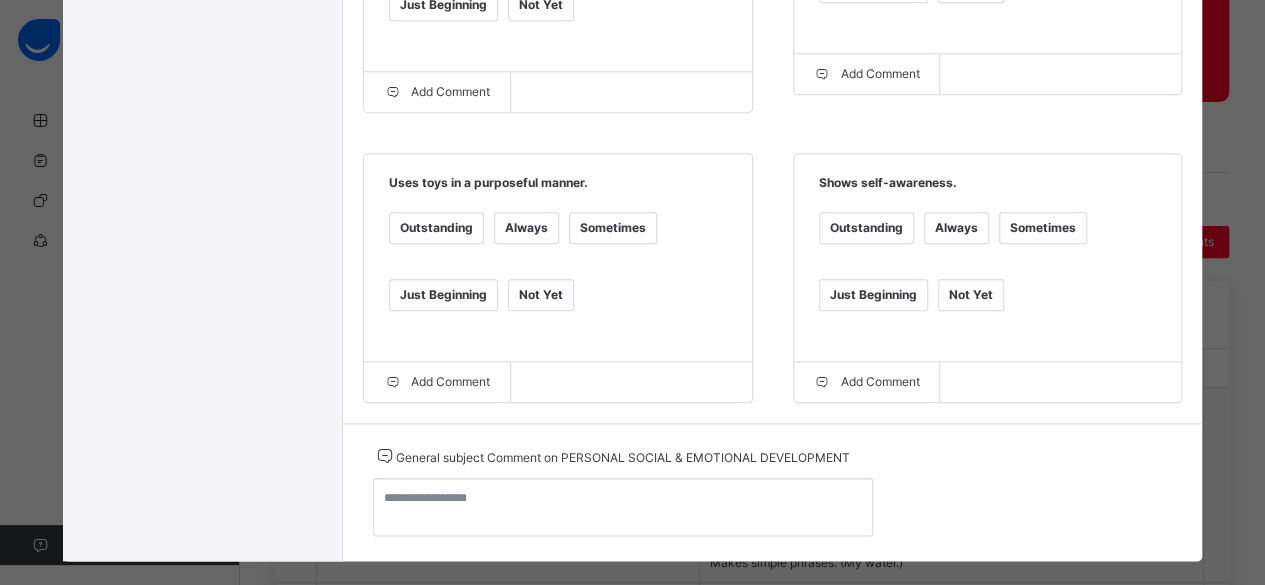 scroll, scrollTop: 946, scrollLeft: 0, axis: vertical 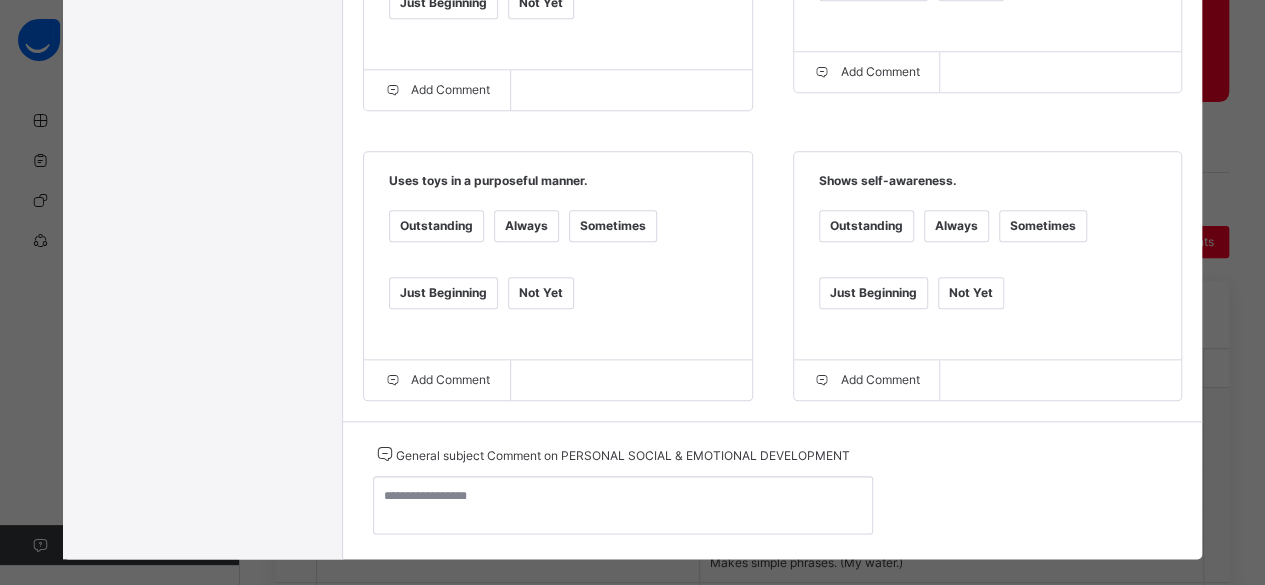 click on "Sometimes" at bounding box center (613, 226) 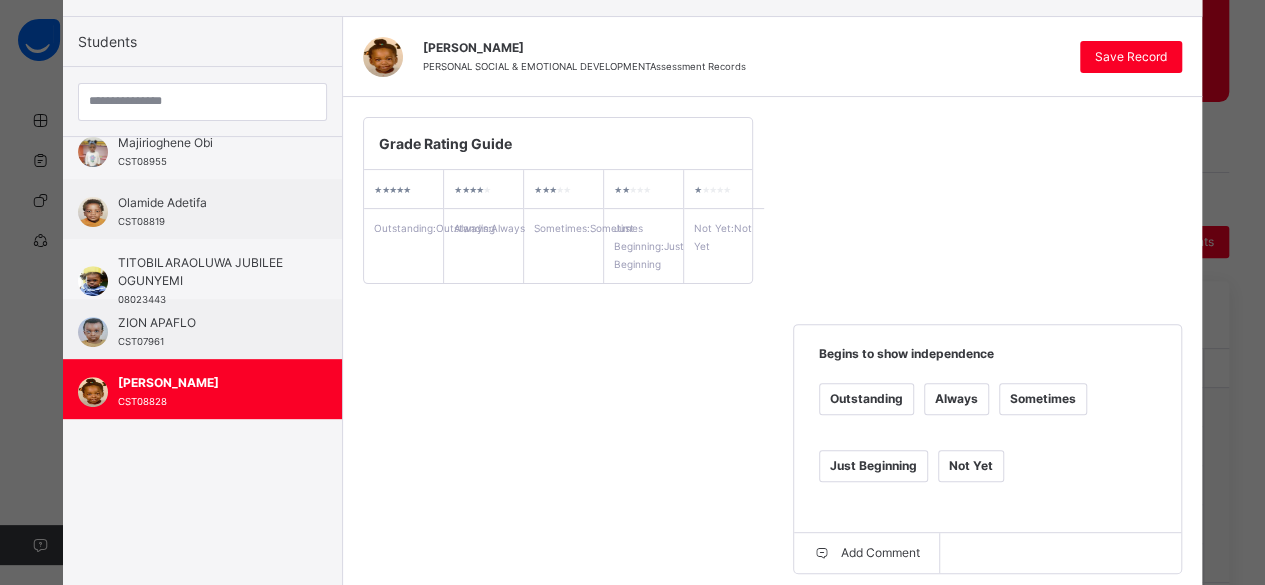 scroll, scrollTop: 166, scrollLeft: 0, axis: vertical 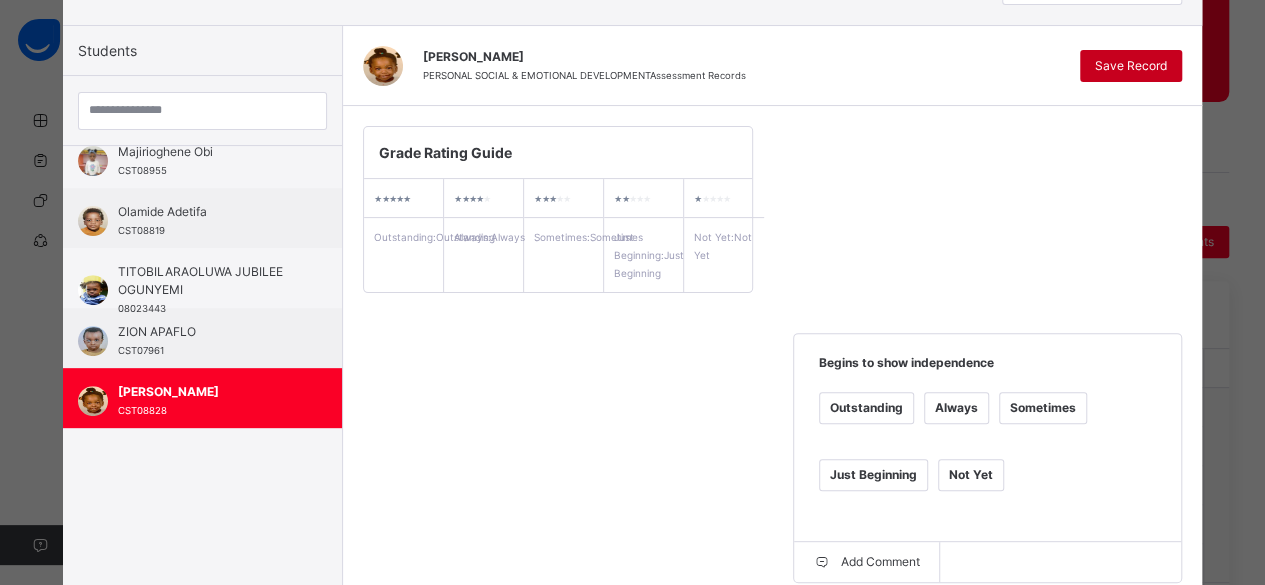 click on "Save Record" at bounding box center (1131, 66) 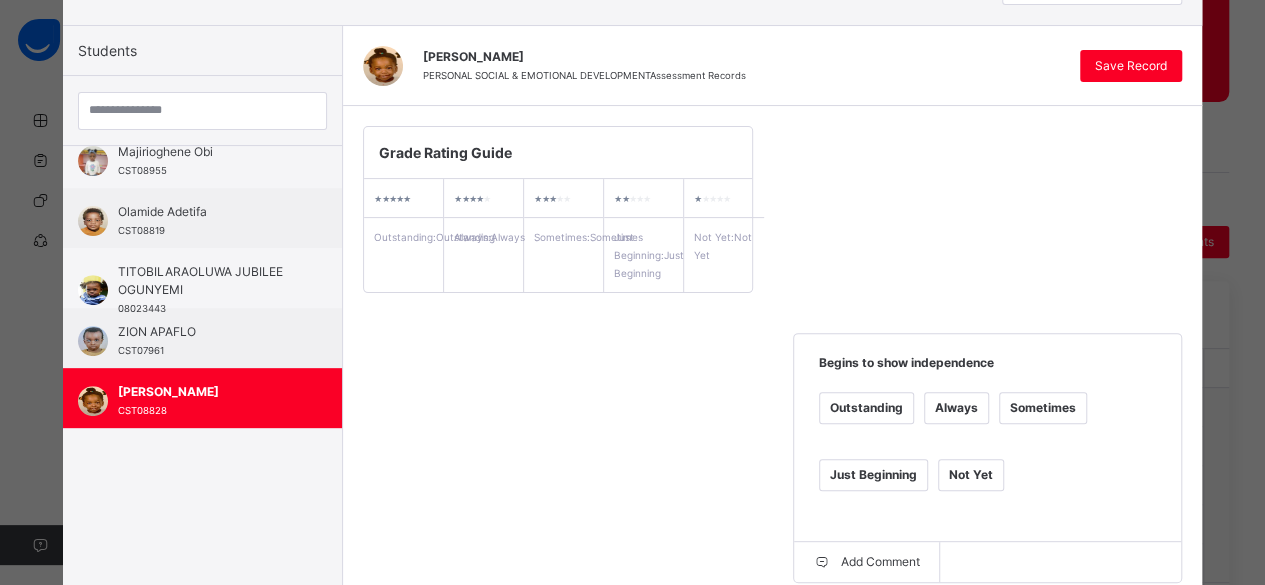 scroll, scrollTop: 0, scrollLeft: 0, axis: both 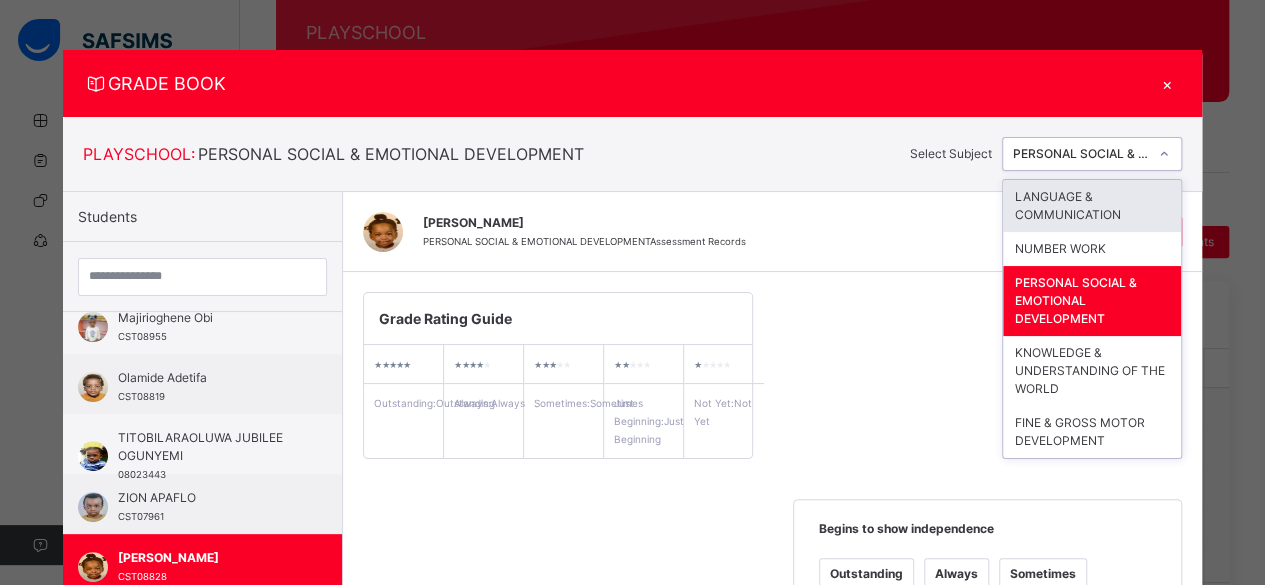 click at bounding box center [1164, 154] 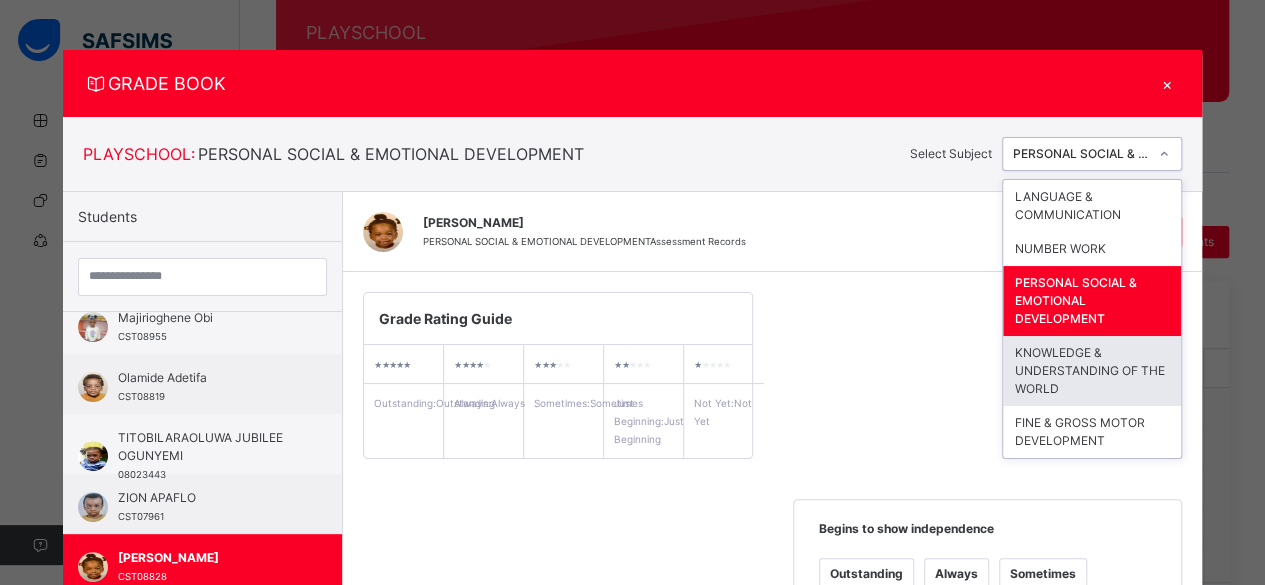 click on "KNOWLEDGE & UNDERSTANDING OF THE WORLD" at bounding box center [1092, 371] 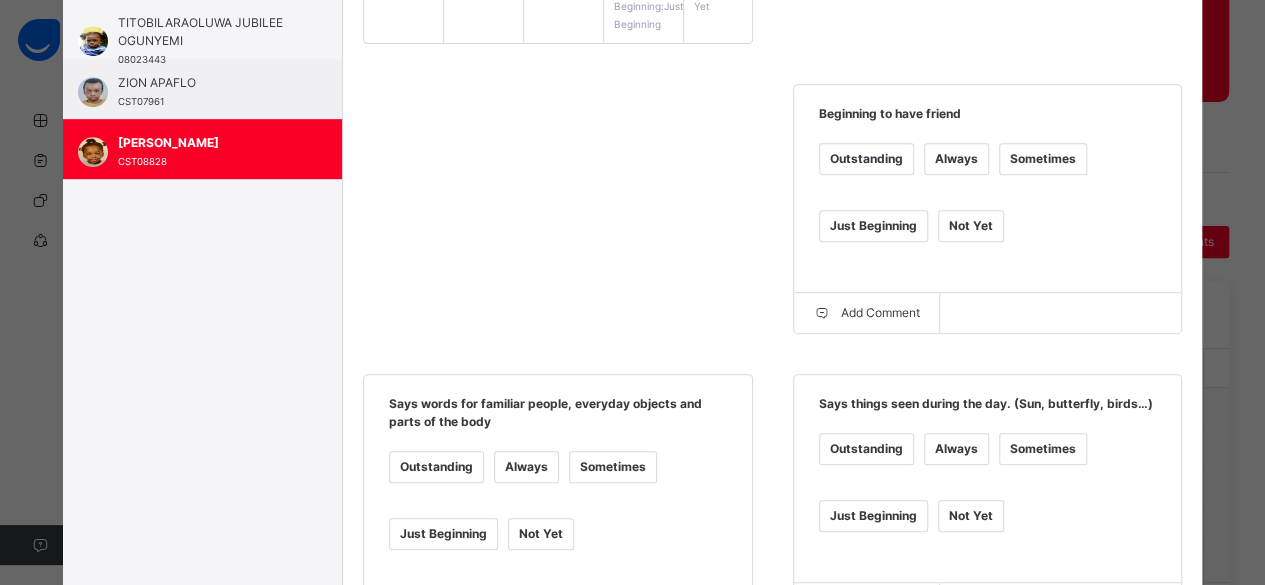 scroll, scrollTop: 422, scrollLeft: 0, axis: vertical 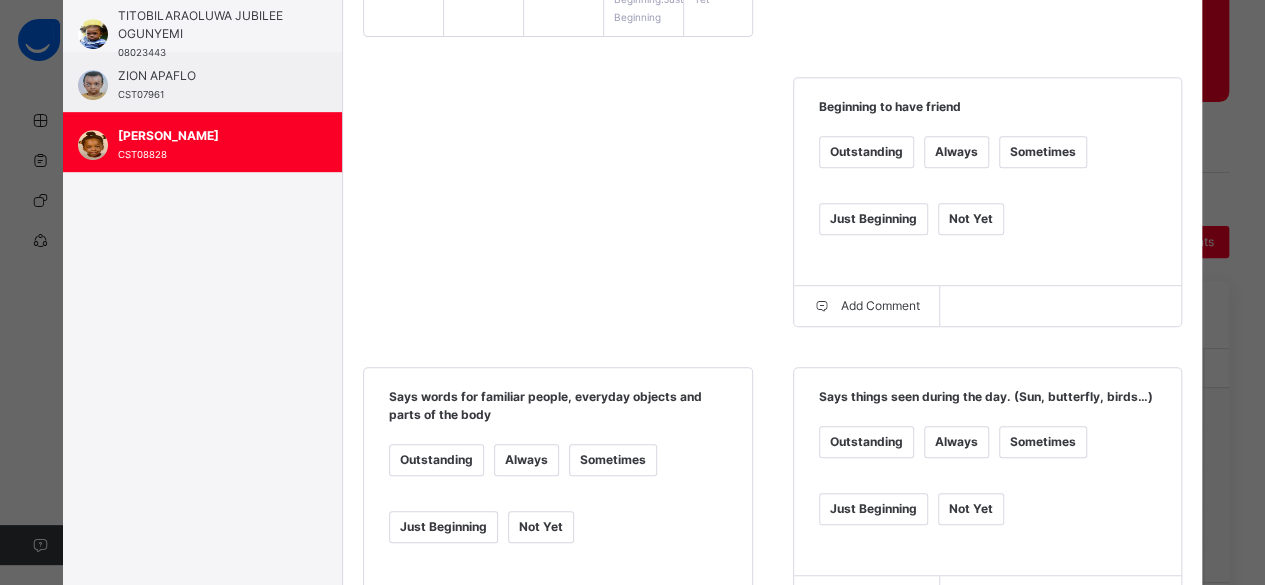 click on "Sometimes" at bounding box center [1043, 152] 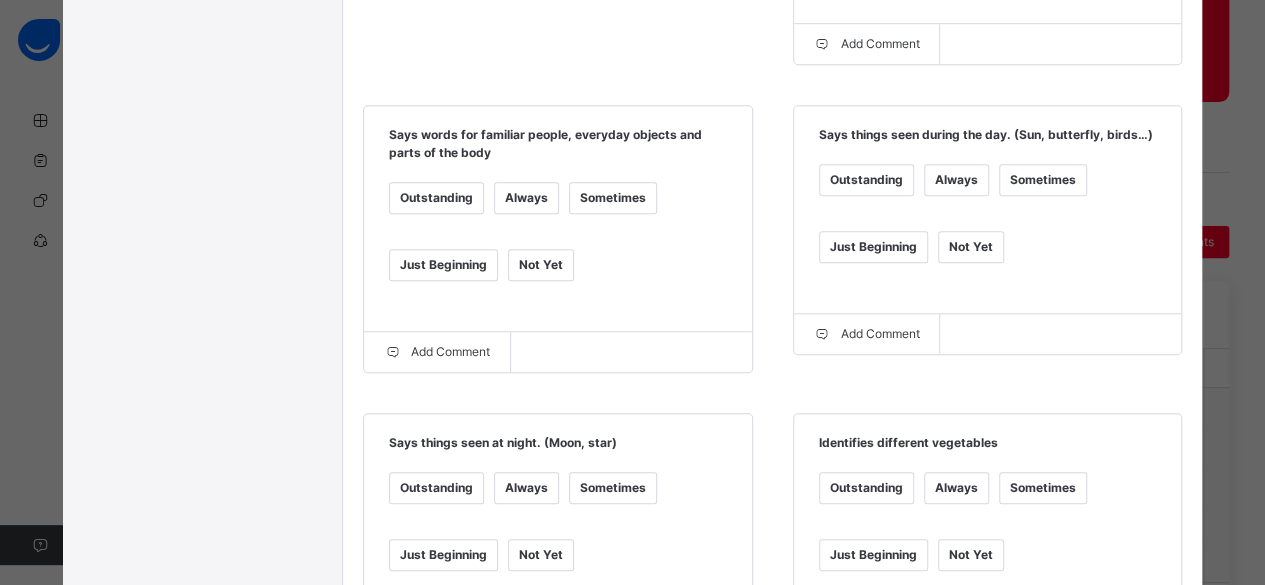 scroll, scrollTop: 750, scrollLeft: 0, axis: vertical 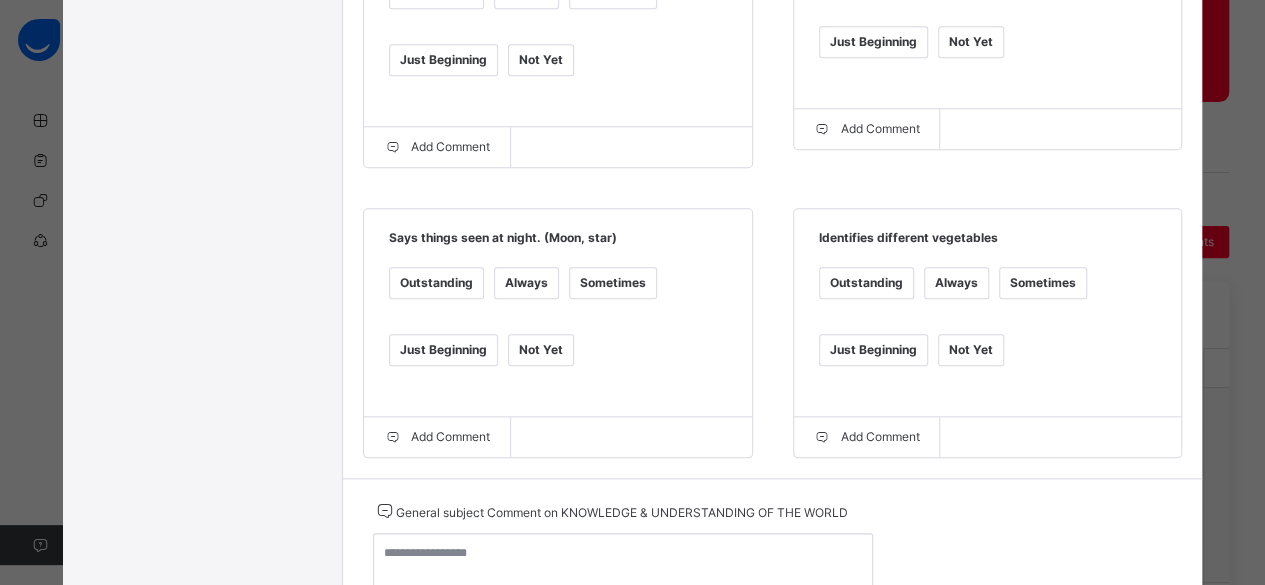 click on "Just Beginning" at bounding box center (443, 350) 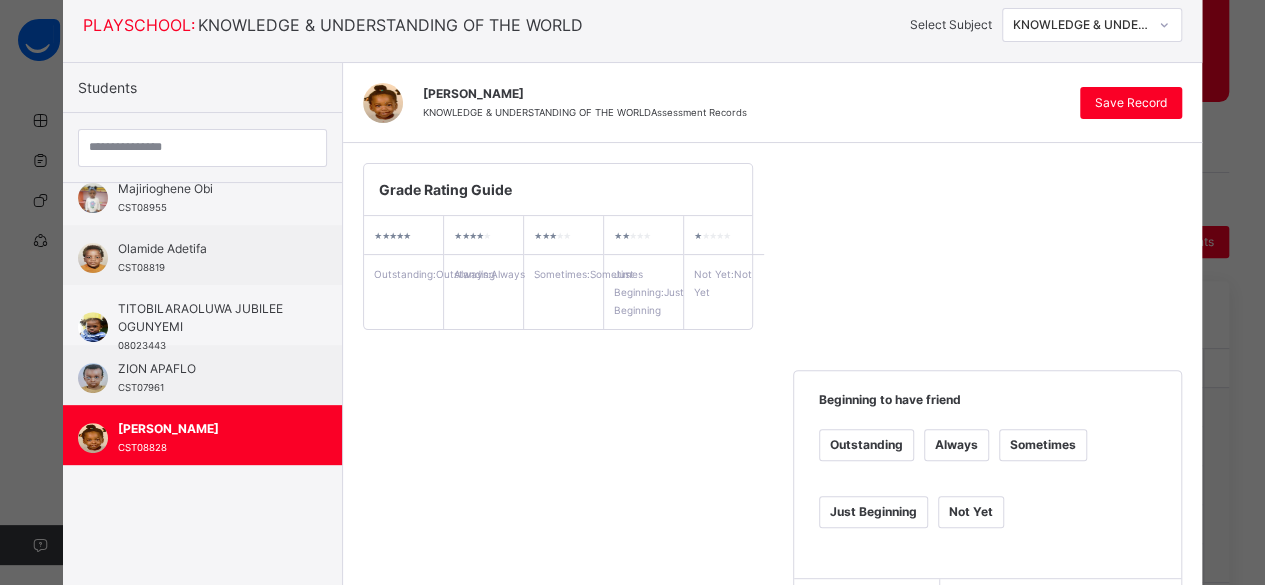 scroll, scrollTop: 100, scrollLeft: 0, axis: vertical 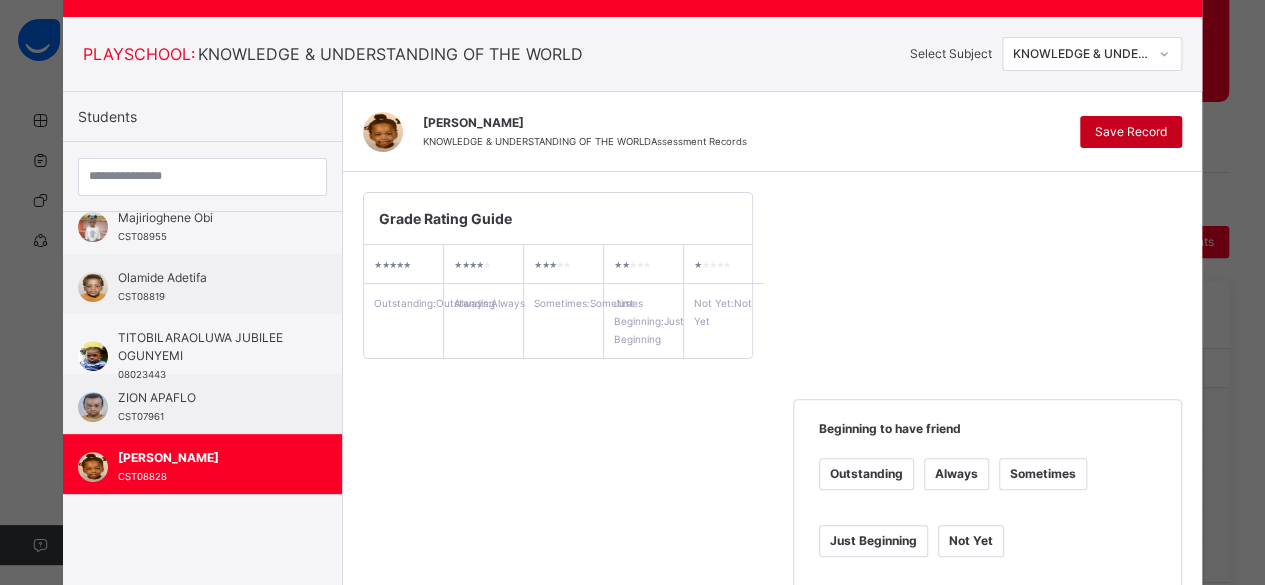 click on "Save Record" at bounding box center (1131, 132) 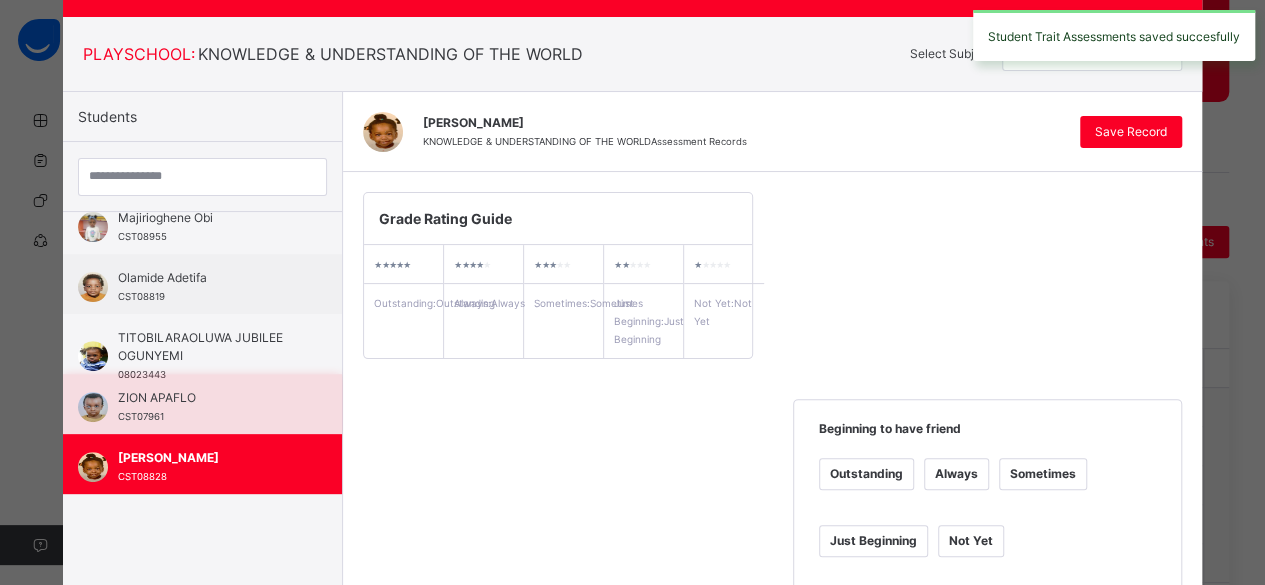 click on "ZION  APAFLO CST07961" at bounding box center (207, 407) 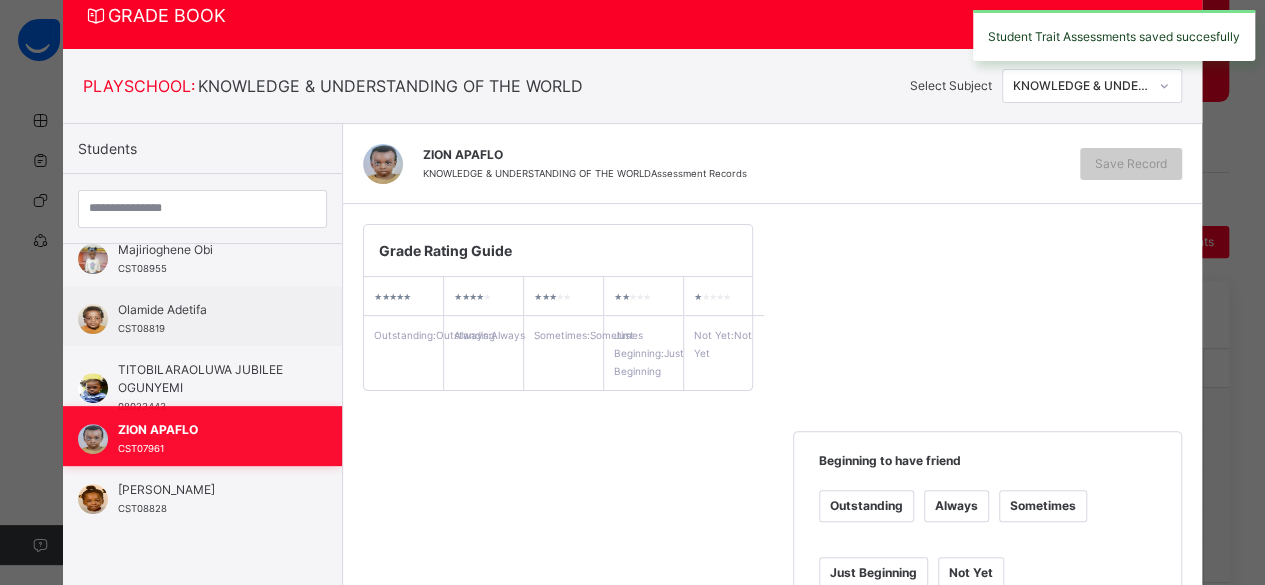 scroll, scrollTop: 100, scrollLeft: 0, axis: vertical 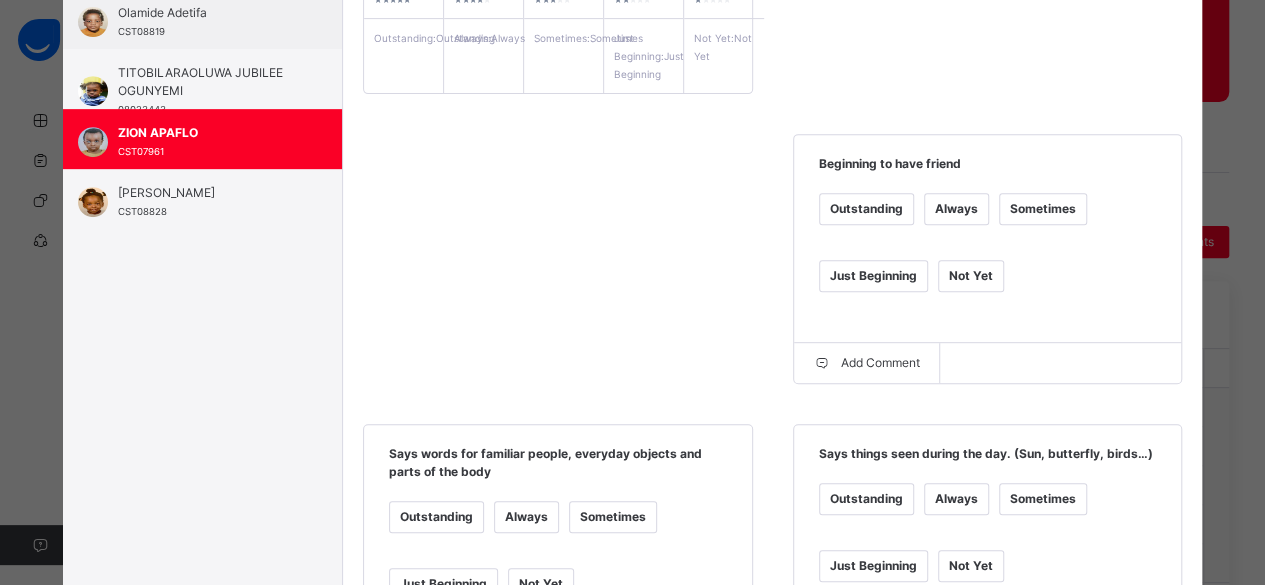click on "Sometimes" at bounding box center (1043, 209) 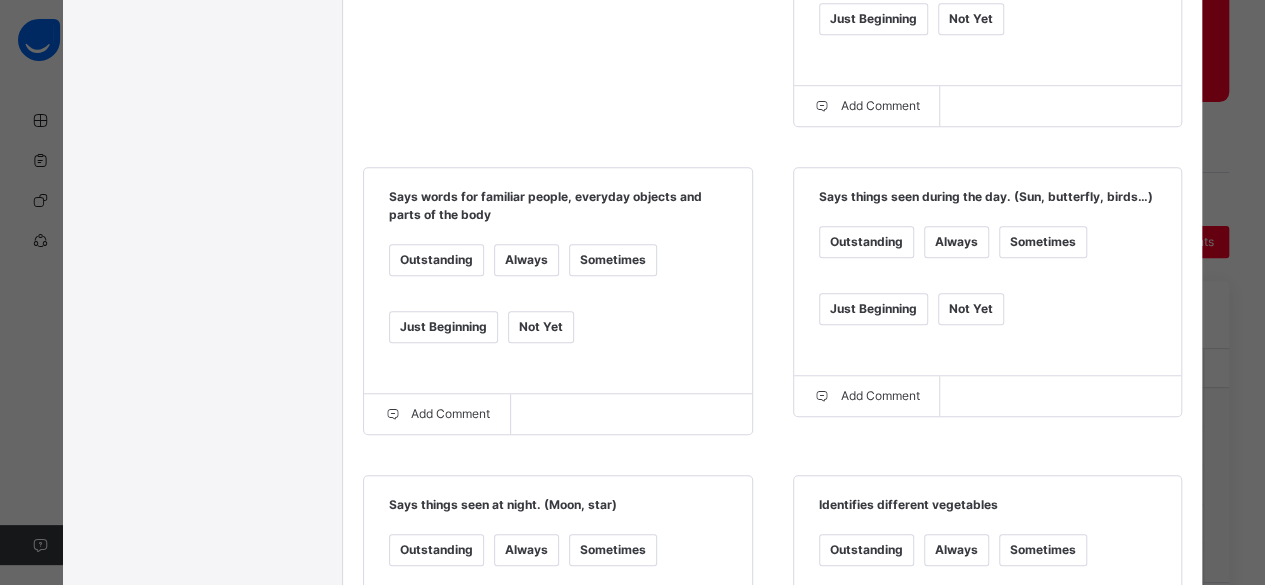 scroll, scrollTop: 622, scrollLeft: 0, axis: vertical 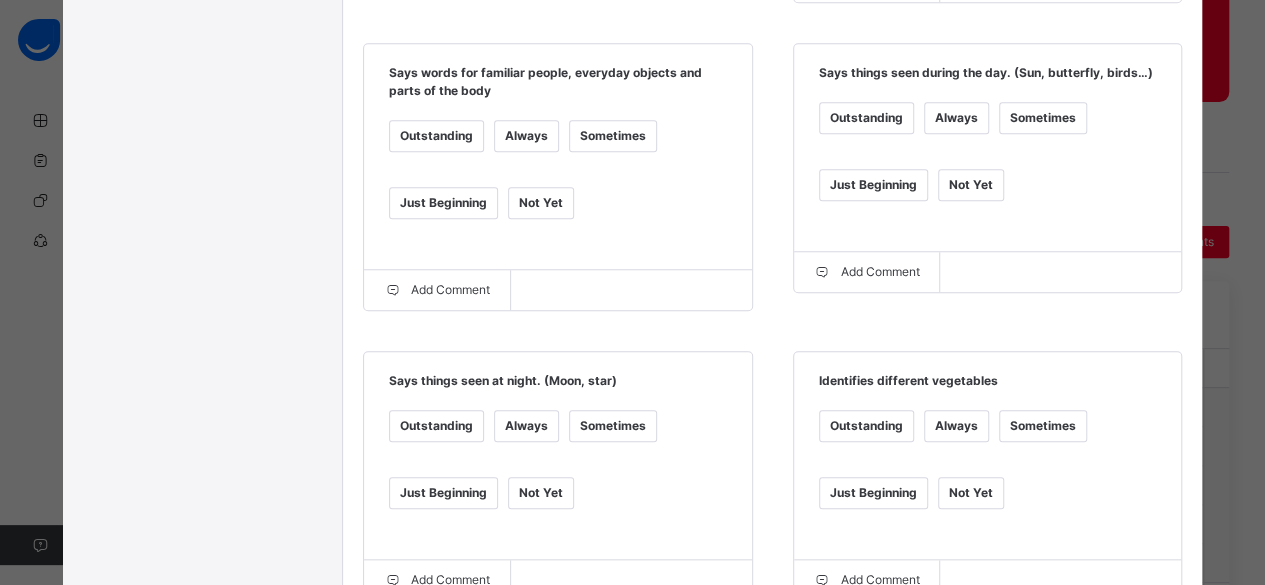 click on "Sometimes" at bounding box center (613, 426) 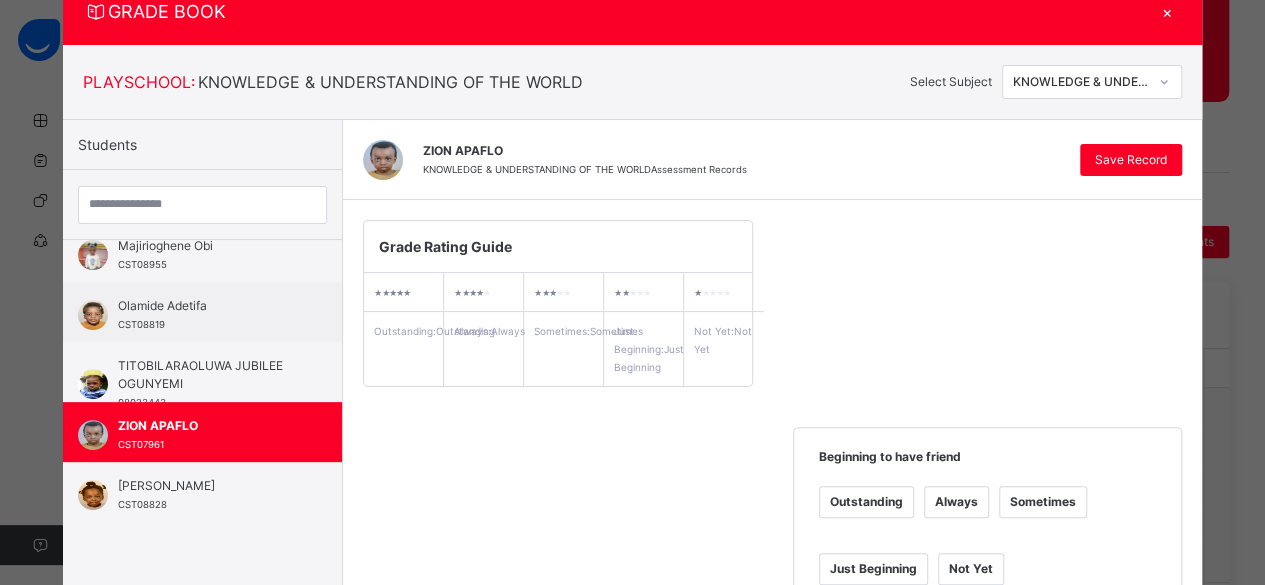 scroll, scrollTop: 70, scrollLeft: 0, axis: vertical 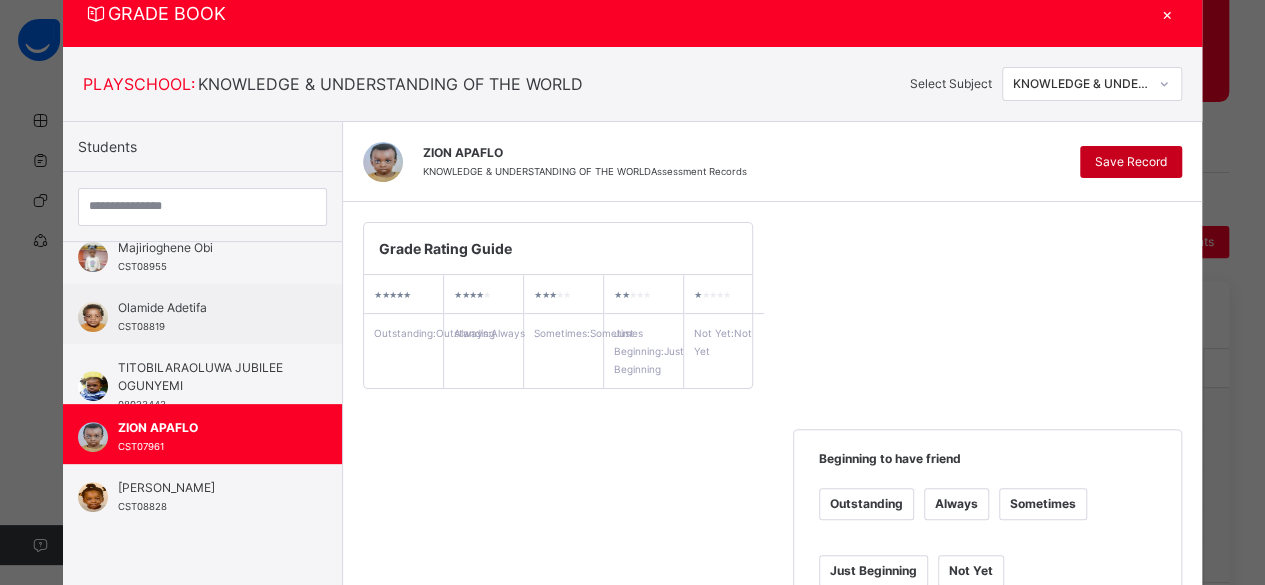 click on "Save Record" at bounding box center (1131, 162) 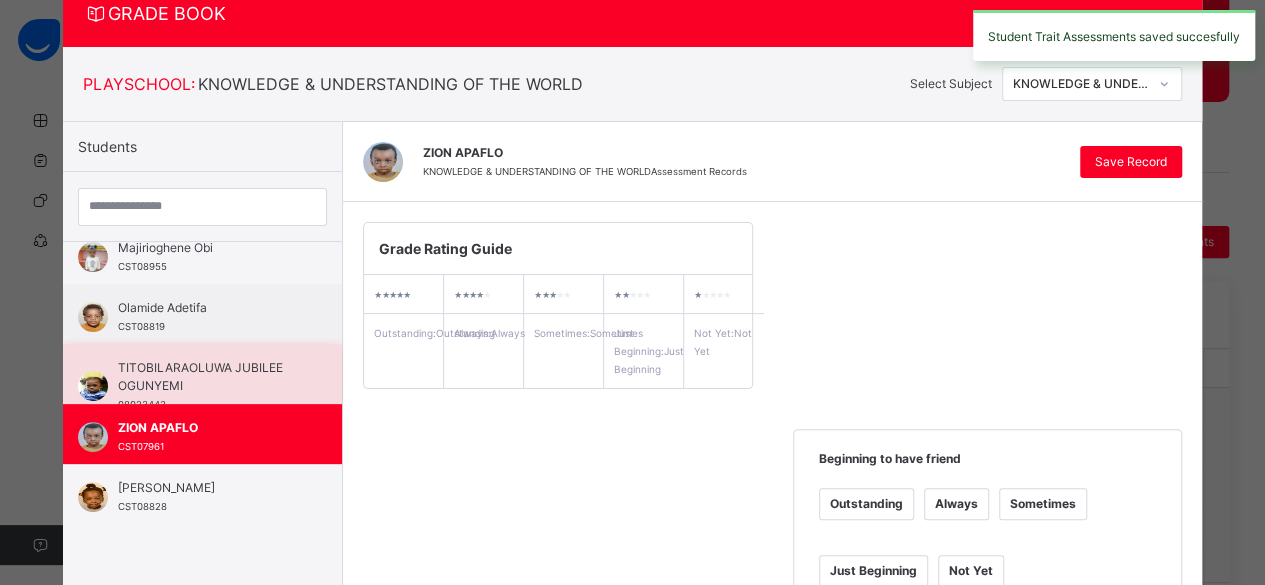 click on "TITOBILARAOLUWA JUBILEE OGUNYEMI" at bounding box center [207, 377] 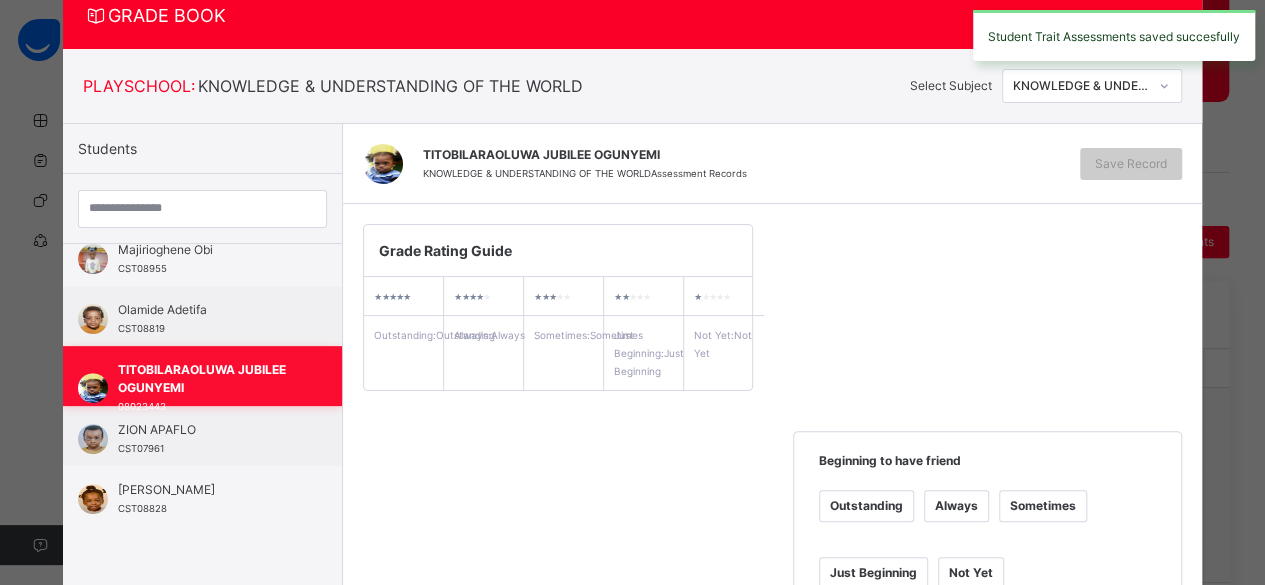 scroll, scrollTop: 70, scrollLeft: 0, axis: vertical 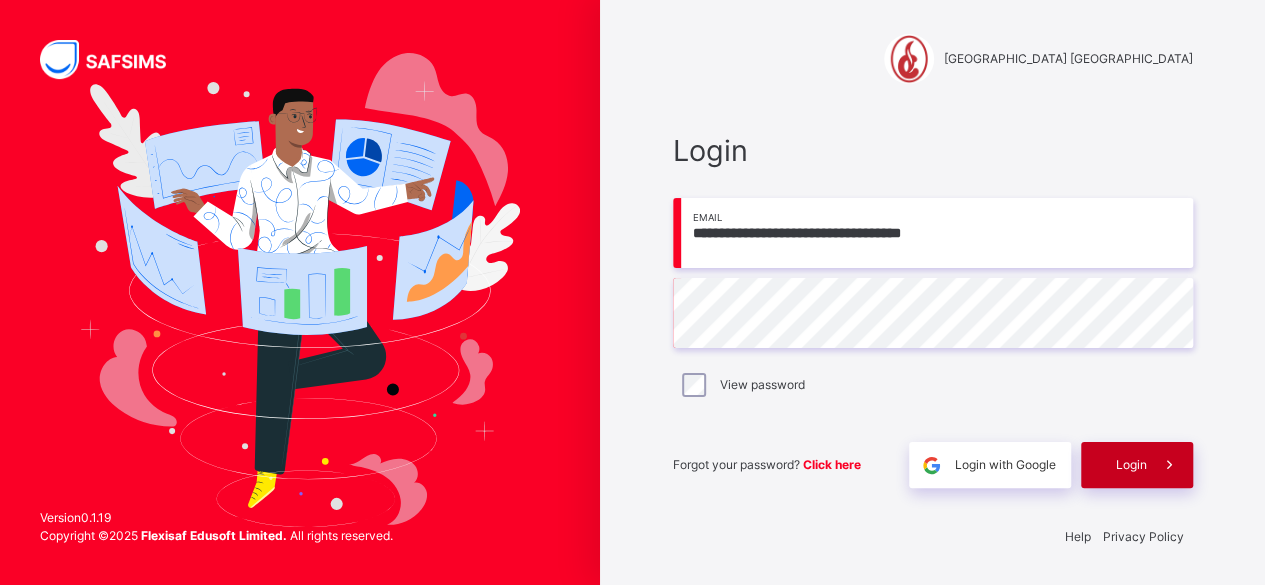click on "Login" at bounding box center [1137, 465] 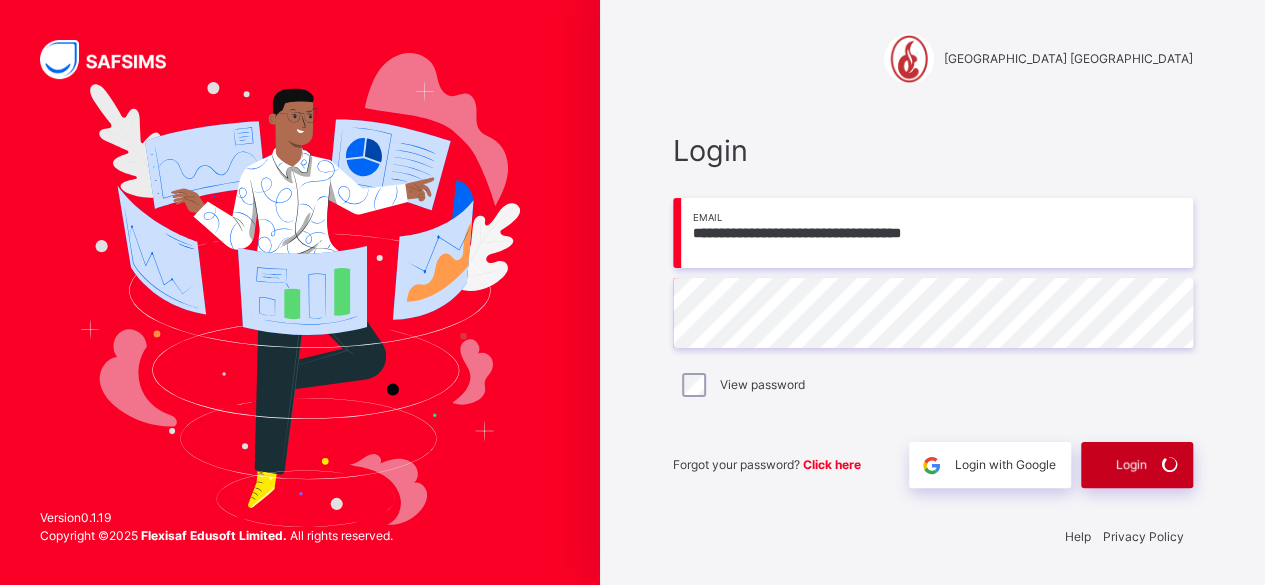 scroll, scrollTop: 0, scrollLeft: 0, axis: both 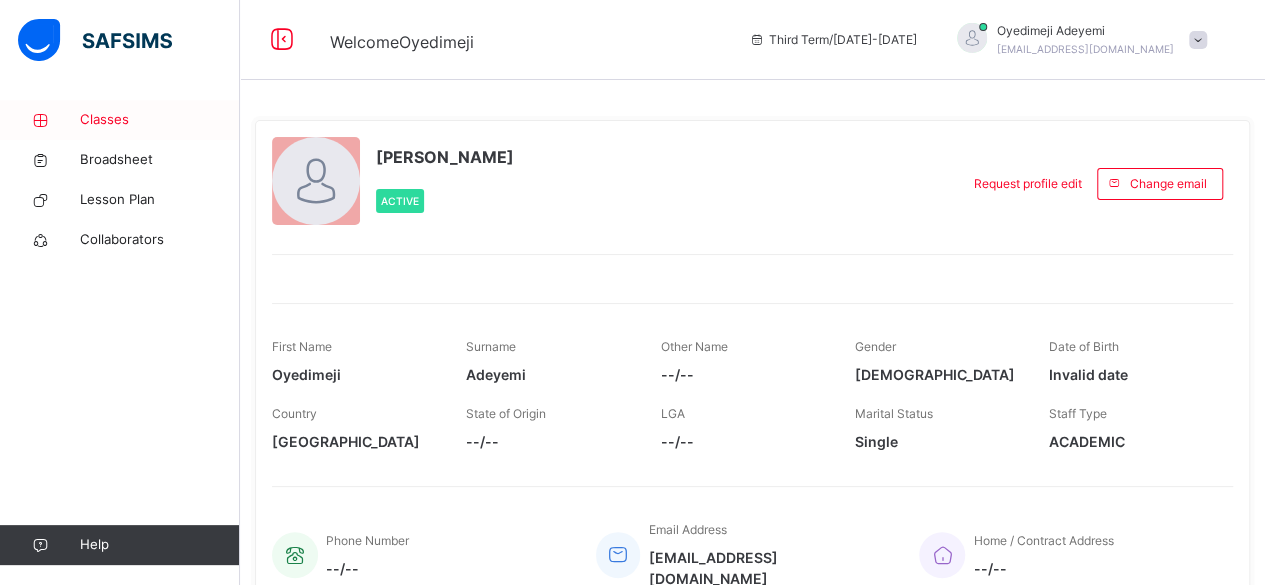 click on "Classes" at bounding box center (160, 120) 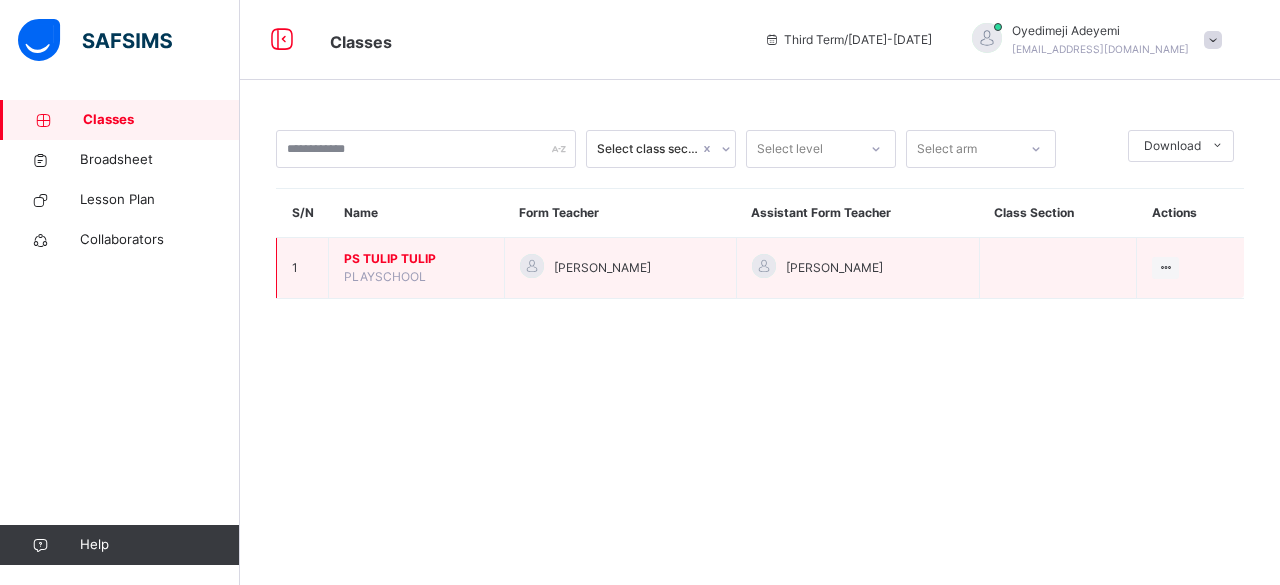 click on "PLAYSCHOOL" at bounding box center (385, 276) 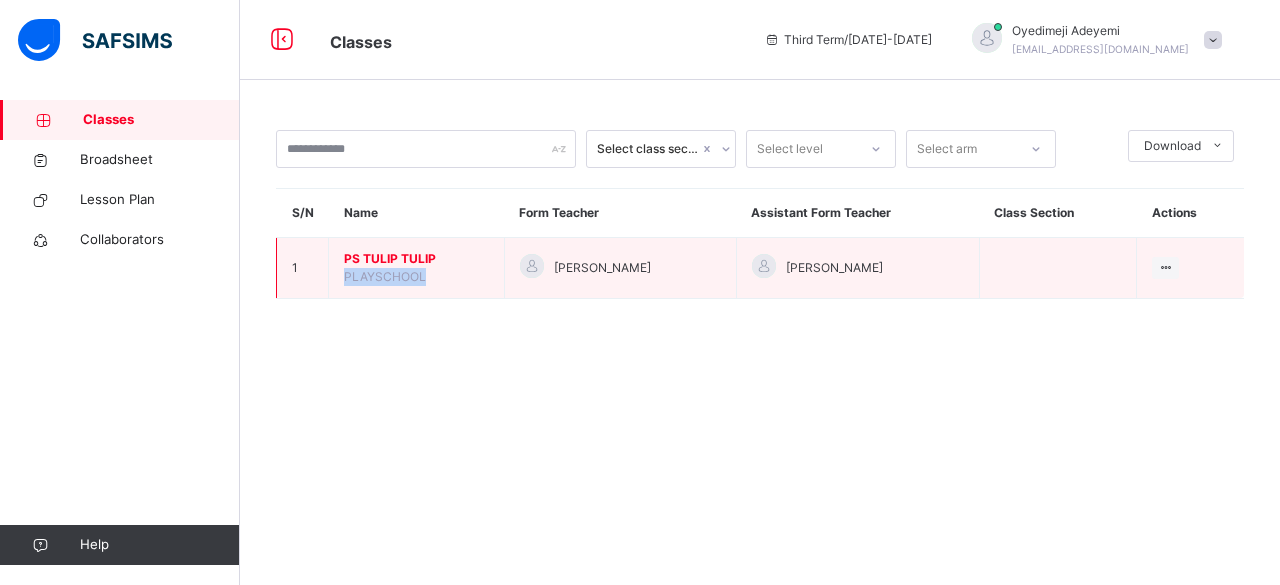 click on "PLAYSCHOOL" at bounding box center (385, 276) 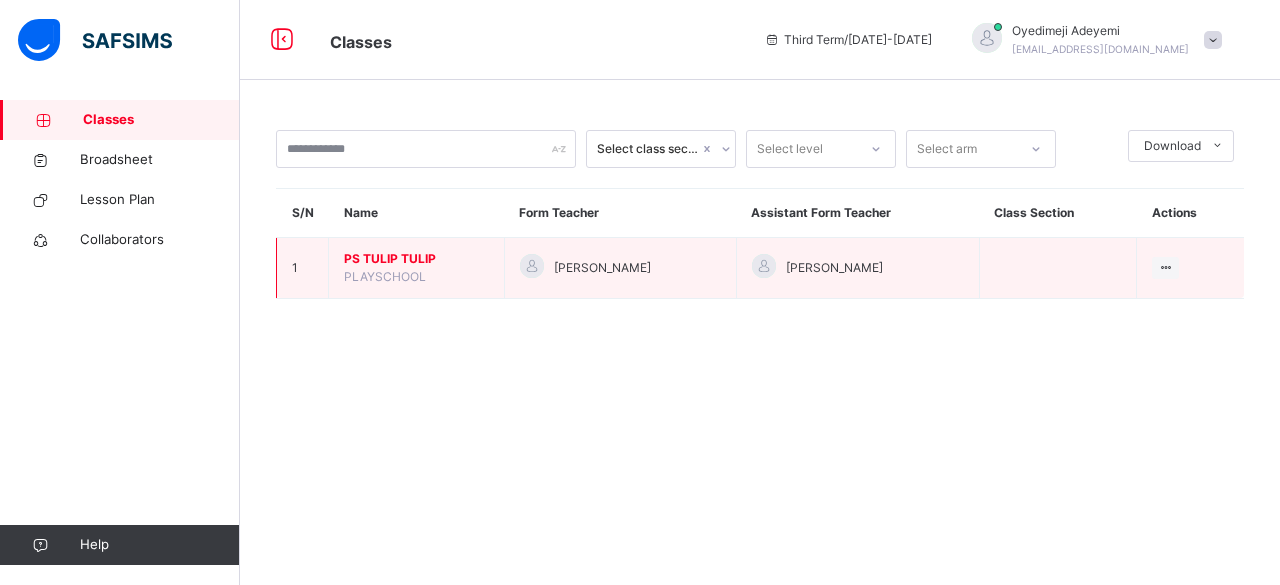 click on "PS TULIP   TULIP" at bounding box center (416, 259) 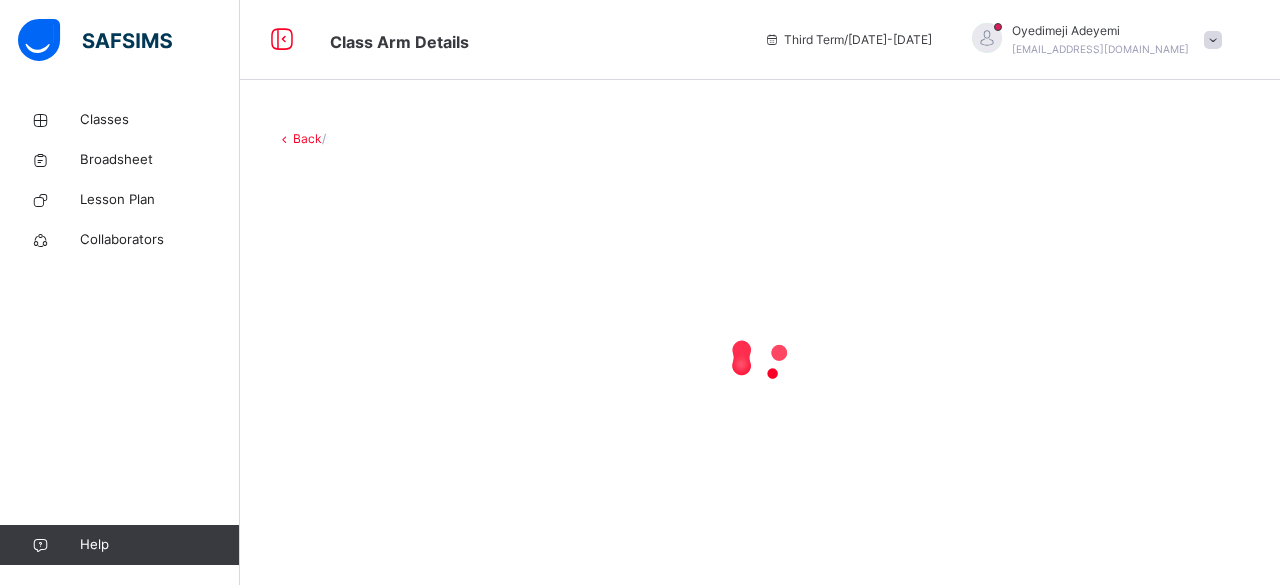 click at bounding box center [760, 358] 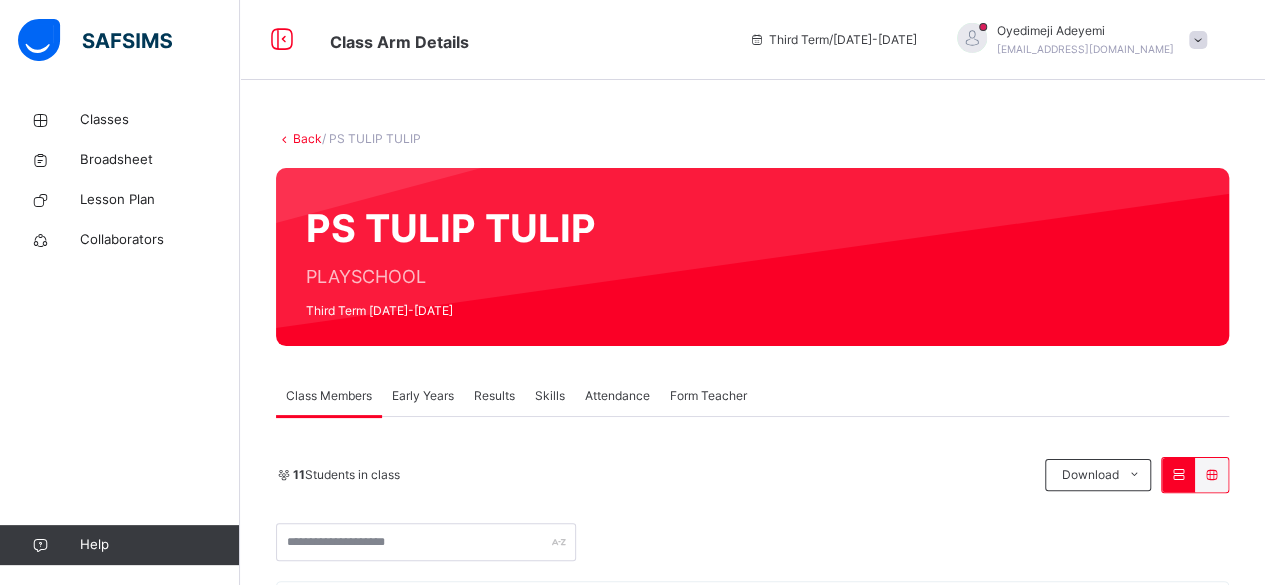 click on "Early Years" at bounding box center [423, 396] 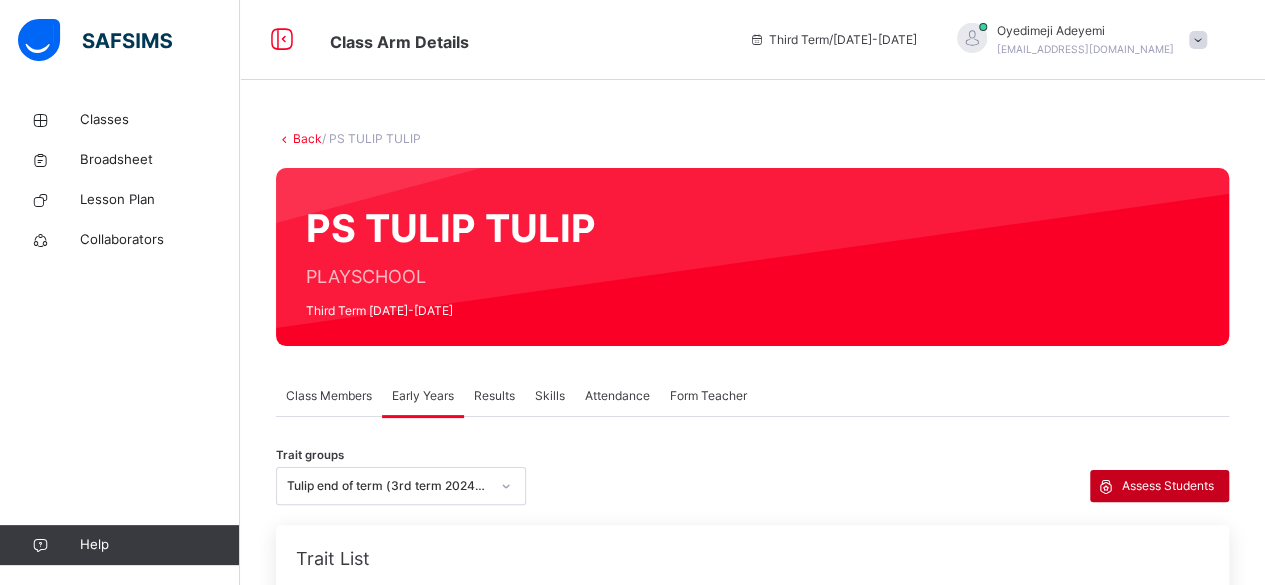 click on "Assess Students" at bounding box center (1168, 486) 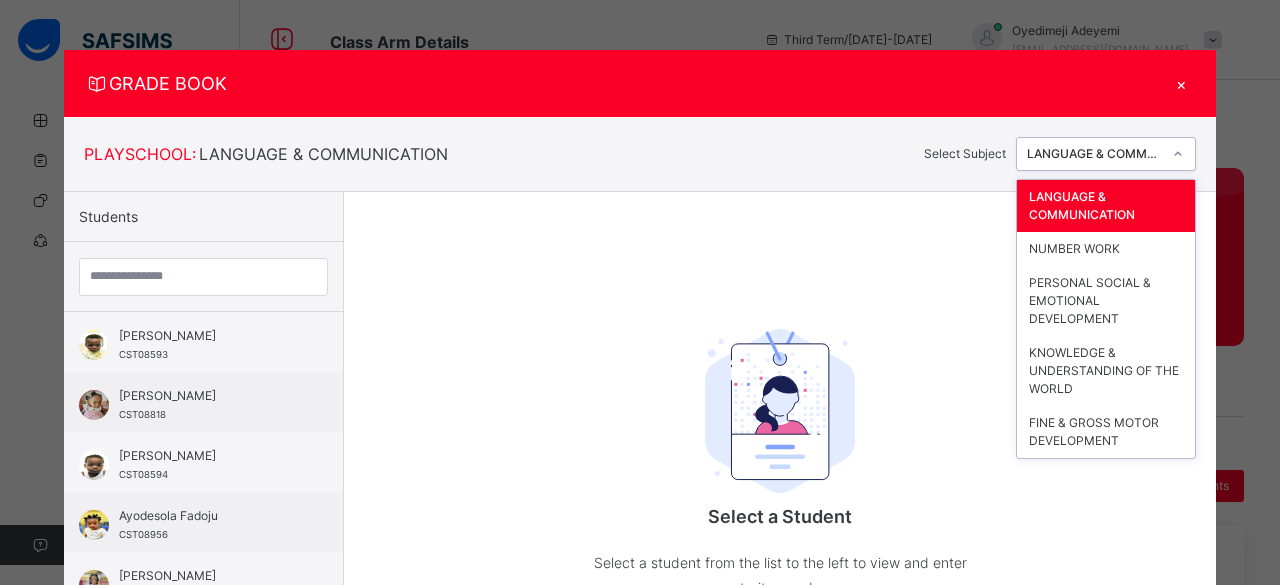 click at bounding box center (1178, 154) 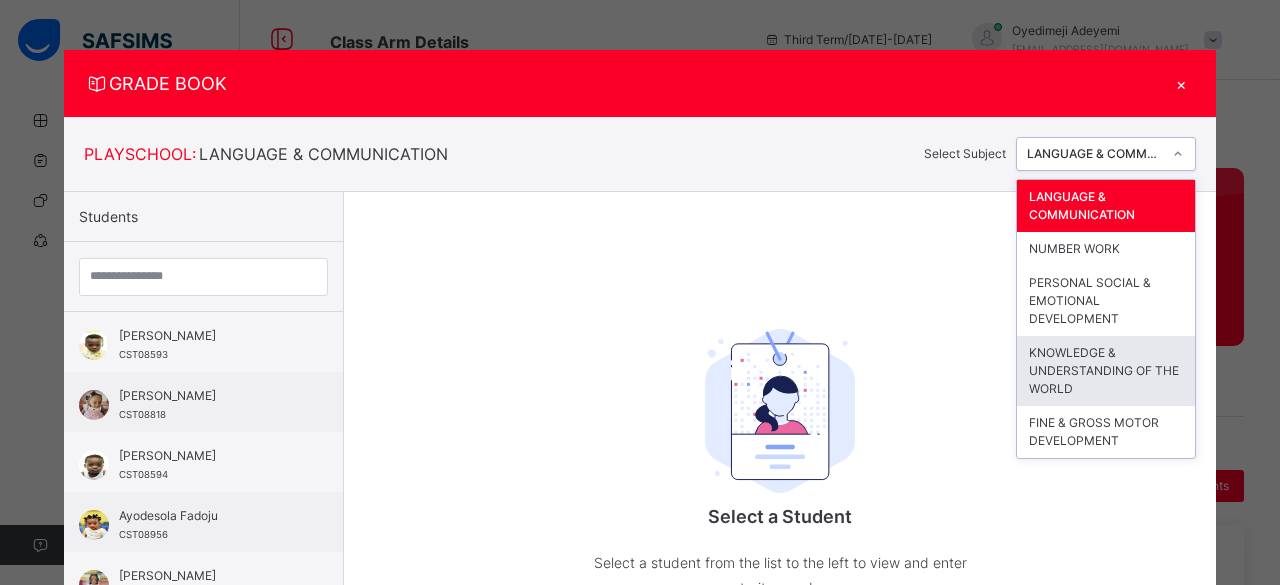 click on "KNOWLEDGE & UNDERSTANDING OF THE WORLD" at bounding box center [1106, 371] 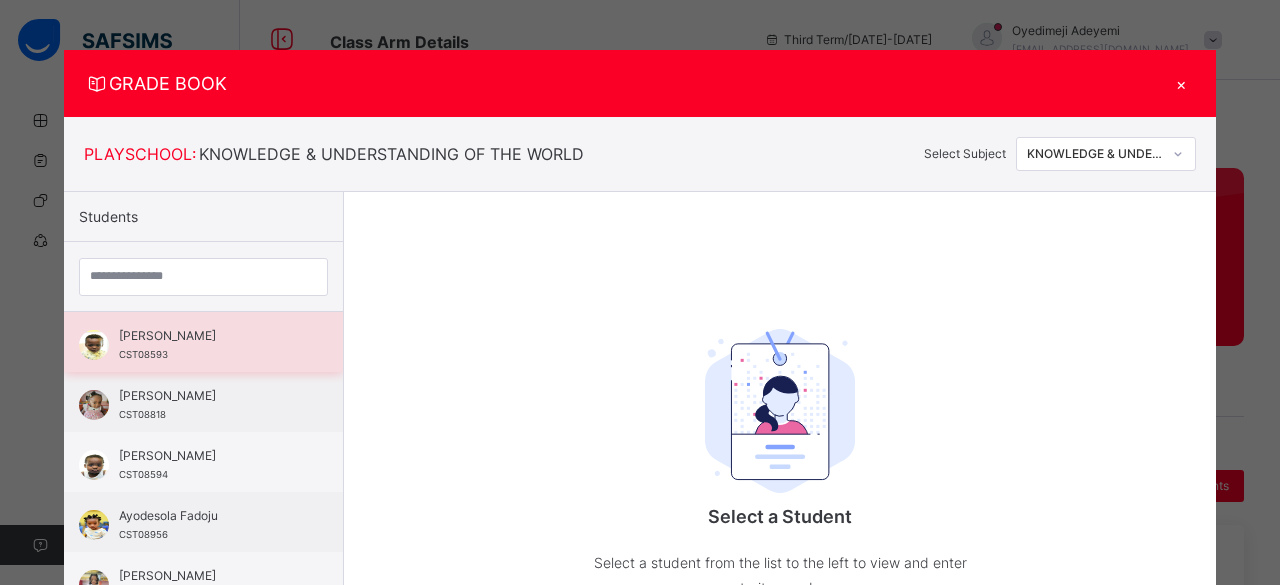 click on "CST08593" at bounding box center (143, 354) 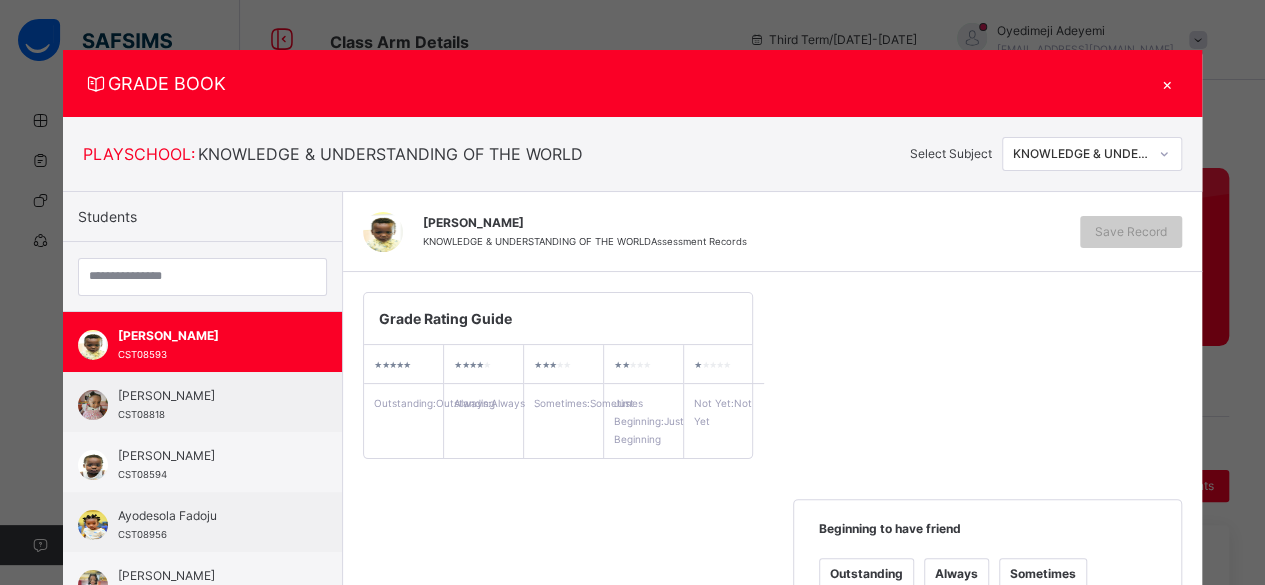 click on "GRADE BOOK × PLAYSCHOOL :   KNOWLEDGE & UNDERSTANDING OF THE WORLD  Select Subject KNOWLEDGE & UNDERSTANDING OF THE WORLD  Students Aaron  Victor-Uche CST08593 Adewunmi  Teluwo CST08818 Amarisa  Victor-Uche CST08594 Ayodesola  Fadoju CST08956 Chizaram   Achareke CST08952 Esohe   Otaigbe CST08860 Majirioghene  Obi CST08955 Olamide  Adetifa CST08819 TITOBILARAOLUWA JUBILEE OGUNYEMI 08023443 ZION  APAFLO CST07961 Zoya  Shobanjo CST08828 Aaron  Victor-Uche KNOWLEDGE & UNDERSTANDING OF THE WORLD   Assessment Records Save Record   Grade Rating Guide   ★ ★ ★ ★ ★ Outstanding  :  Outstanding ★ ★ ★ ★ ★ Always  :  Always ★ ★ ★ ★ ★ Sometimes  :  Sometimes ★ ★ ★ ★ ★ Just Beginning  :  Just Beginning ★ ★ ★ ★ ★ Not Yet  :  Not Yet Beginning to have friend   Outstanding Always Sometimes Just Beginning Not Yet  Add Comment Says words for familiar people, everyday objects and parts of the body   Outstanding Always Sometimes Just Beginning Not Yet  Add Comment   Outstanding" at bounding box center (632, 292) 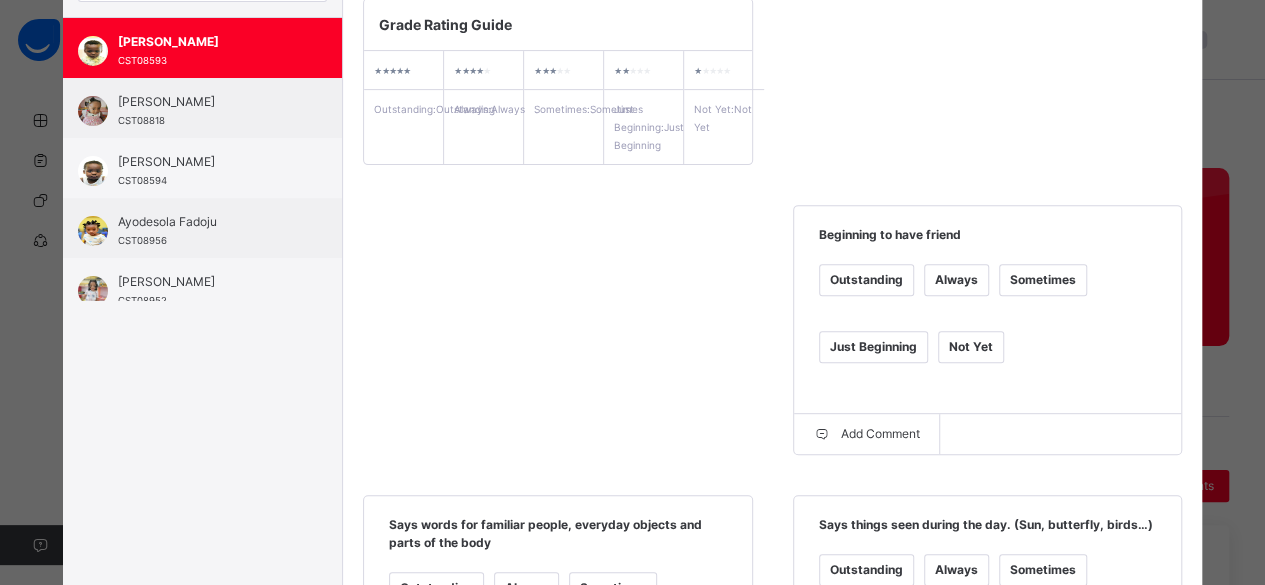 scroll, scrollTop: 302, scrollLeft: 0, axis: vertical 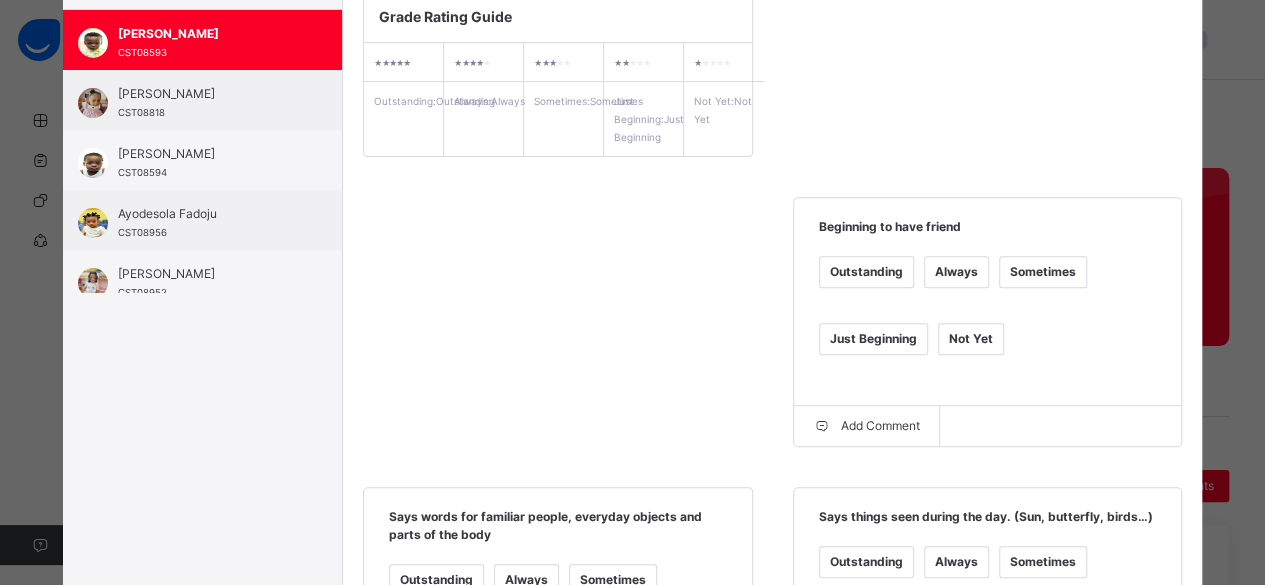 click on "Sometimes" at bounding box center [1043, 272] 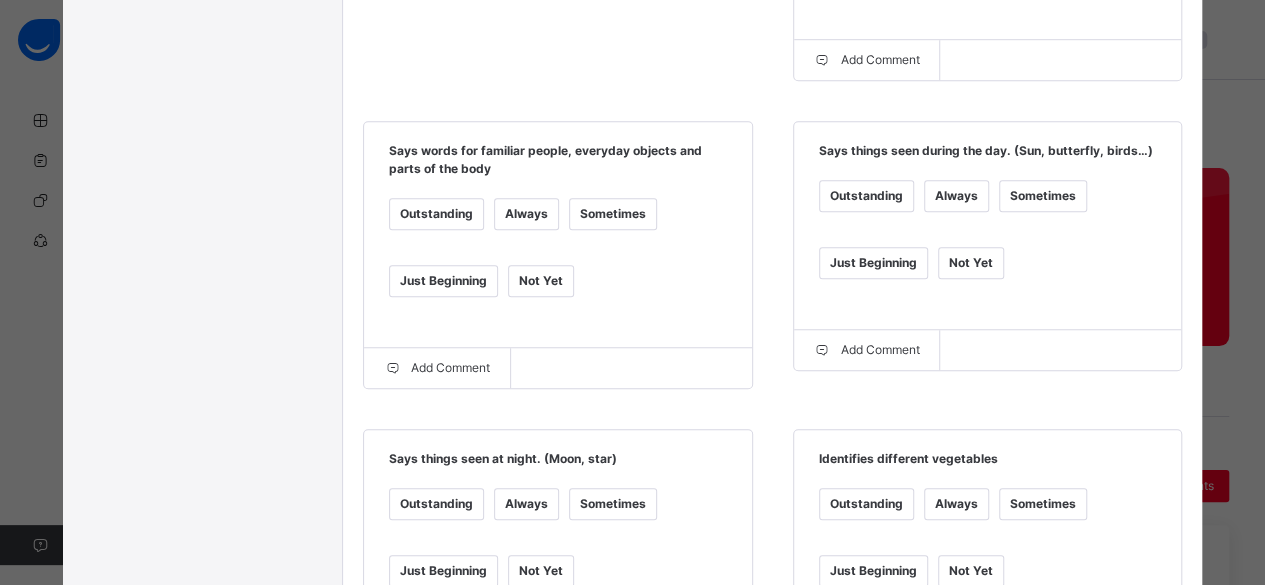 scroll, scrollTop: 672, scrollLeft: 0, axis: vertical 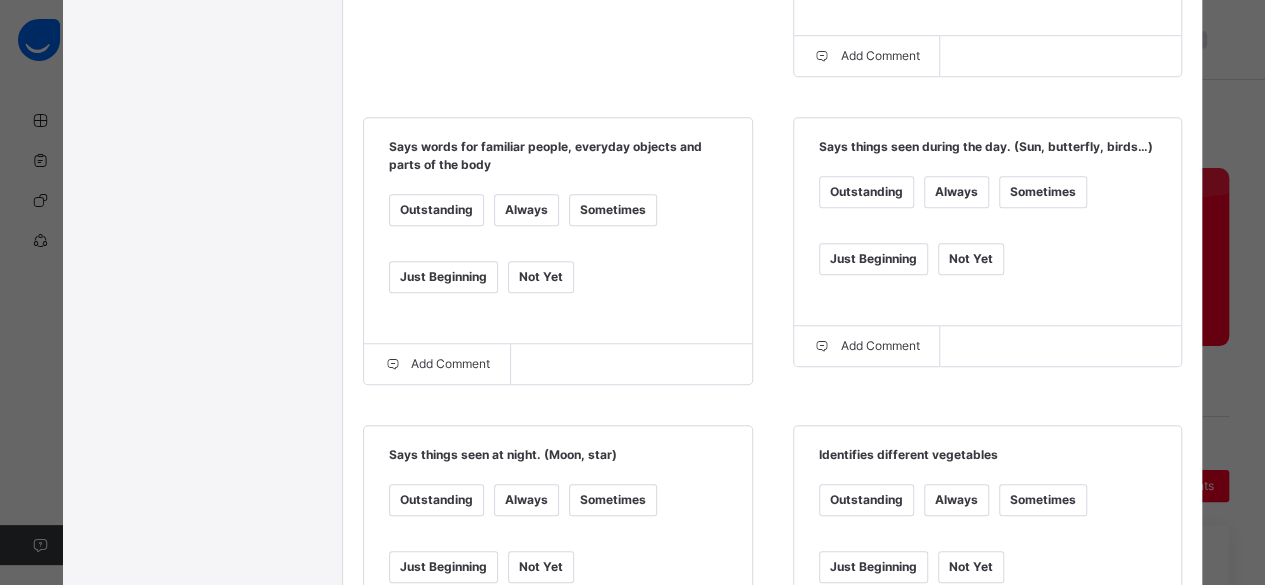 click on "Sometimes" at bounding box center (613, 210) 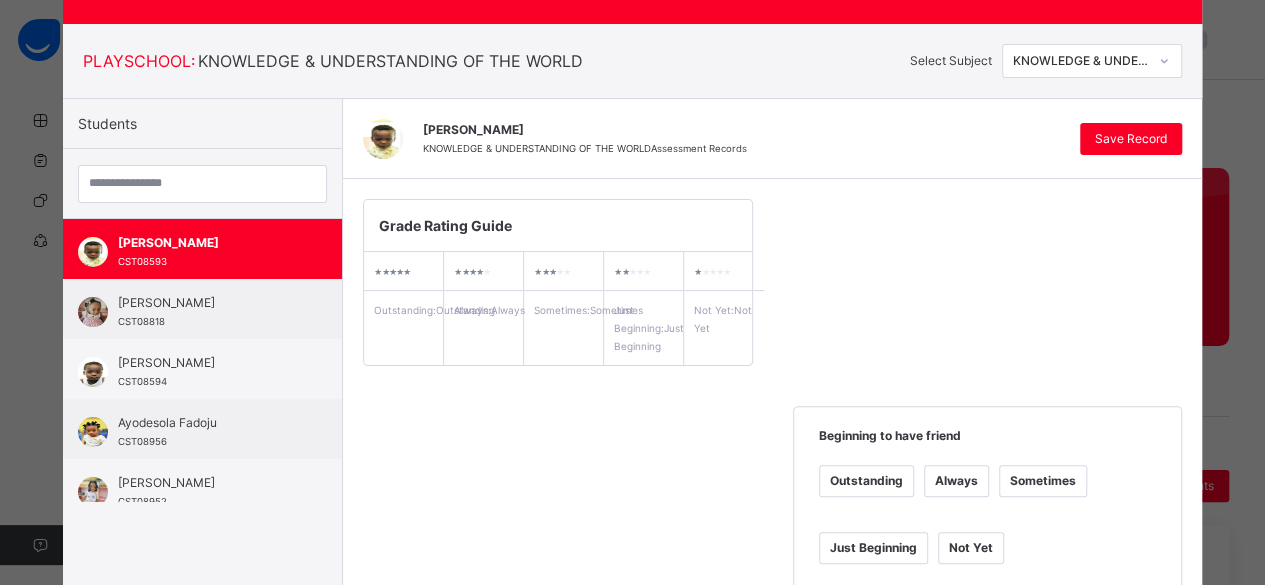 scroll, scrollTop: 89, scrollLeft: 0, axis: vertical 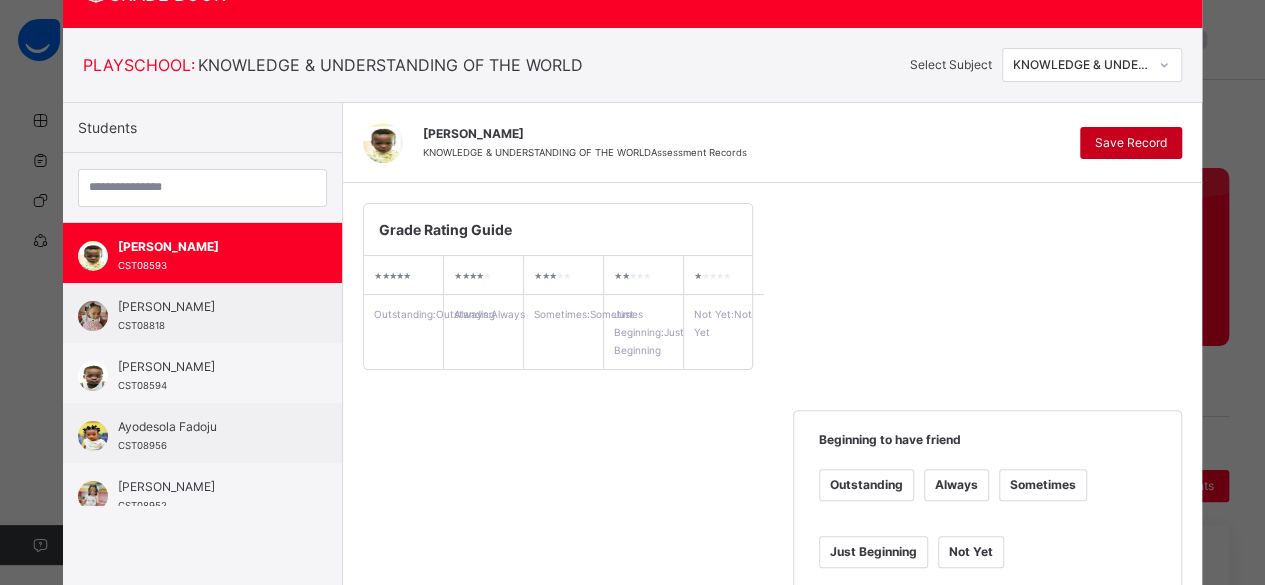 click on "Save Record" at bounding box center (1131, 143) 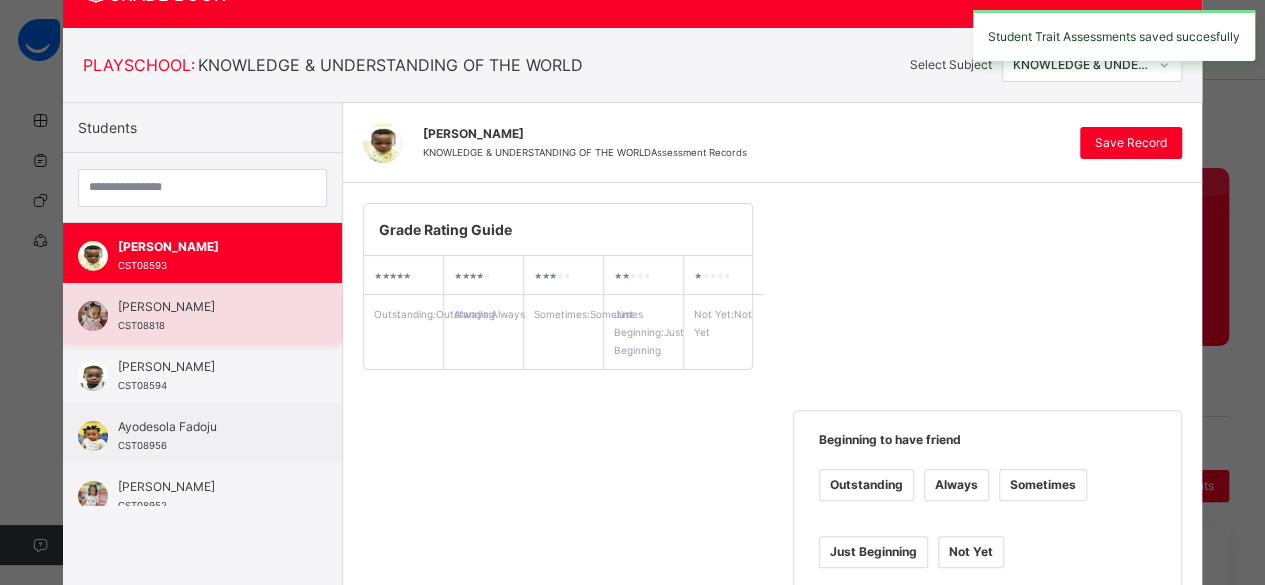 click on "Adewunmi  Teluwo" at bounding box center [207, 307] 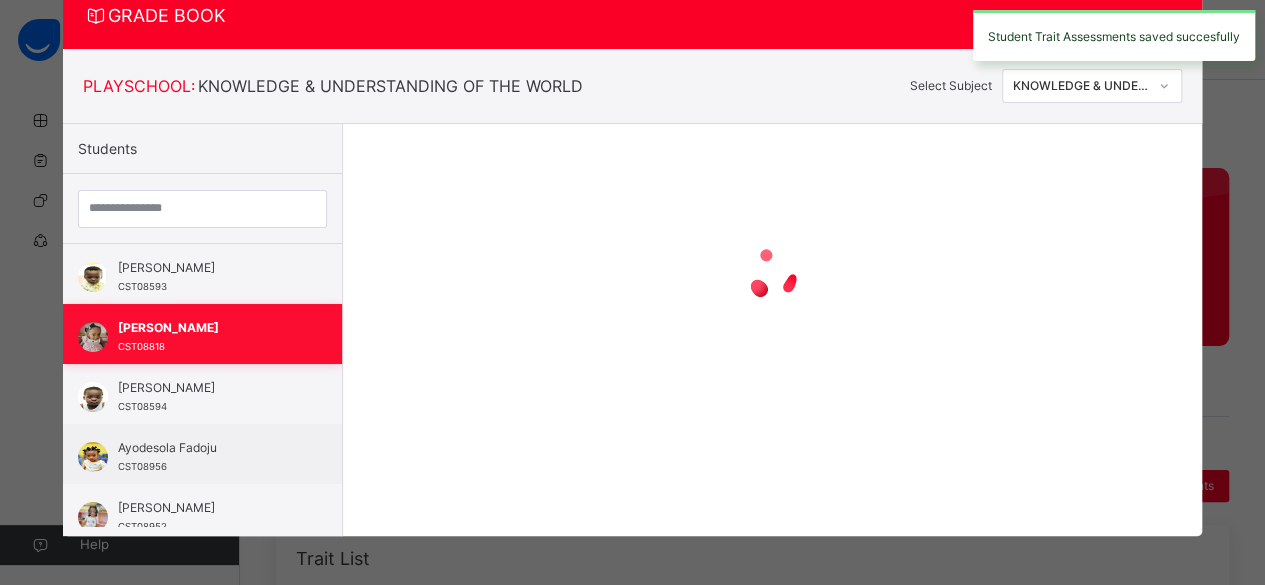 scroll, scrollTop: 89, scrollLeft: 0, axis: vertical 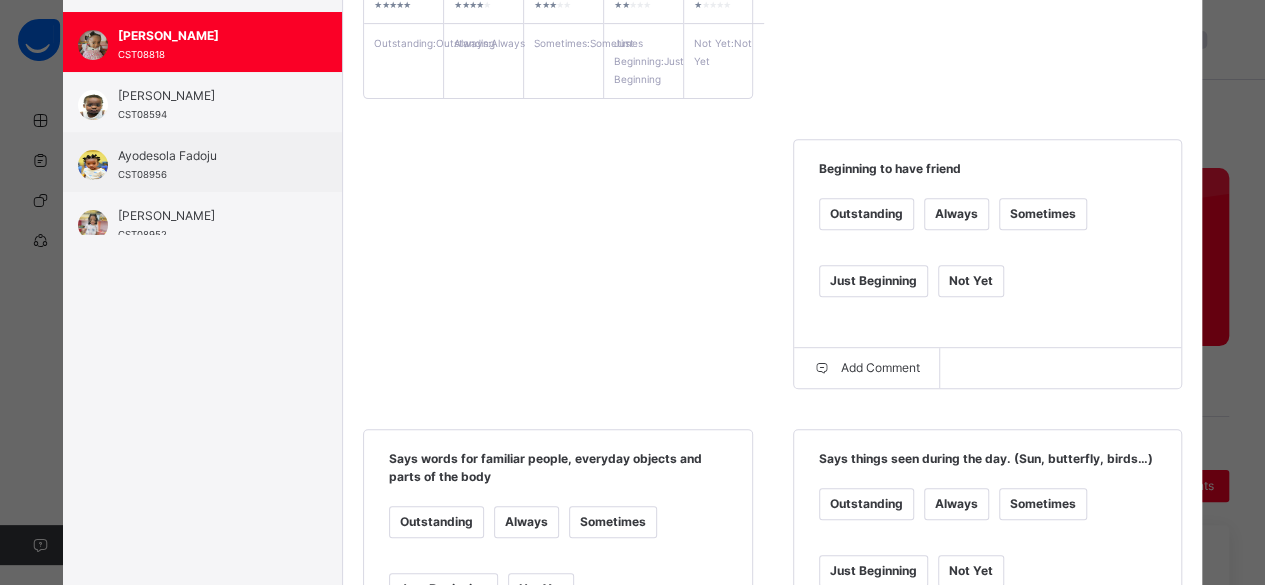 click on "Sometimes" at bounding box center [1043, 214] 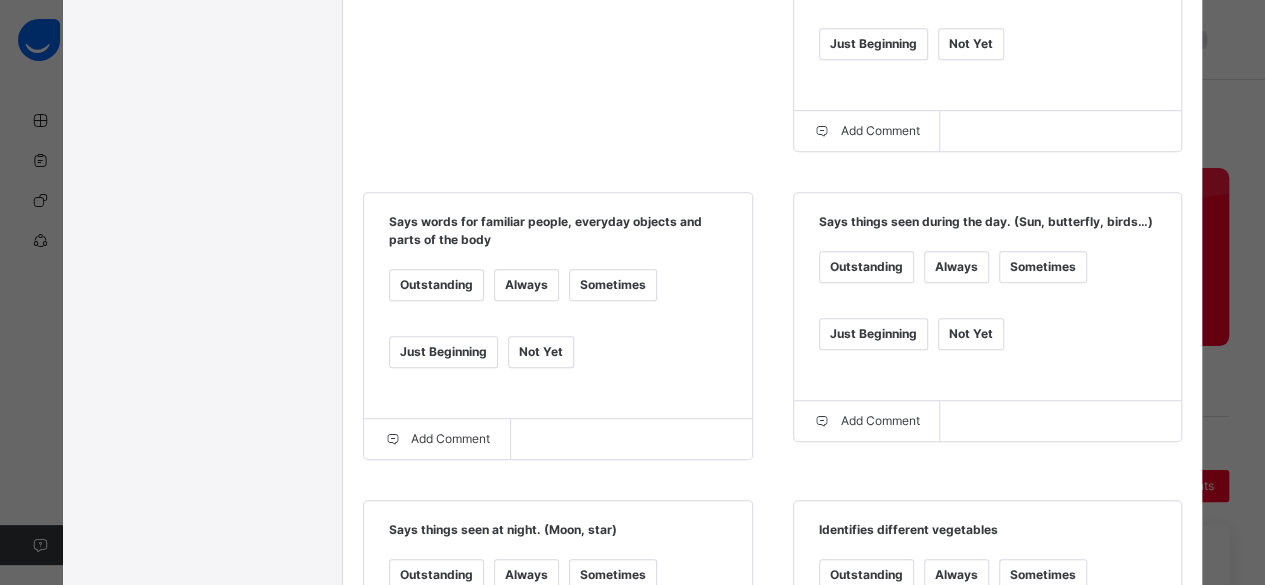 scroll, scrollTop: 616, scrollLeft: 0, axis: vertical 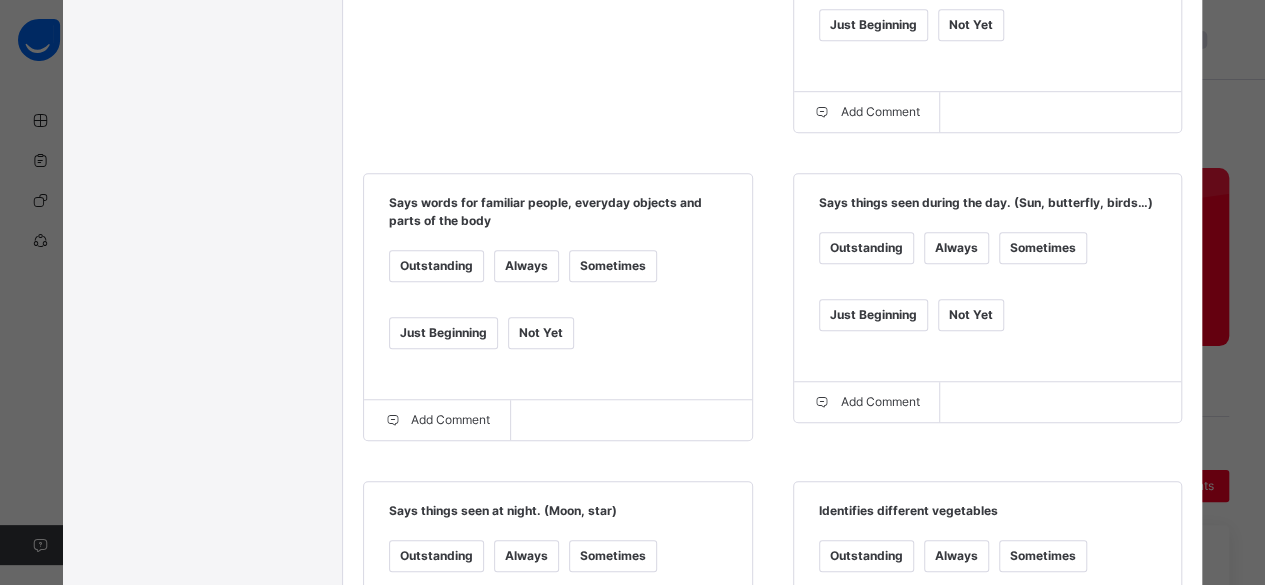 click on "Sometimes" at bounding box center (613, 266) 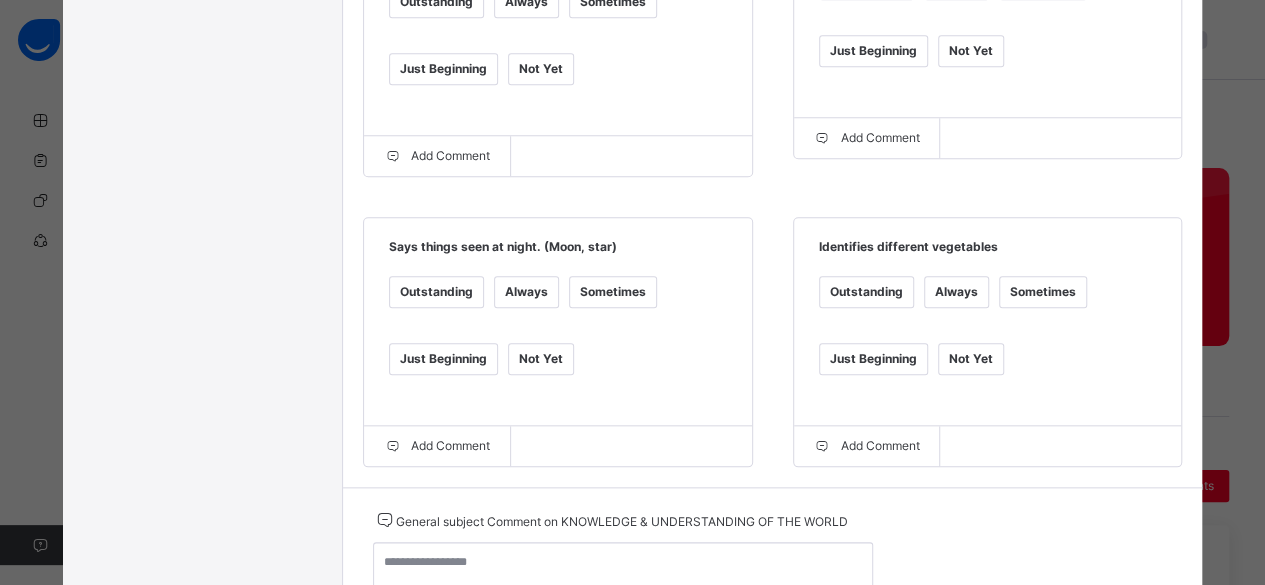scroll, scrollTop: 893, scrollLeft: 0, axis: vertical 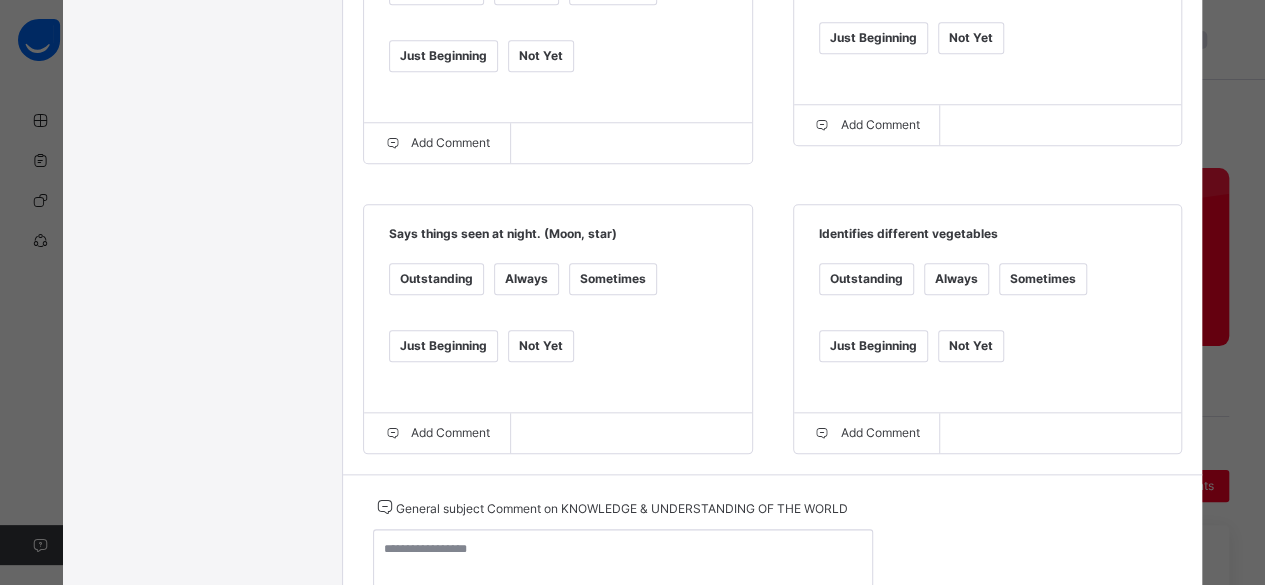 click on "Sometimes" at bounding box center (613, 279) 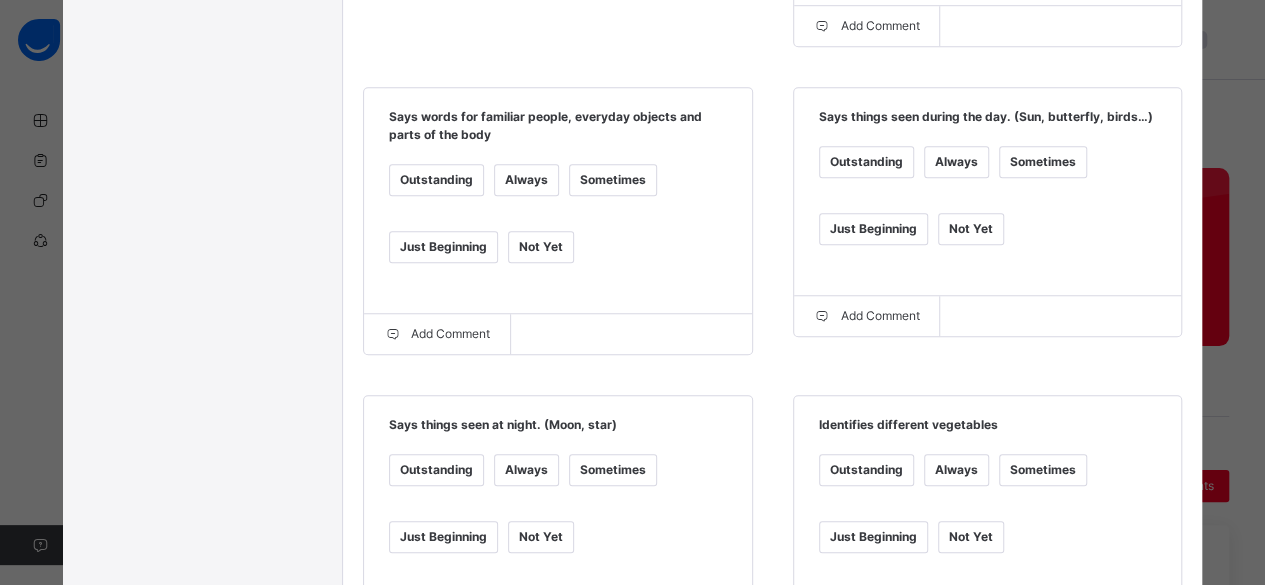 scroll, scrollTop: 684, scrollLeft: 0, axis: vertical 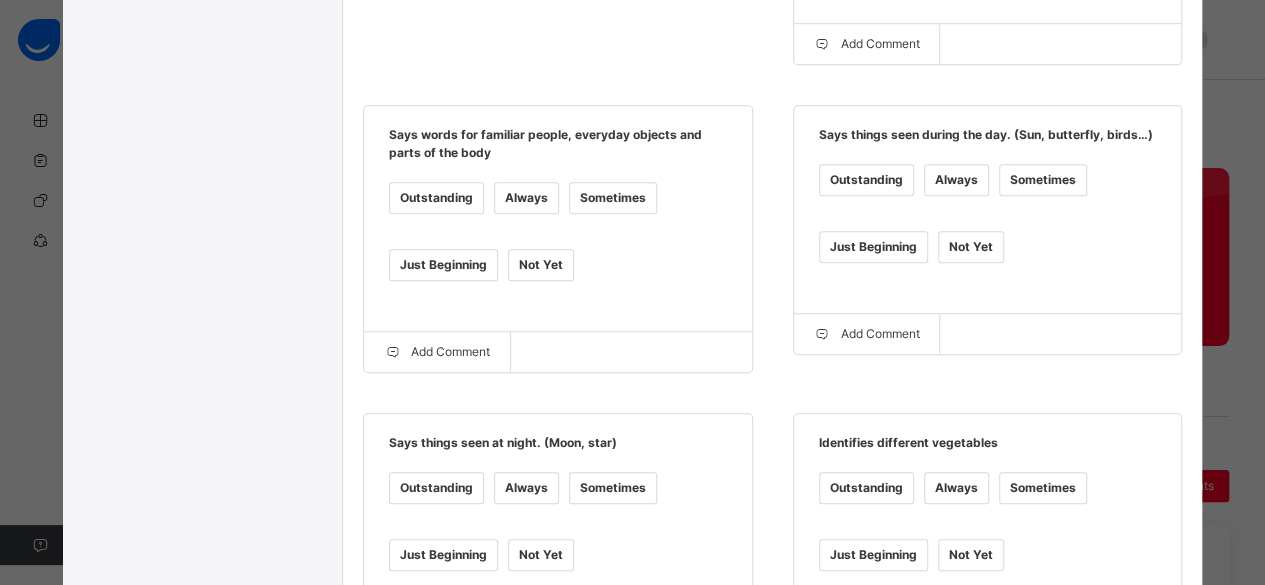 click on "Sometimes" at bounding box center [1043, 180] 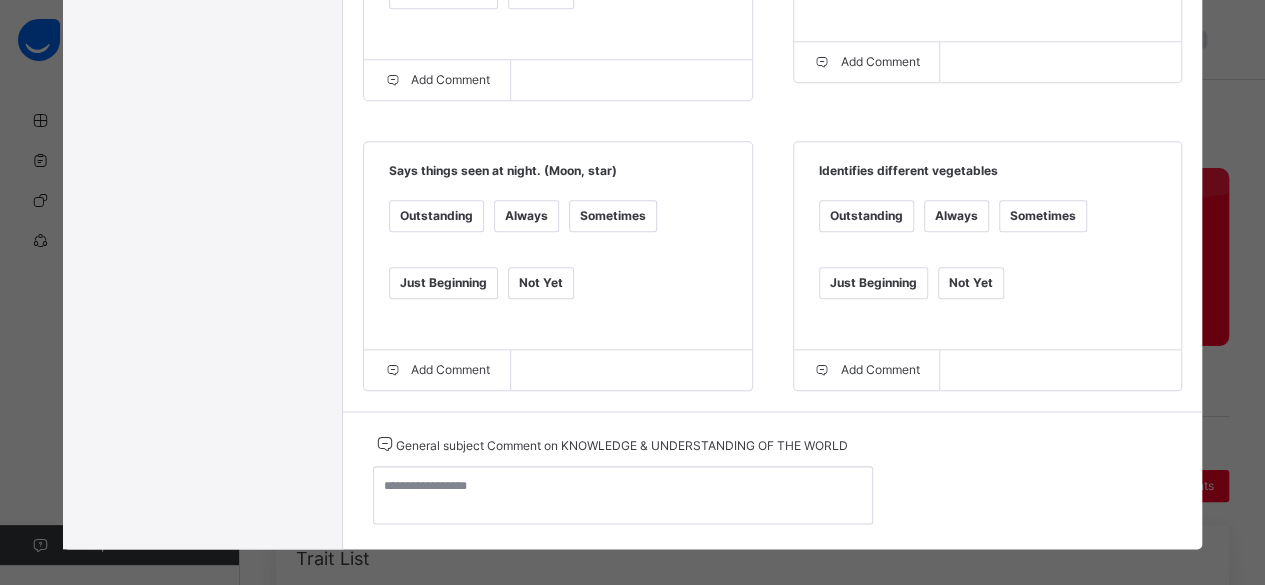 scroll, scrollTop: 960, scrollLeft: 0, axis: vertical 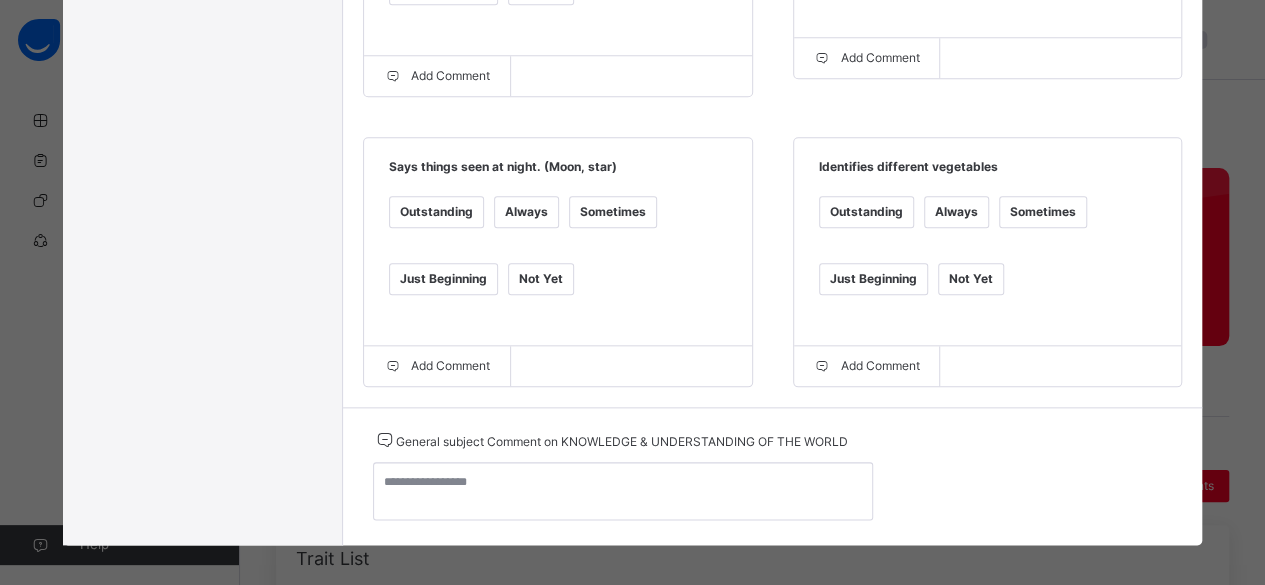 click on "Just Beginning" at bounding box center [873, 279] 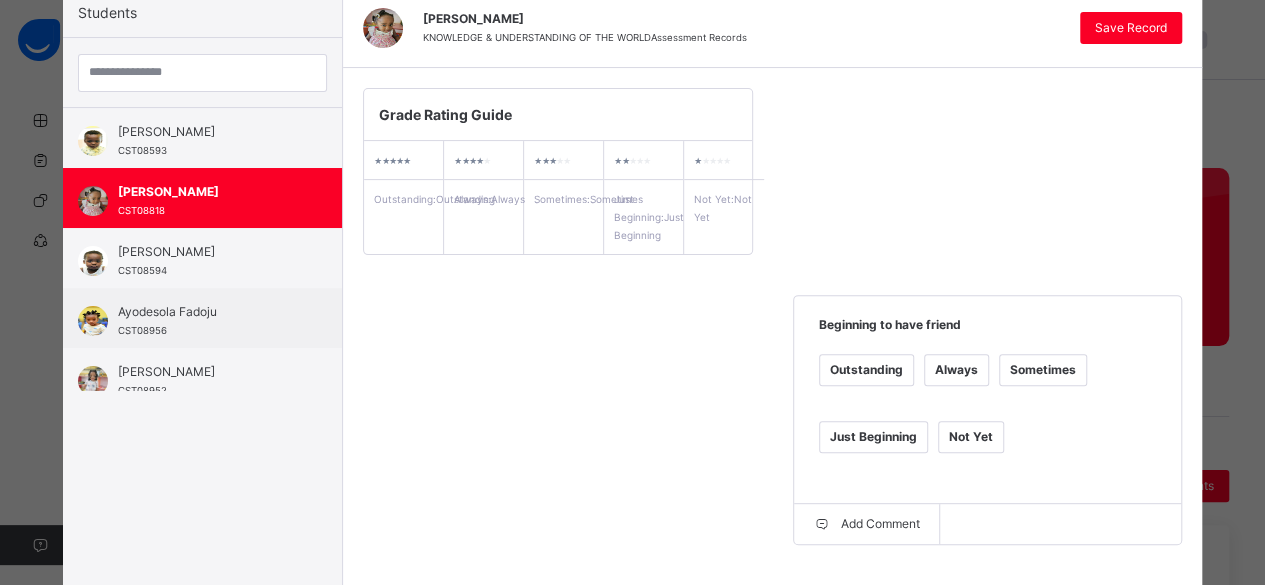 scroll, scrollTop: 14, scrollLeft: 0, axis: vertical 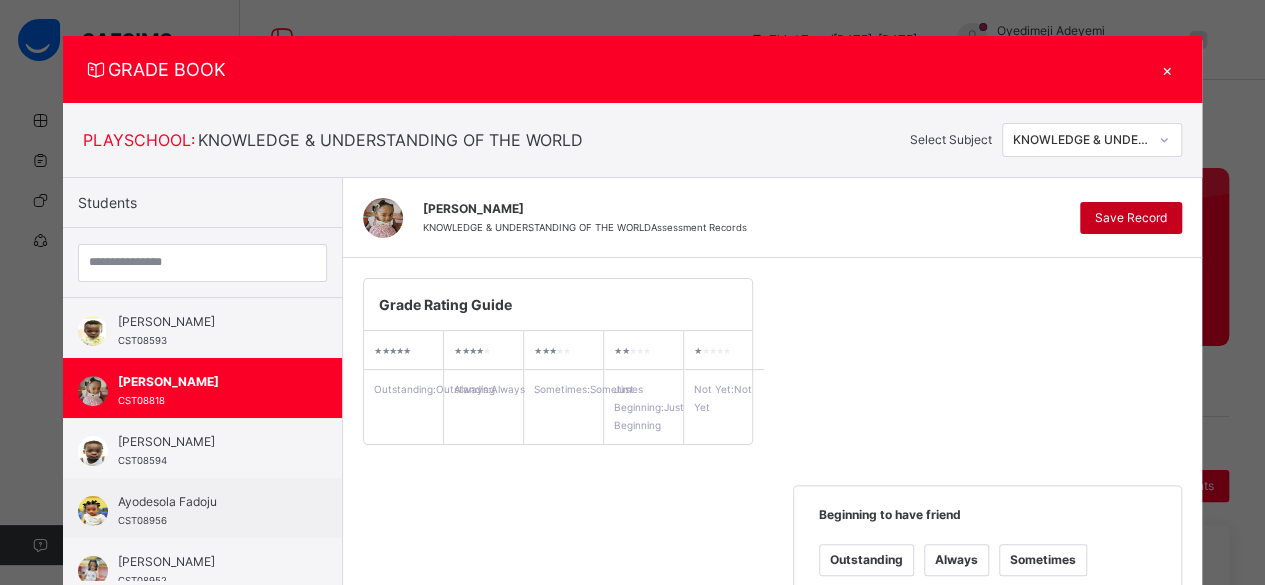 click on "Save Record" at bounding box center [1131, 218] 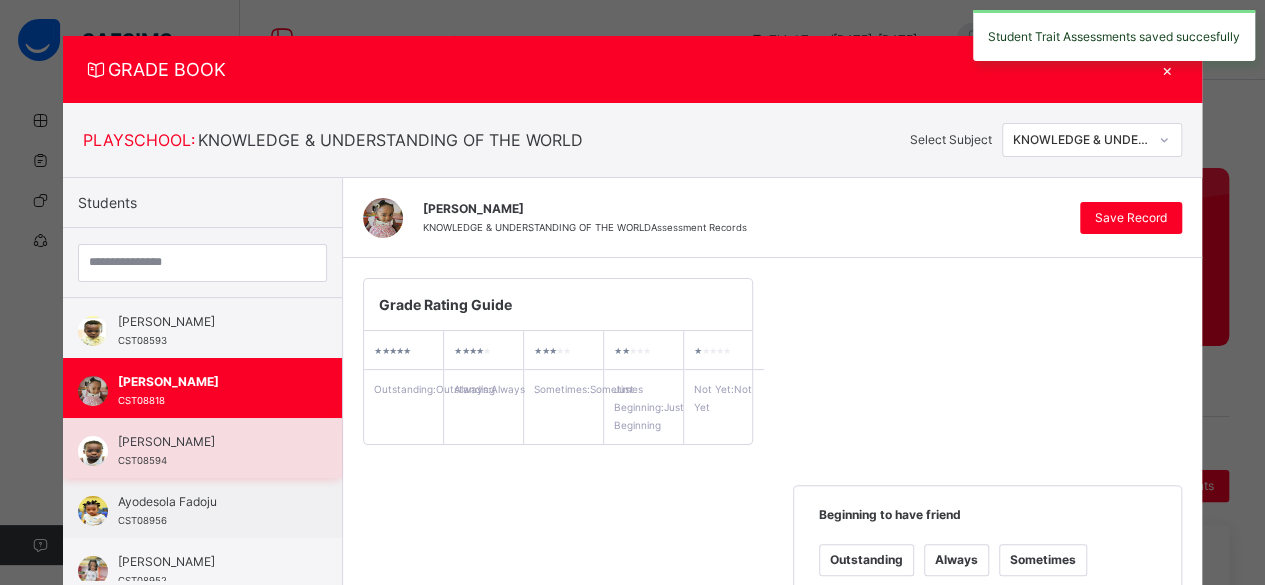click on "Amarisa  Victor-Uche" at bounding box center [207, 442] 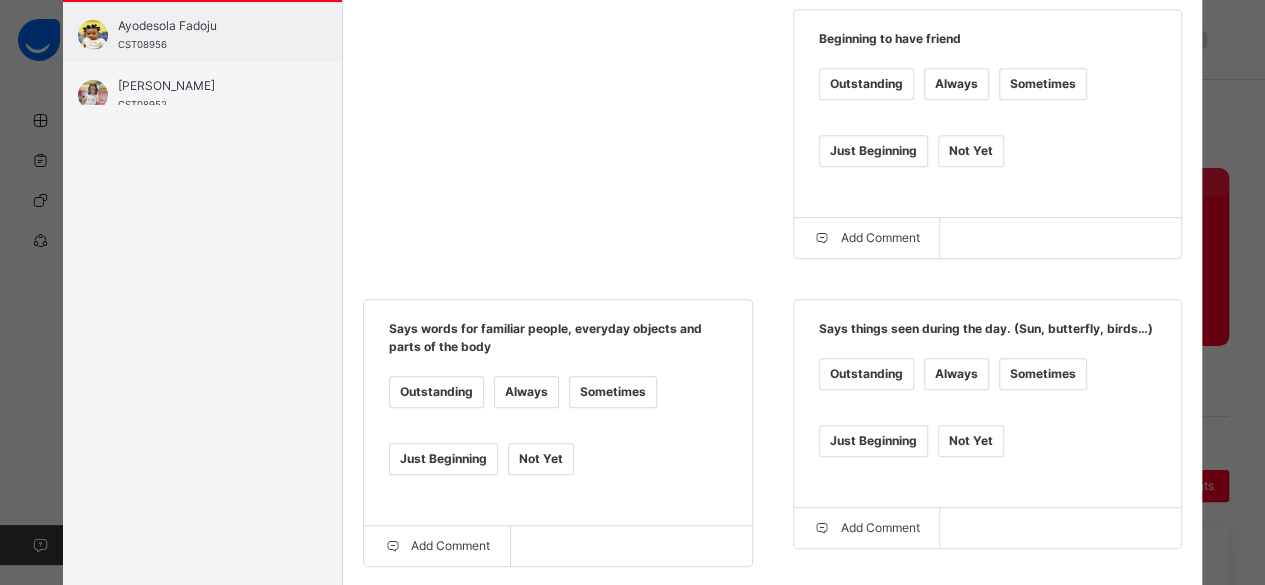 scroll, scrollTop: 550, scrollLeft: 0, axis: vertical 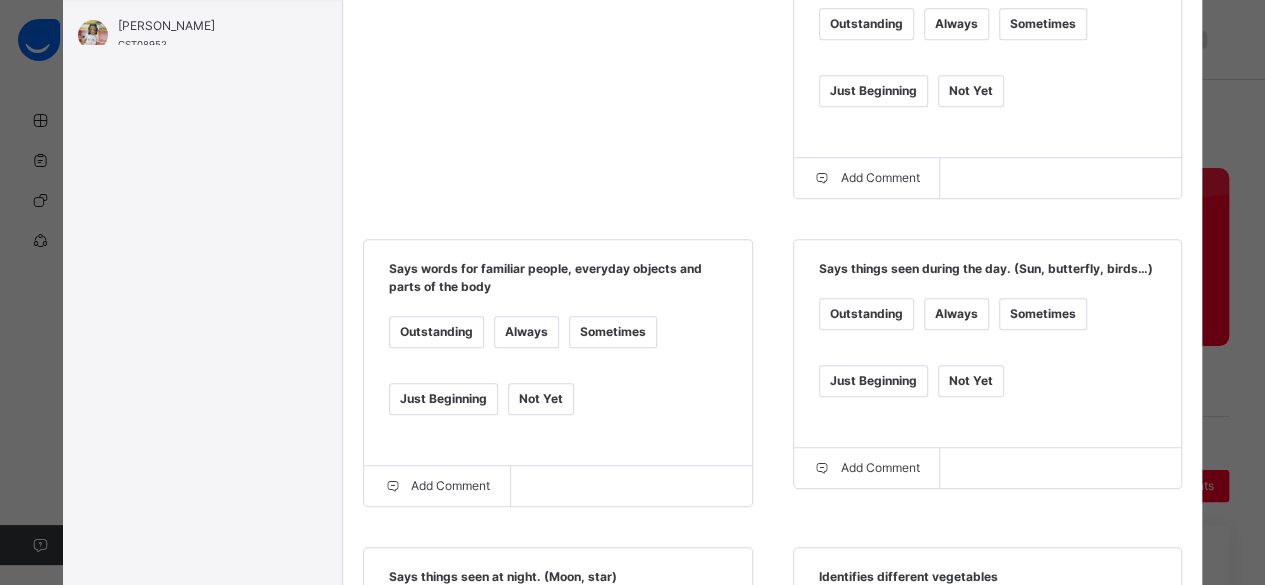 click on "Always" at bounding box center (956, 24) 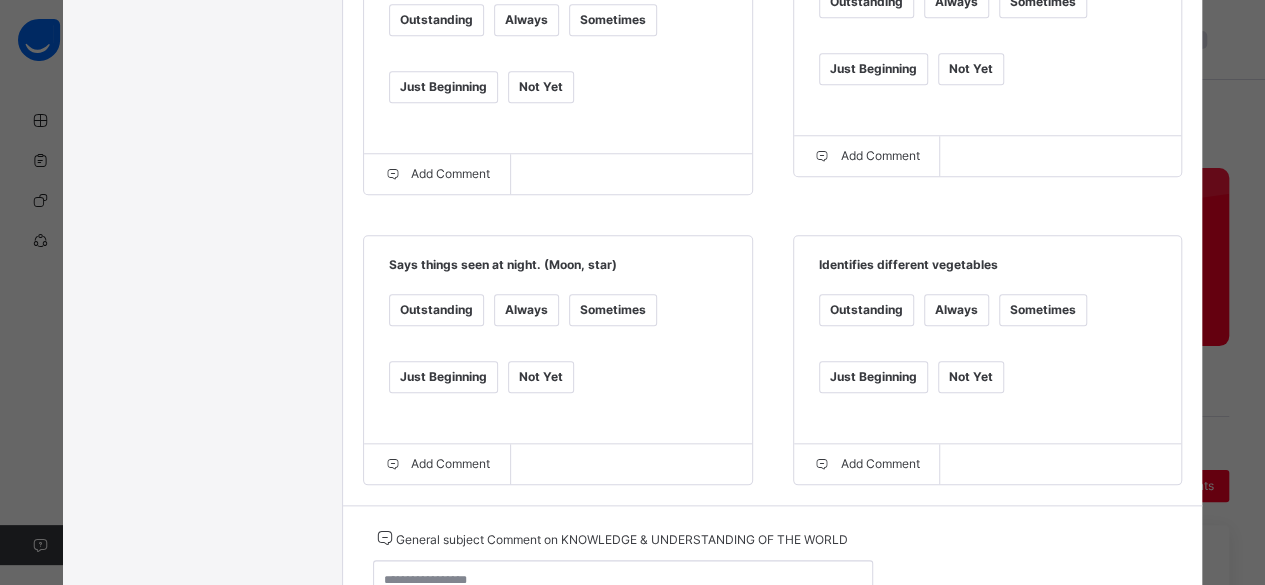 scroll, scrollTop: 864, scrollLeft: 0, axis: vertical 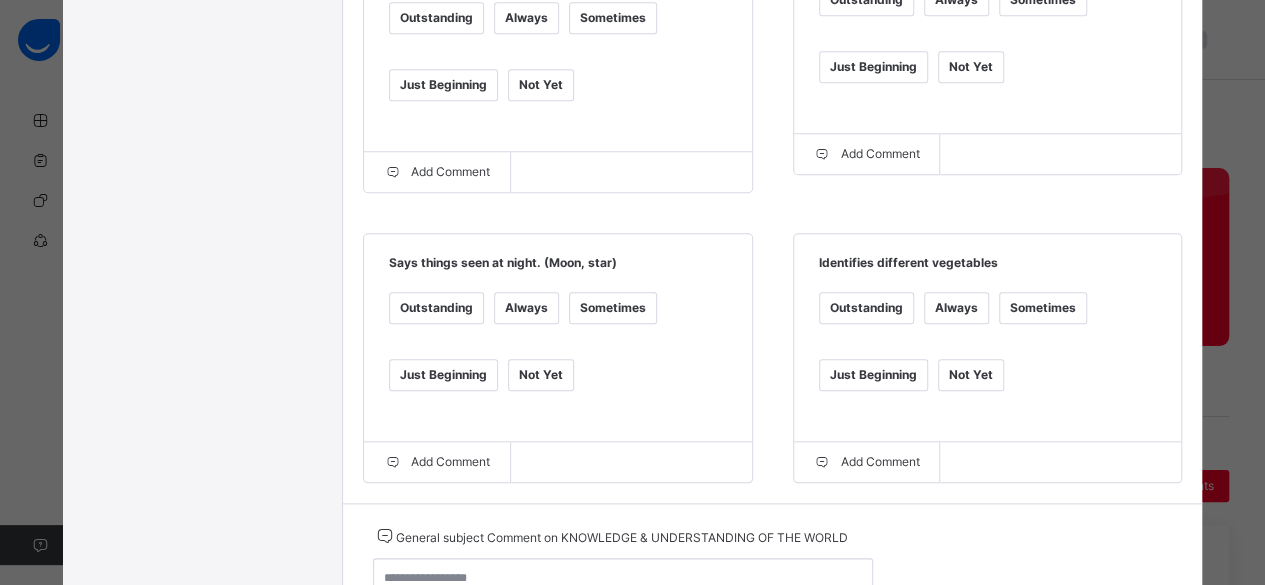 click on "Sometimes" at bounding box center (613, 308) 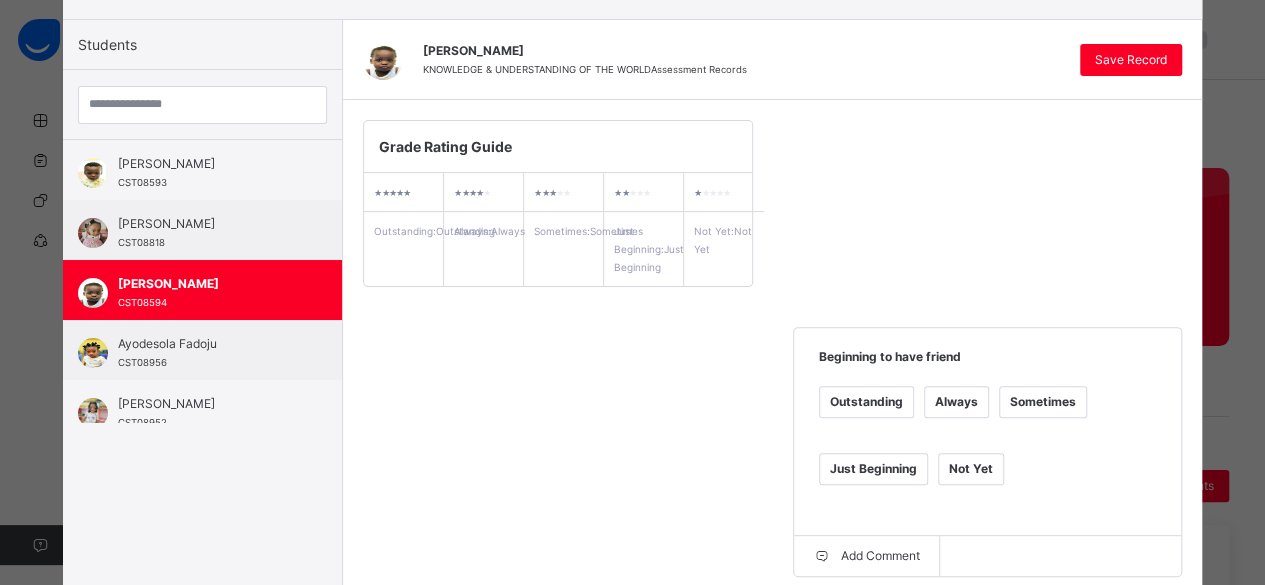 scroll, scrollTop: 157, scrollLeft: 0, axis: vertical 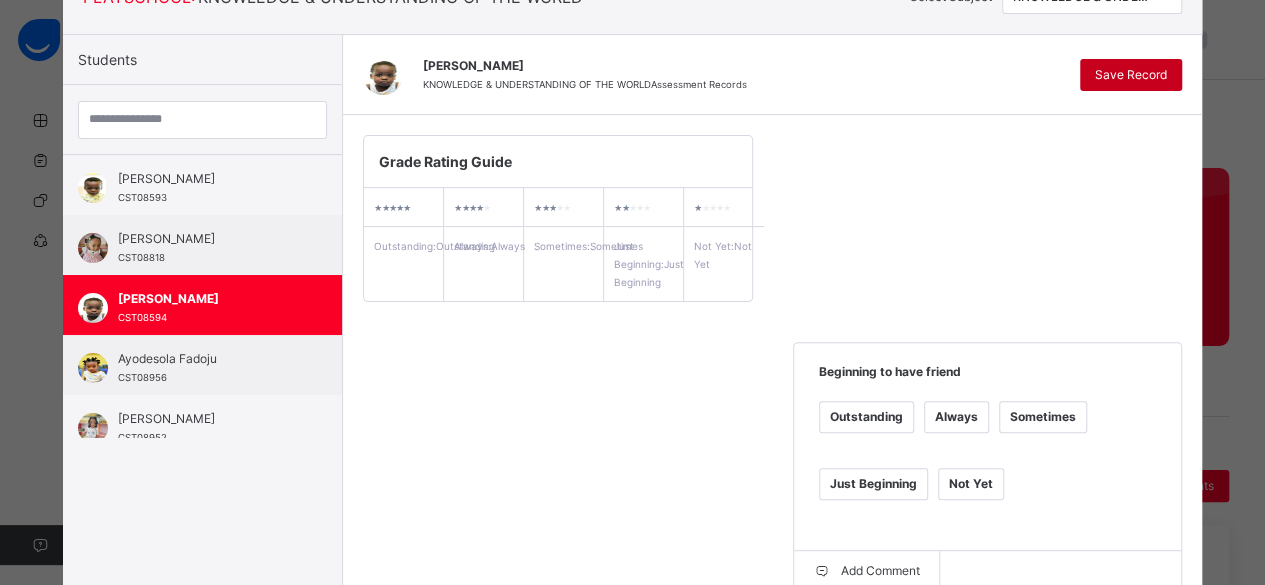 click on "Save Record" at bounding box center [1131, 75] 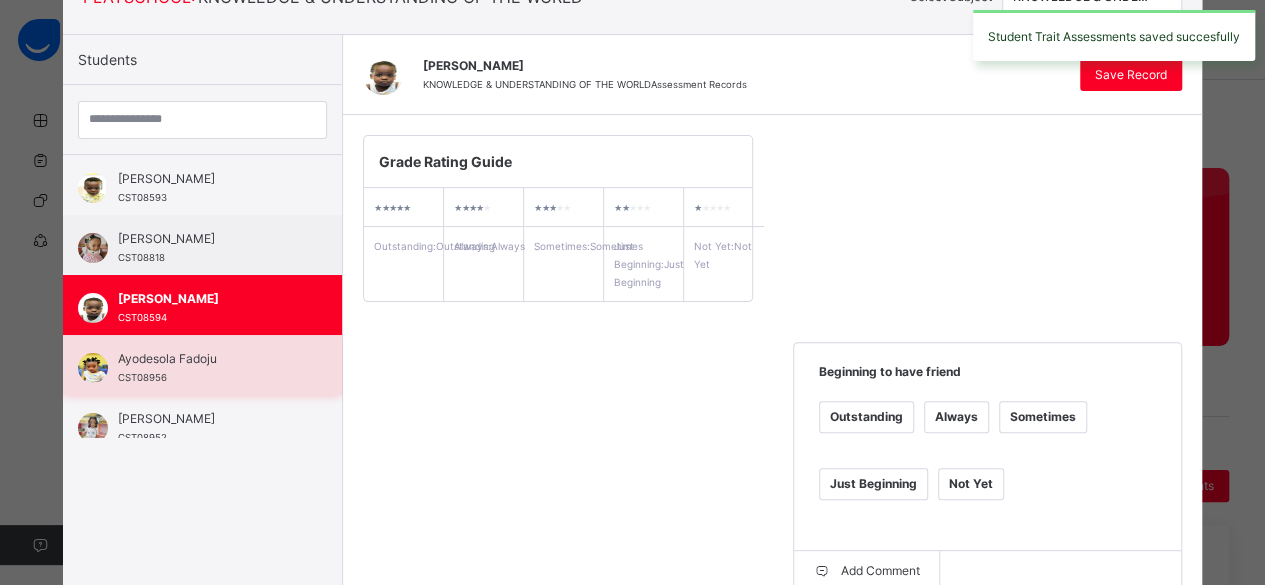 click on "Ayodesola  Fadoju CST08956" at bounding box center [207, 368] 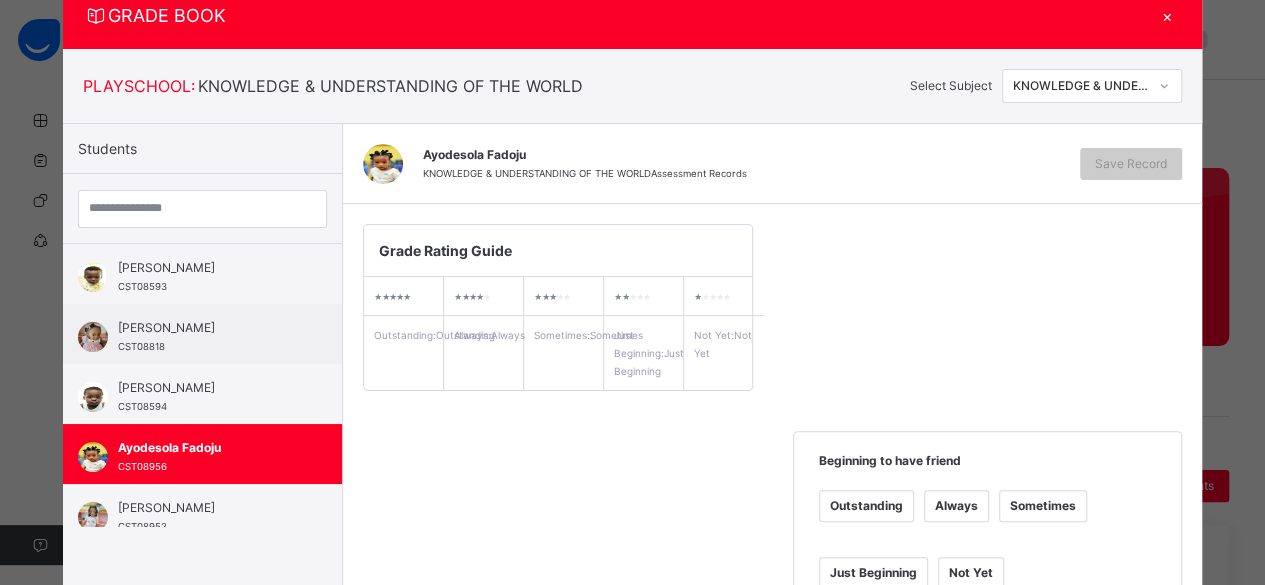 scroll, scrollTop: 157, scrollLeft: 0, axis: vertical 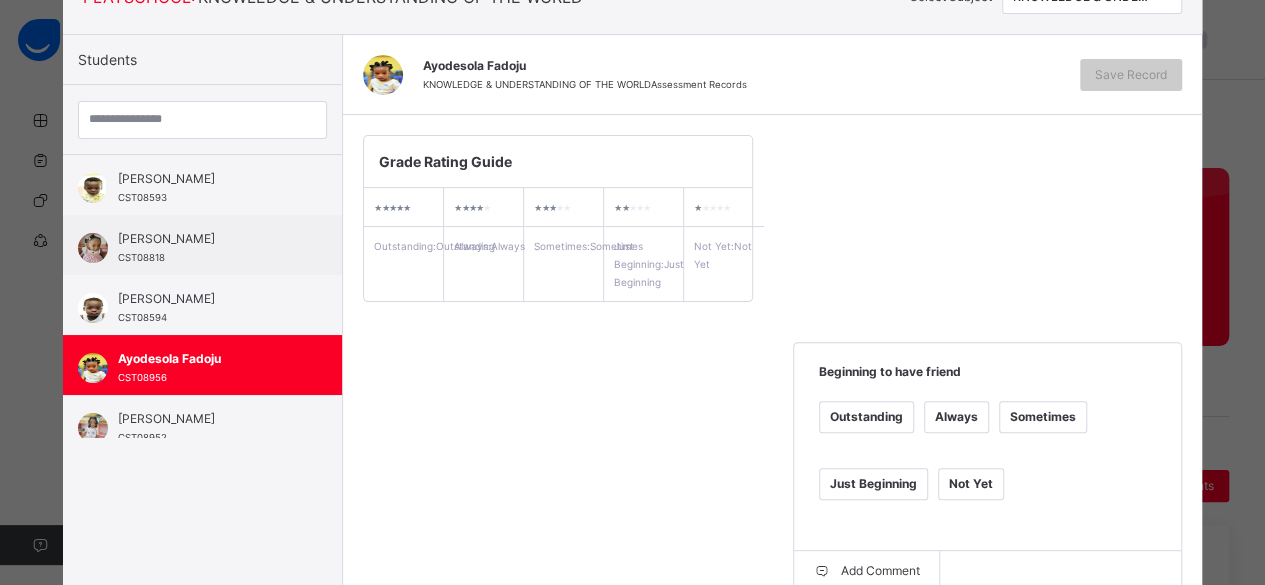 click on "Sometimes" at bounding box center (1043, 417) 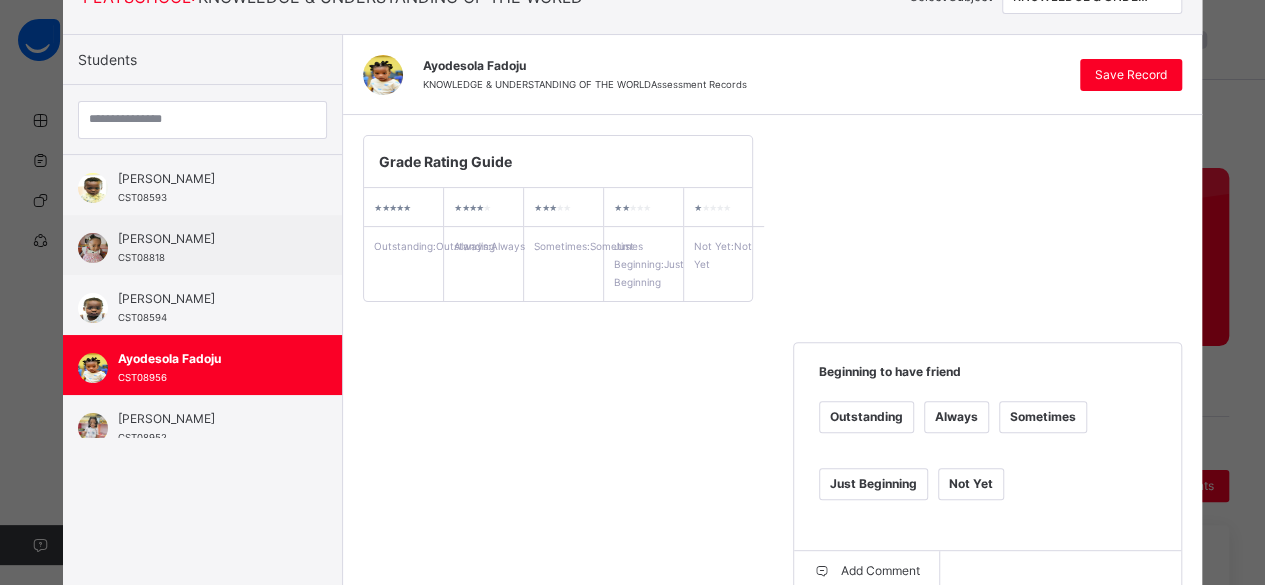 scroll, scrollTop: 669, scrollLeft: 0, axis: vertical 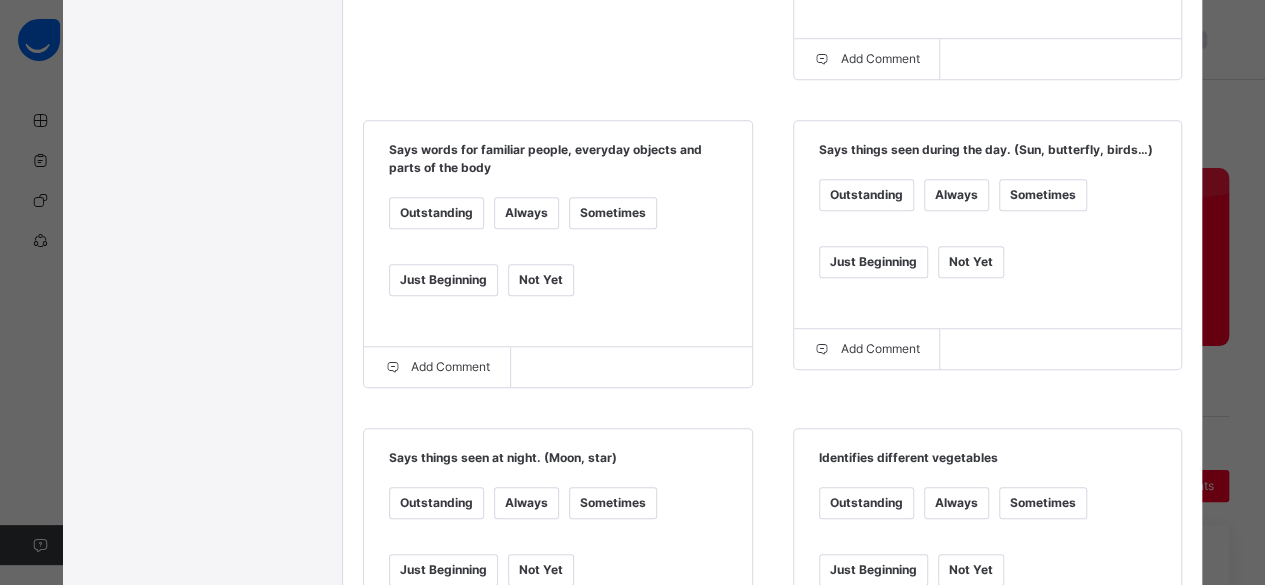 click on "Just Beginning" at bounding box center [443, 280] 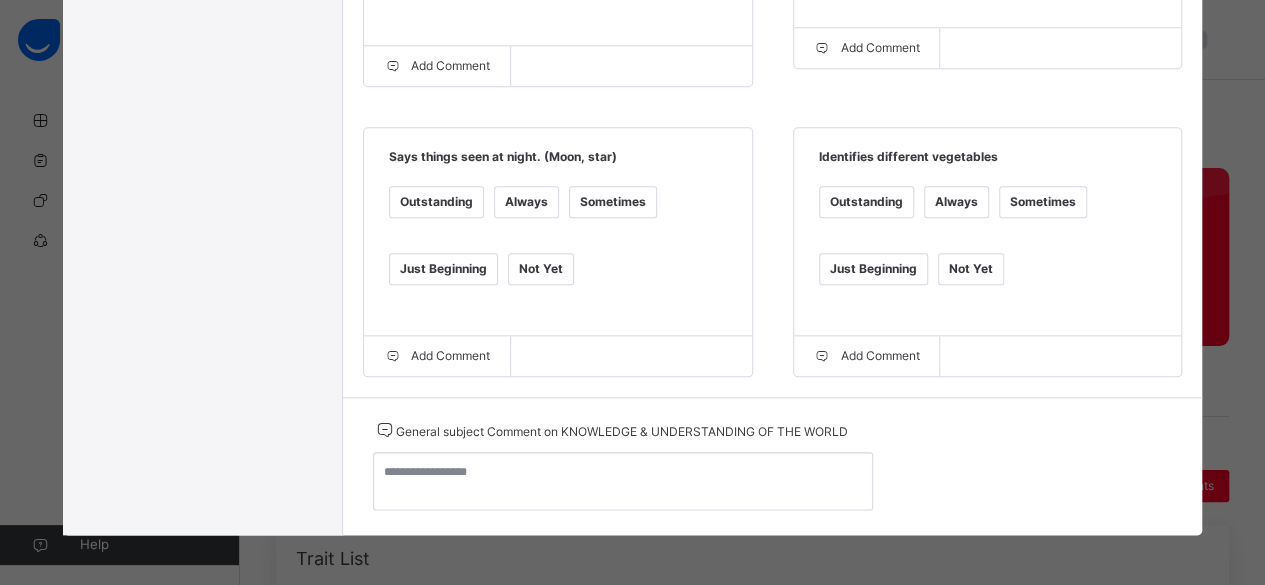 click on "Just Beginning" at bounding box center [443, 281] 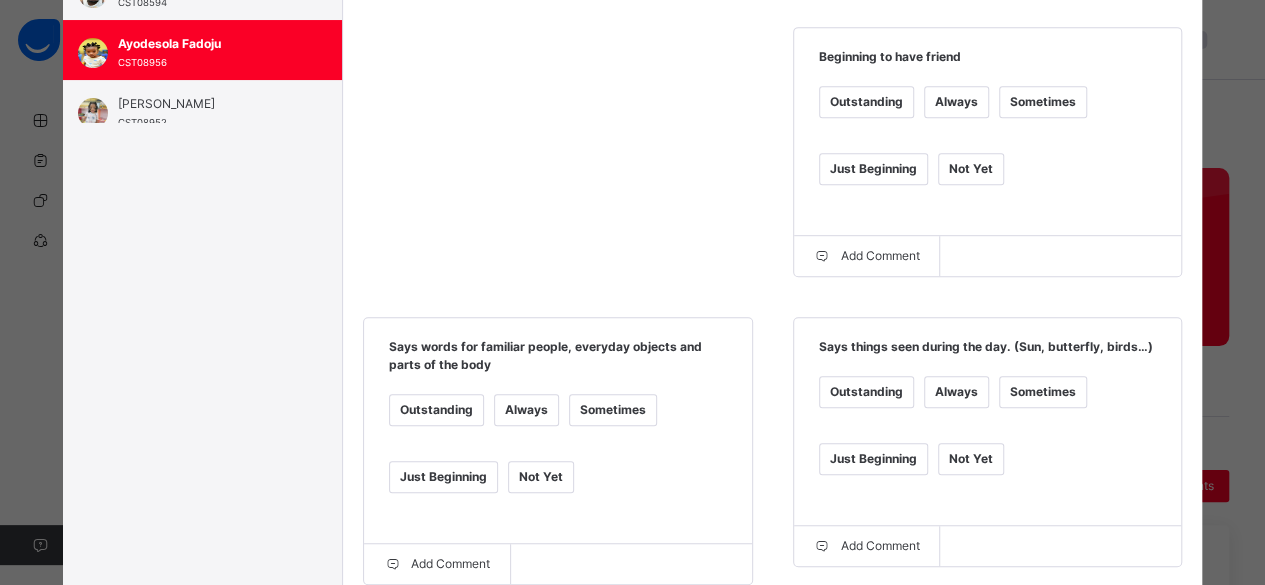 scroll, scrollTop: 0, scrollLeft: 0, axis: both 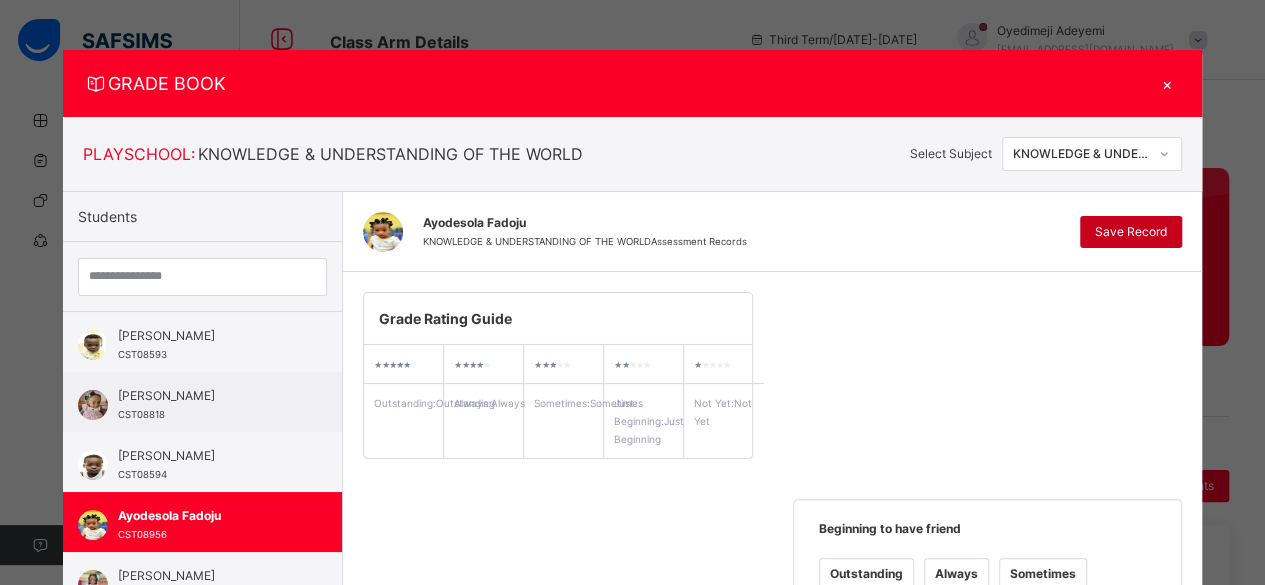 click on "Save Record" at bounding box center [1131, 232] 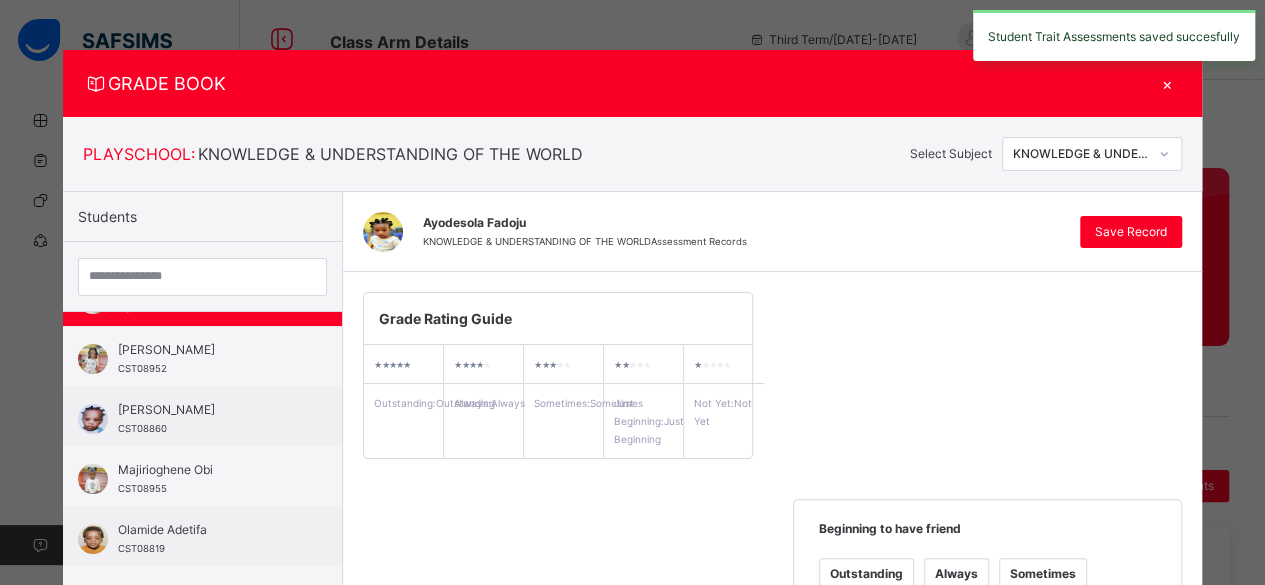 scroll, scrollTop: 240, scrollLeft: 0, axis: vertical 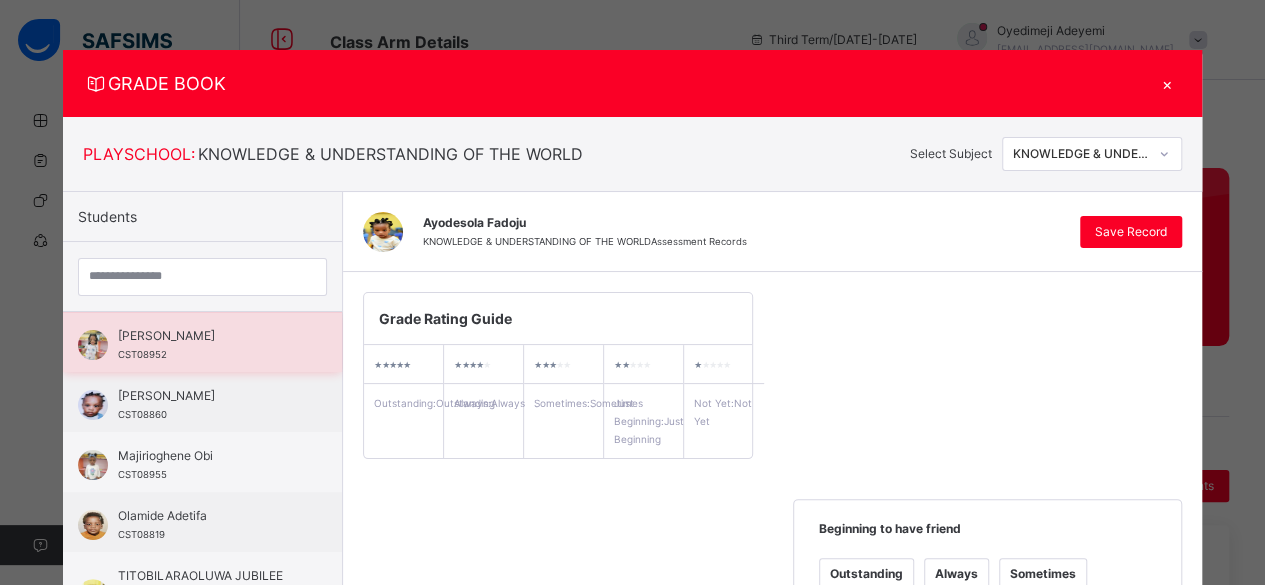 click on "Chizaram   Achareke" at bounding box center [207, 336] 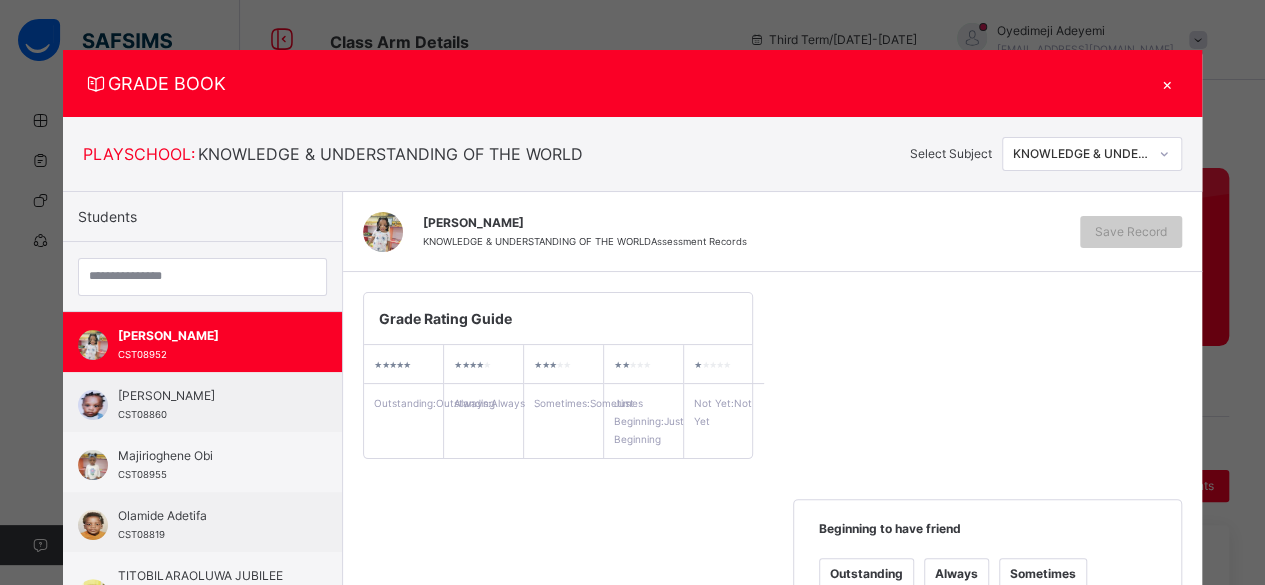 scroll, scrollTop: 512, scrollLeft: 0, axis: vertical 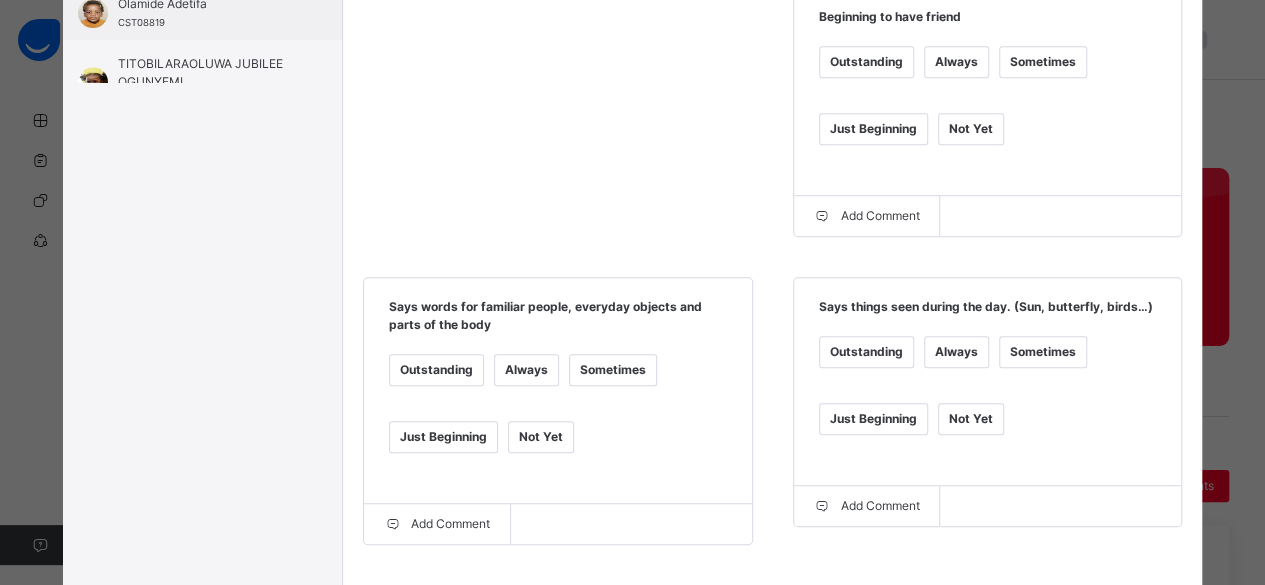 click on "Always" at bounding box center [956, 62] 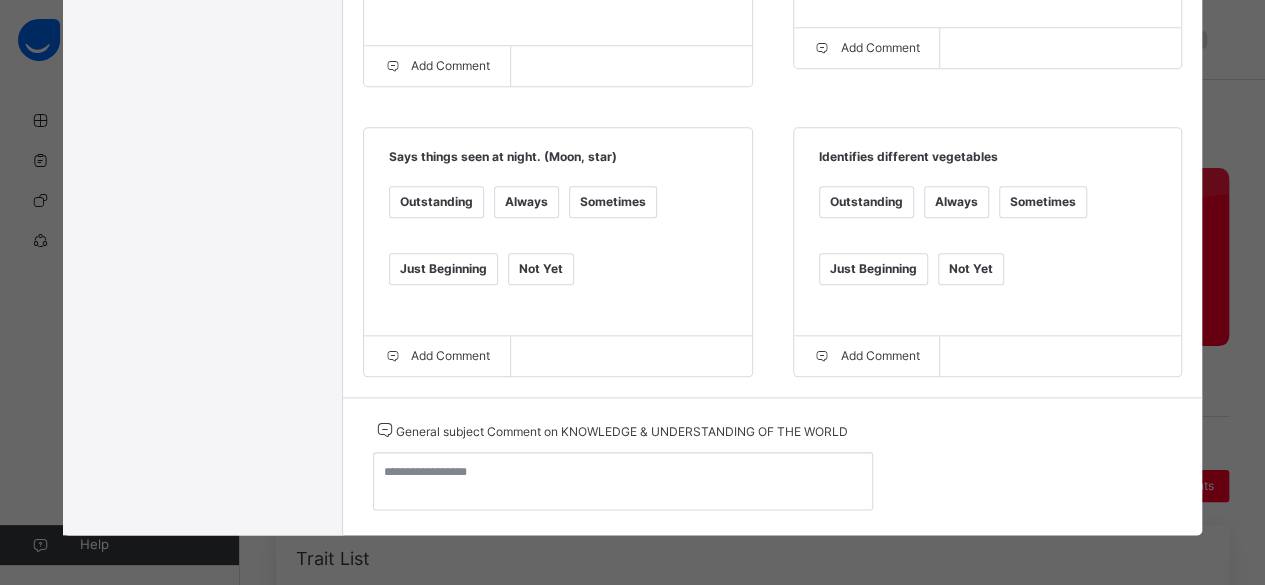 click on "Sometimes" at bounding box center [613, 202] 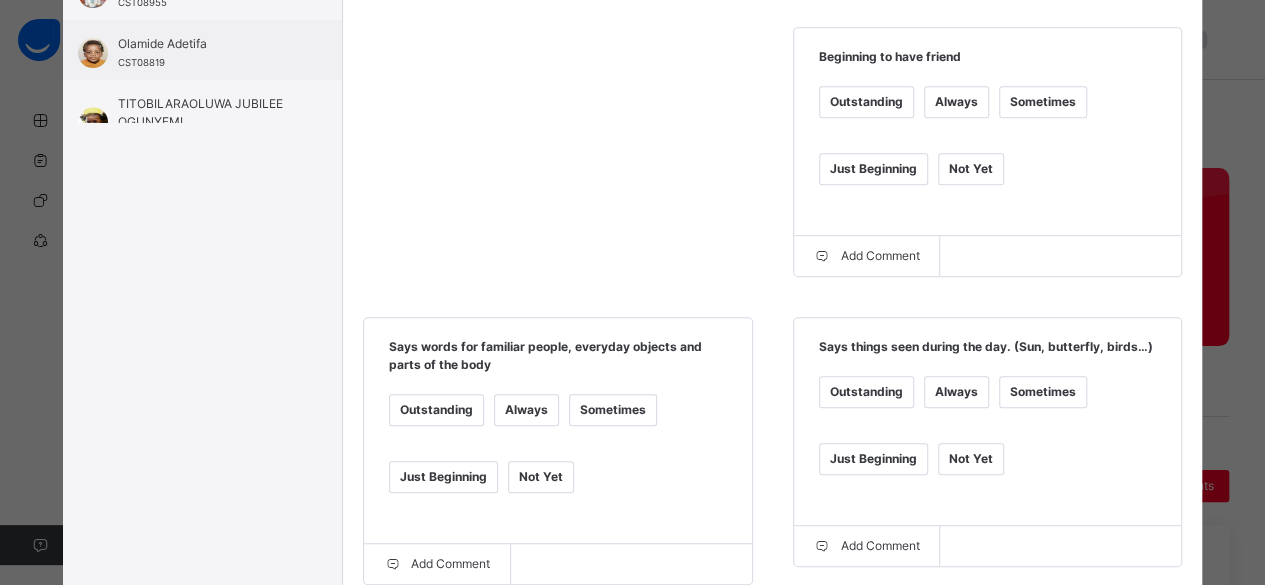 scroll, scrollTop: 0, scrollLeft: 0, axis: both 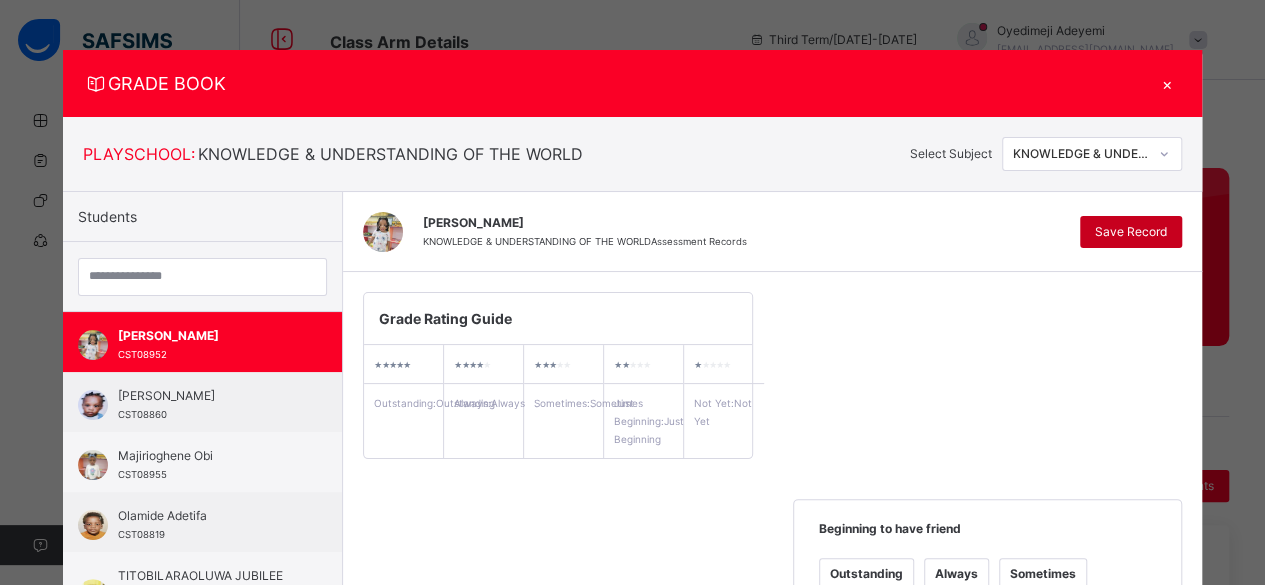 click on "Save Record" at bounding box center (1131, 232) 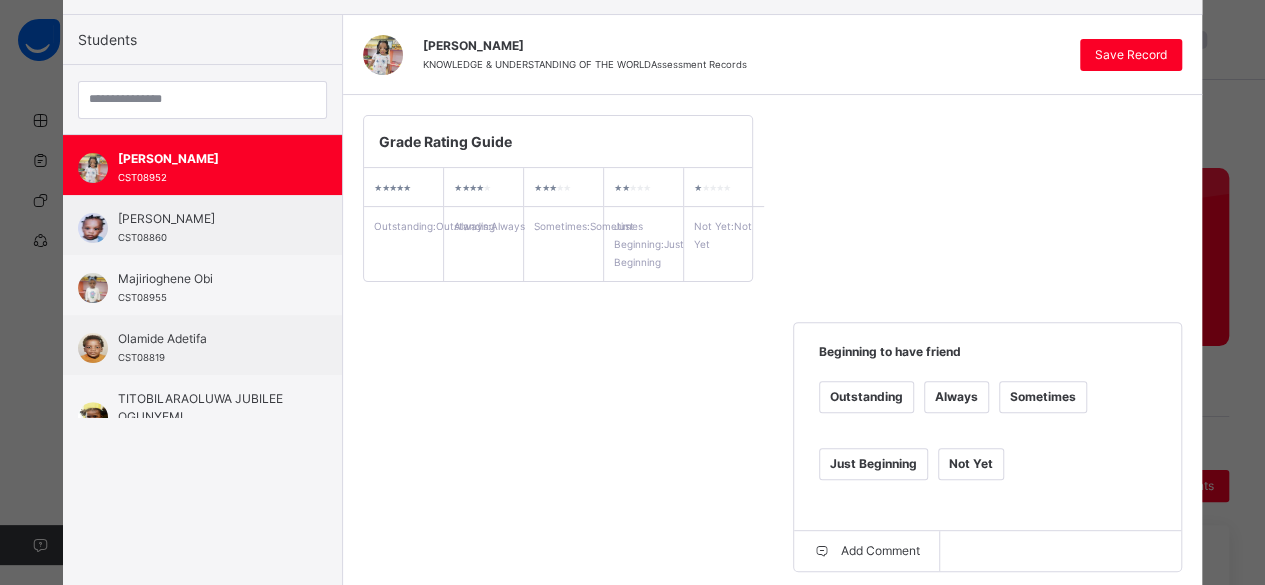 scroll, scrollTop: 34, scrollLeft: 0, axis: vertical 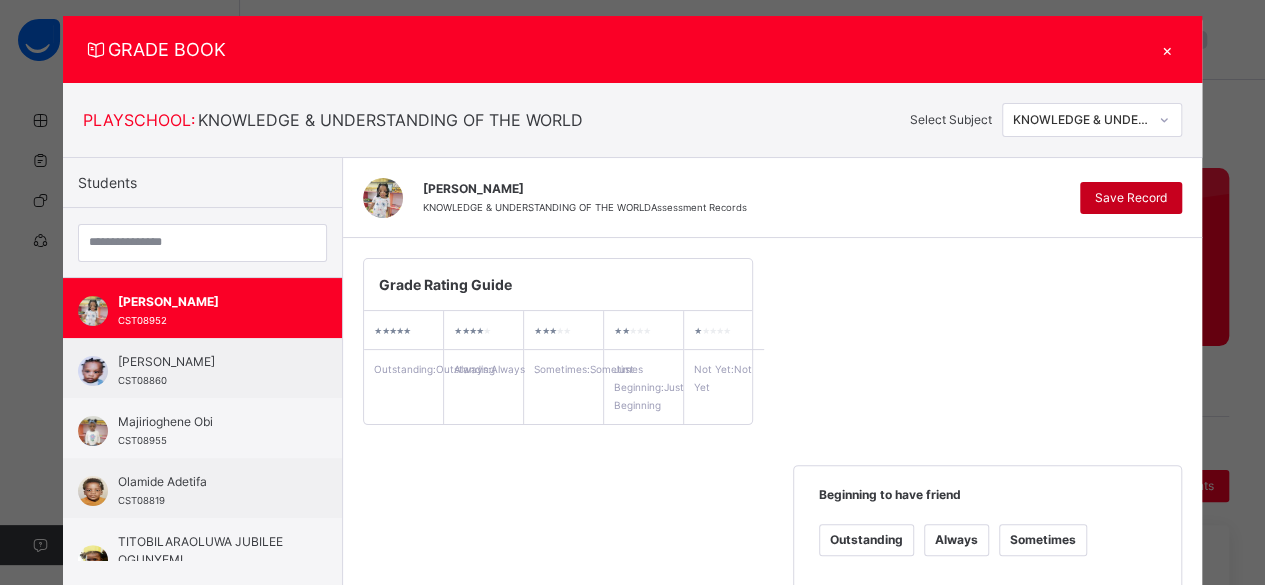 click on "Save Record" at bounding box center [1131, 198] 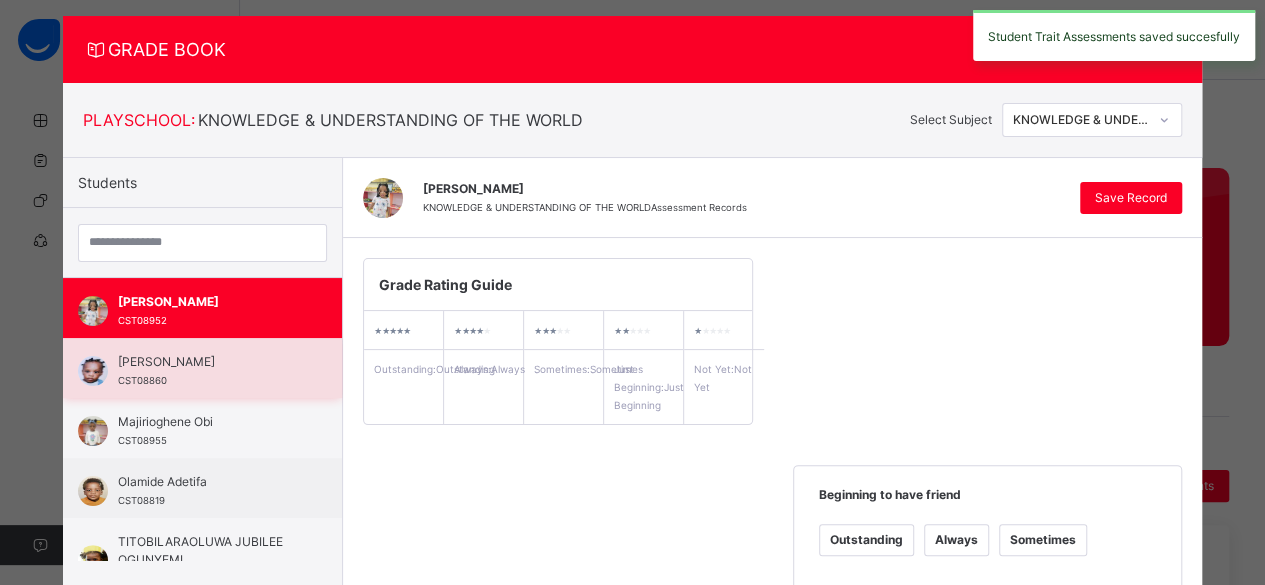 click on "Esohe   Otaigbe" at bounding box center (207, 362) 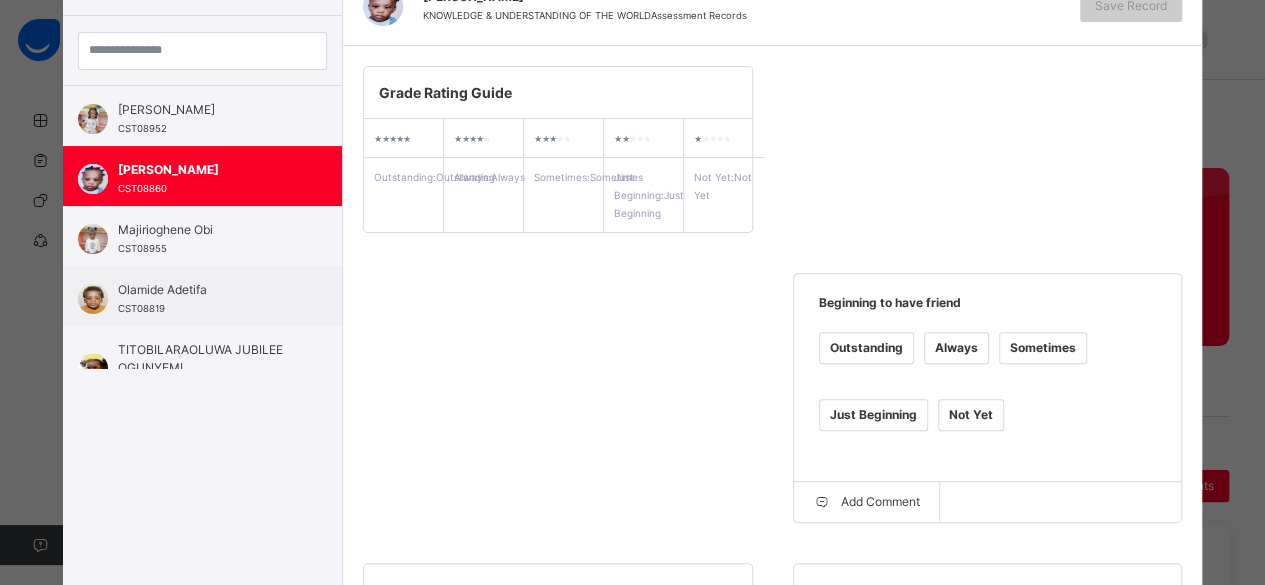 scroll, scrollTop: 231, scrollLeft: 0, axis: vertical 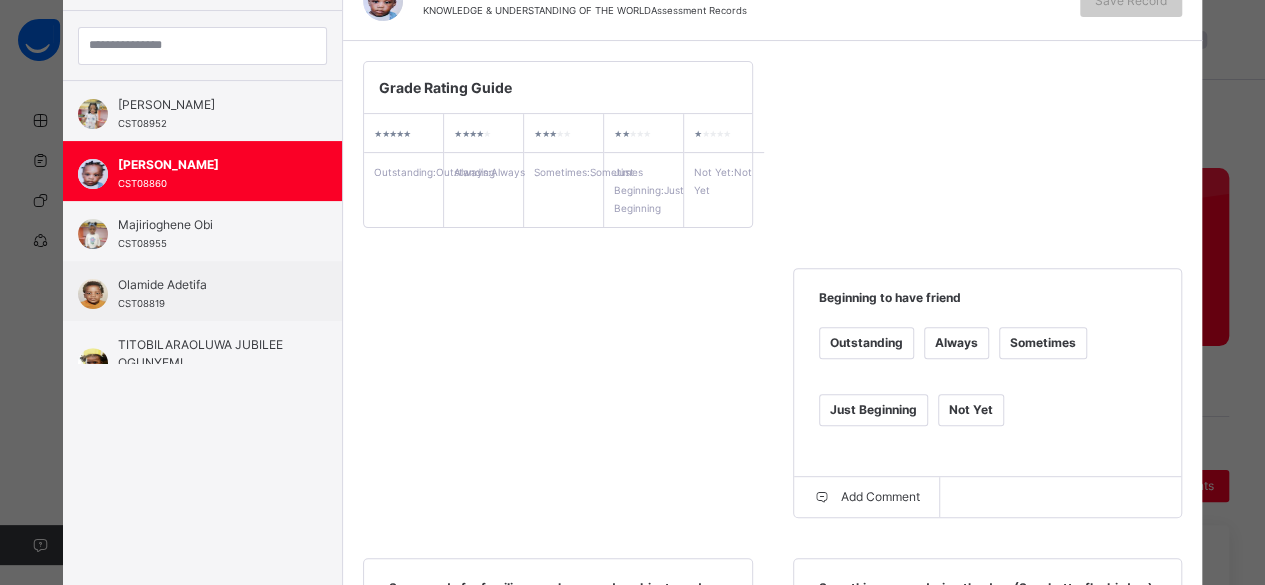 click on "Always" at bounding box center (956, 343) 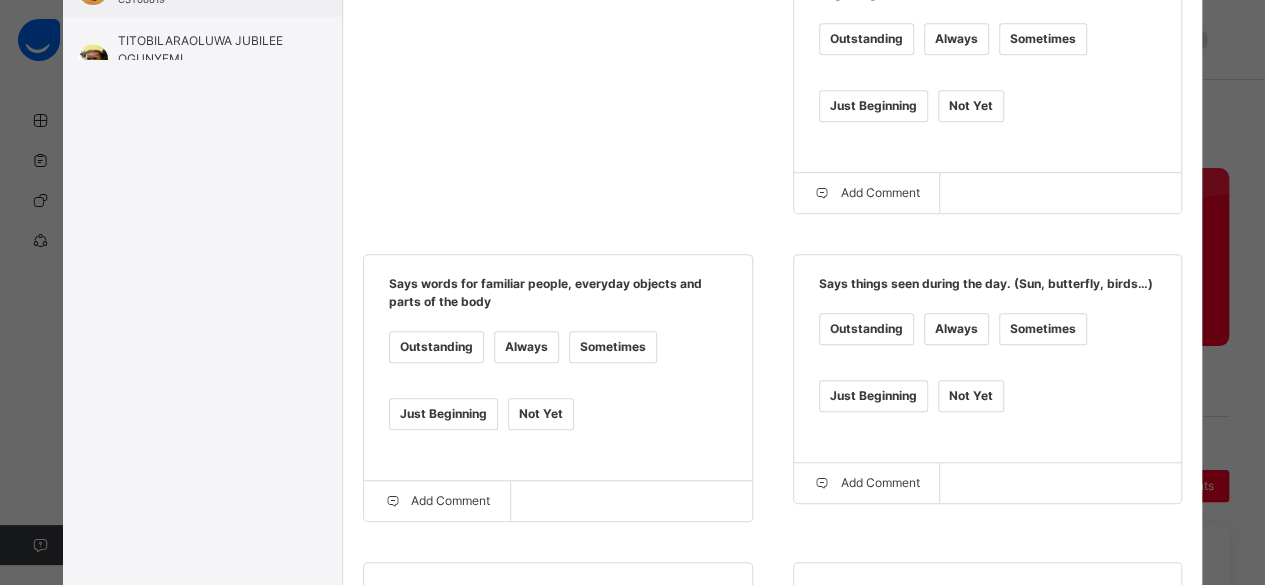 scroll, scrollTop: 549, scrollLeft: 0, axis: vertical 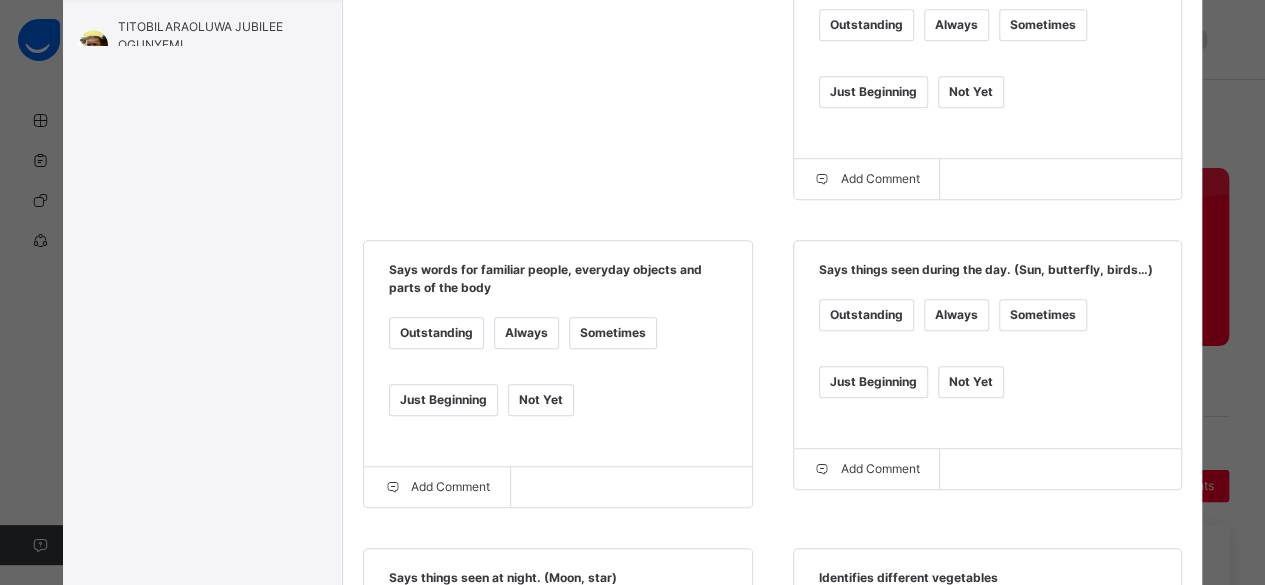 click on "Always" at bounding box center (526, 333) 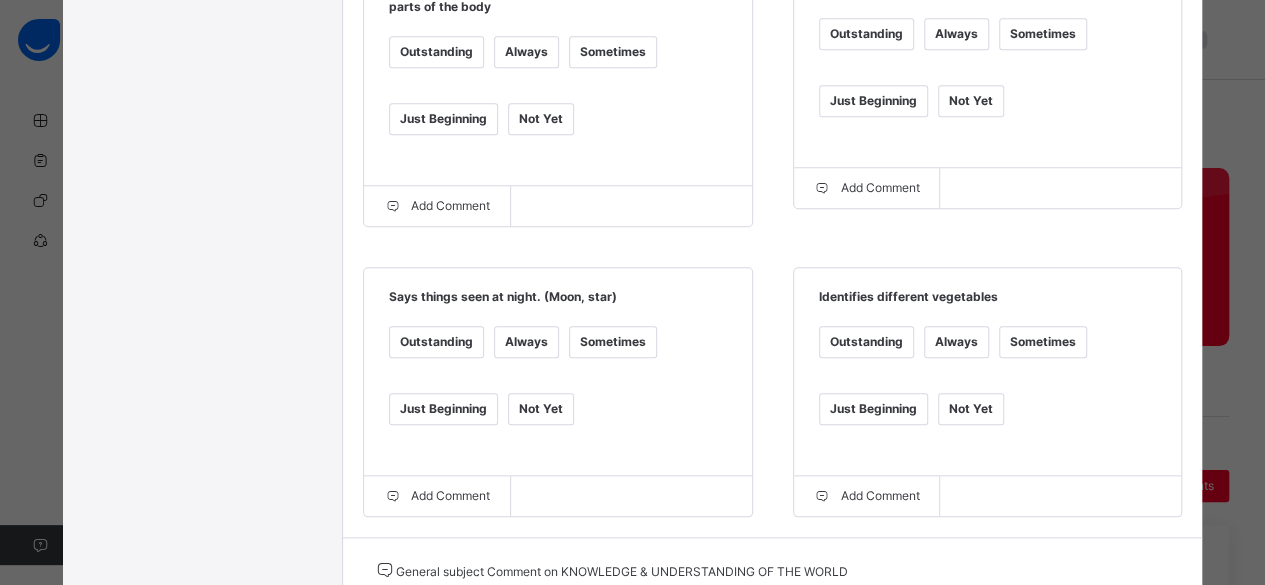 scroll, scrollTop: 843, scrollLeft: 0, axis: vertical 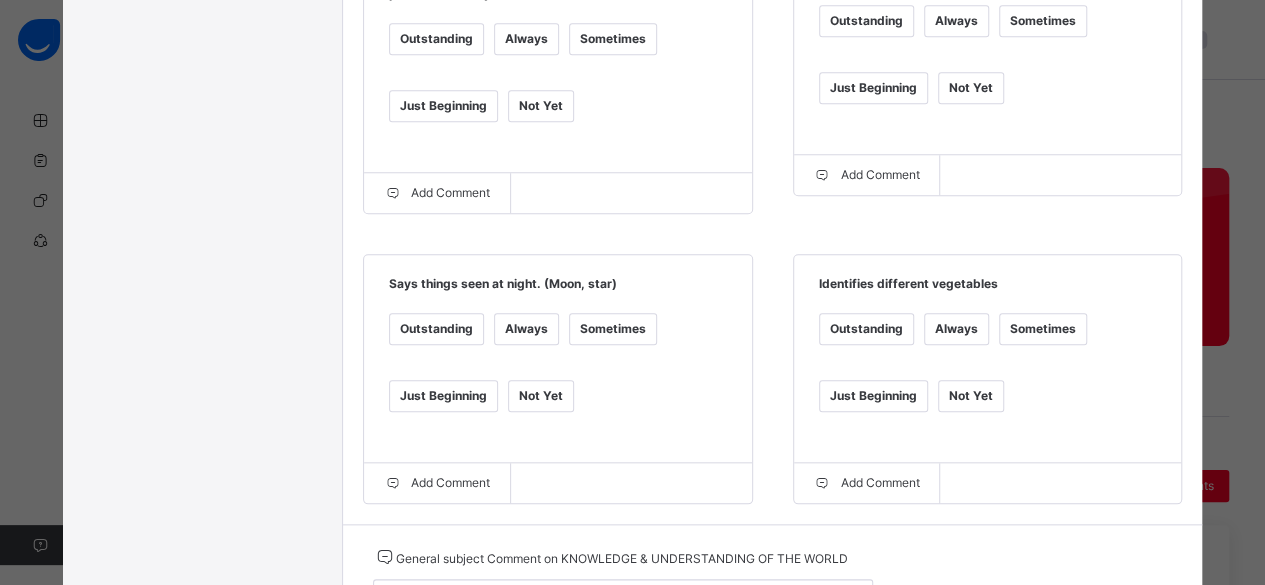 click on "Sometimes" at bounding box center (613, 329) 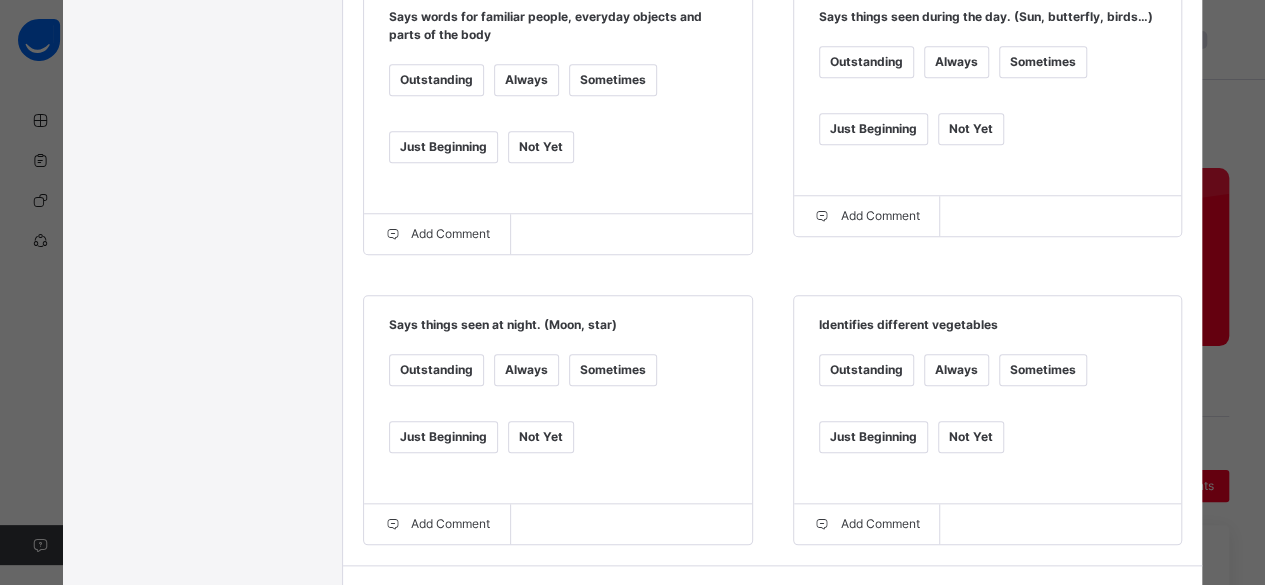 scroll, scrollTop: 854, scrollLeft: 0, axis: vertical 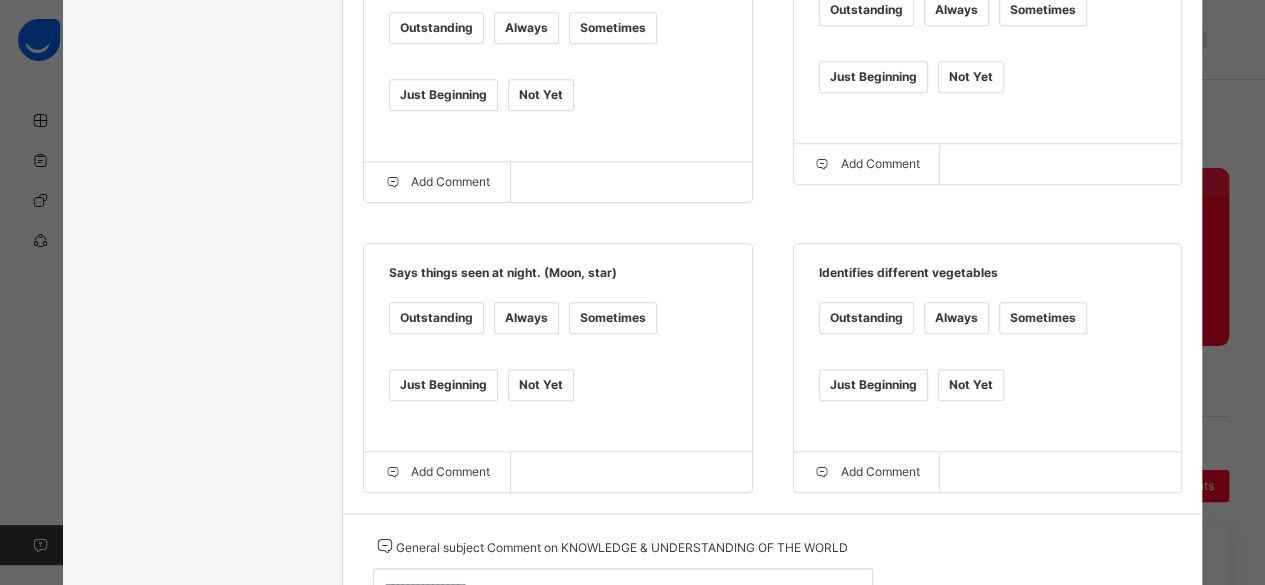 click on "Not Yet" at bounding box center [971, 385] 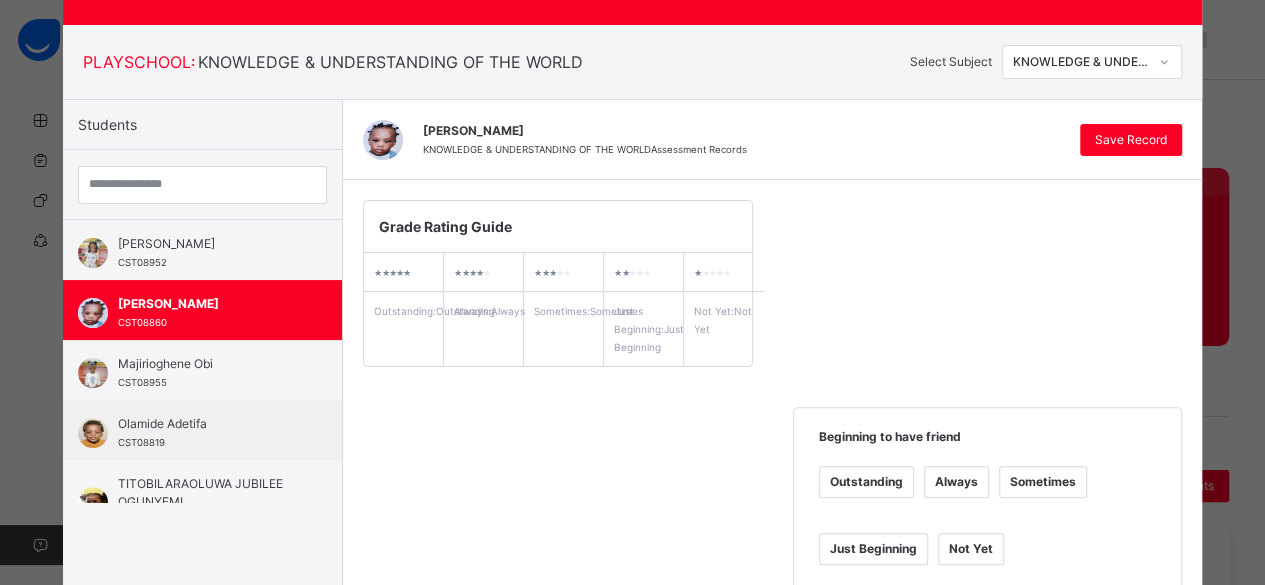 scroll, scrollTop: 80, scrollLeft: 0, axis: vertical 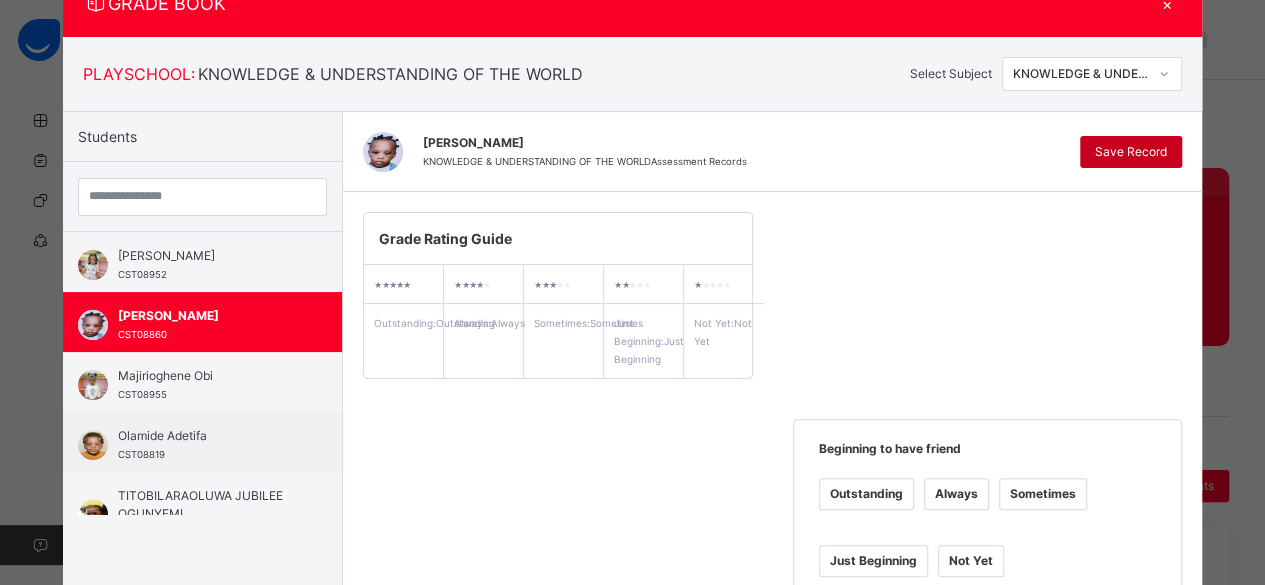 click on "Save Record" at bounding box center (1131, 152) 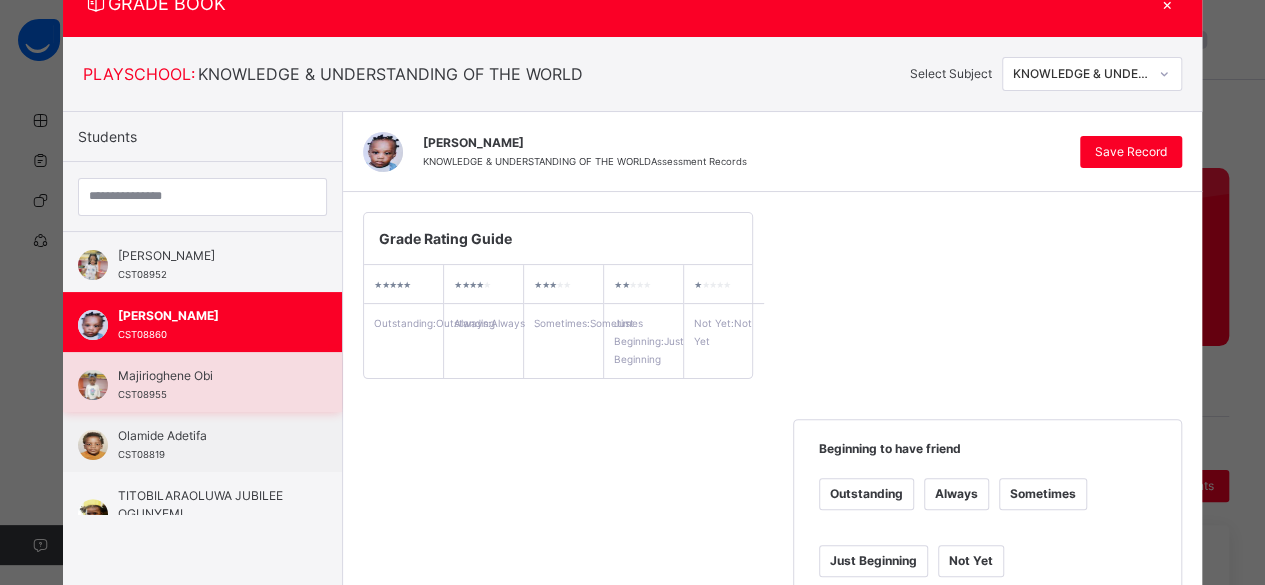 click on "Majirioghene  Obi CST08955" at bounding box center [207, 385] 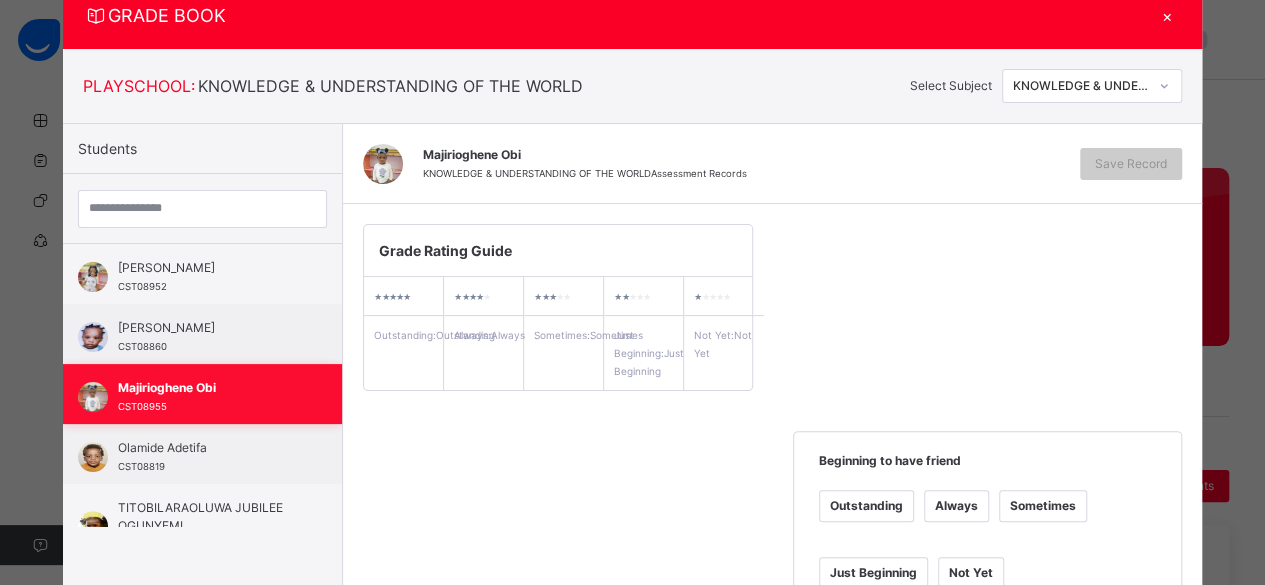 scroll, scrollTop: 80, scrollLeft: 0, axis: vertical 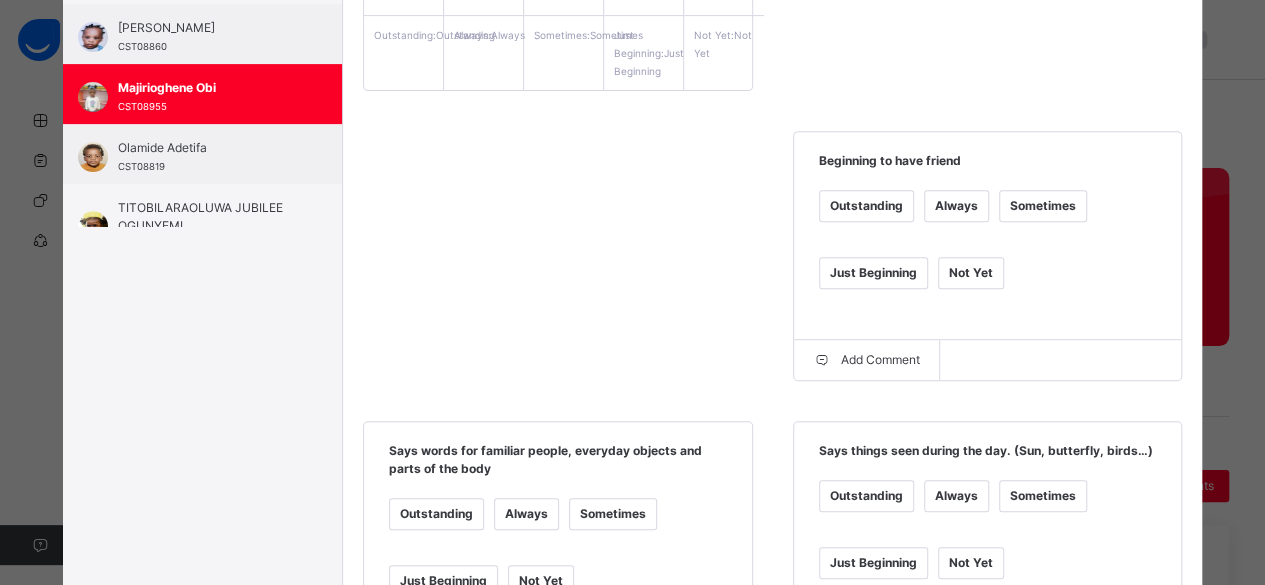 click on "Sometimes" at bounding box center (1043, 206) 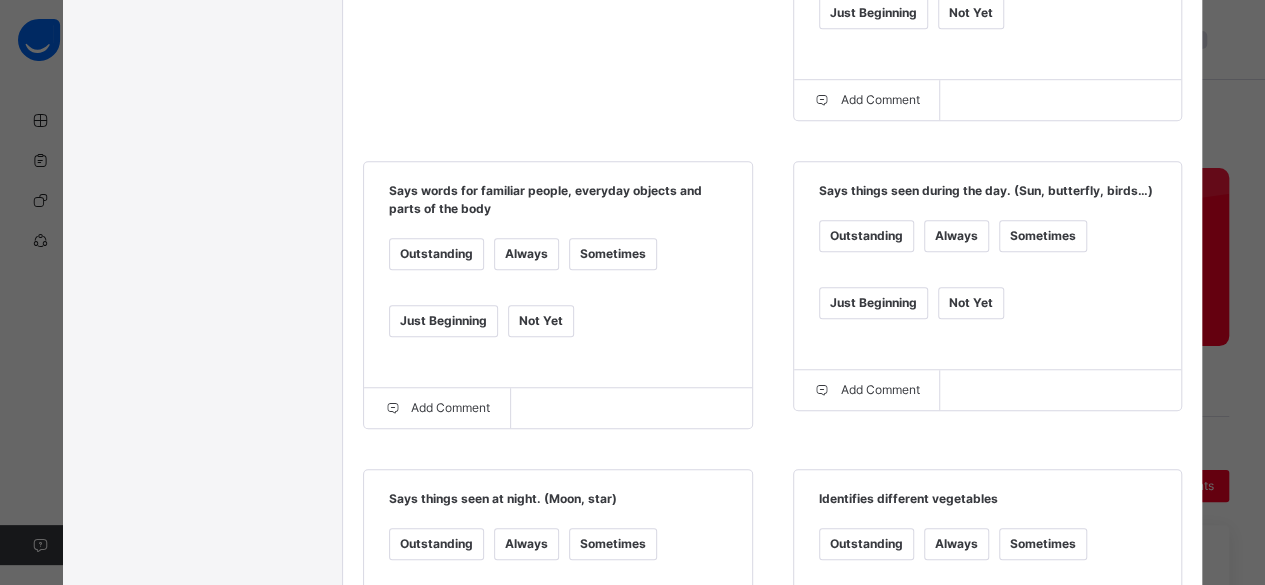 scroll, scrollTop: 636, scrollLeft: 0, axis: vertical 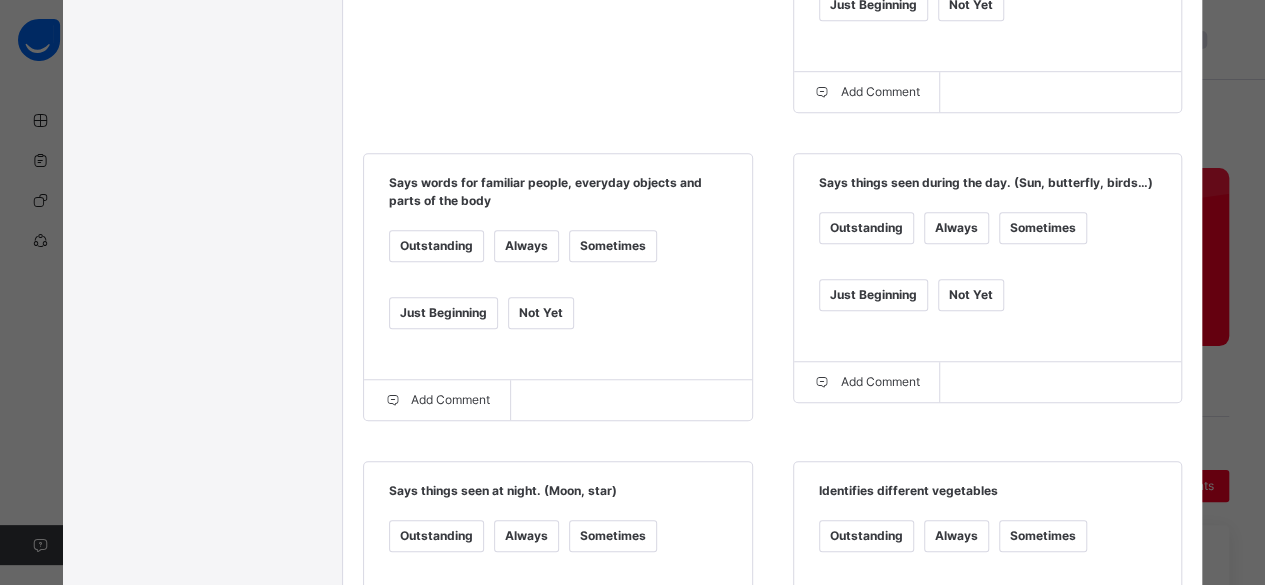 click on "Just Beginning" at bounding box center (443, 313) 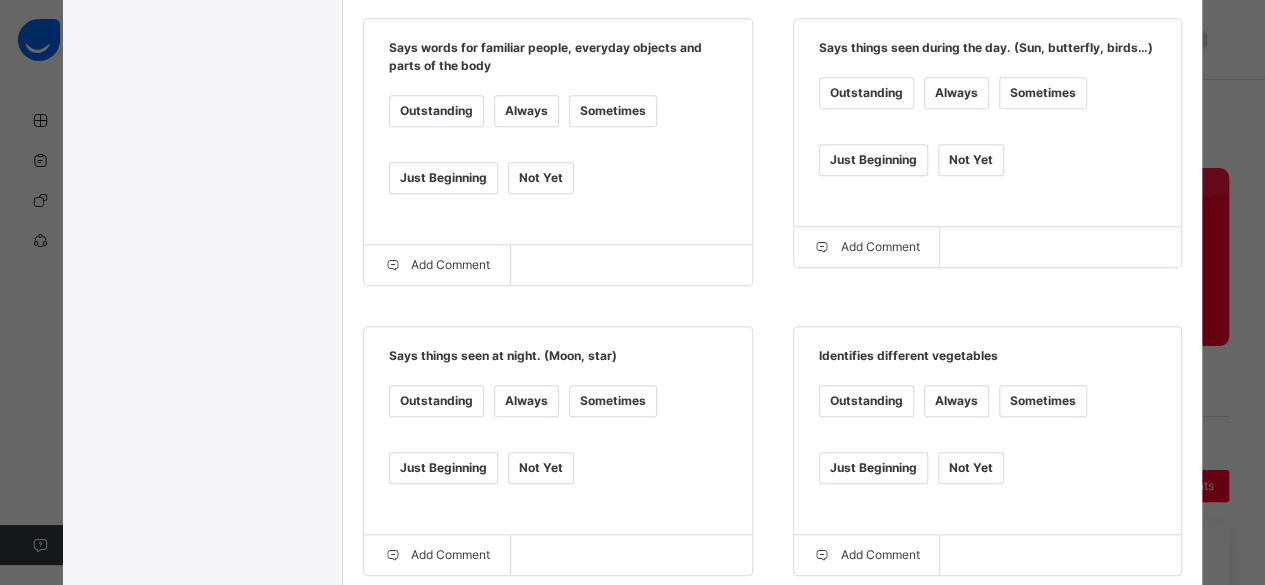 scroll, scrollTop: 787, scrollLeft: 0, axis: vertical 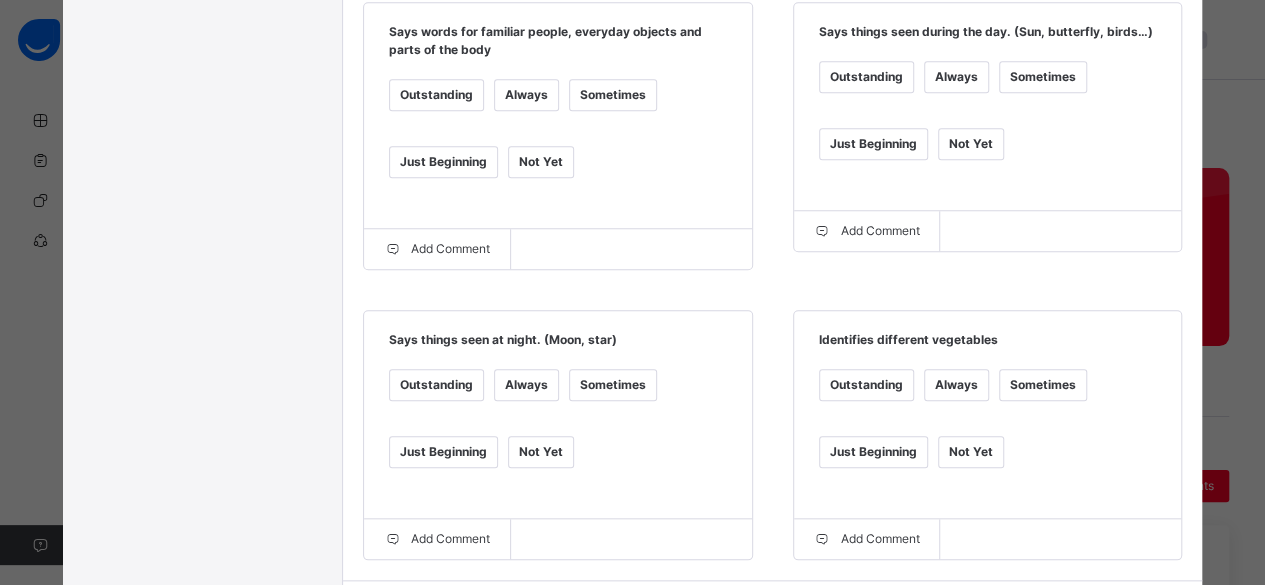 click on "Just Beginning" at bounding box center [873, 144] 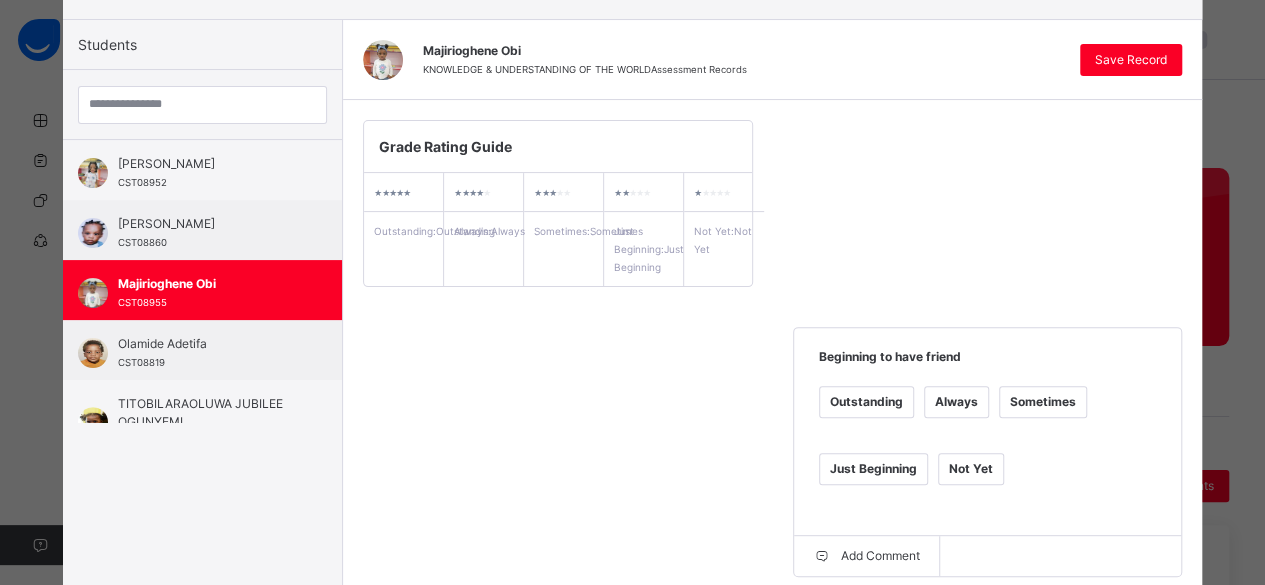 scroll, scrollTop: 168, scrollLeft: 0, axis: vertical 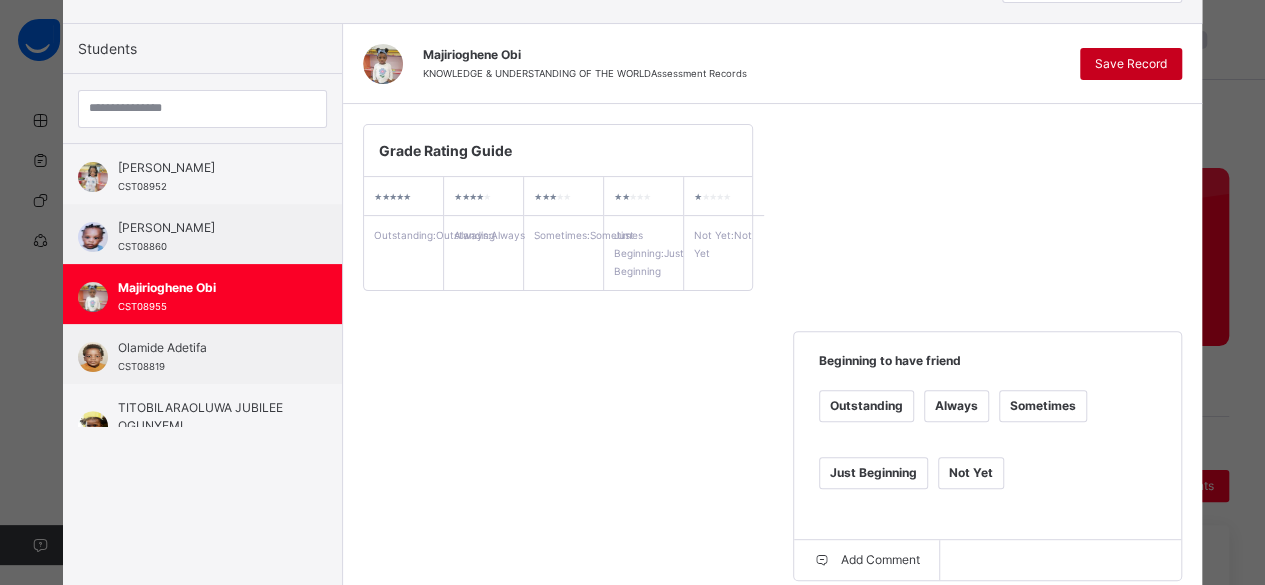 click on "Save Record" at bounding box center (1131, 64) 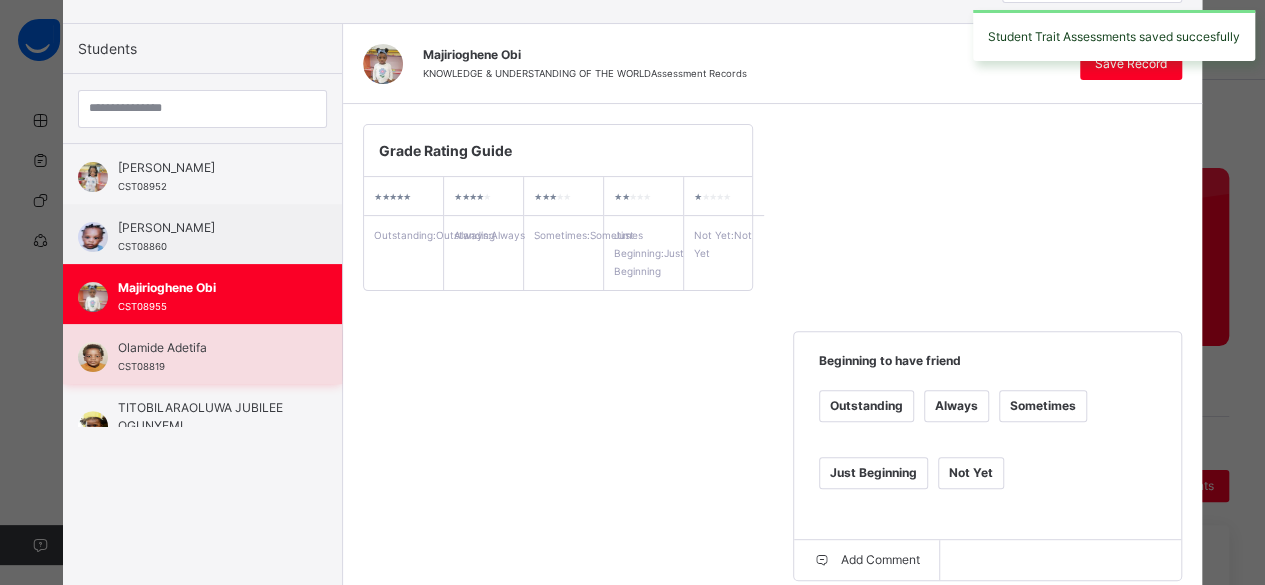 click on "Olamide  Adetifa" at bounding box center (207, 348) 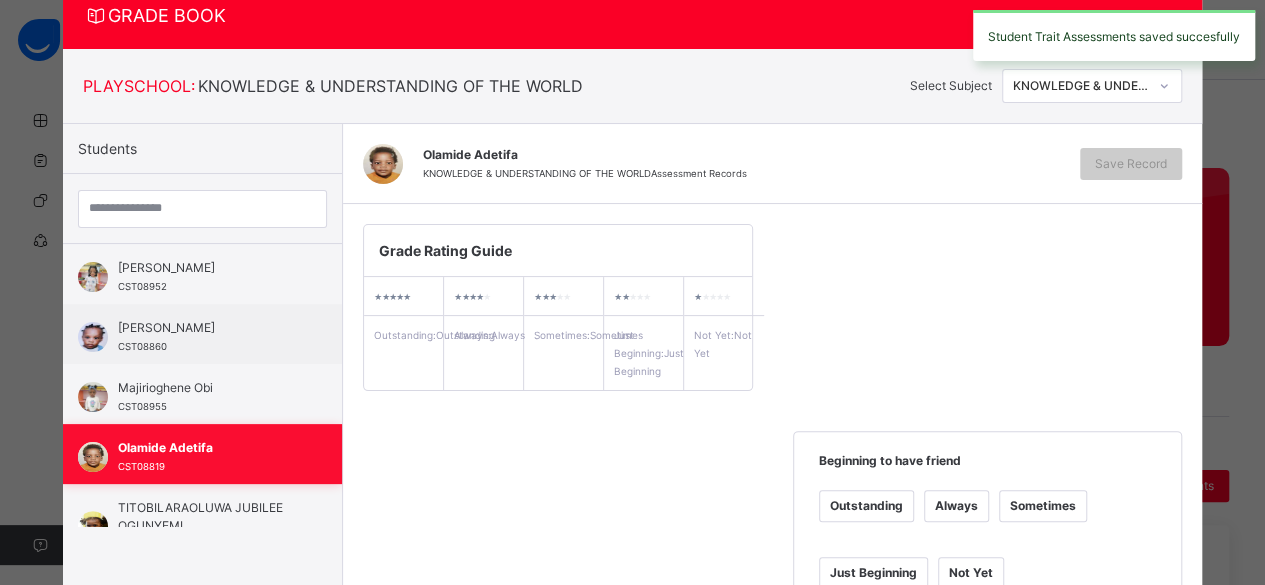 scroll, scrollTop: 168, scrollLeft: 0, axis: vertical 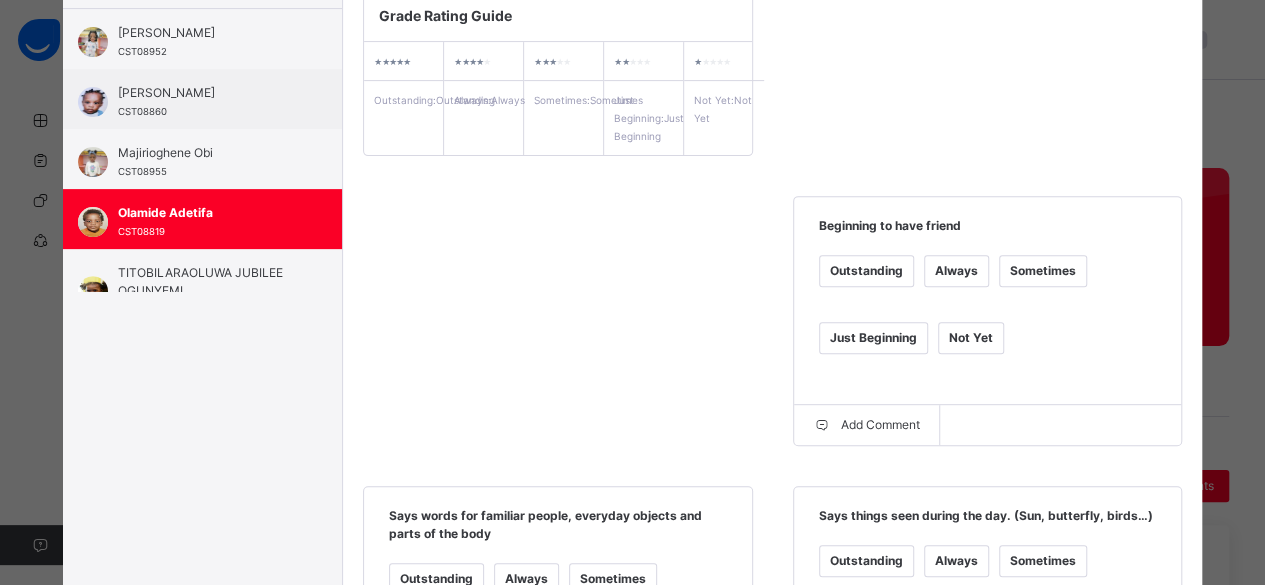 click on "Just Beginning" at bounding box center (873, 338) 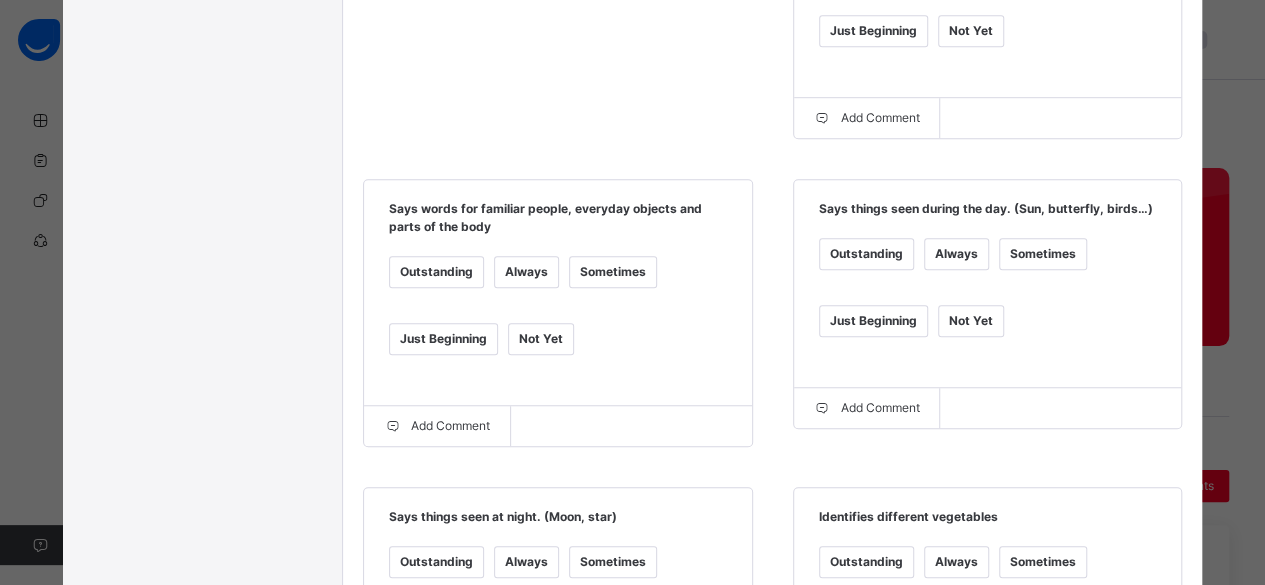 scroll, scrollTop: 613, scrollLeft: 0, axis: vertical 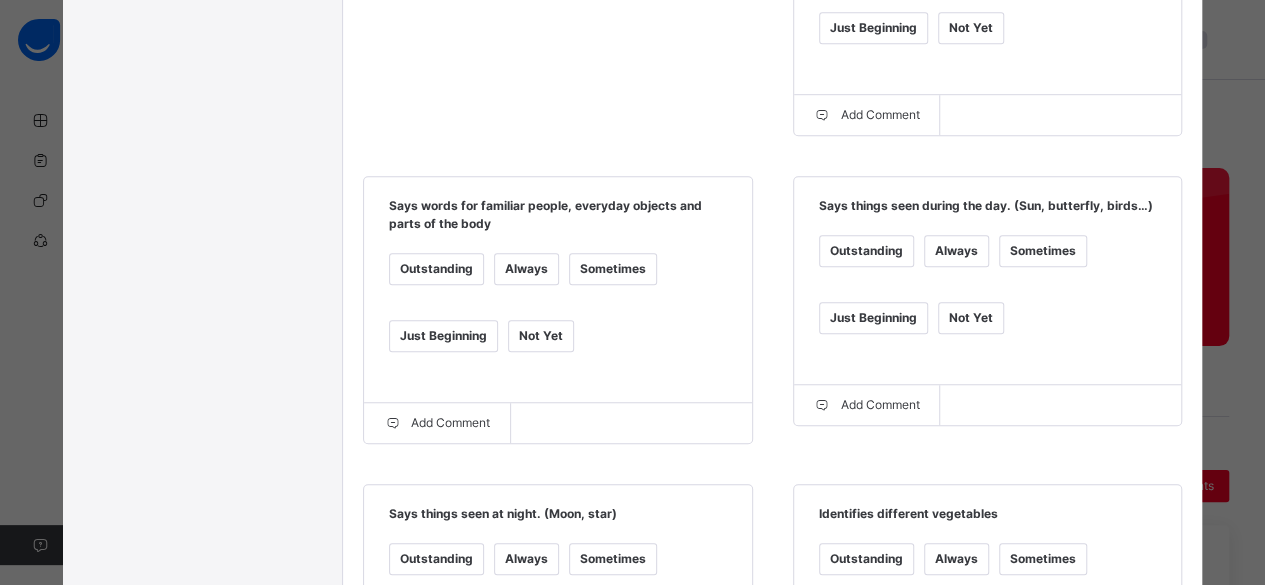 click on "Sometimes" at bounding box center (613, 269) 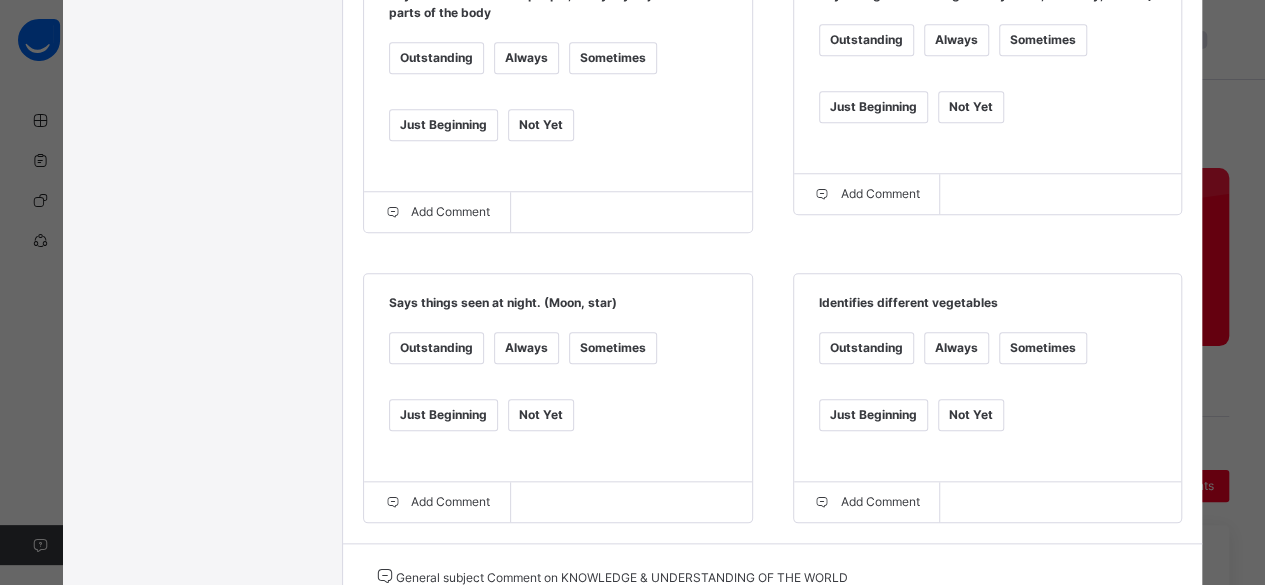 scroll, scrollTop: 907, scrollLeft: 0, axis: vertical 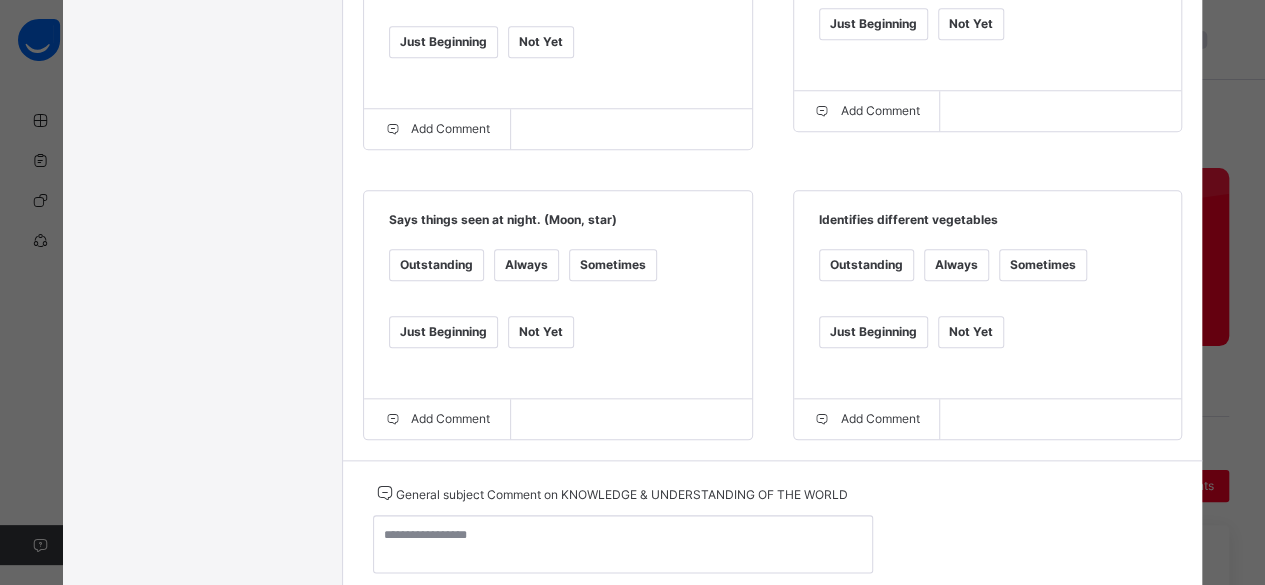 click on "Sometimes" at bounding box center (613, 265) 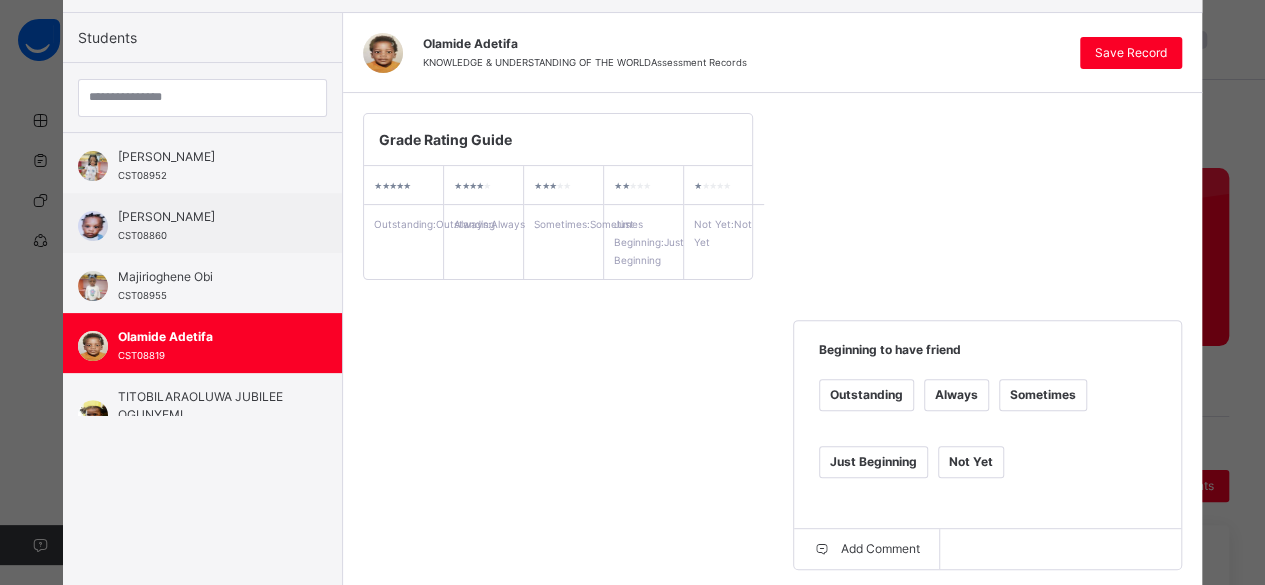 scroll, scrollTop: 146, scrollLeft: 0, axis: vertical 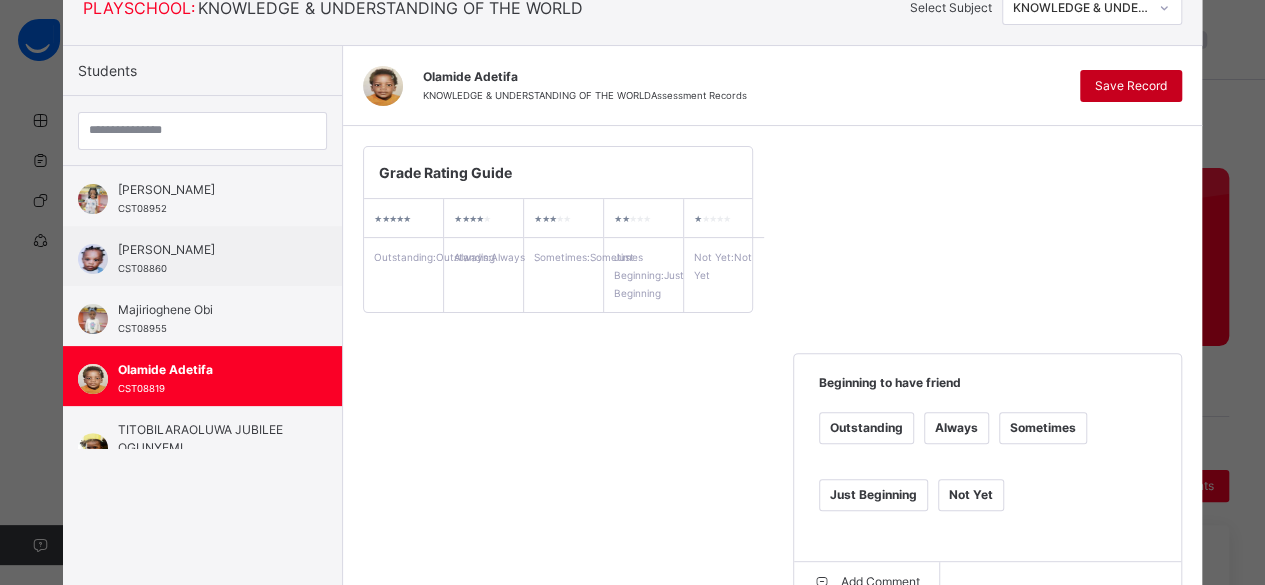 click on "Save Record" at bounding box center (1131, 86) 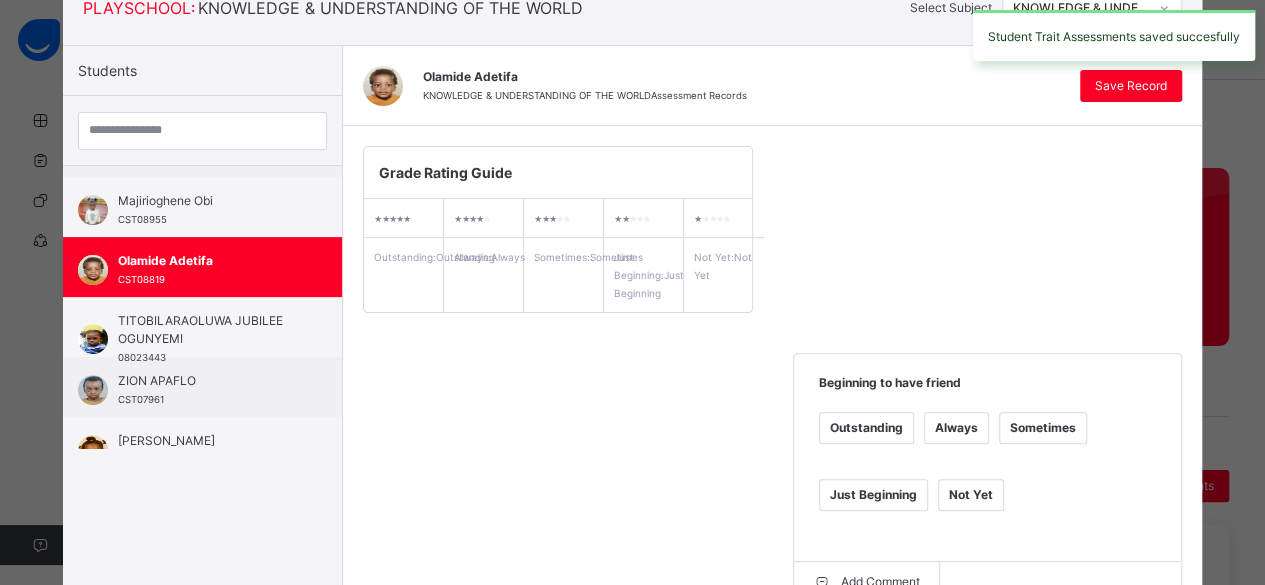 scroll, scrollTop: 378, scrollLeft: 0, axis: vertical 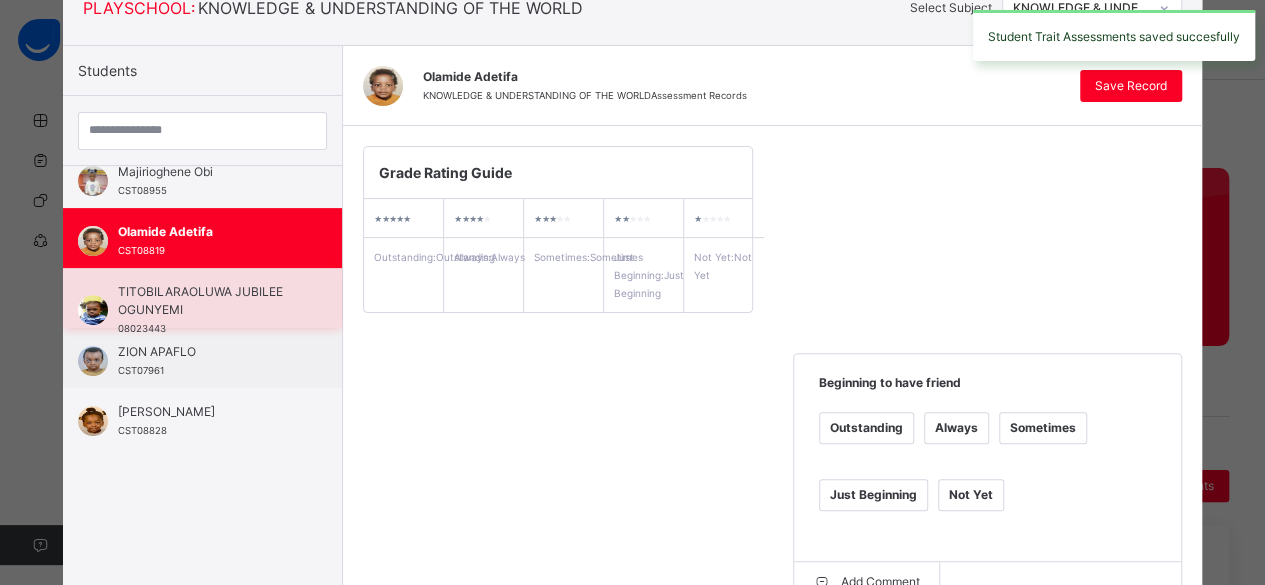 click on "TITOBILARAOLUWA JUBILEE OGUNYEMI" at bounding box center [207, 301] 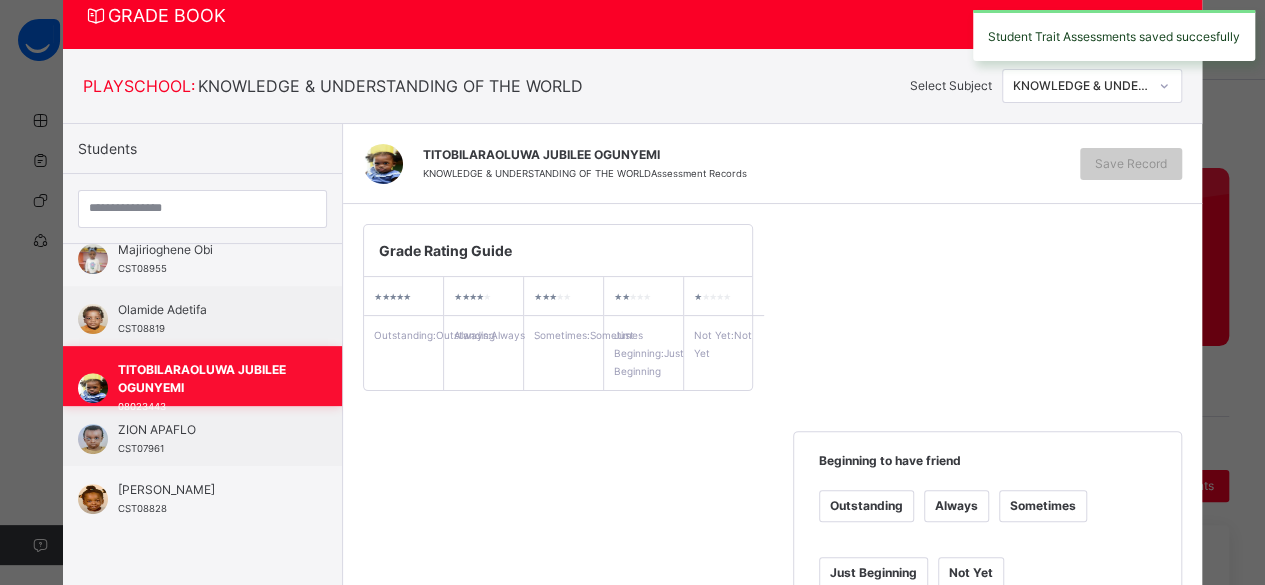 scroll, scrollTop: 146, scrollLeft: 0, axis: vertical 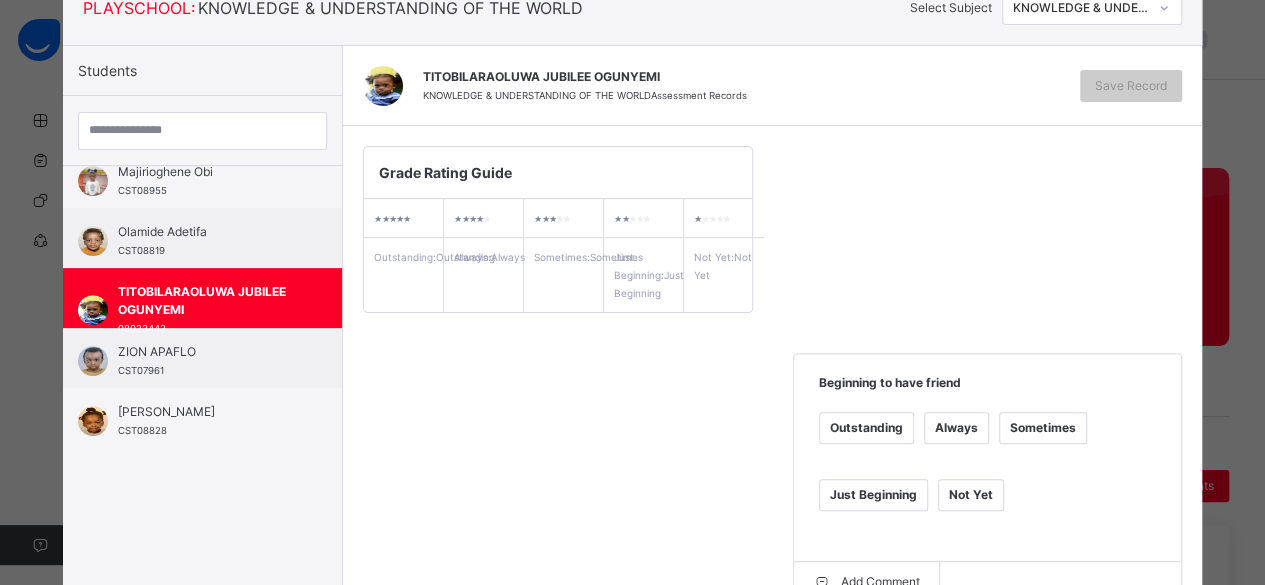 click on "Always" at bounding box center (956, 428) 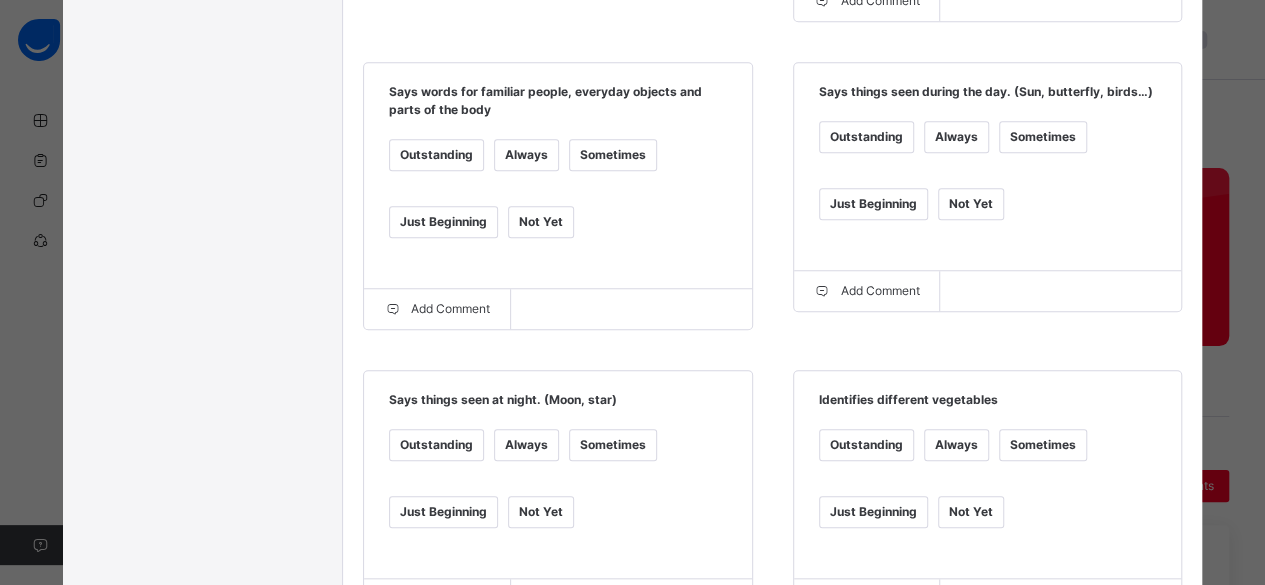 scroll, scrollTop: 729, scrollLeft: 0, axis: vertical 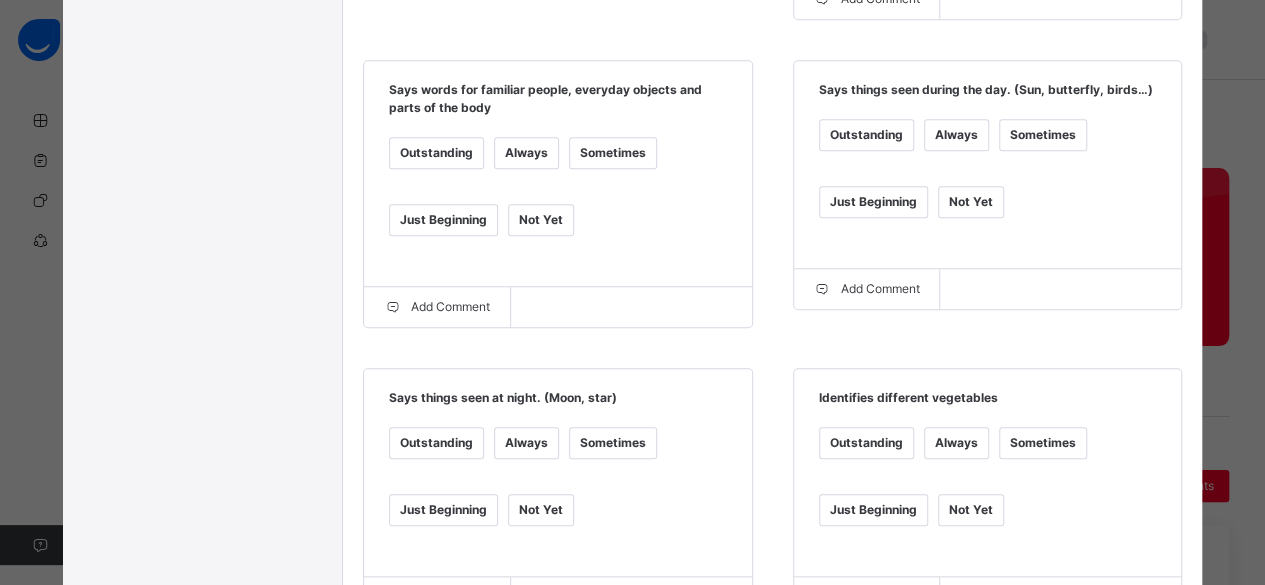 click on "Just Beginning" at bounding box center (443, 220) 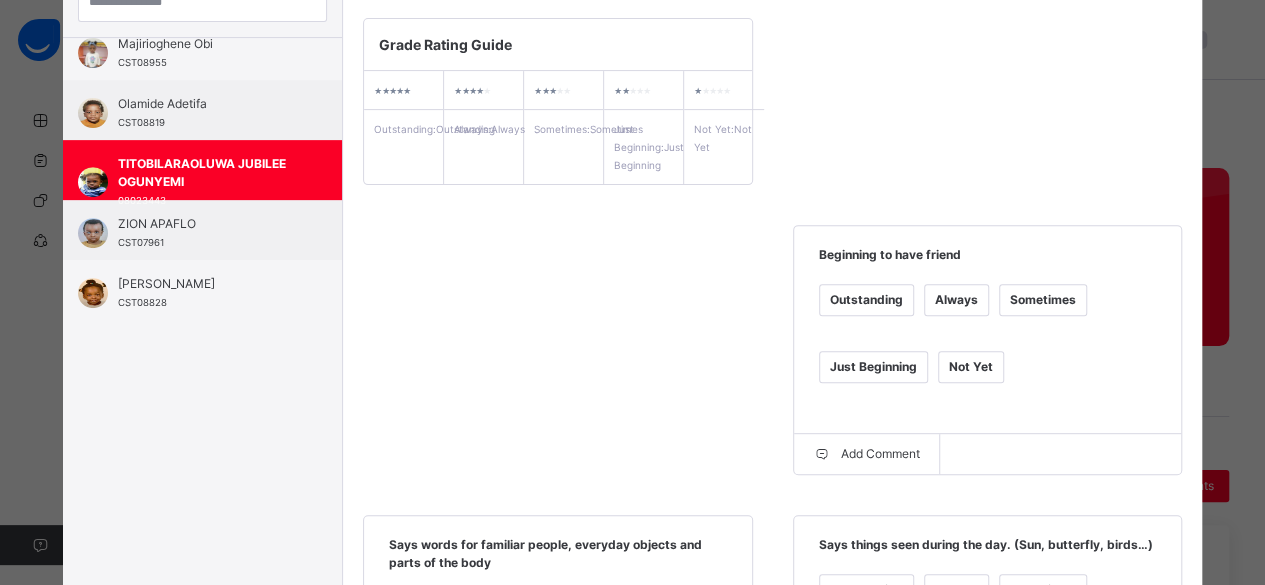 scroll, scrollTop: 106, scrollLeft: 0, axis: vertical 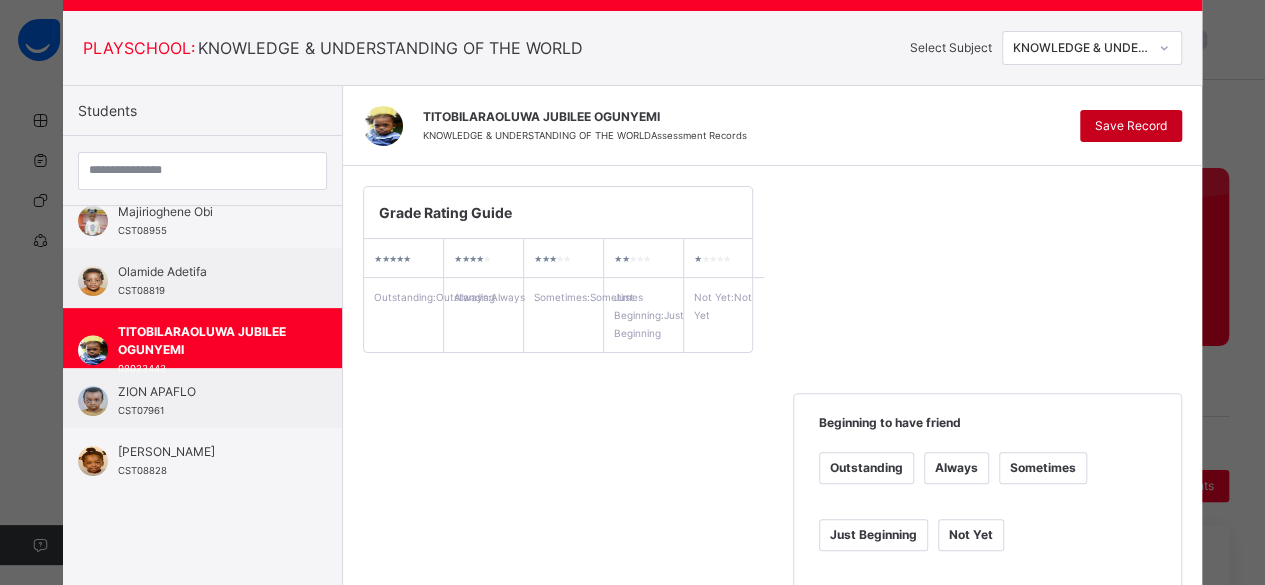 click on "Save Record" at bounding box center (1131, 126) 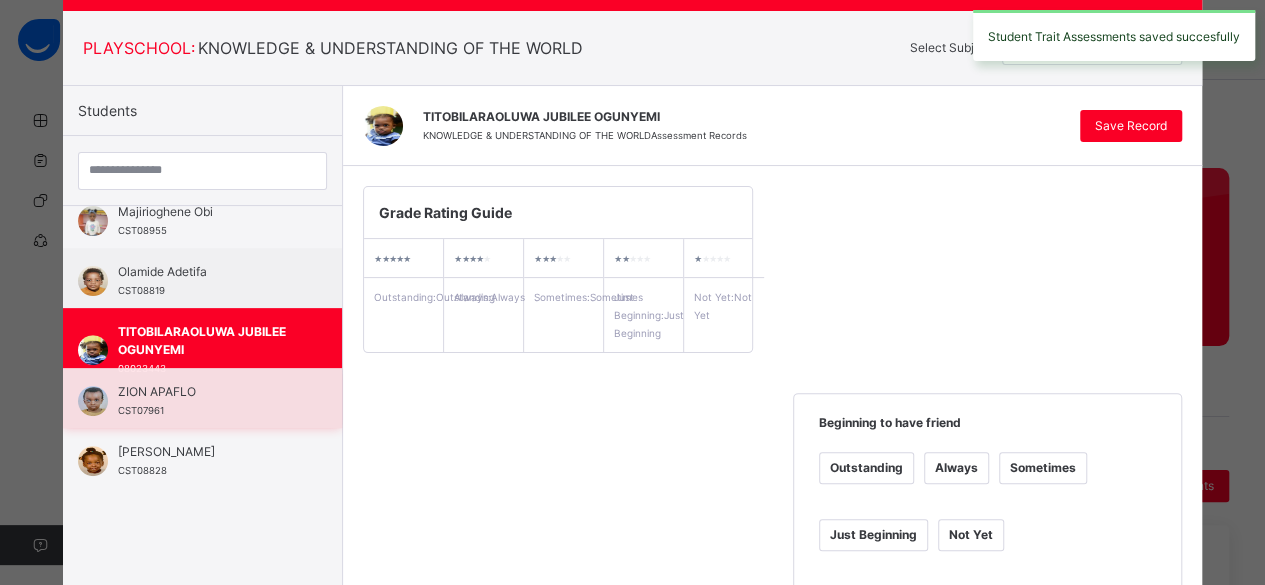 click on "ZION  APAFLO" at bounding box center (207, 392) 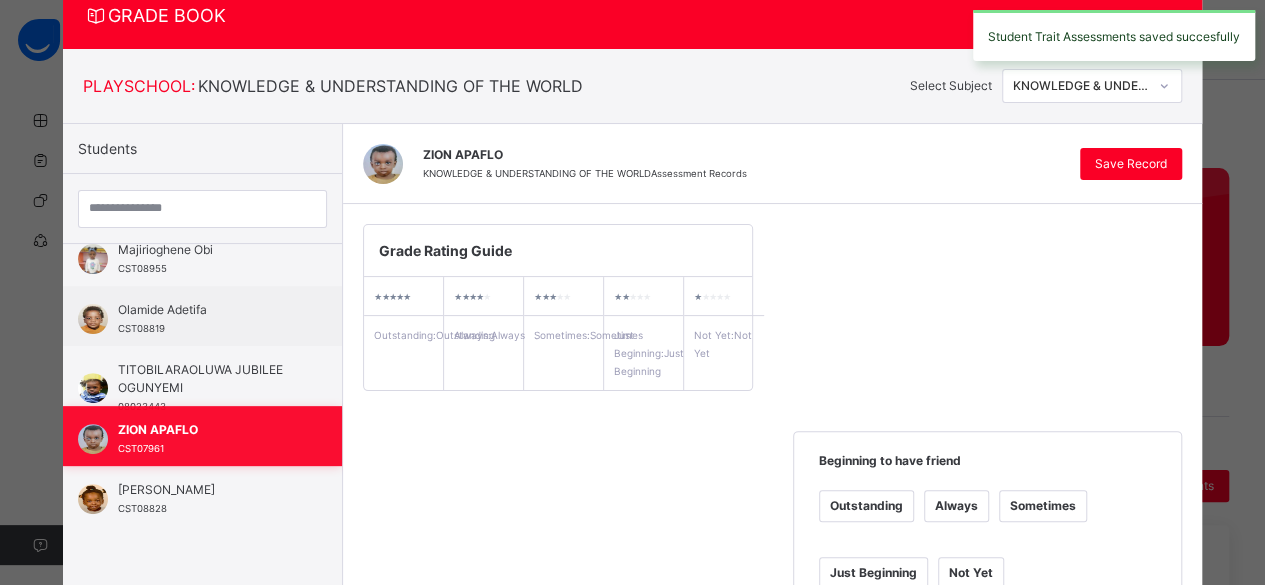 scroll, scrollTop: 106, scrollLeft: 0, axis: vertical 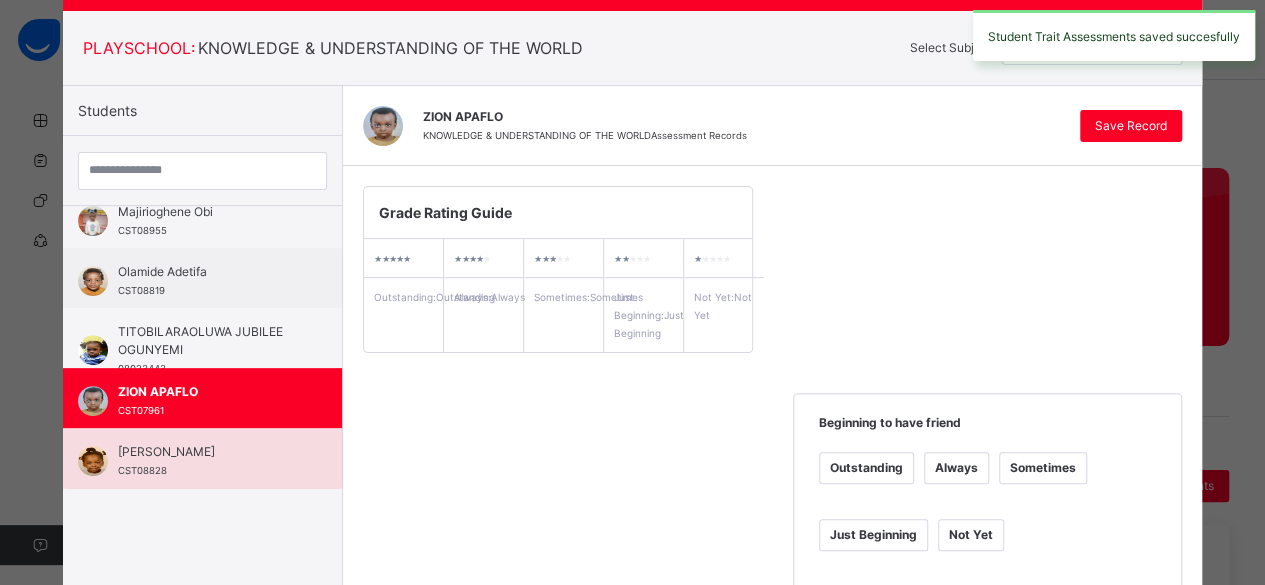 click on "CST08828" at bounding box center (142, 470) 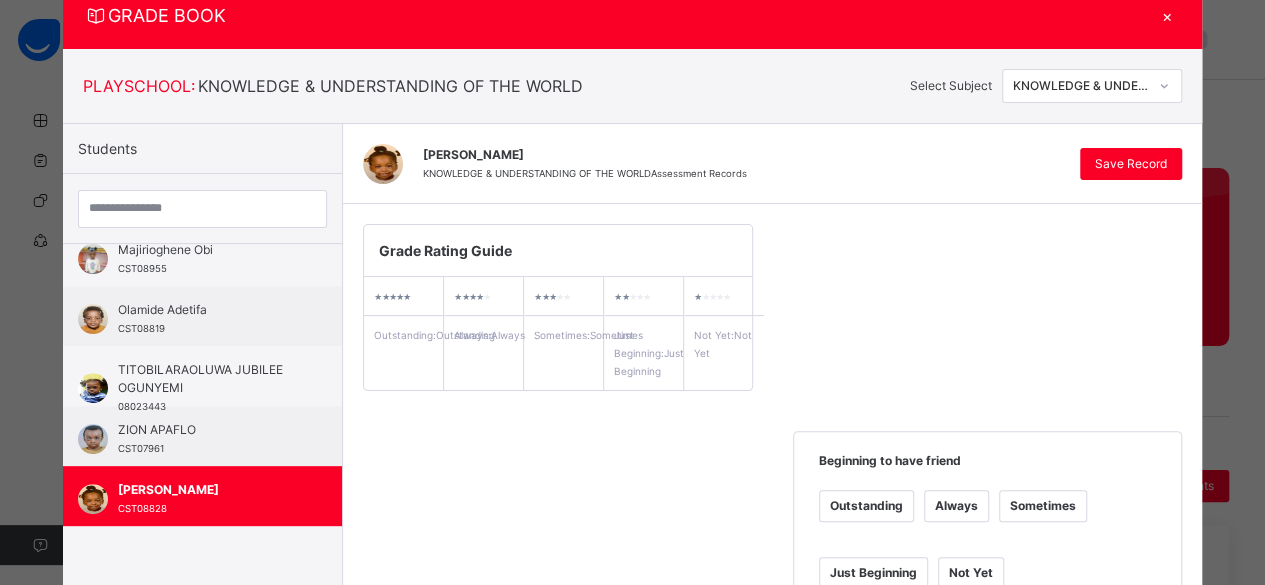 scroll, scrollTop: 106, scrollLeft: 0, axis: vertical 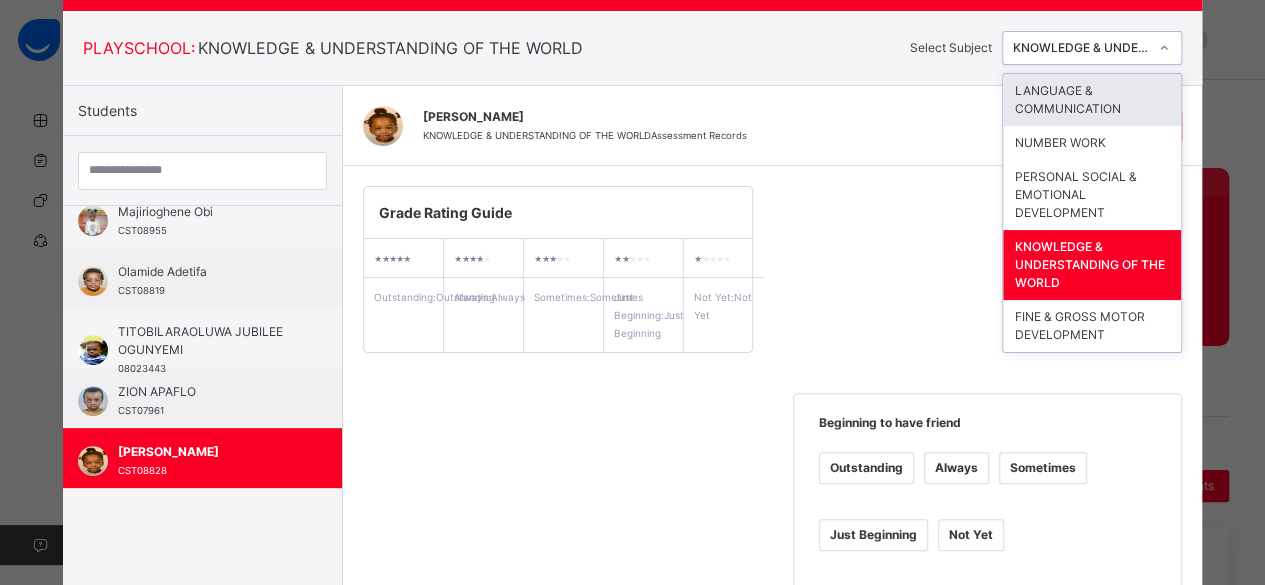 click on "KNOWLEDGE & UNDERSTANDING OF THE WORLD" at bounding box center [1081, 48] 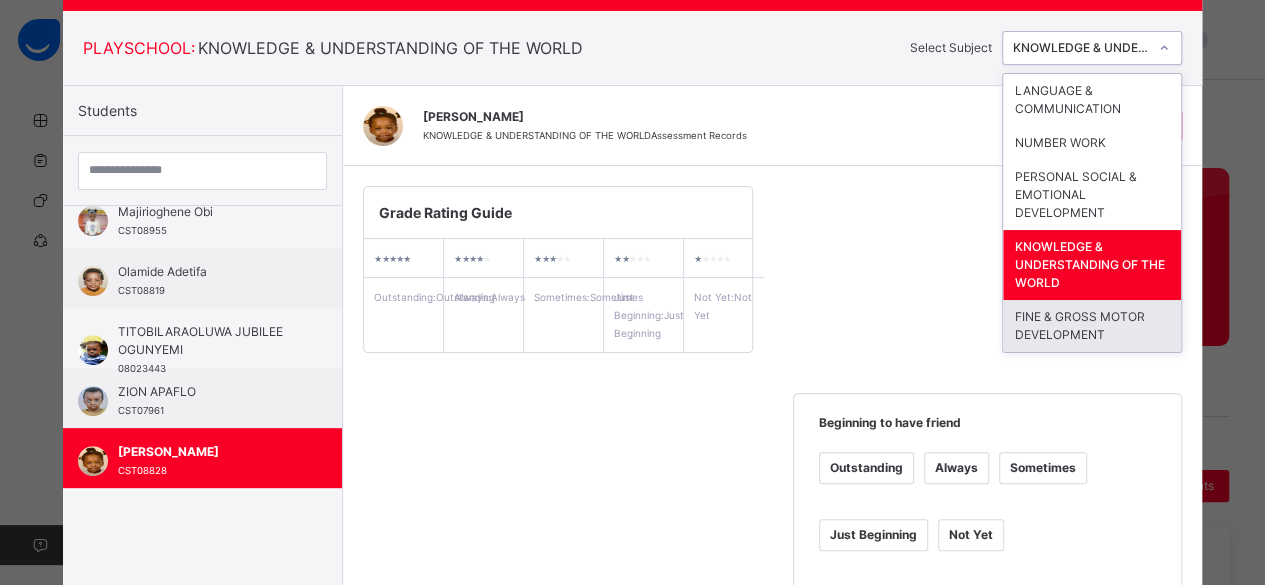 click on "FINE & GROSS MOTOR DEVELOPMENT" at bounding box center [1092, 326] 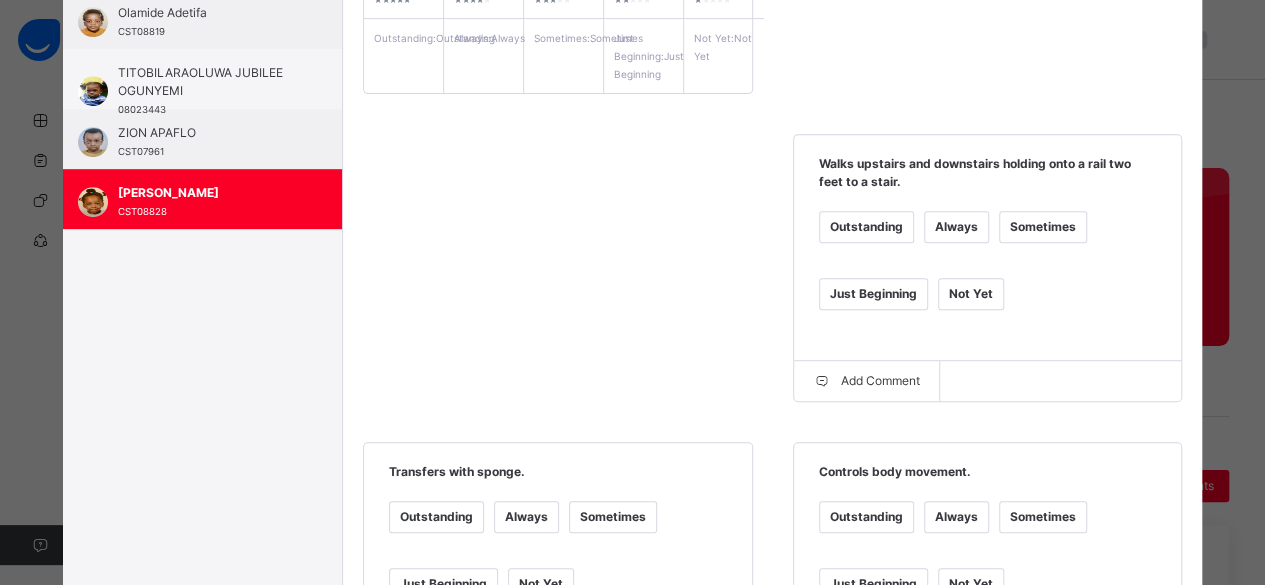 scroll, scrollTop: 366, scrollLeft: 0, axis: vertical 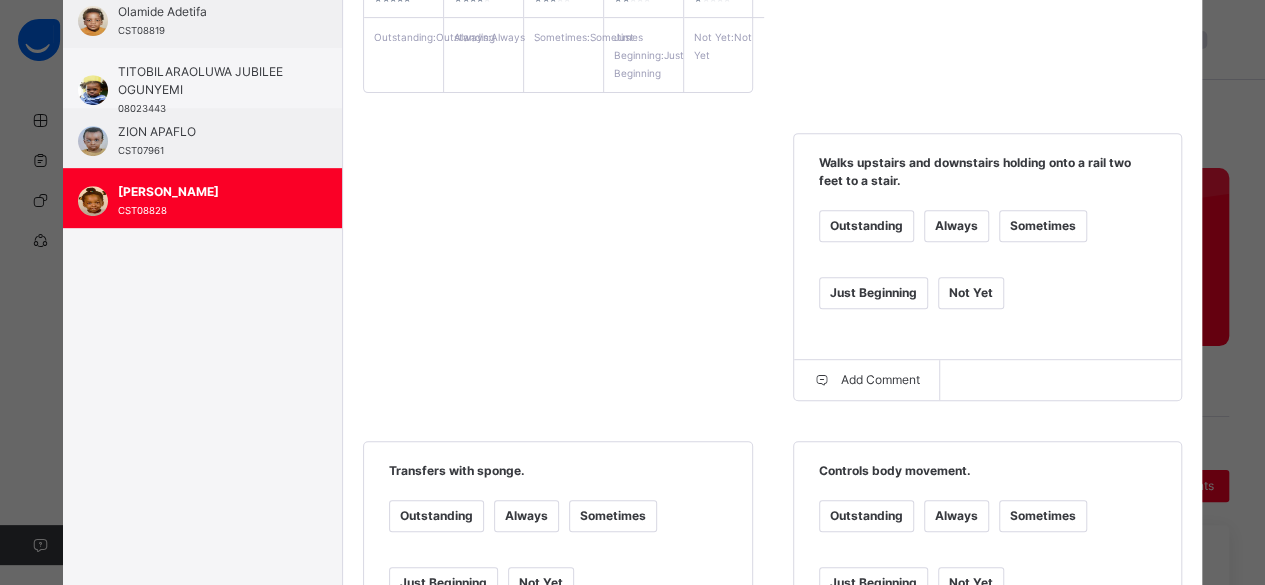 click on "Always" at bounding box center (956, 226) 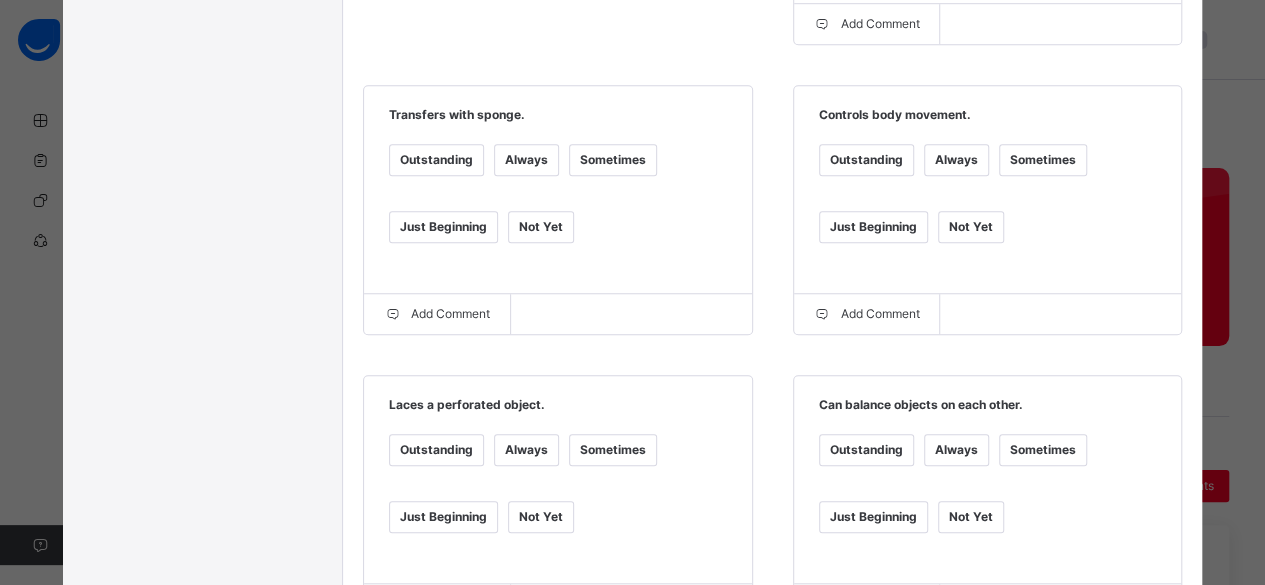 scroll, scrollTop: 732, scrollLeft: 0, axis: vertical 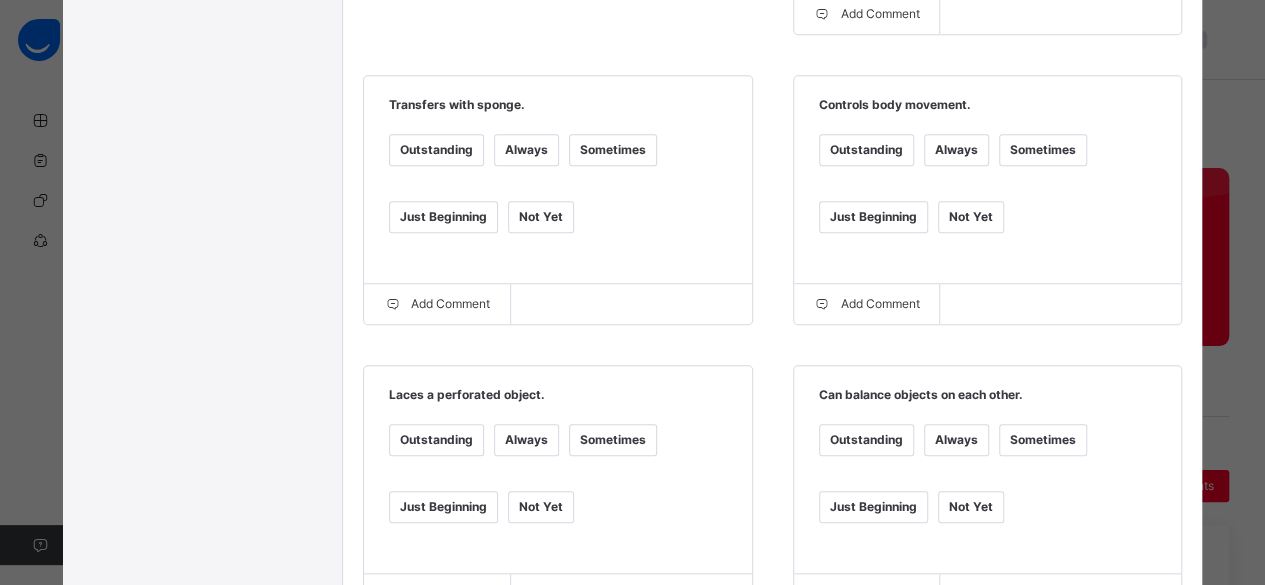 click on "Always" at bounding box center (526, 150) 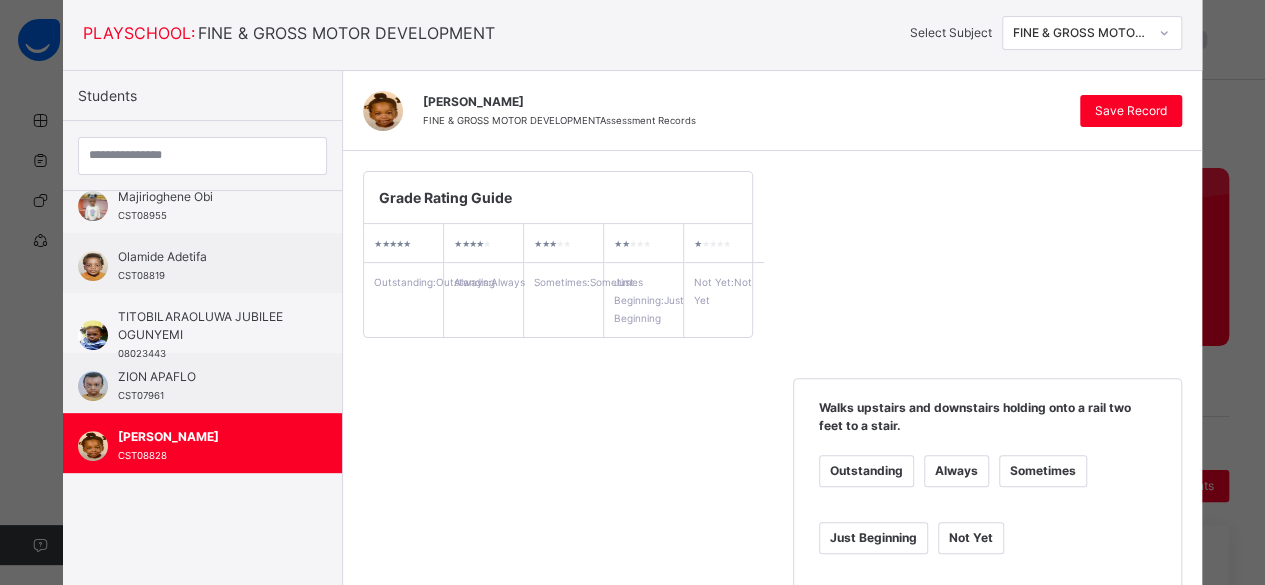 scroll, scrollTop: 75, scrollLeft: 0, axis: vertical 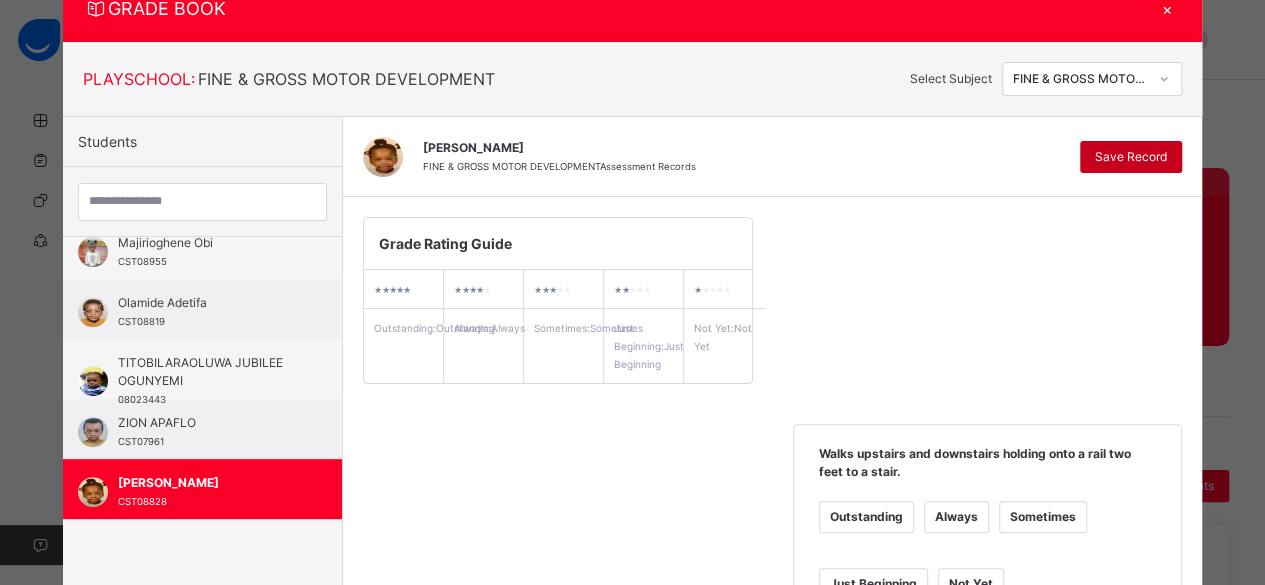 click on "Save Record" at bounding box center [1131, 157] 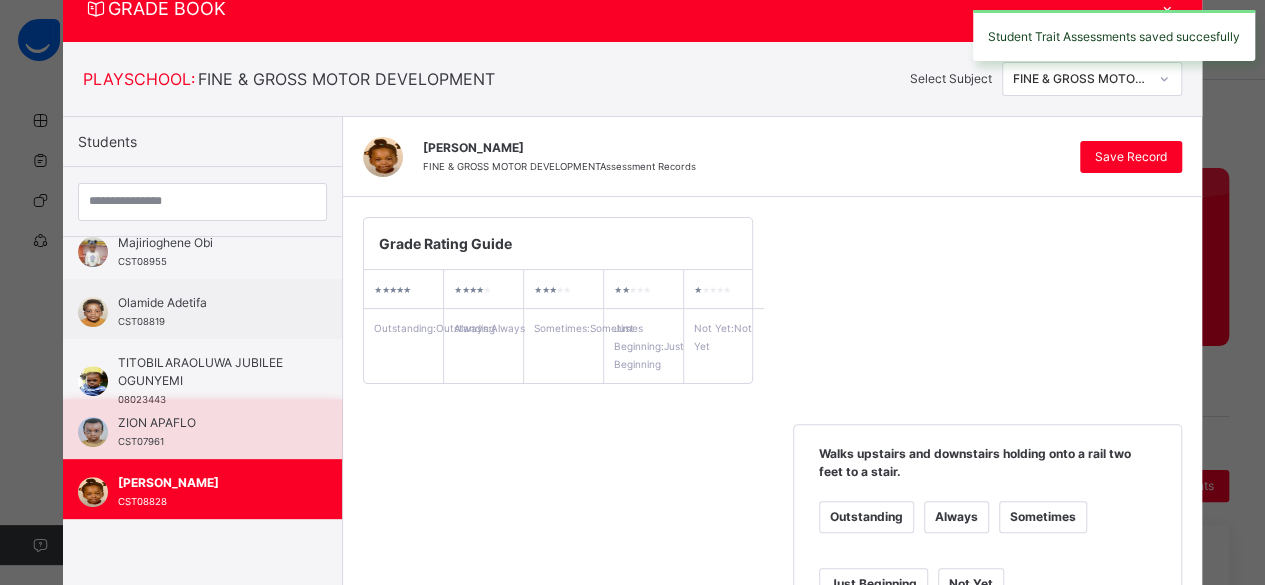click on "ZION  APAFLO" at bounding box center [207, 423] 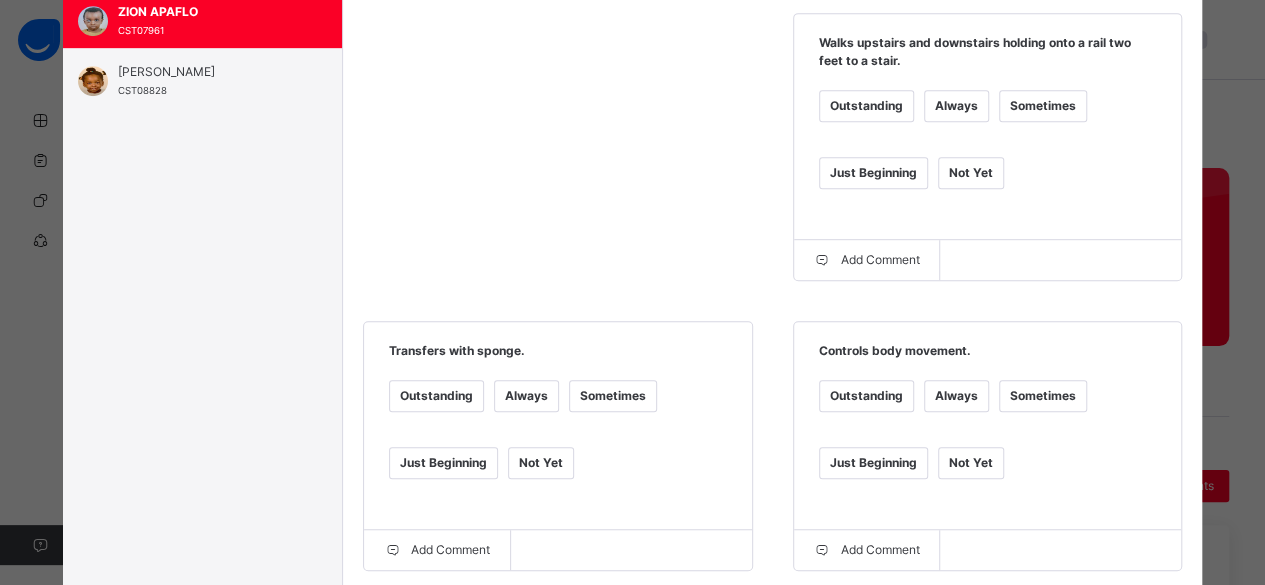 scroll, scrollTop: 498, scrollLeft: 0, axis: vertical 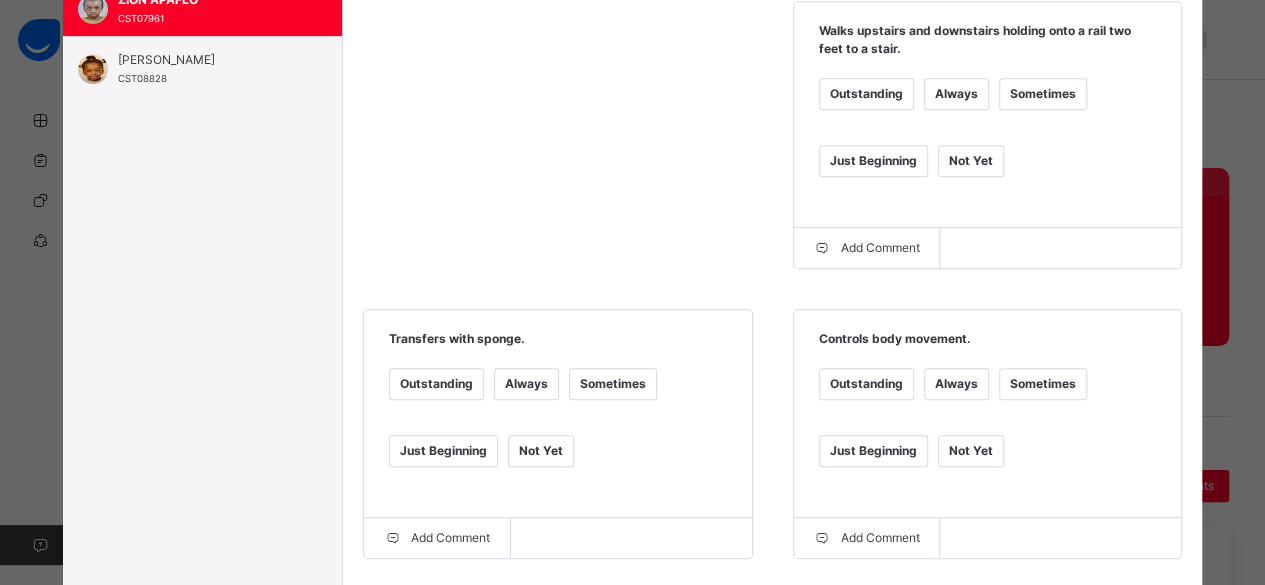 click on "Always" at bounding box center [956, 94] 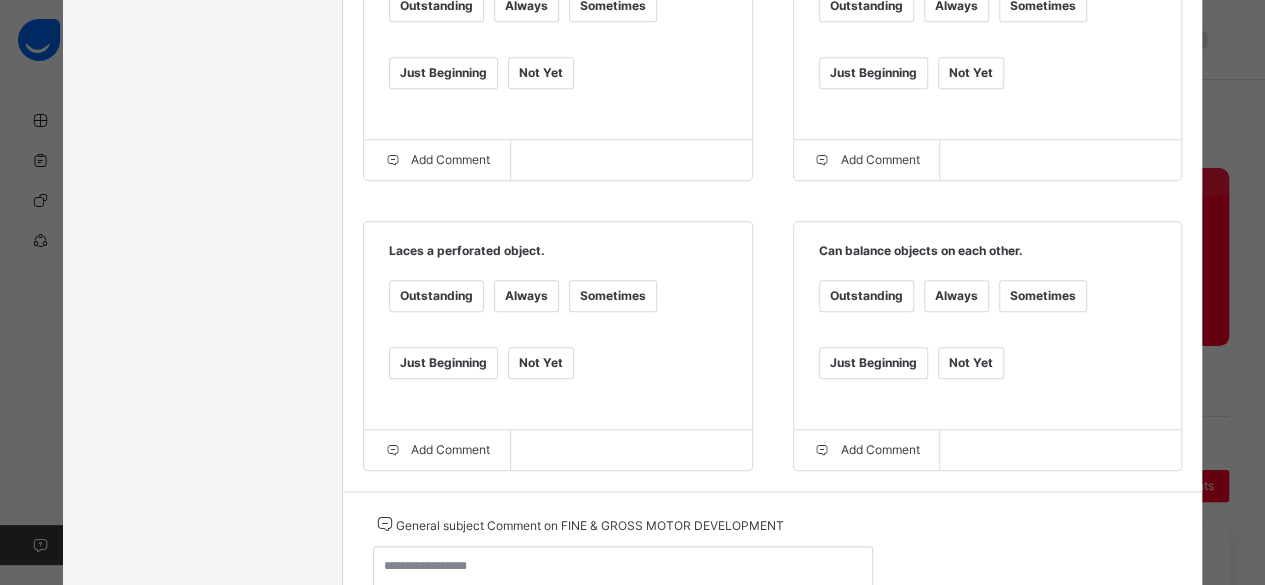 scroll, scrollTop: 885, scrollLeft: 0, axis: vertical 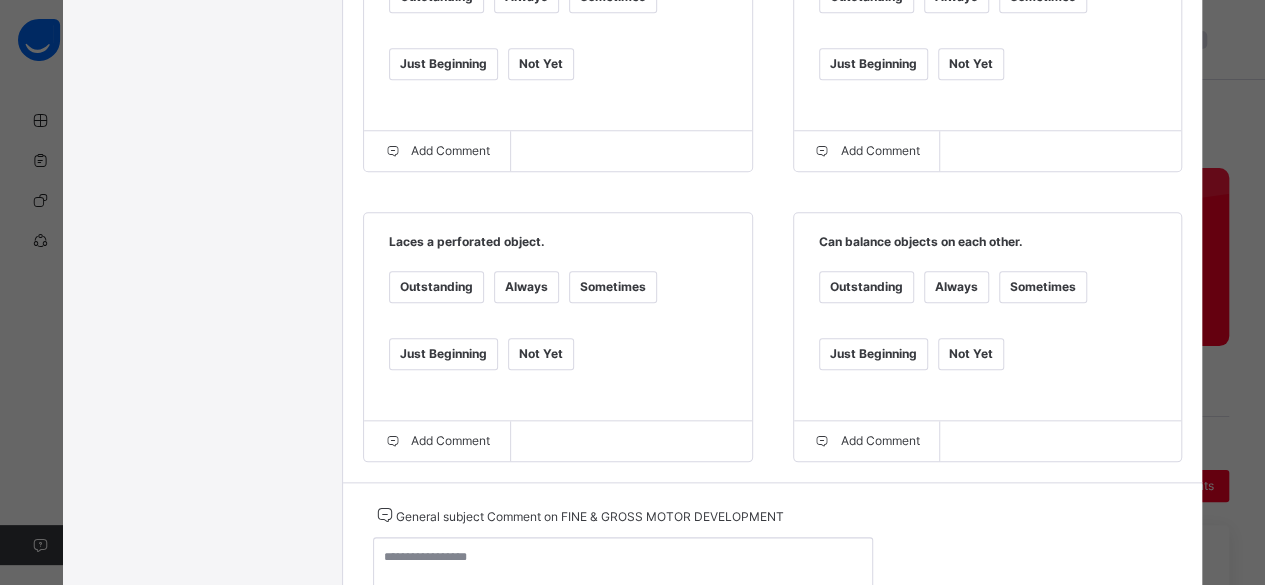 click on "Not Yet" at bounding box center [541, 354] 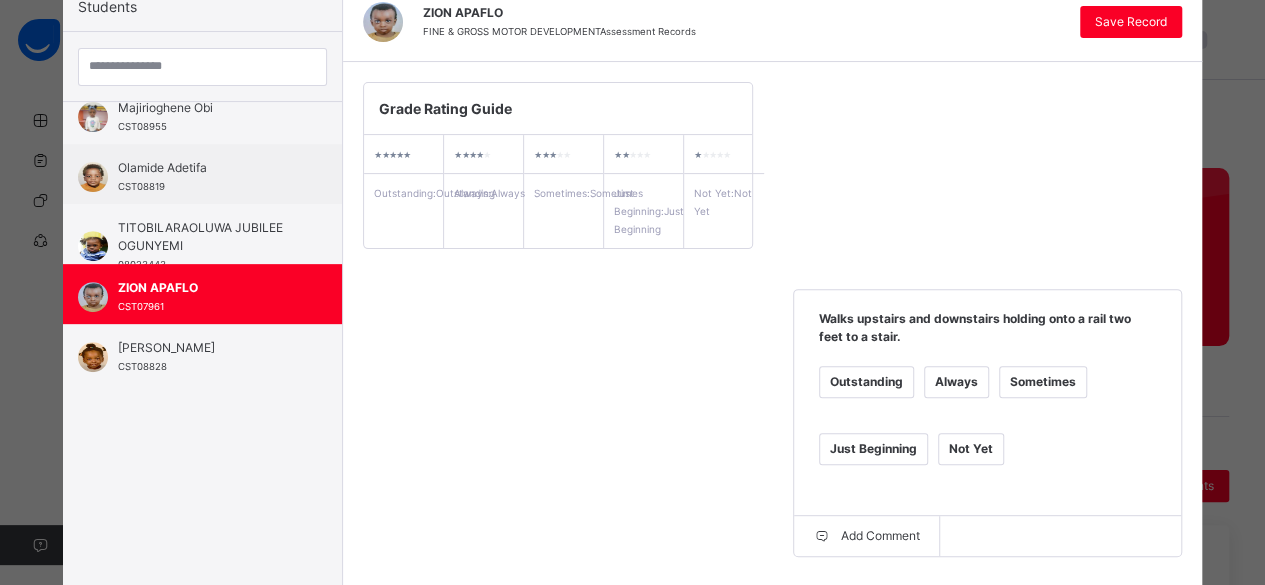 scroll, scrollTop: 208, scrollLeft: 0, axis: vertical 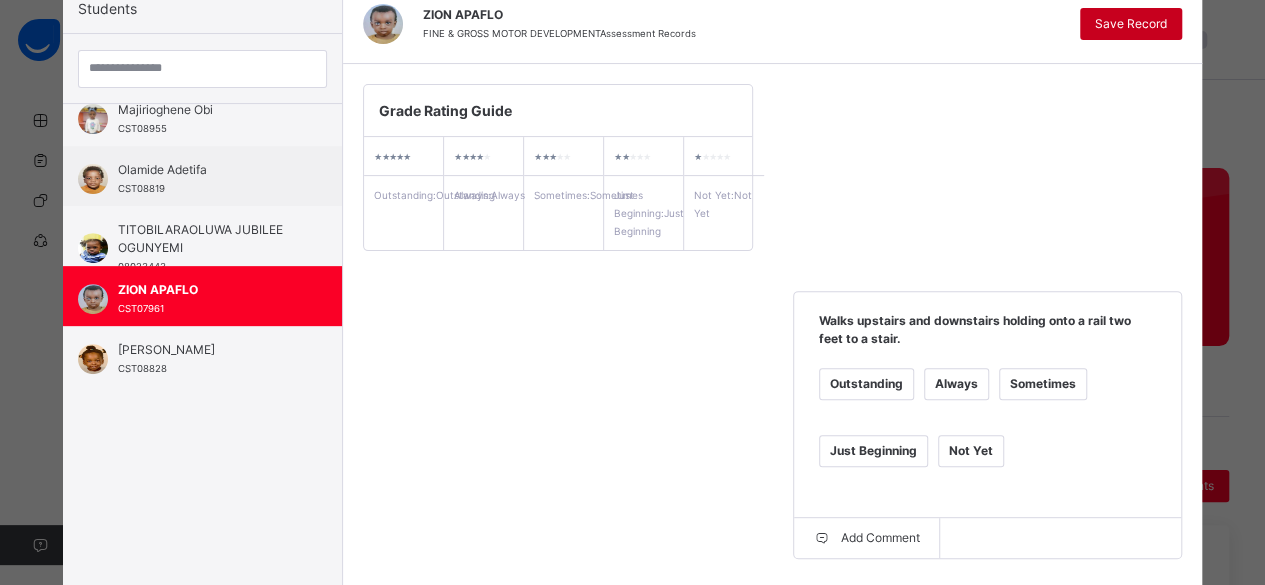 click on "Save Record" at bounding box center [1131, 24] 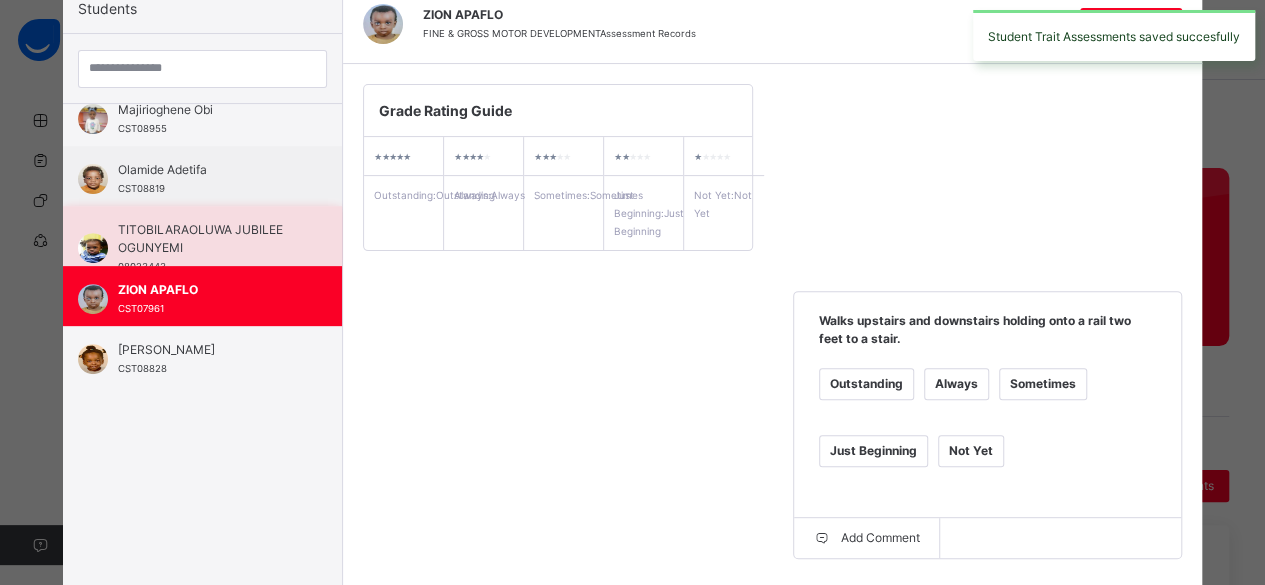 click on "TITOBILARAOLUWA JUBILEE OGUNYEMI" at bounding box center [207, 239] 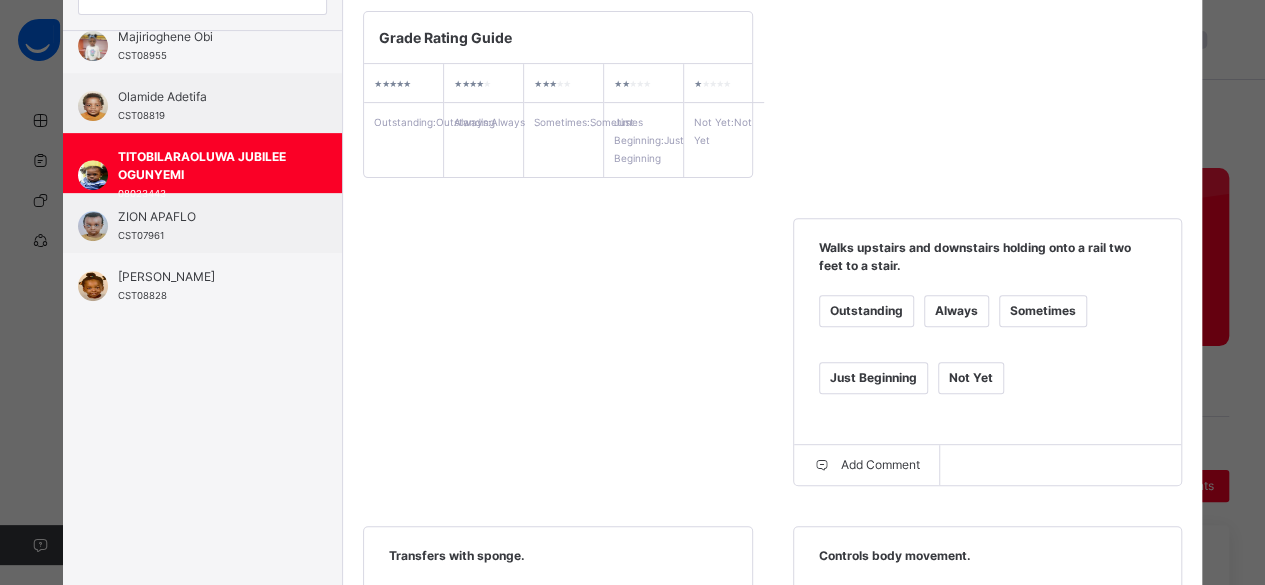 scroll, scrollTop: 292, scrollLeft: 0, axis: vertical 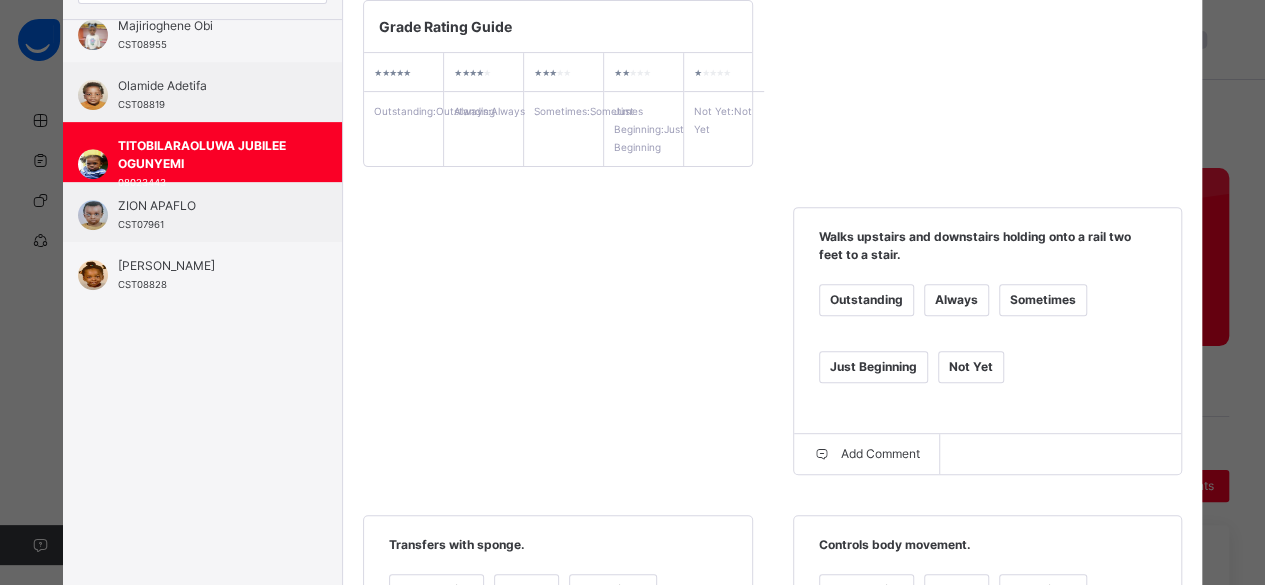 click on "Not Yet" at bounding box center [971, 367] 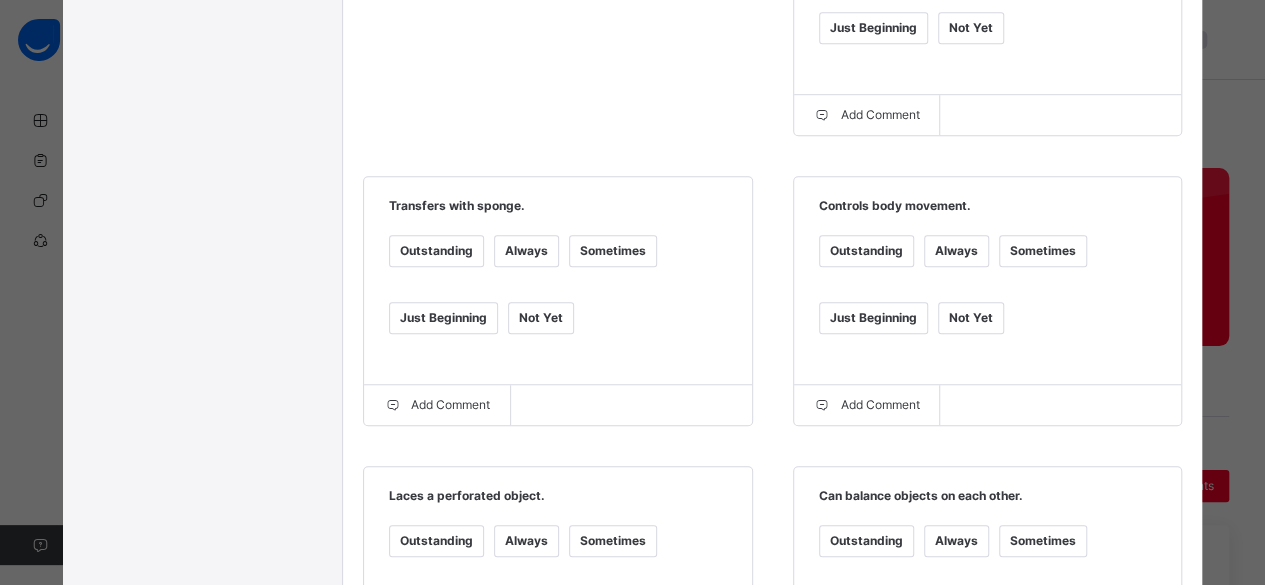 scroll, scrollTop: 633, scrollLeft: 0, axis: vertical 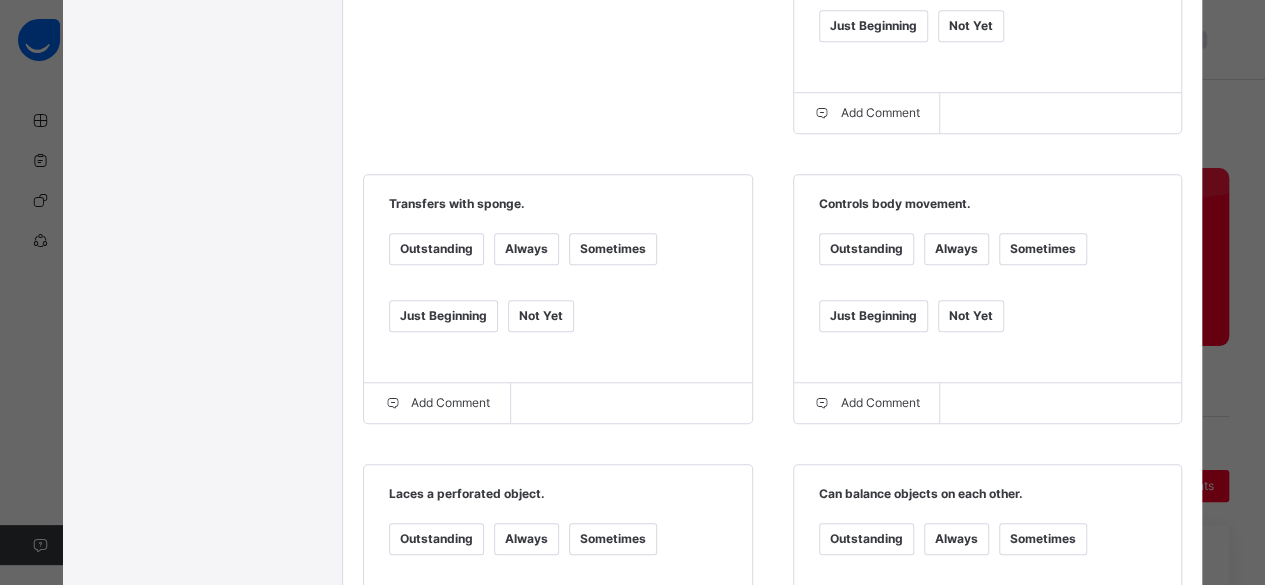click on "Just Beginning" at bounding box center (443, 316) 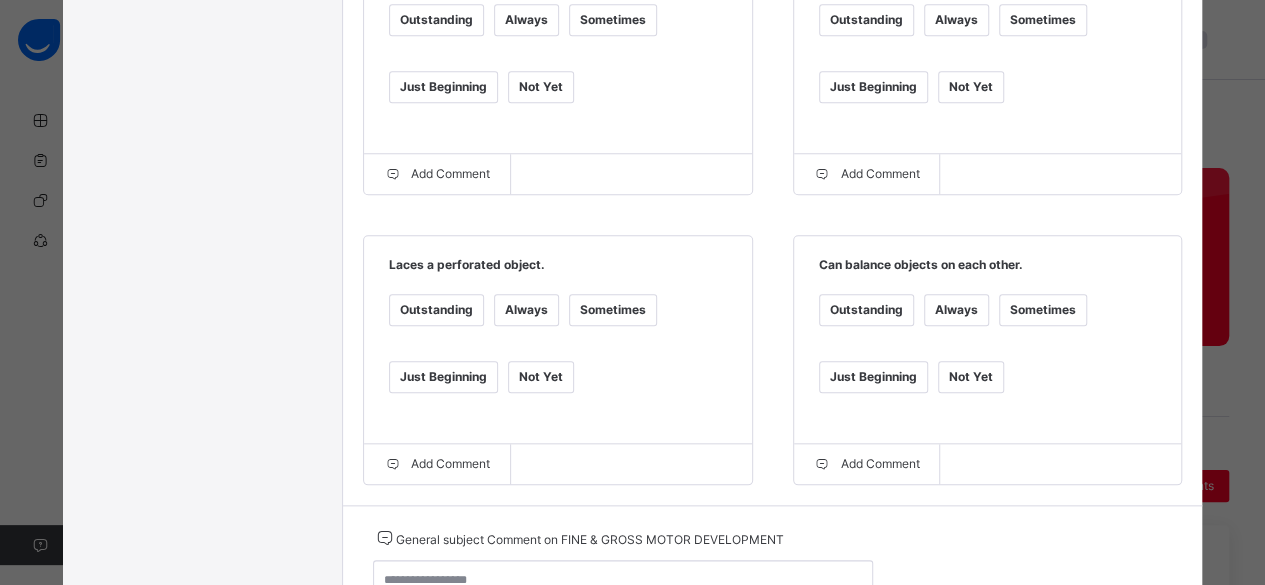 scroll, scrollTop: 864, scrollLeft: 0, axis: vertical 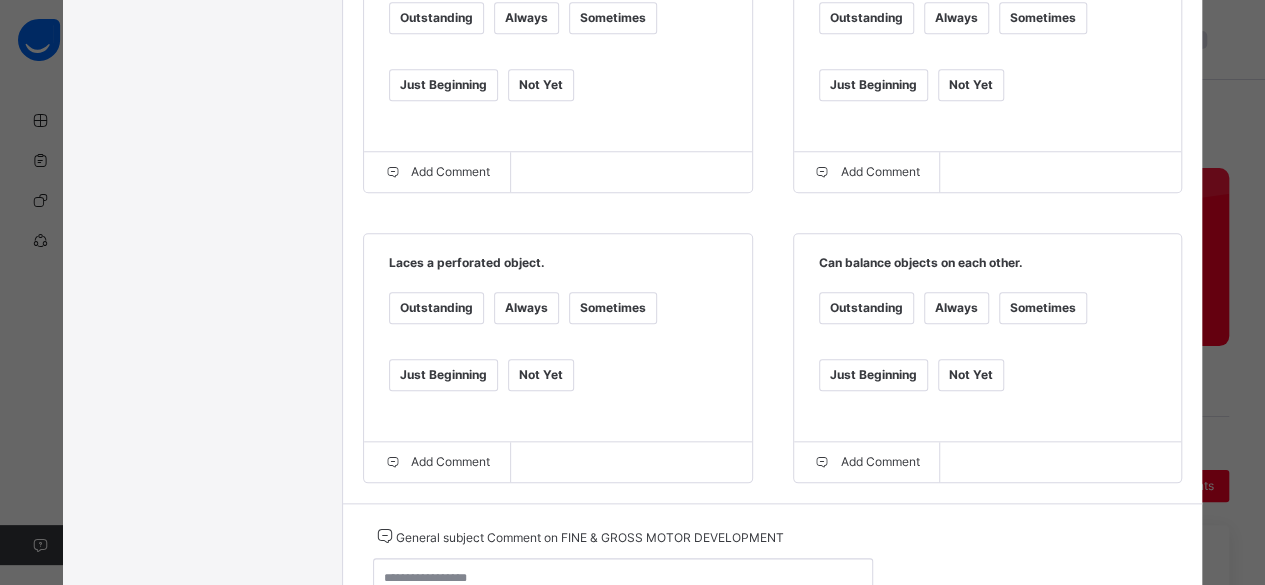 click on "Not Yet" at bounding box center (541, 375) 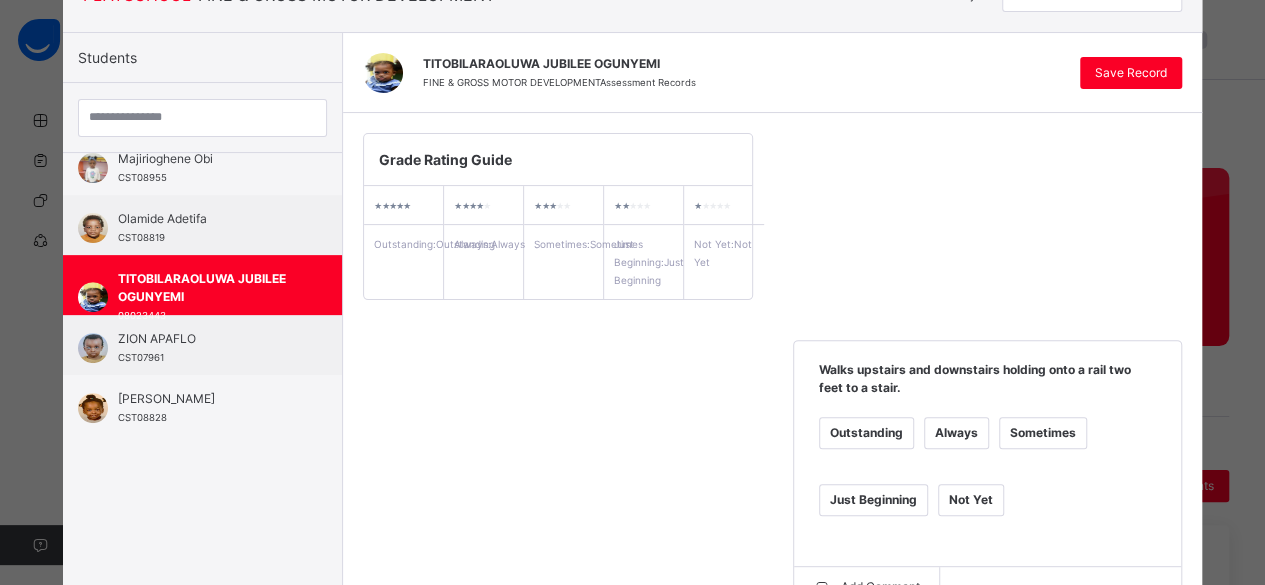 scroll, scrollTop: 84, scrollLeft: 0, axis: vertical 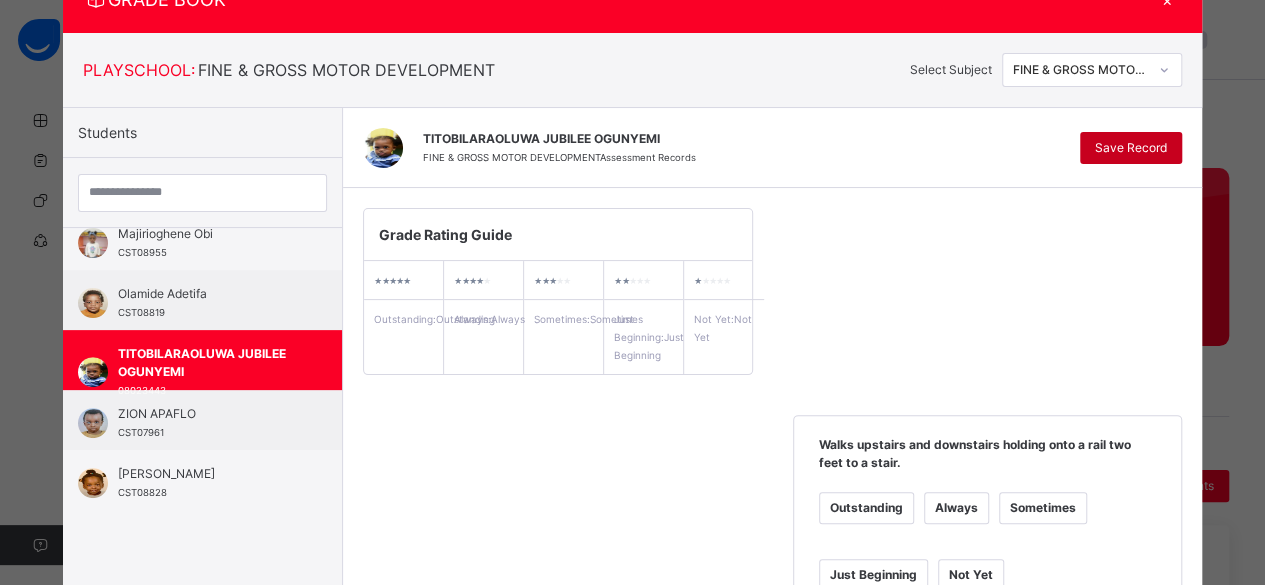 click on "Save Record" at bounding box center [1131, 148] 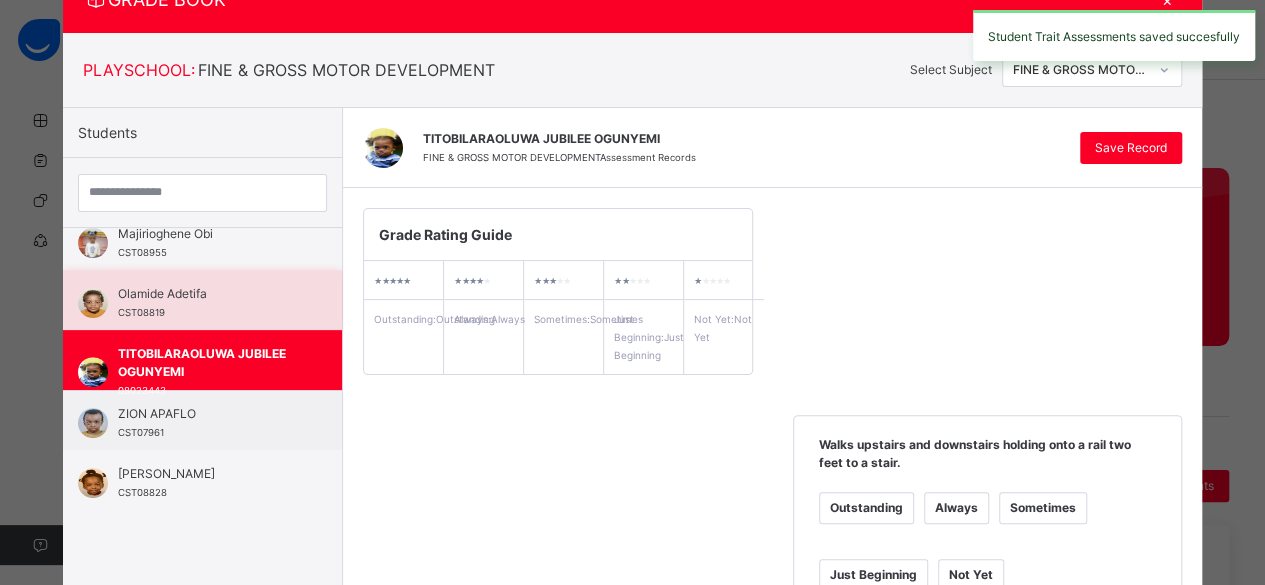 click on "Olamide  Adetifa CST08819" at bounding box center [207, 303] 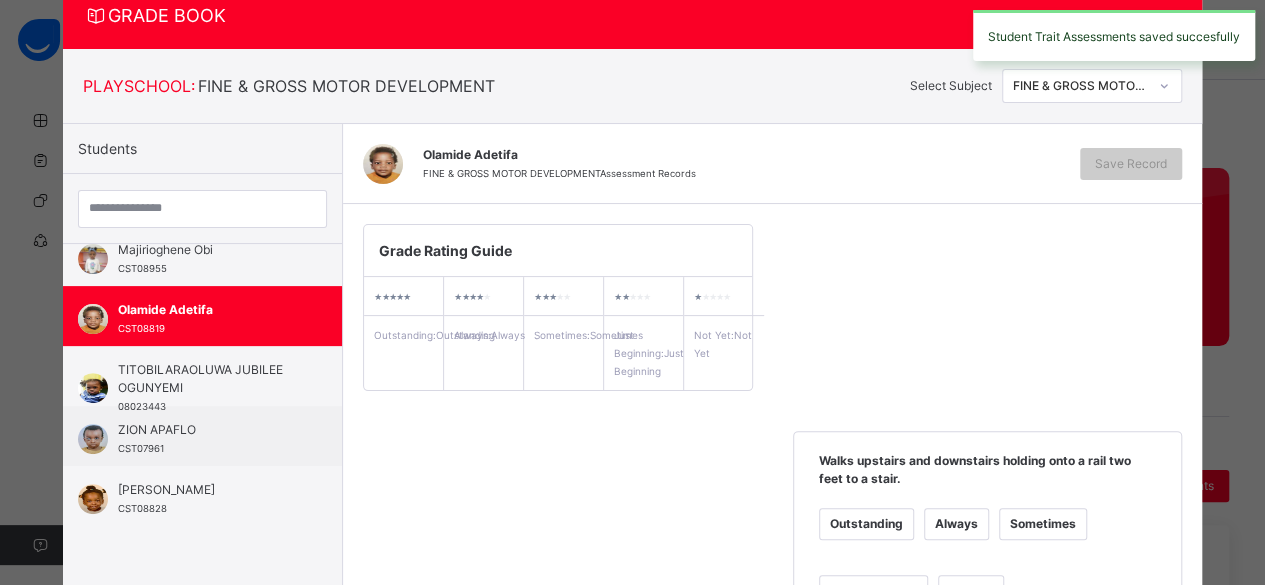 scroll, scrollTop: 84, scrollLeft: 0, axis: vertical 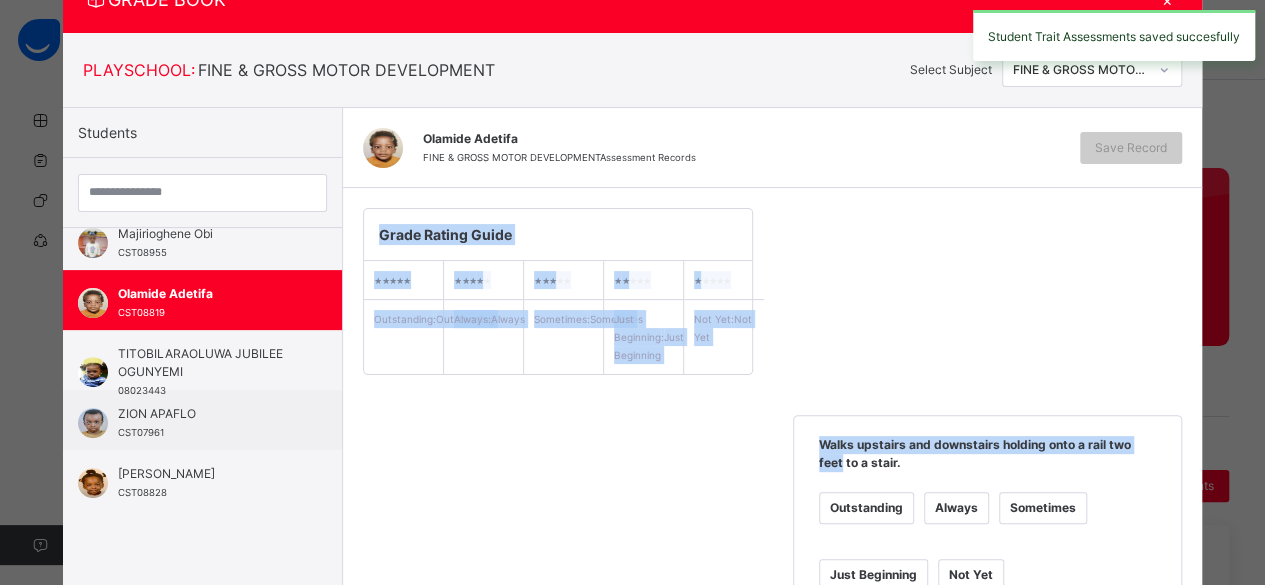 drag, startPoint x: 1251, startPoint y: 185, endPoint x: 1258, endPoint y: 221, distance: 36.67424 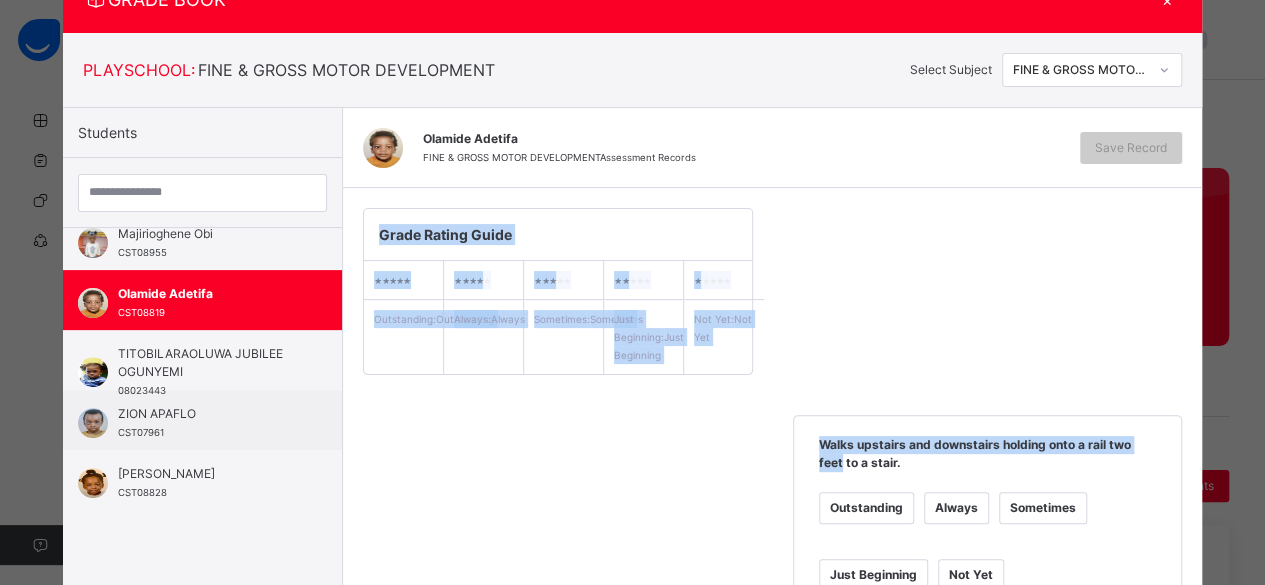 click on "Grade Rating Guide   ★ ★ ★ ★ ★ Outstanding  :  Outstanding ★ ★ ★ ★ ★ Always  :  Always ★ ★ ★ ★ ★ Sometimes  :  Sometimes ★ ★ ★ ★ ★ Just Beginning  :  Just Beginning ★ ★ ★ ★ ★ Not Yet  :  Not Yet Walks upstairs and downstairs holding onto a rail two feet to a stair.     Outstanding Always Sometimes Just Beginning Not Yet  Add Comment Transfers with sponge.   Outstanding Always Sometimes Just Beginning Not Yet  Add Comment Controls body movement.   Outstanding Always Sometimes Just Beginning Not Yet  Add Comment Laces a perforated object.   Outstanding Always Sometimes Just Beginning Not Yet  Add Comment Can balance objects on each other.   Outstanding Always Sometimes Just Beginning Not Yet  Add Comment" at bounding box center [772, 735] 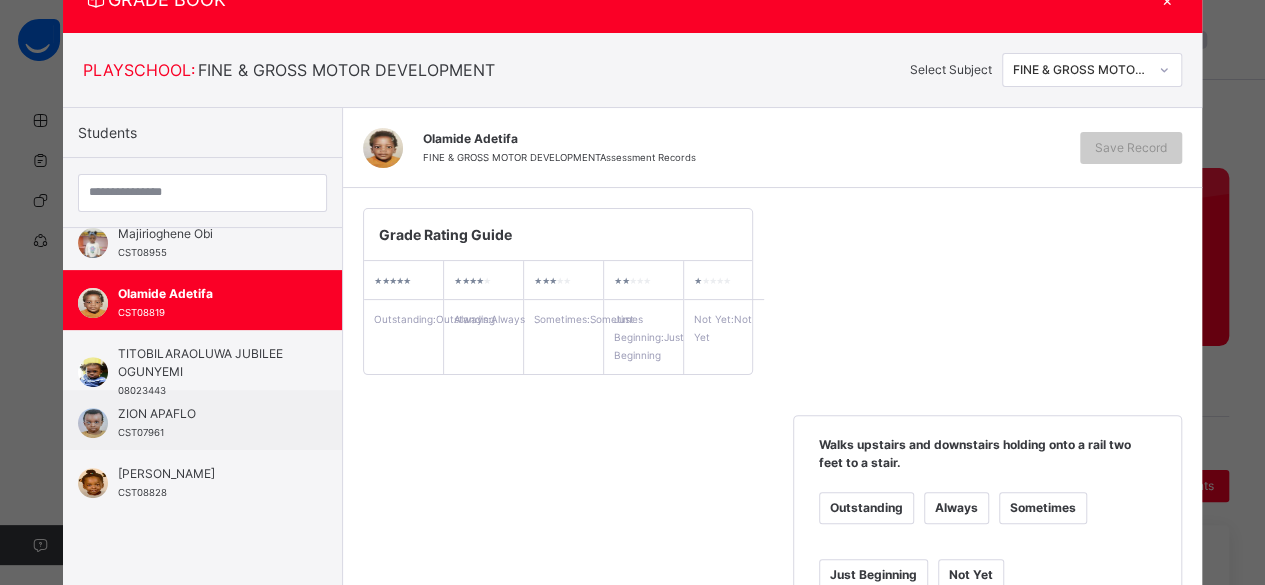 click on "Always" at bounding box center [956, 508] 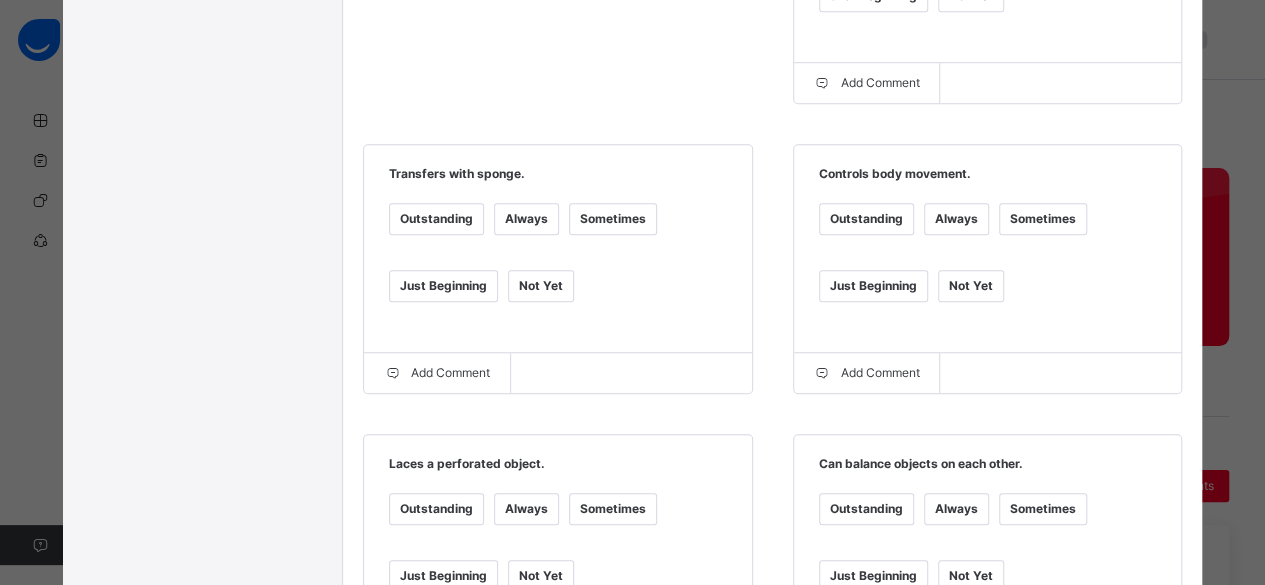 scroll, scrollTop: 668, scrollLeft: 0, axis: vertical 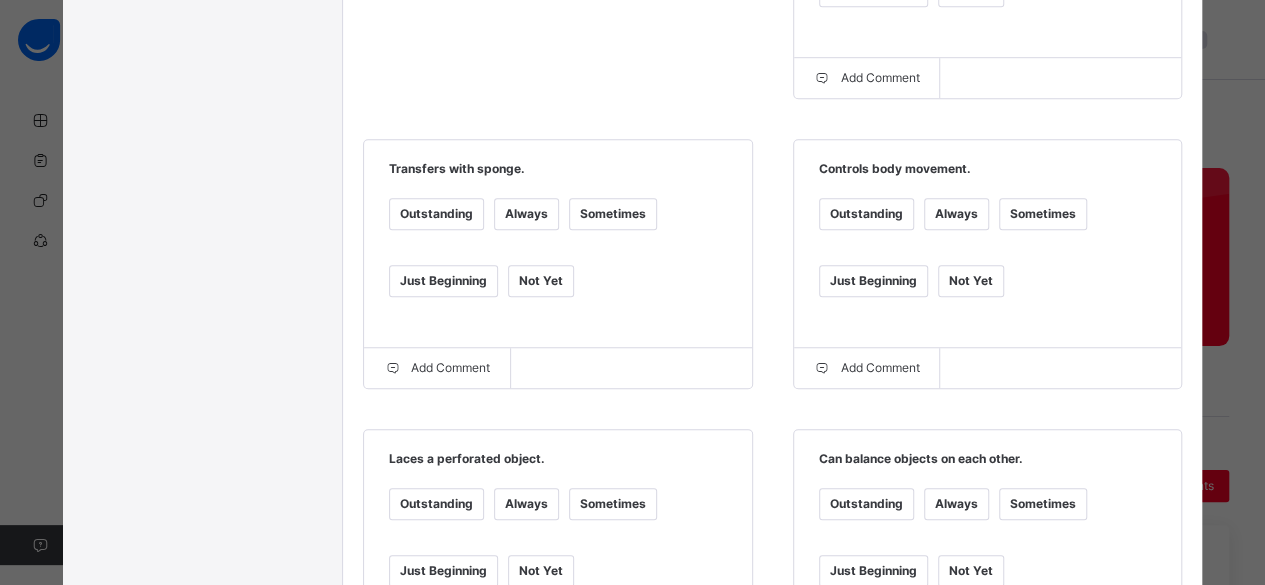 click on "Not Yet" at bounding box center [541, 281] 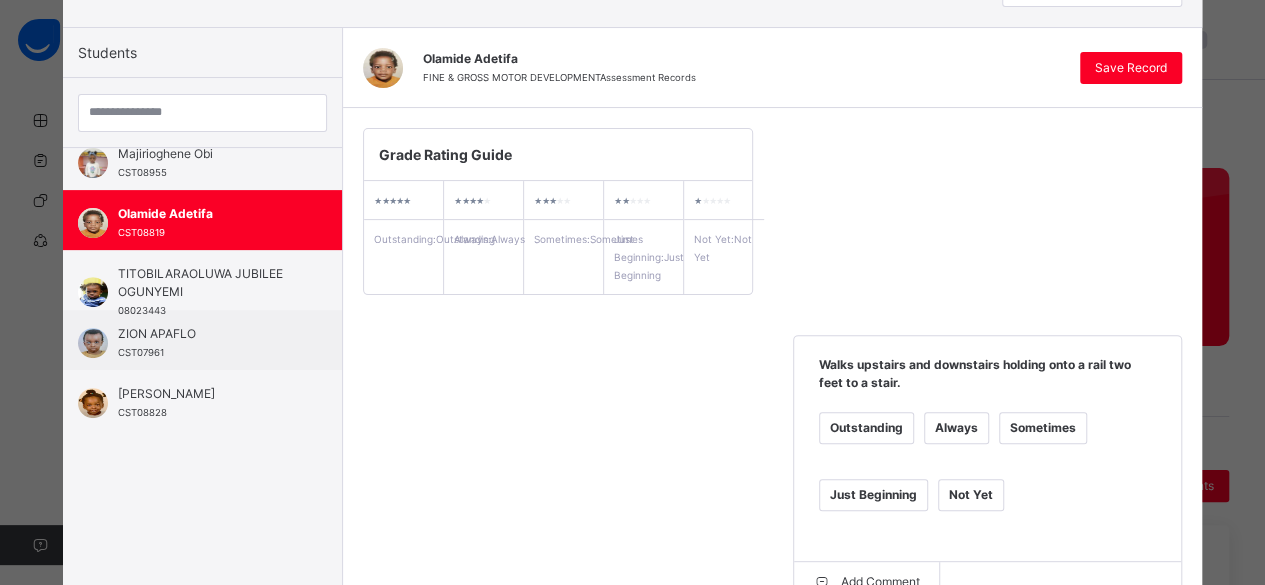 scroll, scrollTop: 132, scrollLeft: 0, axis: vertical 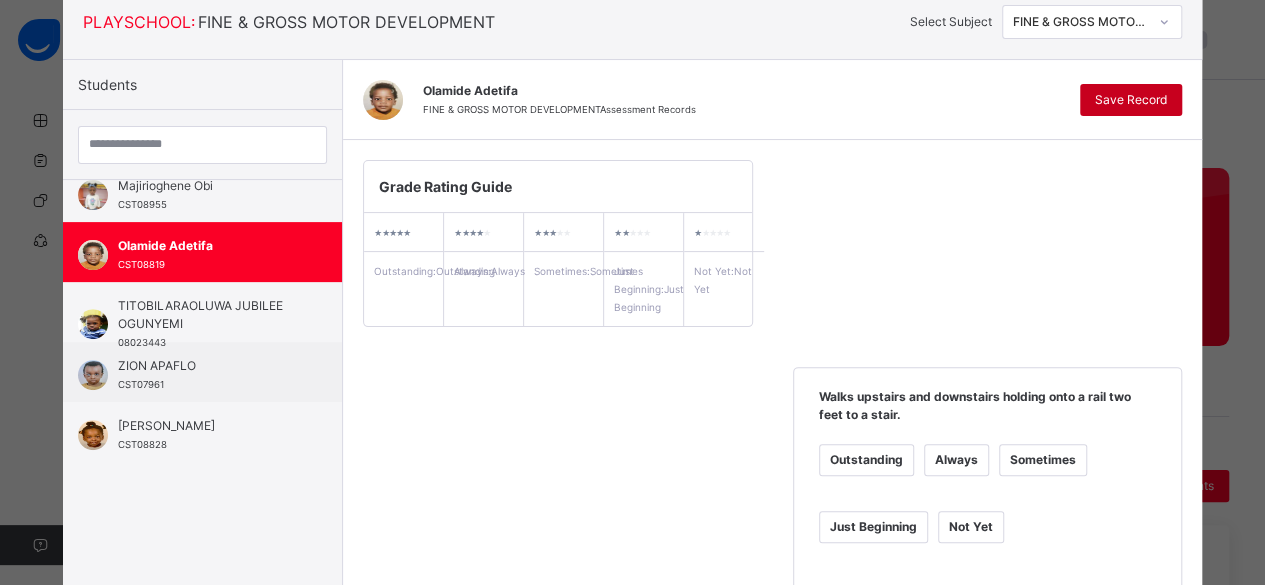 click on "Save Record" at bounding box center (1131, 100) 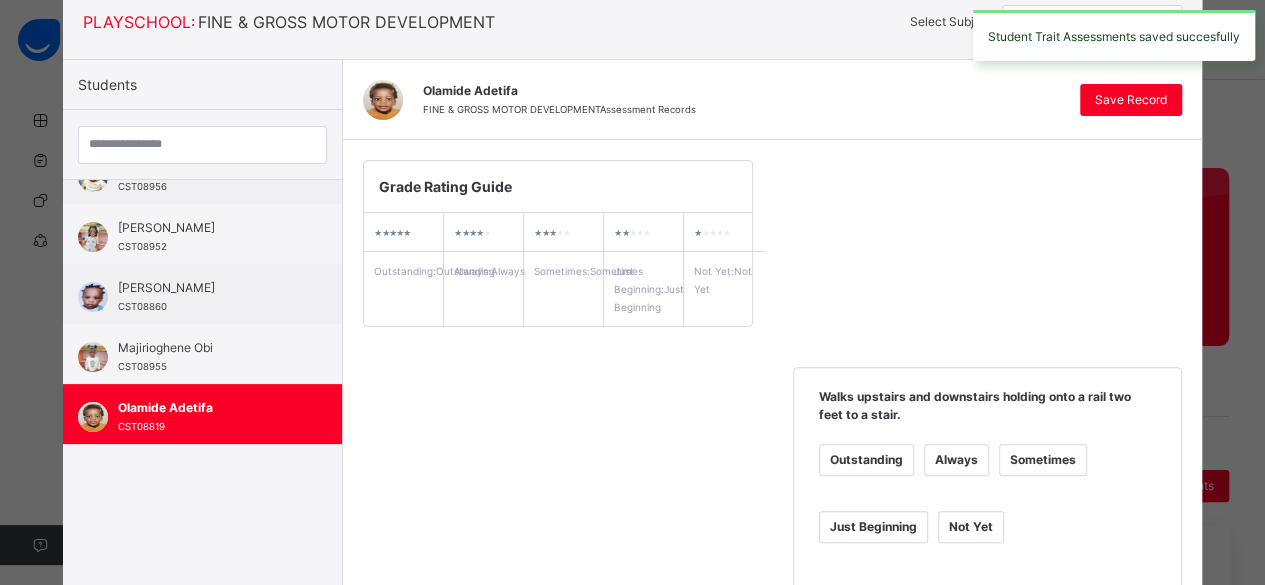 scroll, scrollTop: 212, scrollLeft: 0, axis: vertical 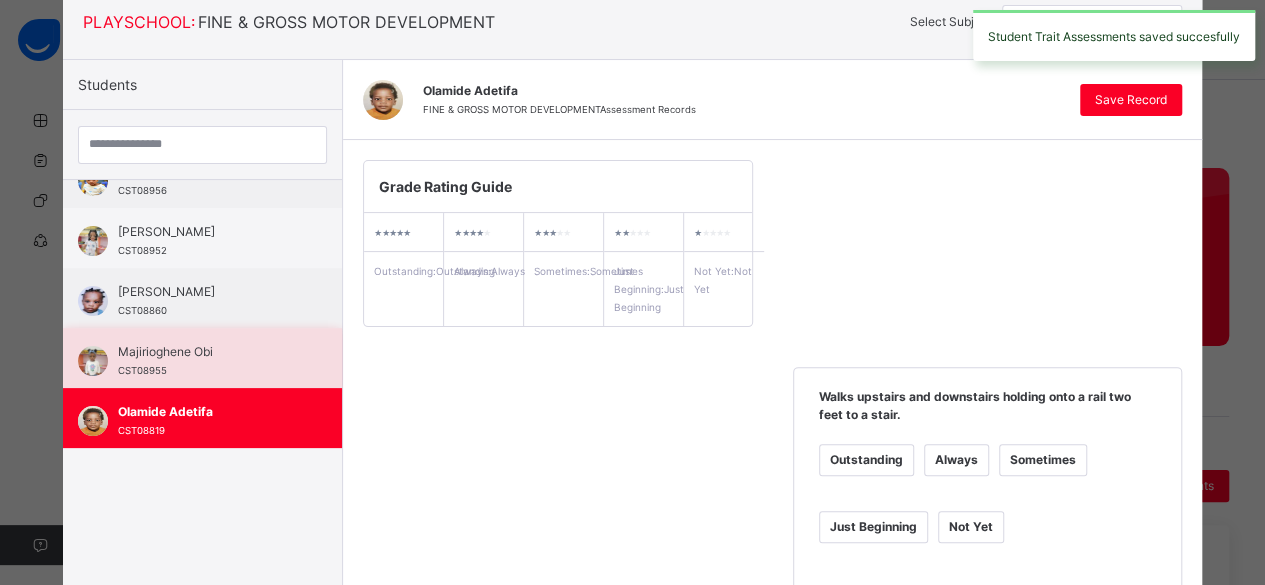 click on "Majirioghene  Obi" at bounding box center (207, 352) 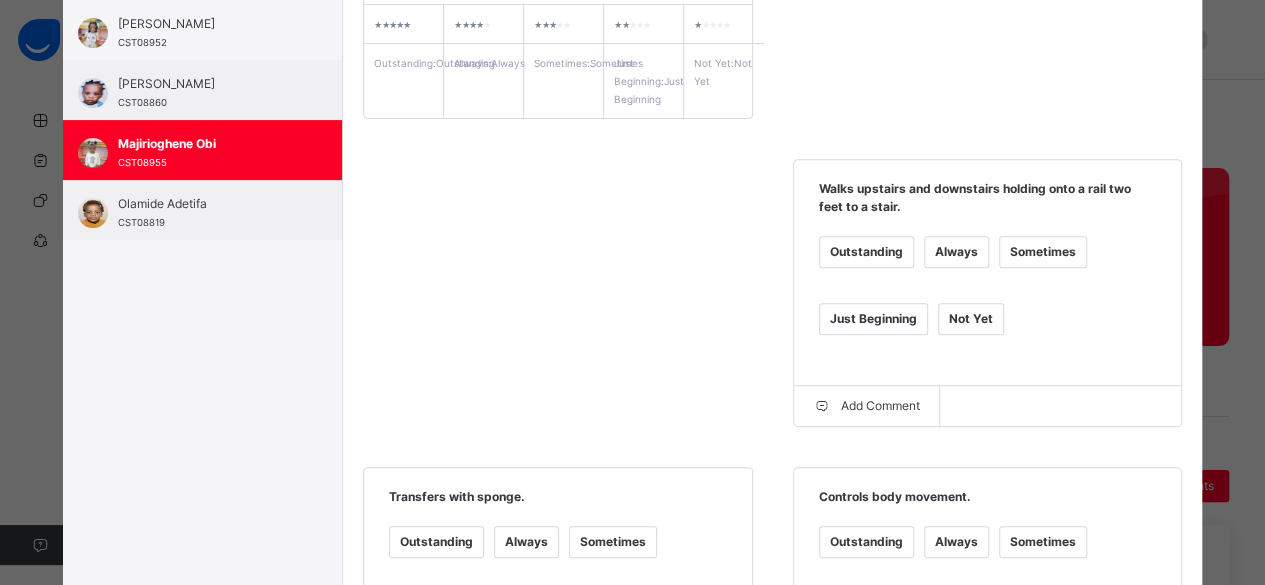 scroll, scrollTop: 476, scrollLeft: 0, axis: vertical 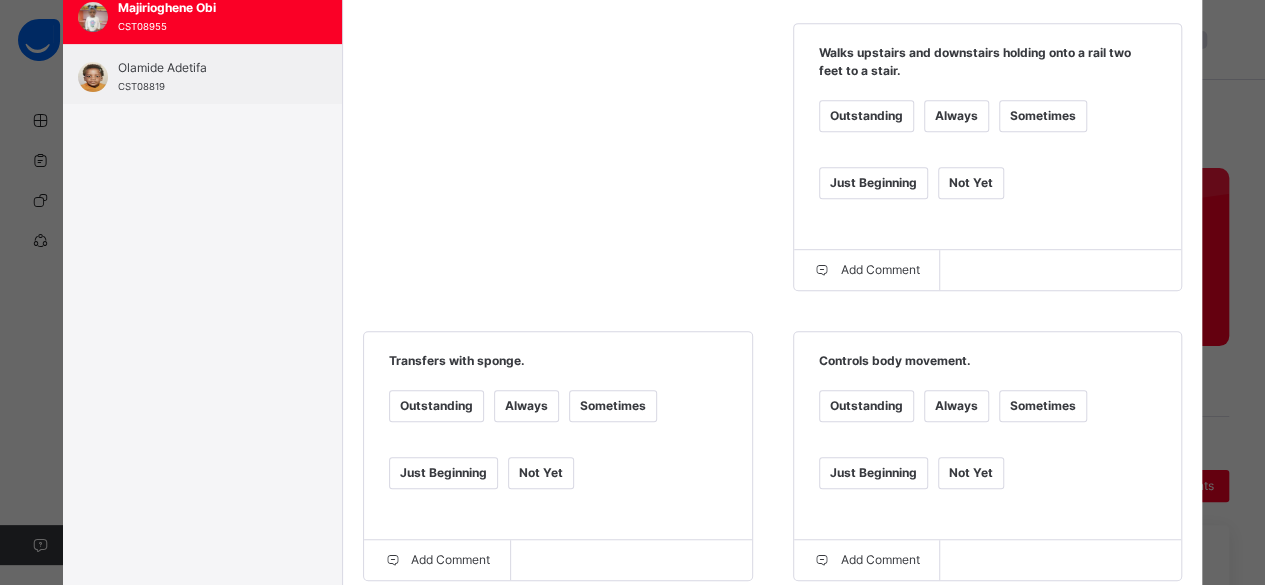 click on "Sometimes" at bounding box center (1043, 116) 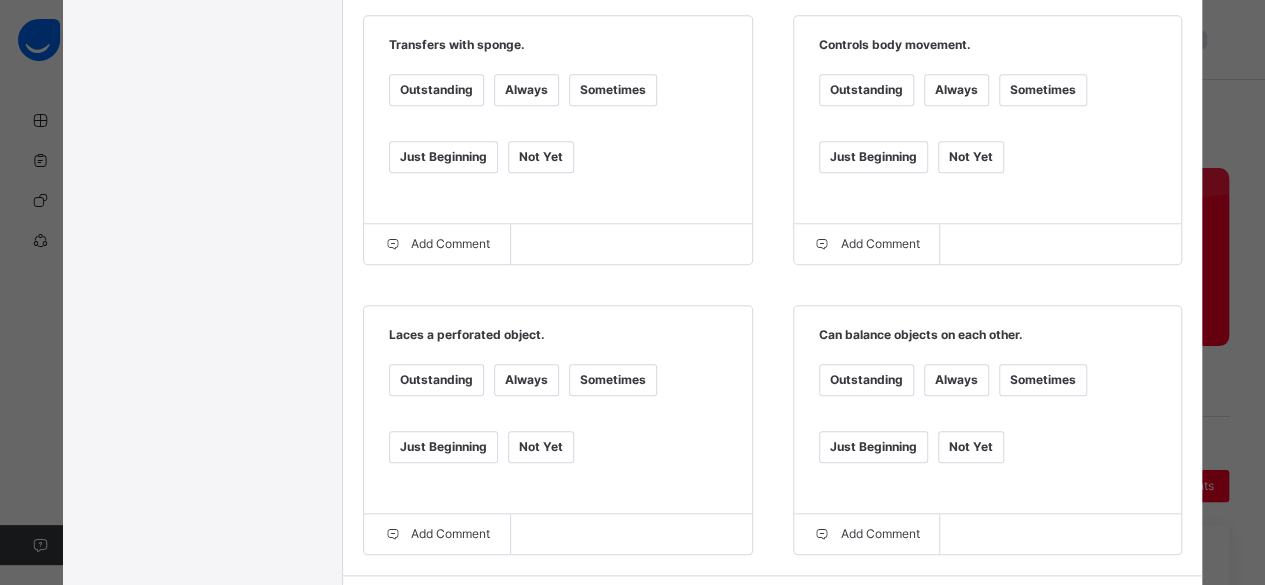 scroll, scrollTop: 802, scrollLeft: 0, axis: vertical 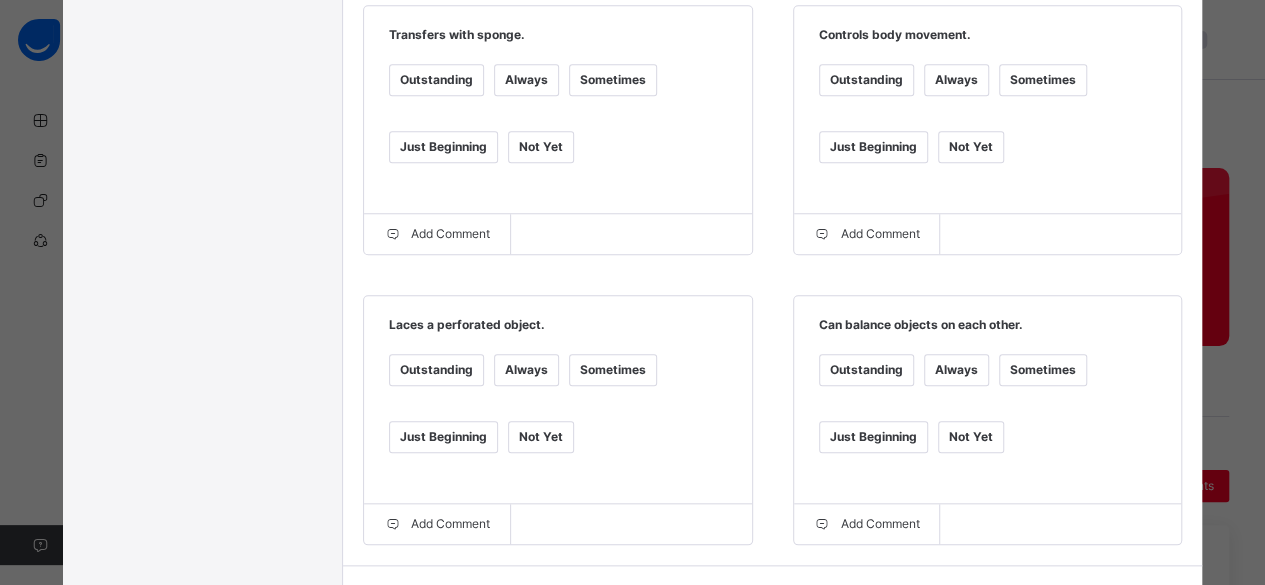 click on "Always" at bounding box center (956, 80) 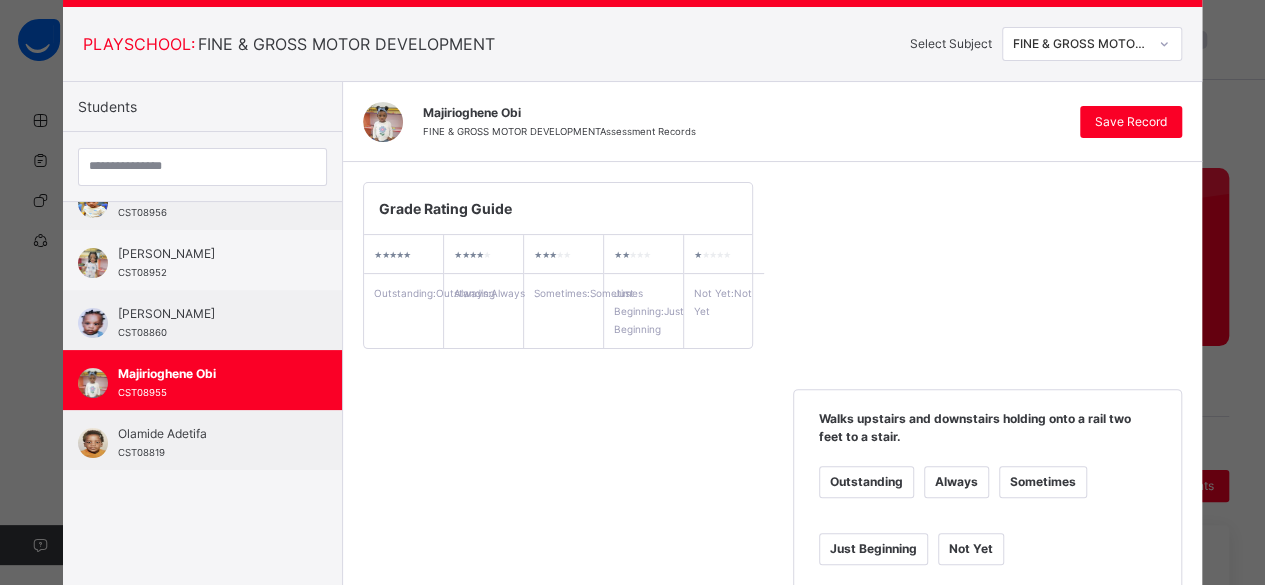 scroll, scrollTop: 50, scrollLeft: 0, axis: vertical 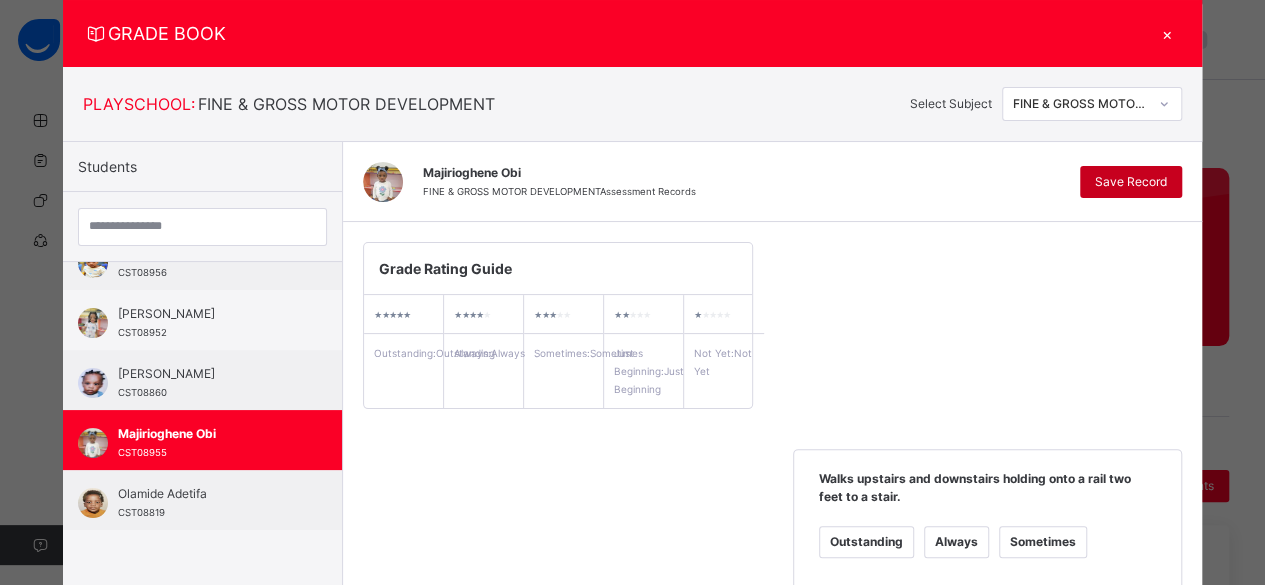 click on "Save Record" at bounding box center [1131, 182] 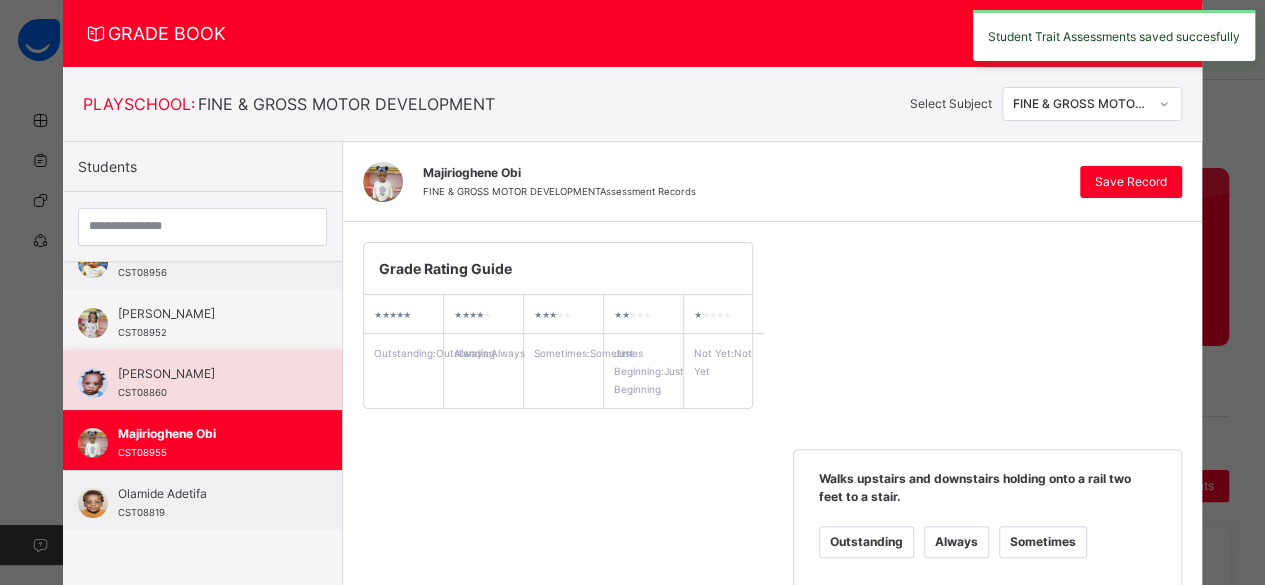 click on "Esohe   Otaigbe" at bounding box center [207, 374] 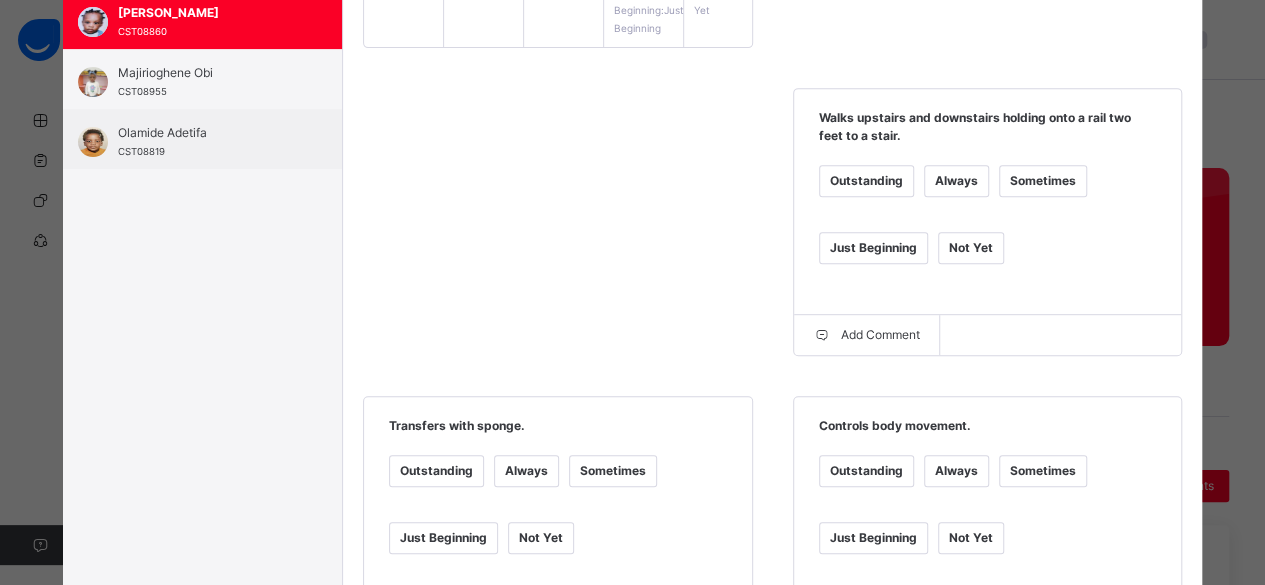 scroll, scrollTop: 415, scrollLeft: 0, axis: vertical 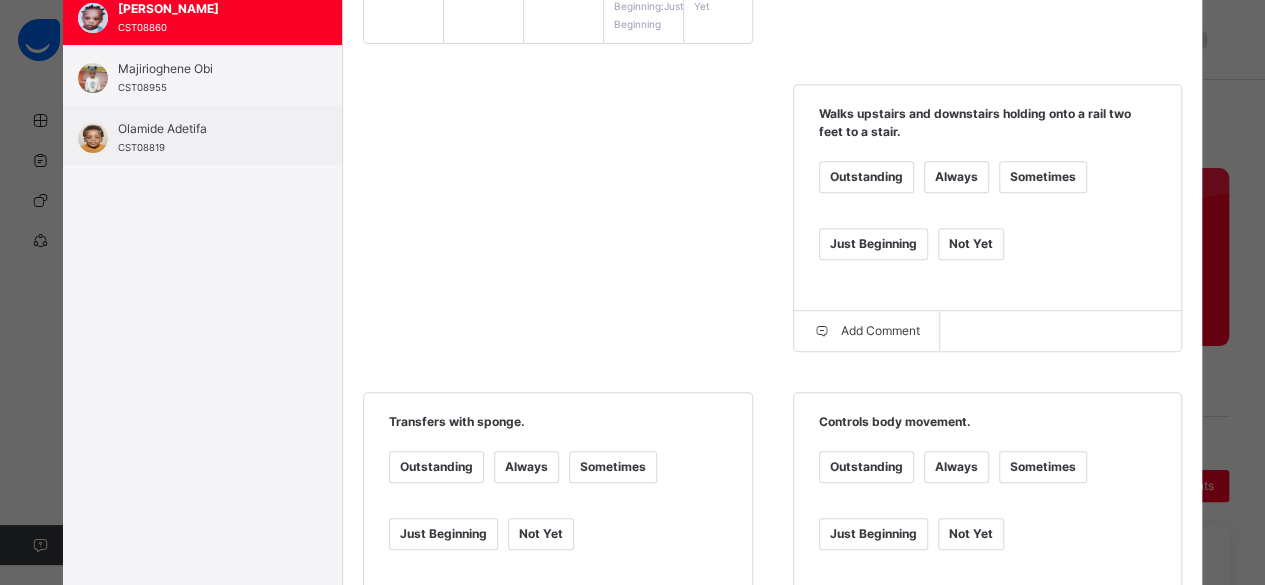 click on "Always" at bounding box center [956, 177] 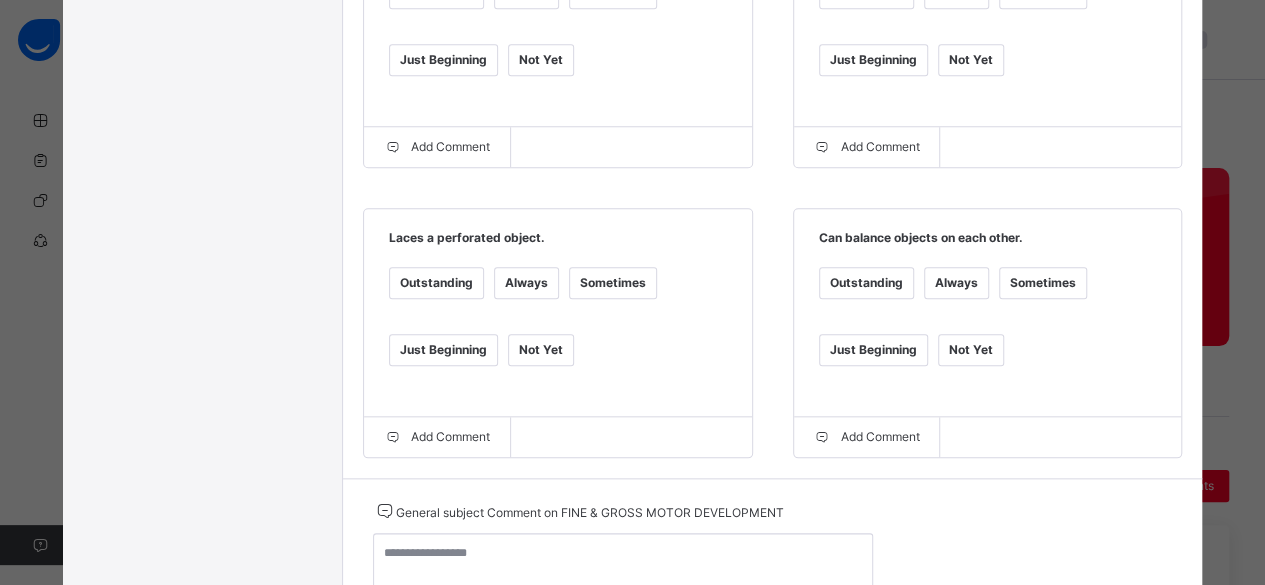 scroll, scrollTop: 891, scrollLeft: 0, axis: vertical 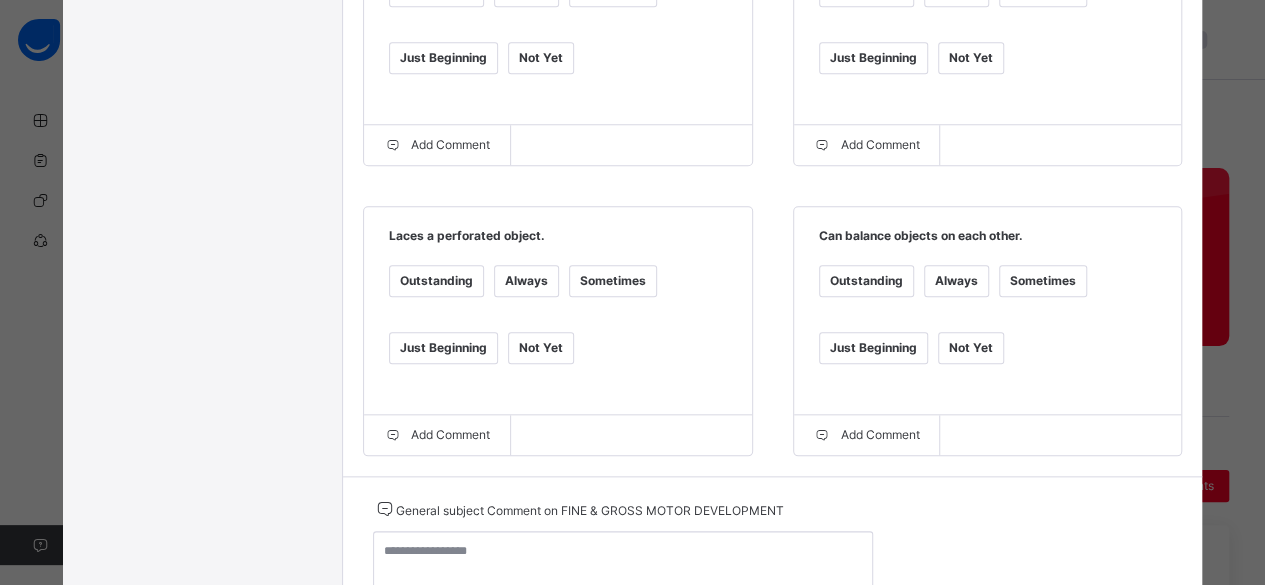 click on "Not Yet" at bounding box center (541, 348) 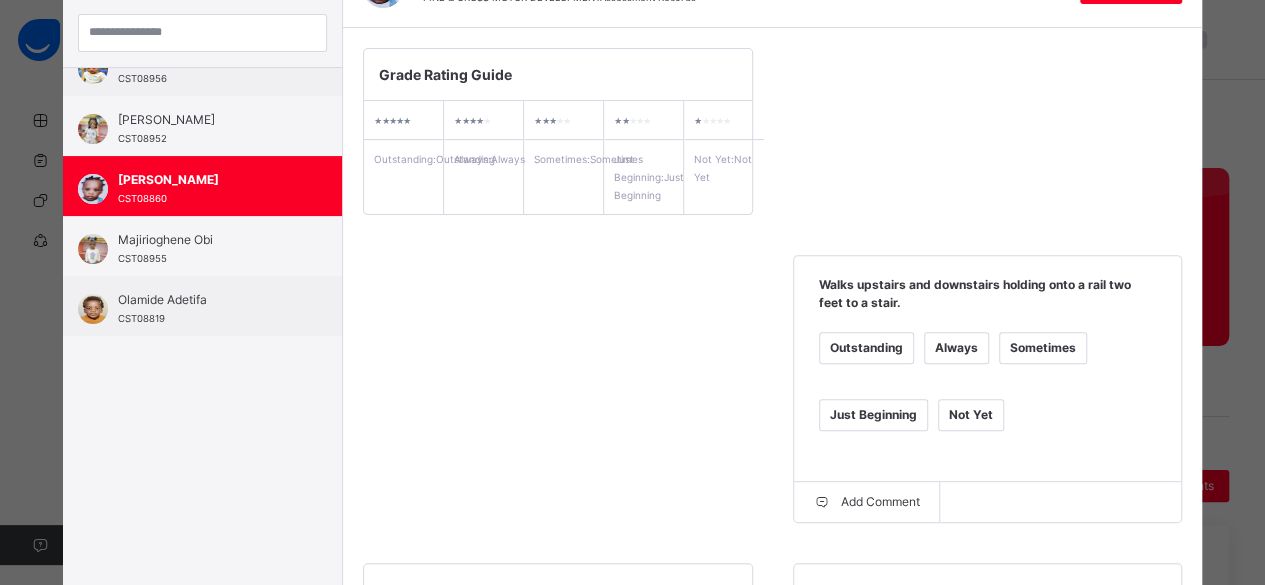 scroll, scrollTop: 240, scrollLeft: 0, axis: vertical 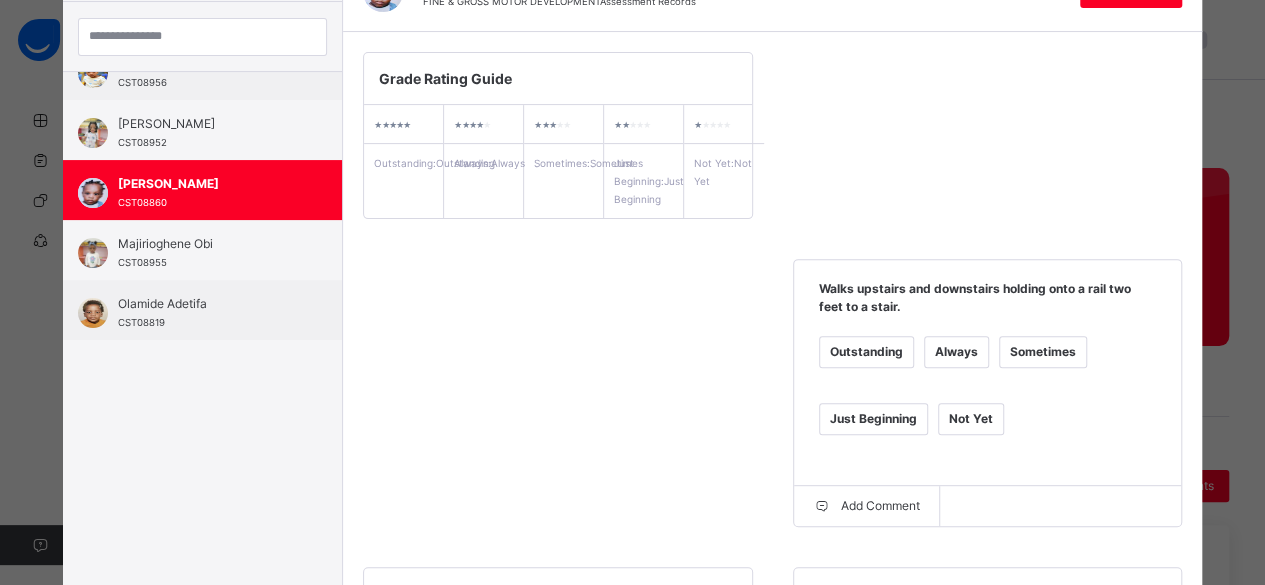 click on "Esohe   Otaigbe FINE & GROSS MOTOR DEVELOPMENT  Assessment Records Save Record" at bounding box center [772, -8] 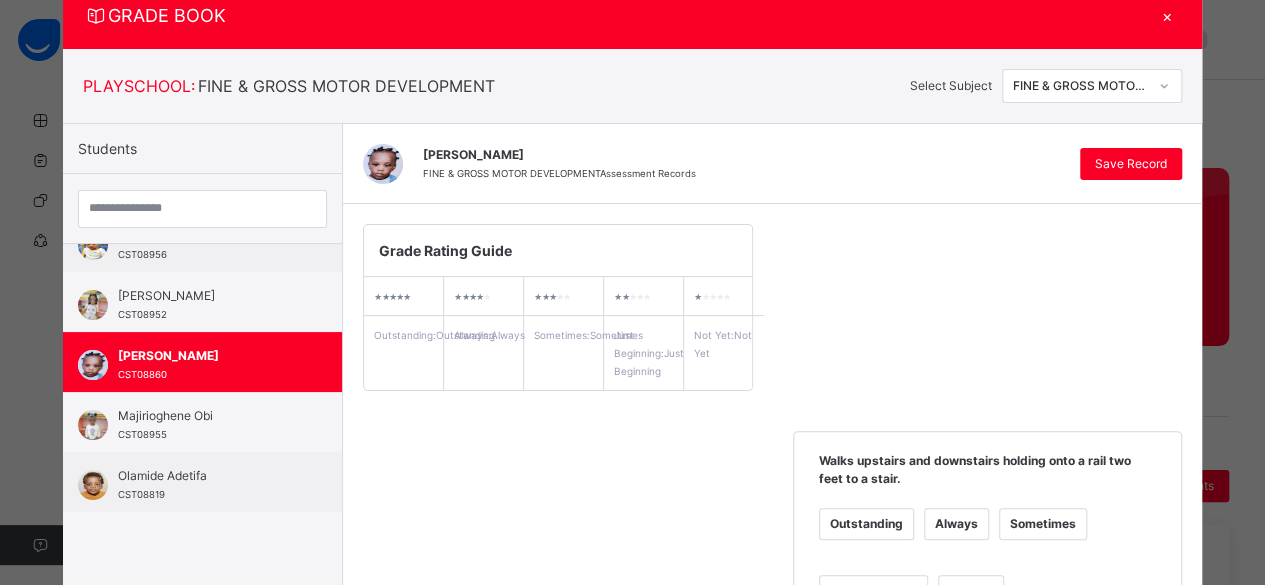 scroll, scrollTop: 55, scrollLeft: 0, axis: vertical 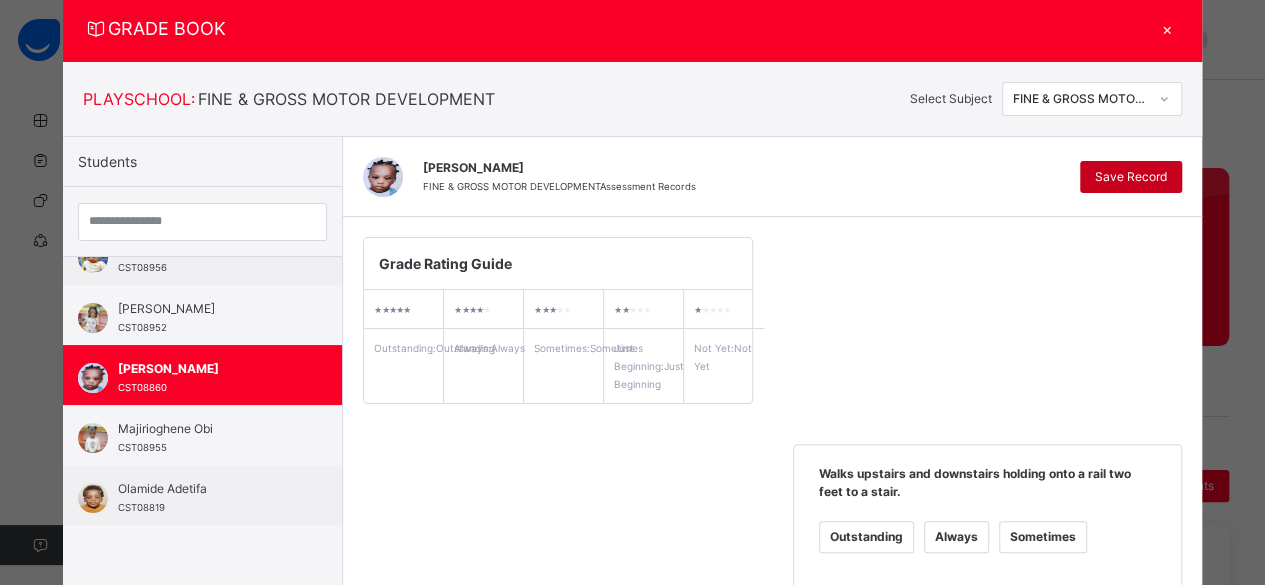 click on "Save Record" at bounding box center (1131, 177) 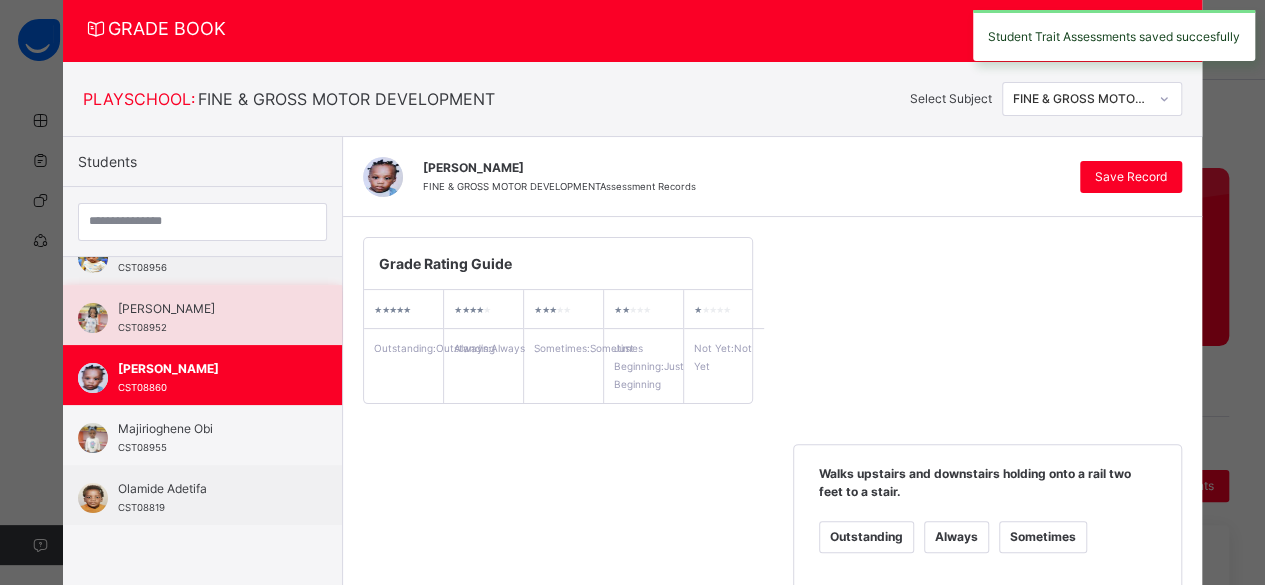 click on "Chizaram   Achareke" at bounding box center [207, 309] 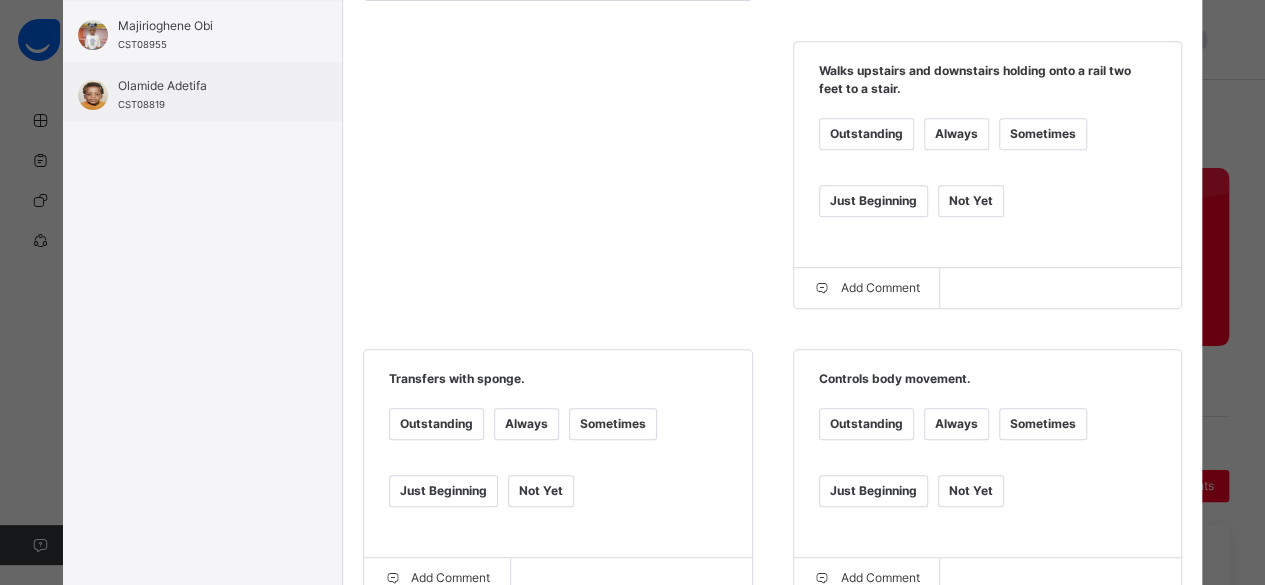 scroll, scrollTop: 468, scrollLeft: 0, axis: vertical 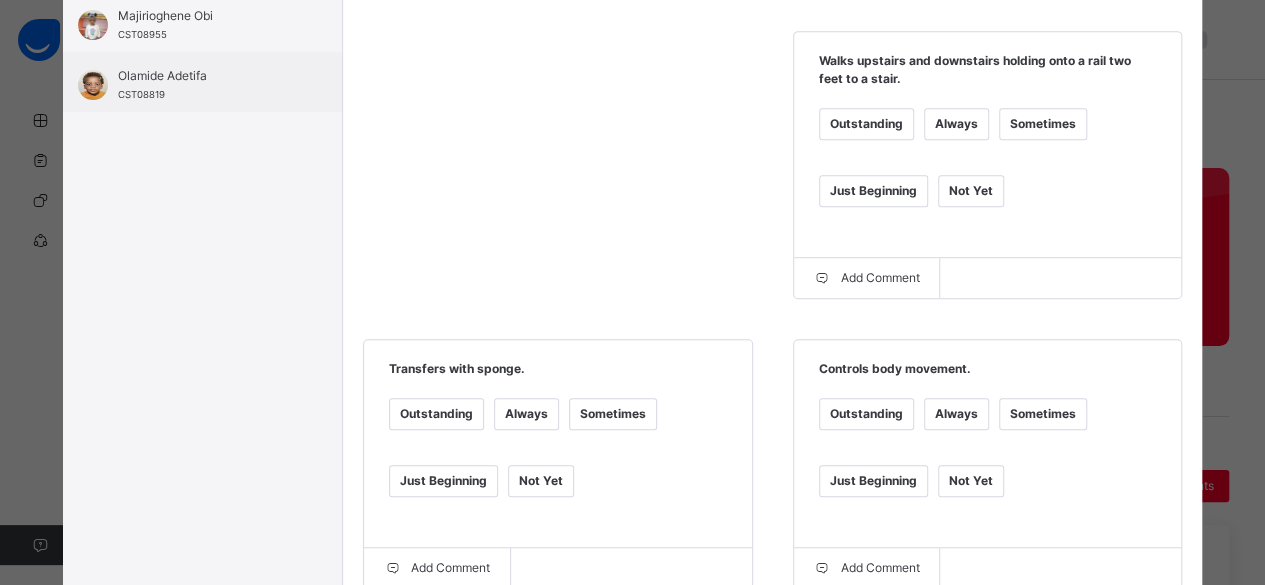 click on "Always" at bounding box center [956, 124] 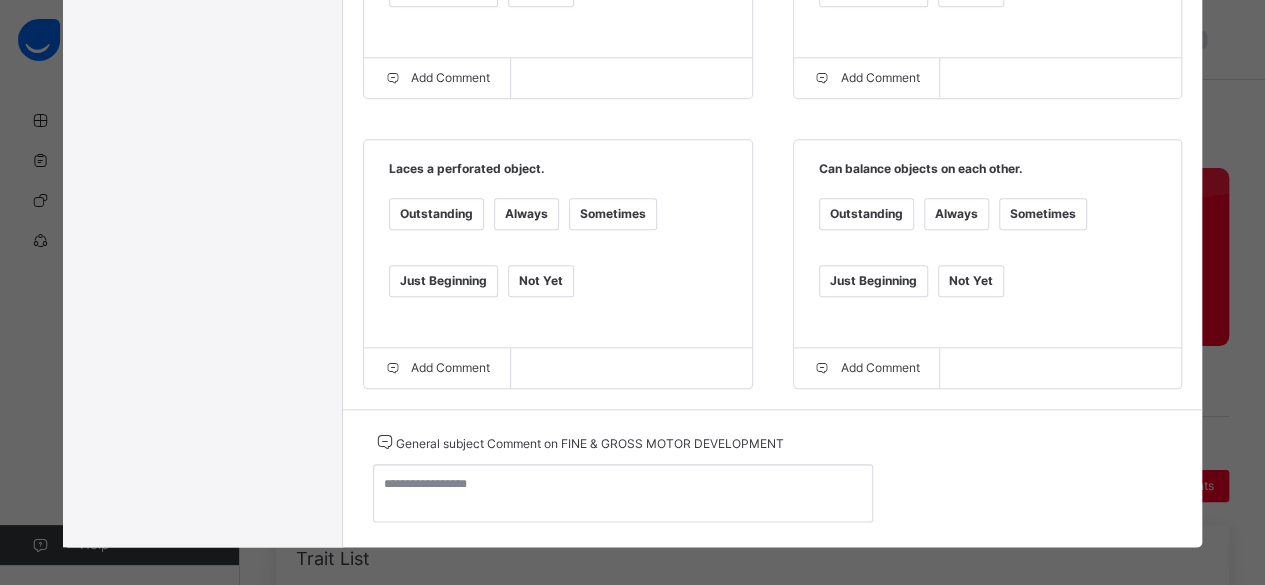 scroll, scrollTop: 976, scrollLeft: 0, axis: vertical 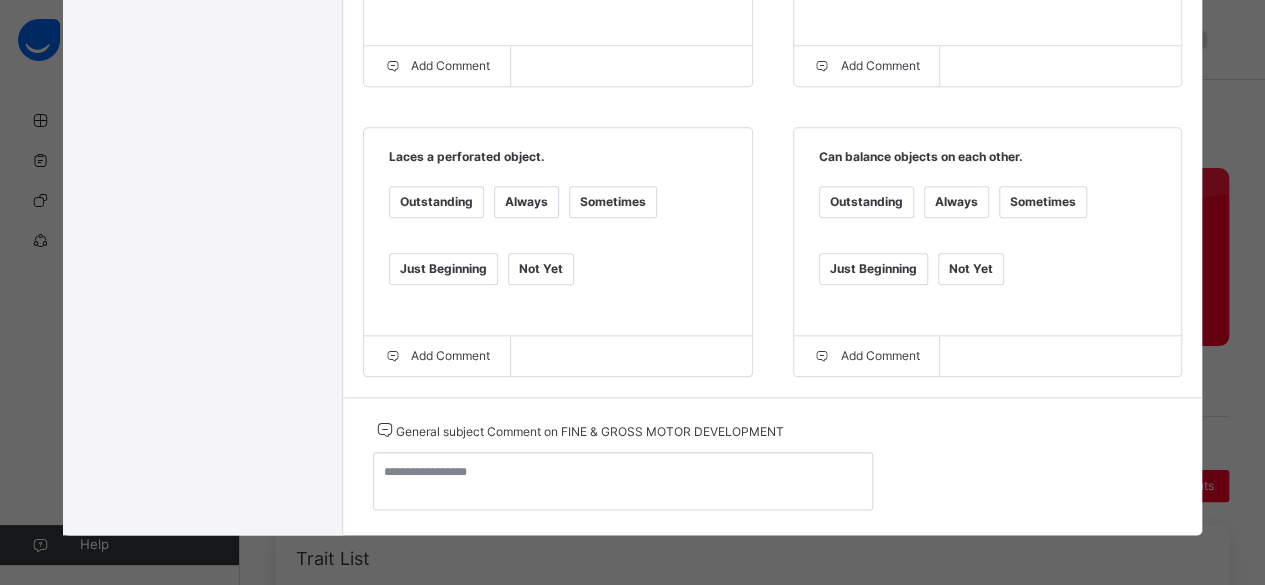 click on "Not Yet" at bounding box center (541, 269) 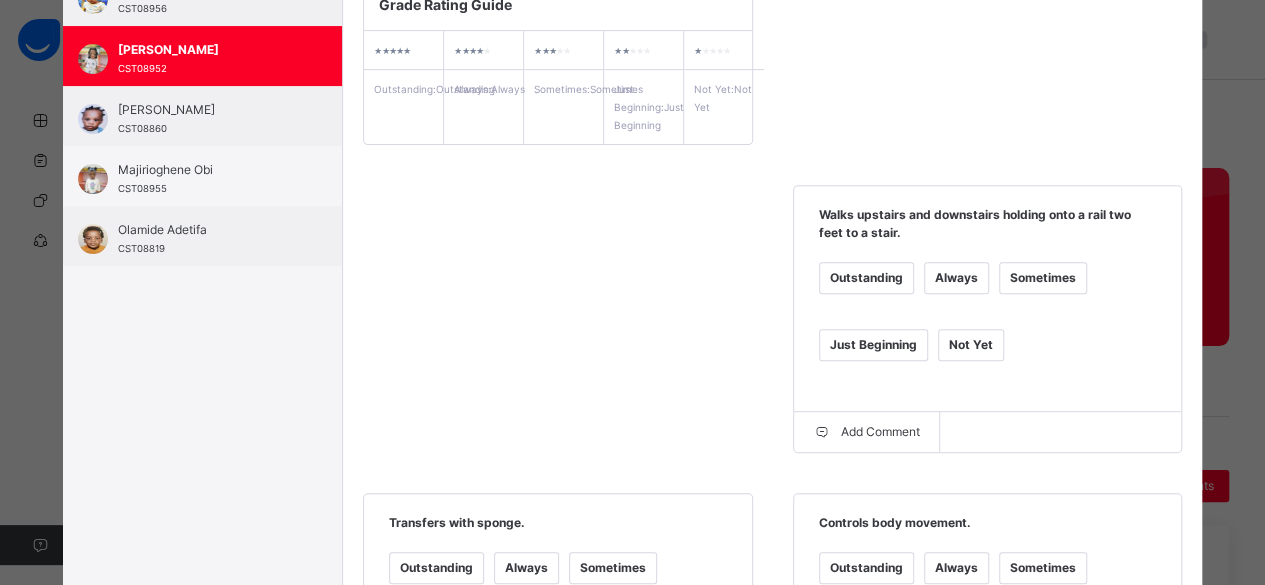 scroll, scrollTop: 55, scrollLeft: 0, axis: vertical 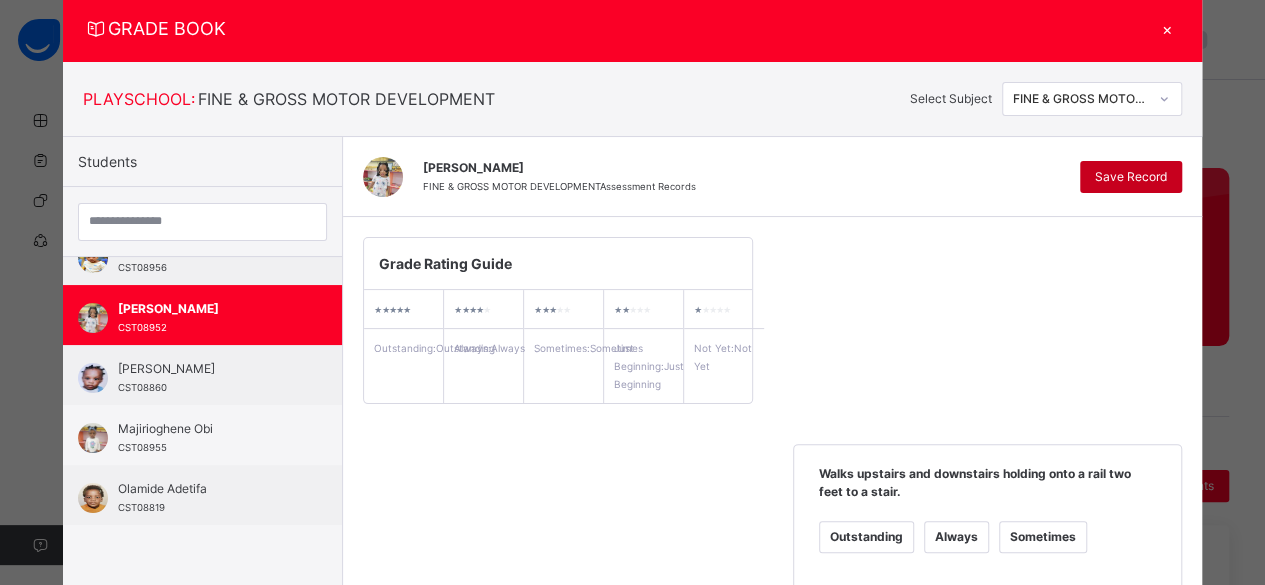 click on "Save Record" at bounding box center (1131, 177) 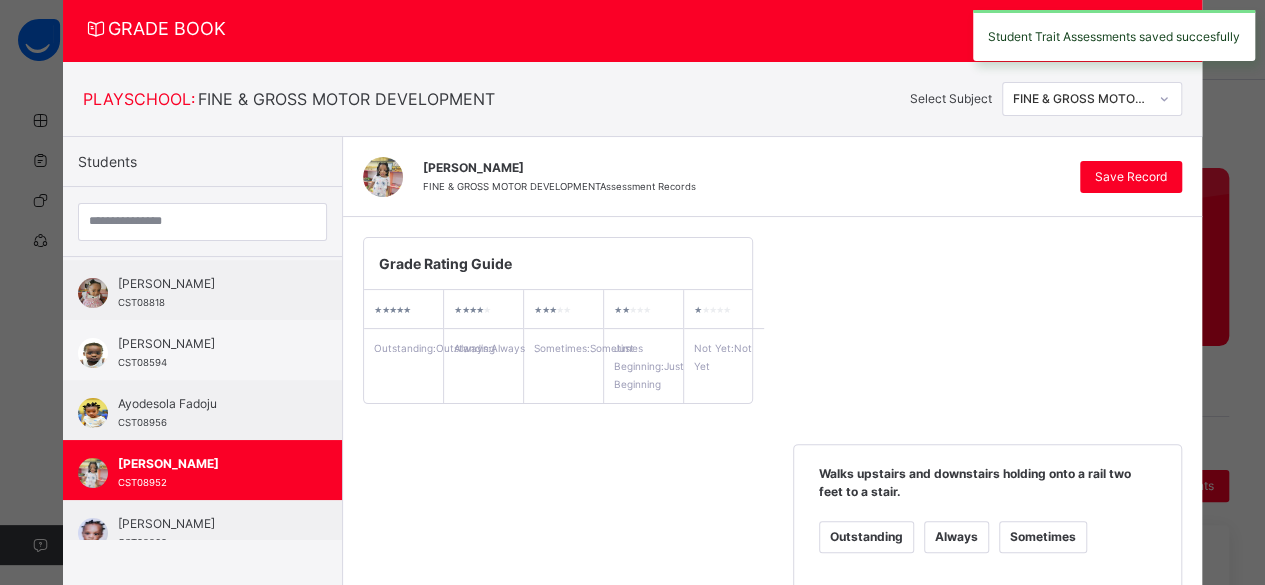 scroll, scrollTop: 56, scrollLeft: 0, axis: vertical 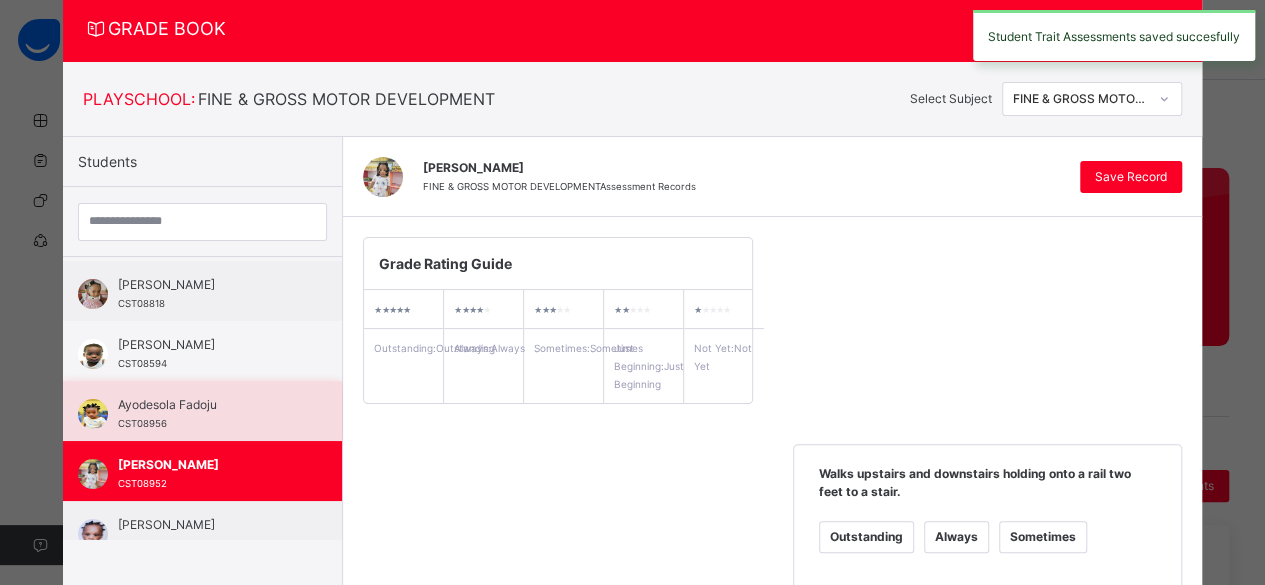 click on "Ayodesola  Fadoju" at bounding box center (207, 405) 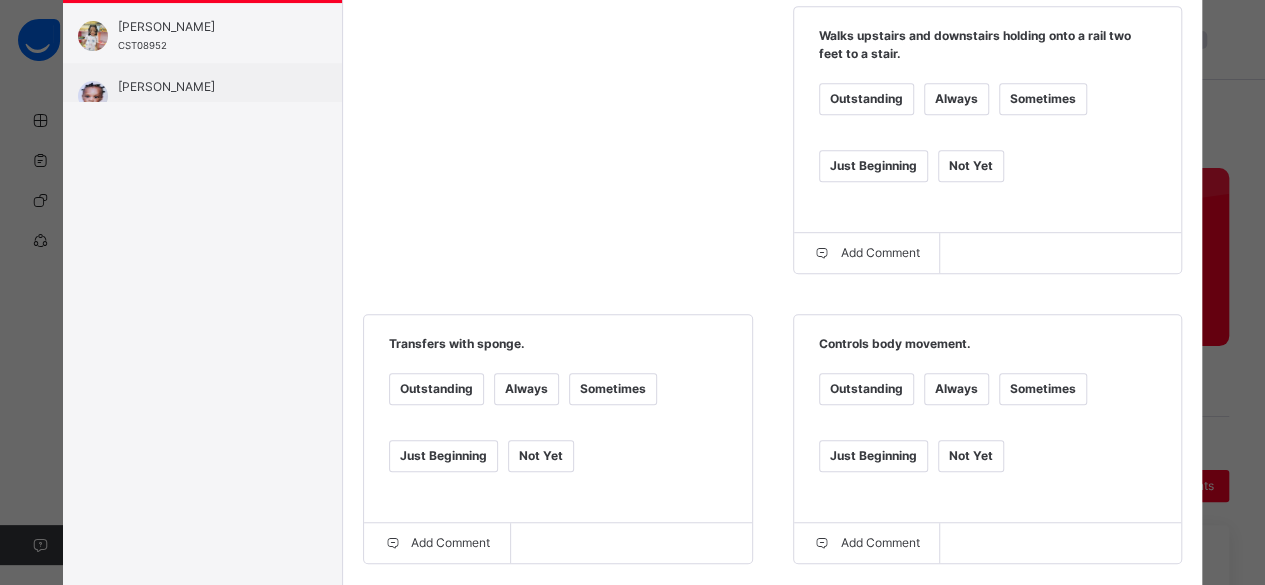 scroll, scrollTop: 496, scrollLeft: 0, axis: vertical 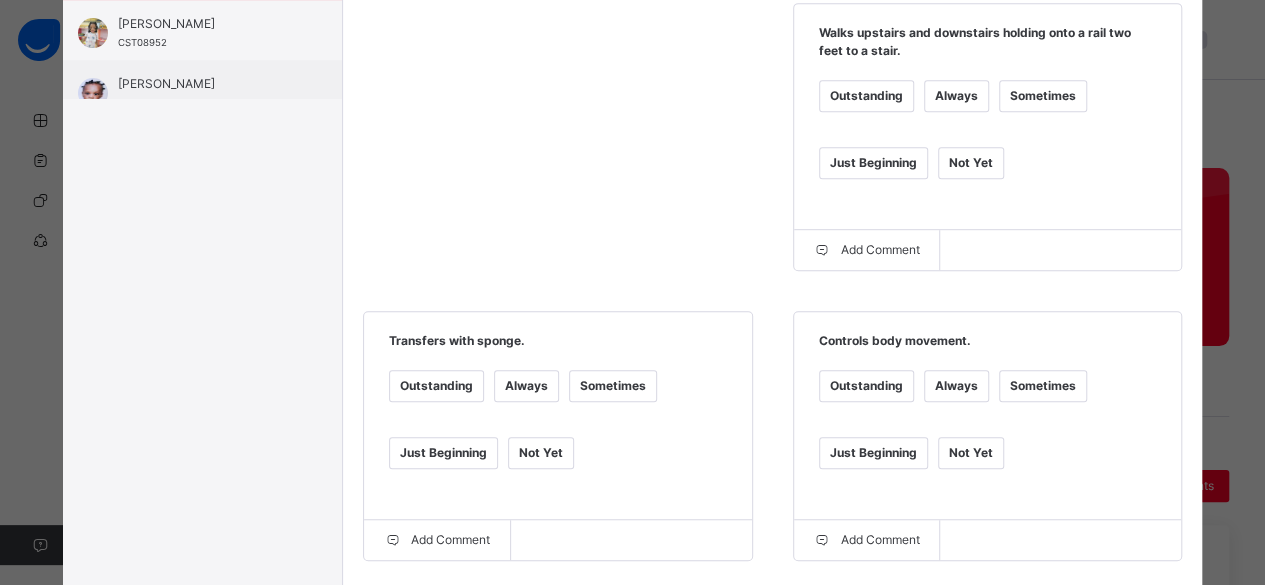 click on "Always" at bounding box center (956, 96) 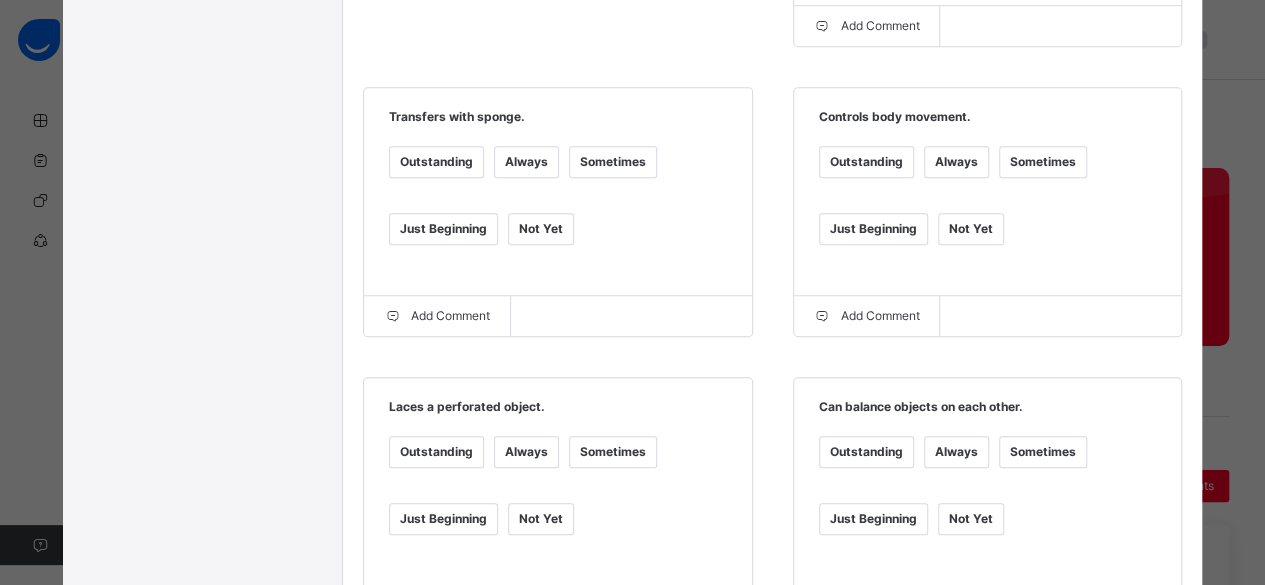 scroll, scrollTop: 741, scrollLeft: 0, axis: vertical 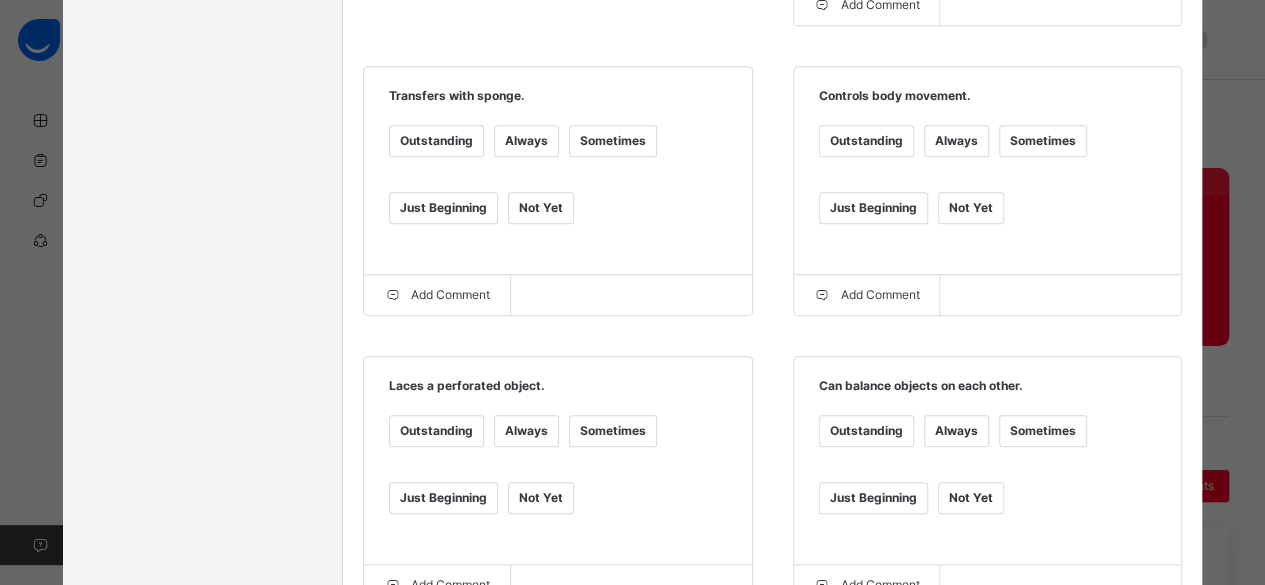 click on "Always" at bounding box center [956, 141] 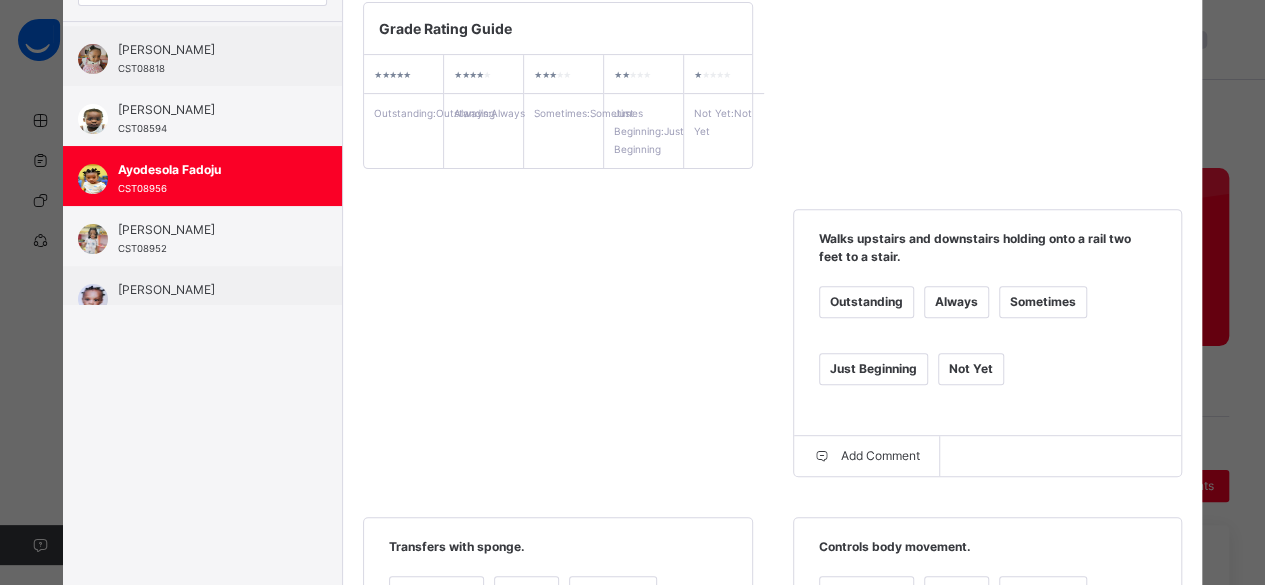 scroll, scrollTop: 30, scrollLeft: 0, axis: vertical 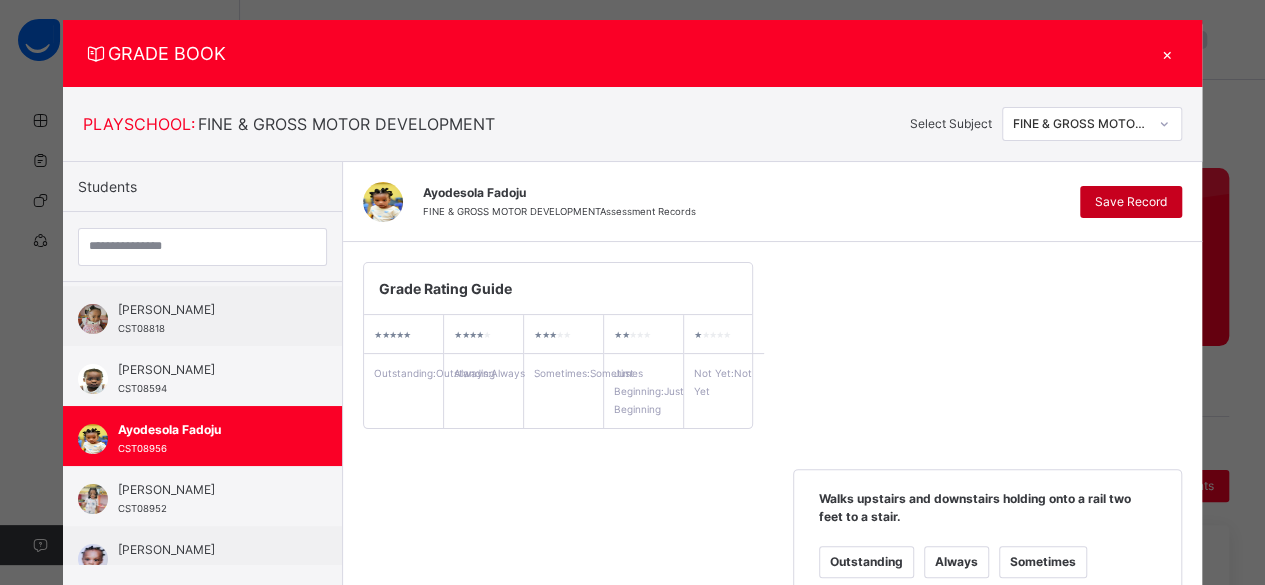 click on "Save Record" at bounding box center (1131, 202) 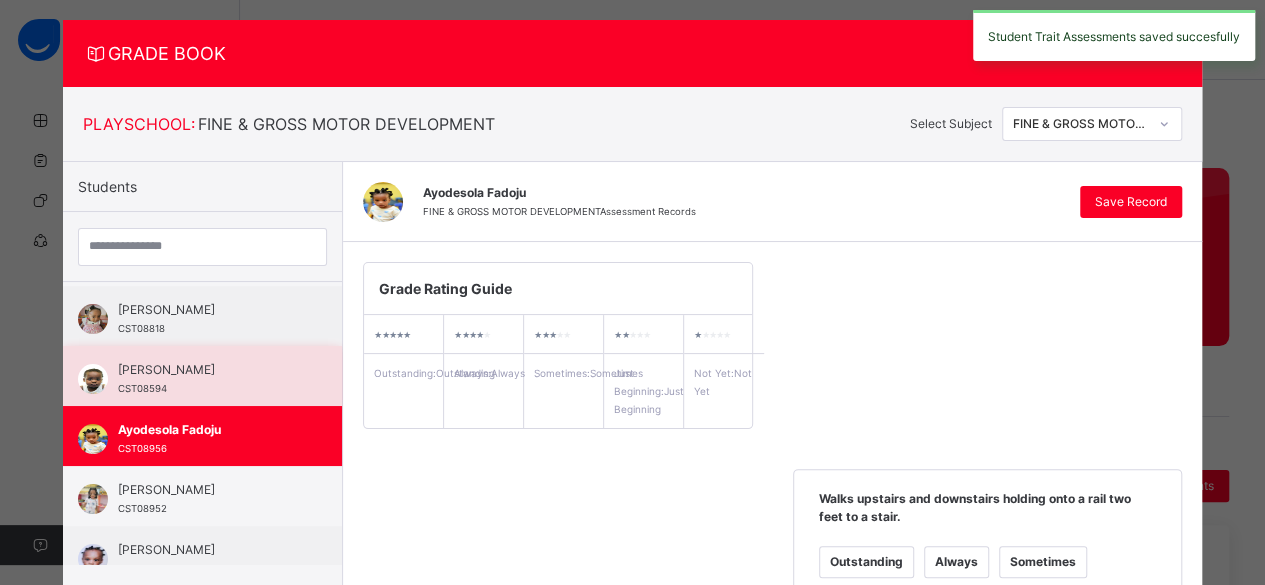 click on "Amarisa  Victor-Uche" at bounding box center [207, 370] 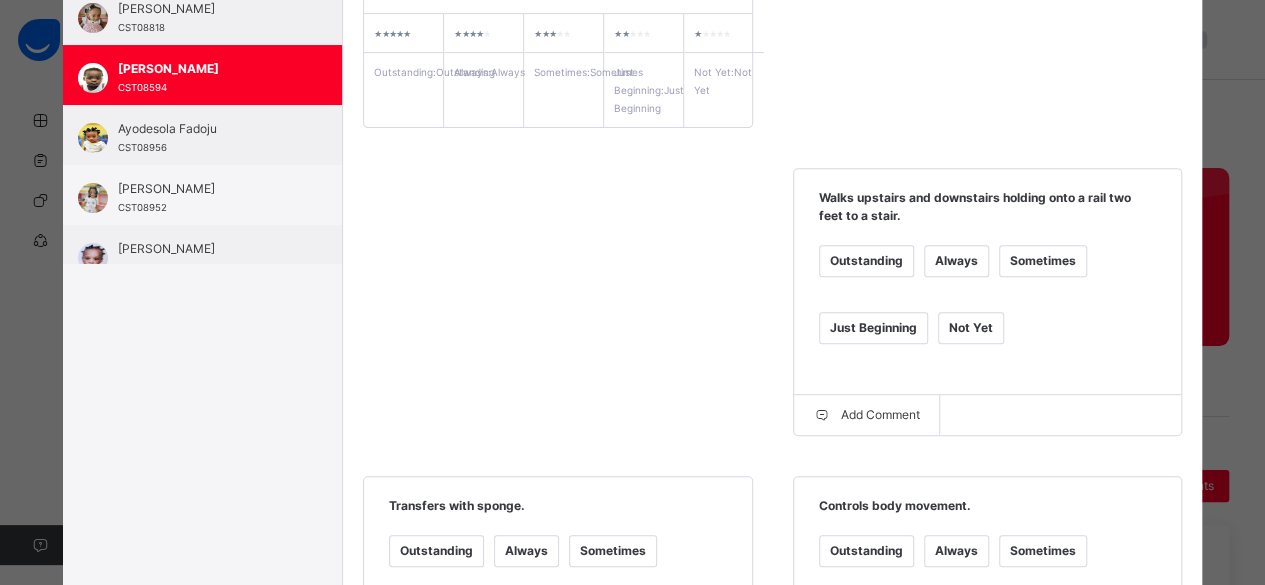 scroll, scrollTop: 340, scrollLeft: 0, axis: vertical 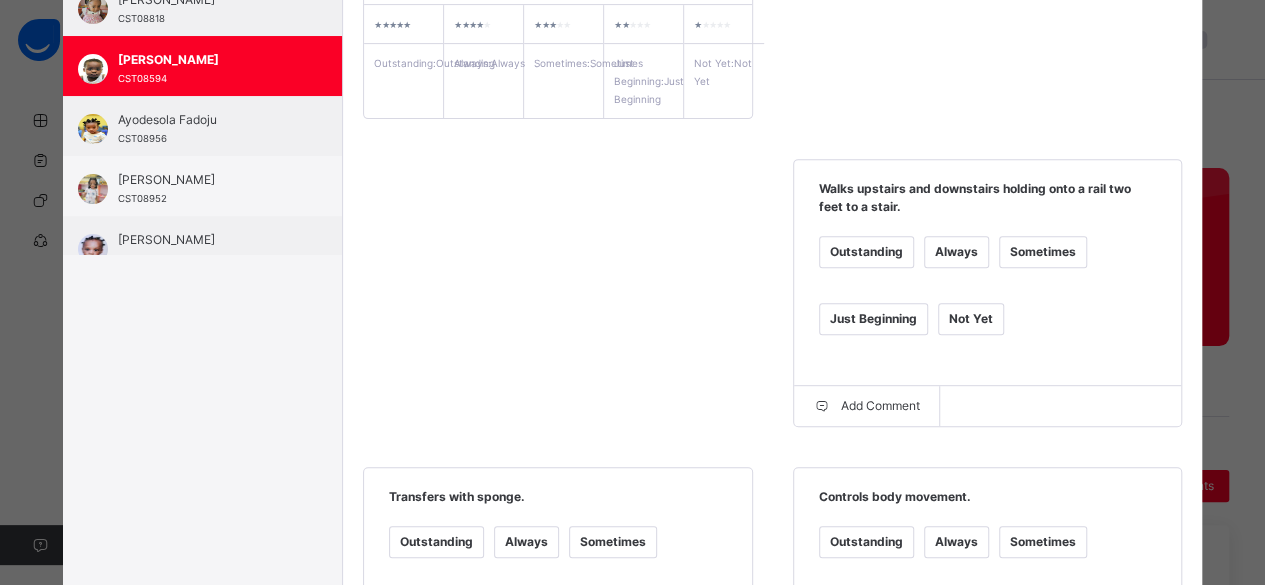 click on "Always" at bounding box center [956, 252] 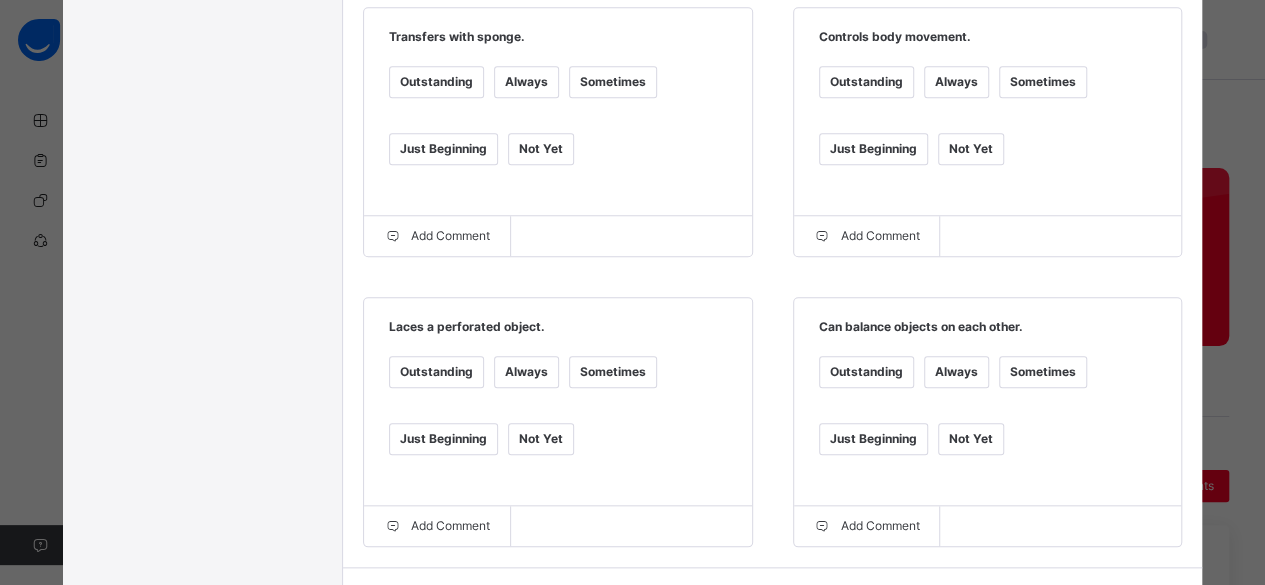 scroll, scrollTop: 810, scrollLeft: 0, axis: vertical 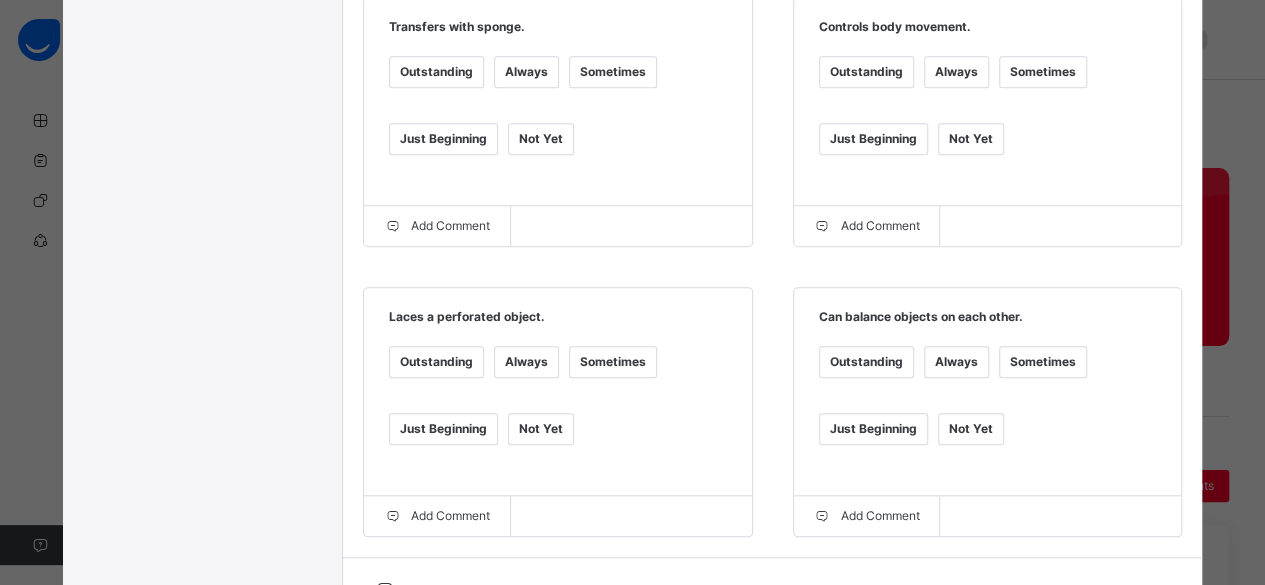 click on "Just Beginning" at bounding box center (443, 139) 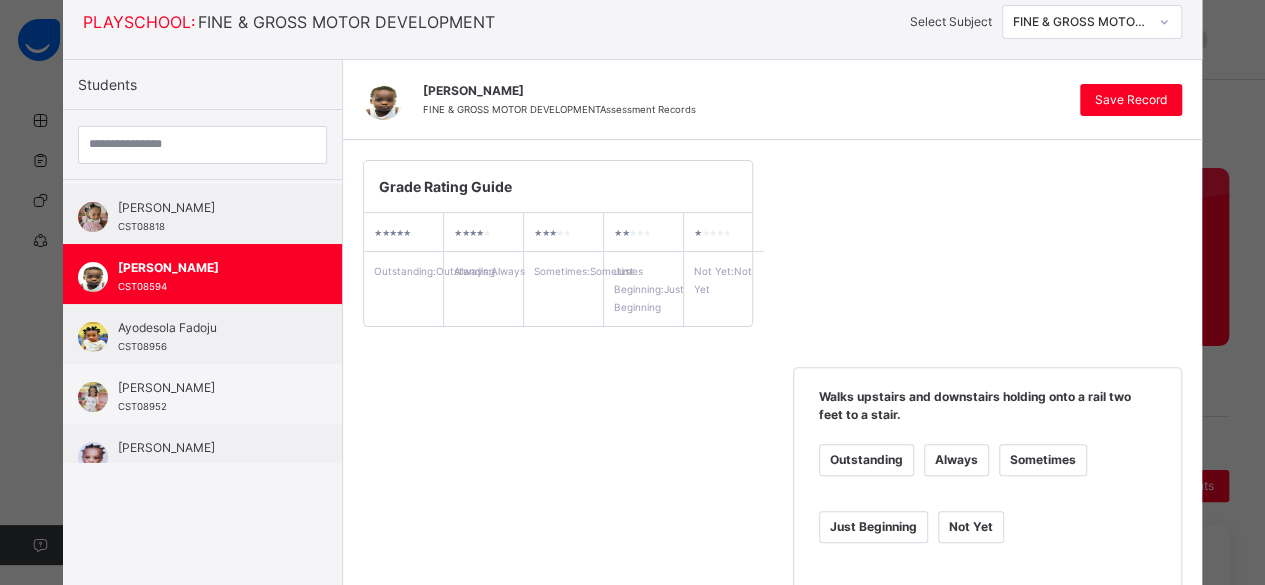 scroll, scrollTop: 118, scrollLeft: 0, axis: vertical 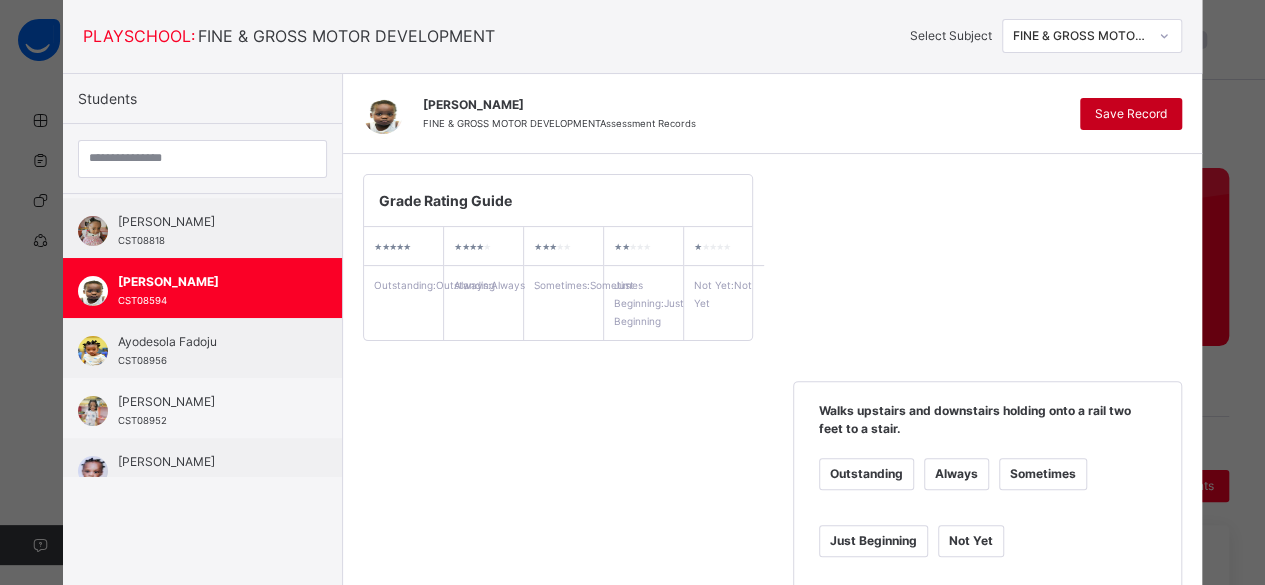 click on "Save Record" at bounding box center (1131, 114) 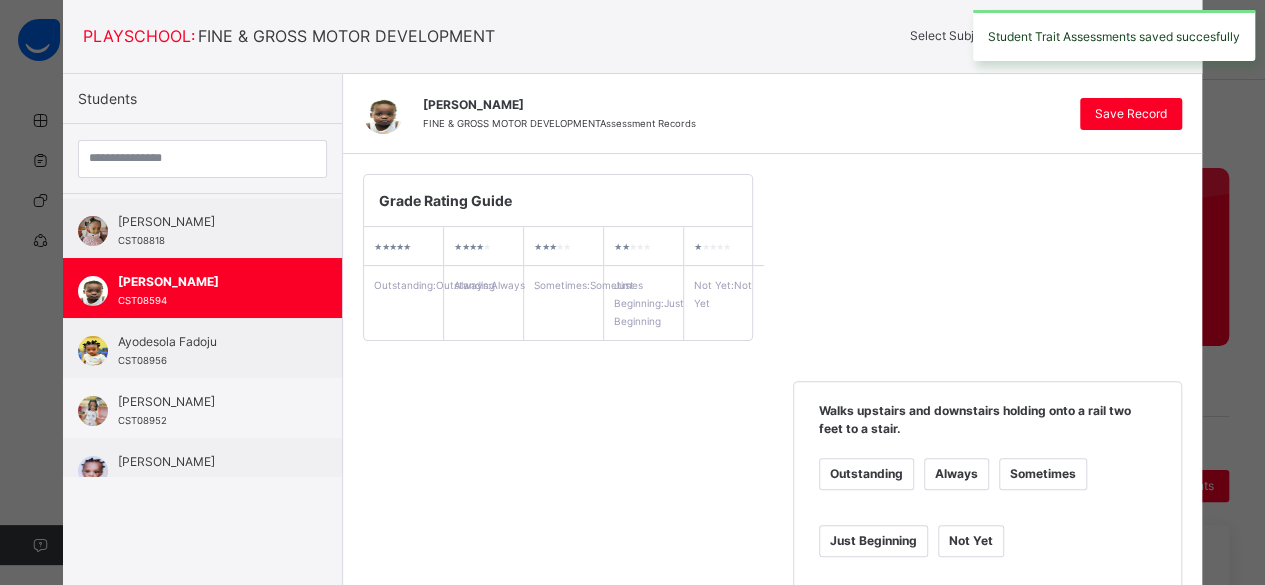 drag, startPoint x: 314, startPoint y: 252, endPoint x: 317, endPoint y: 227, distance: 25.179358 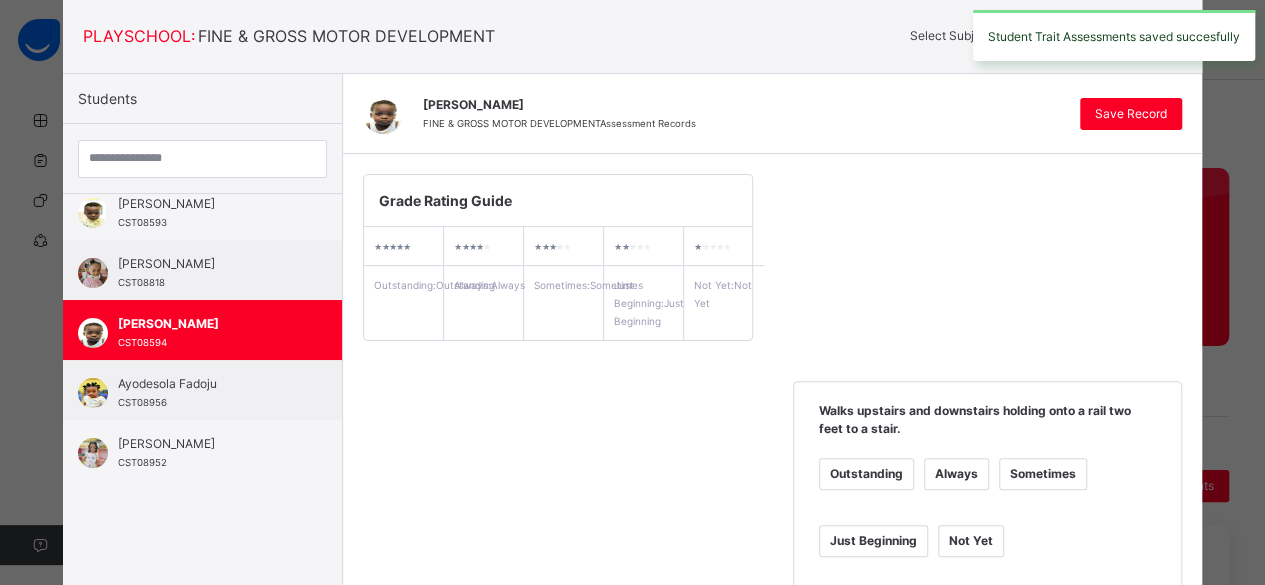 scroll, scrollTop: 0, scrollLeft: 0, axis: both 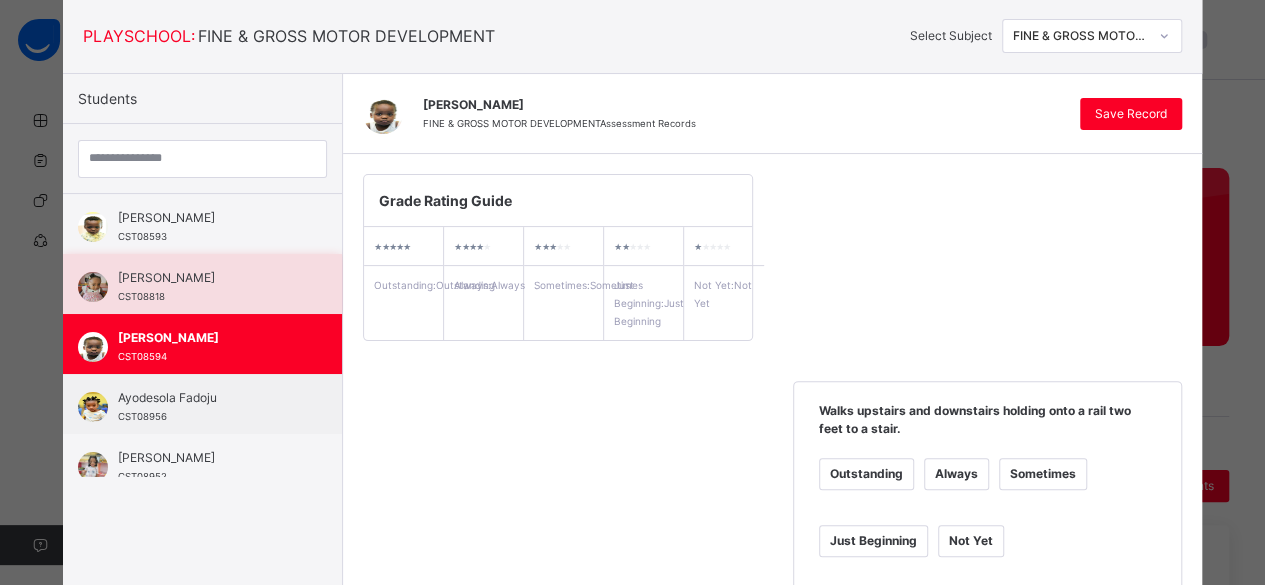 click on "Adewunmi  Teluwo" at bounding box center [207, 278] 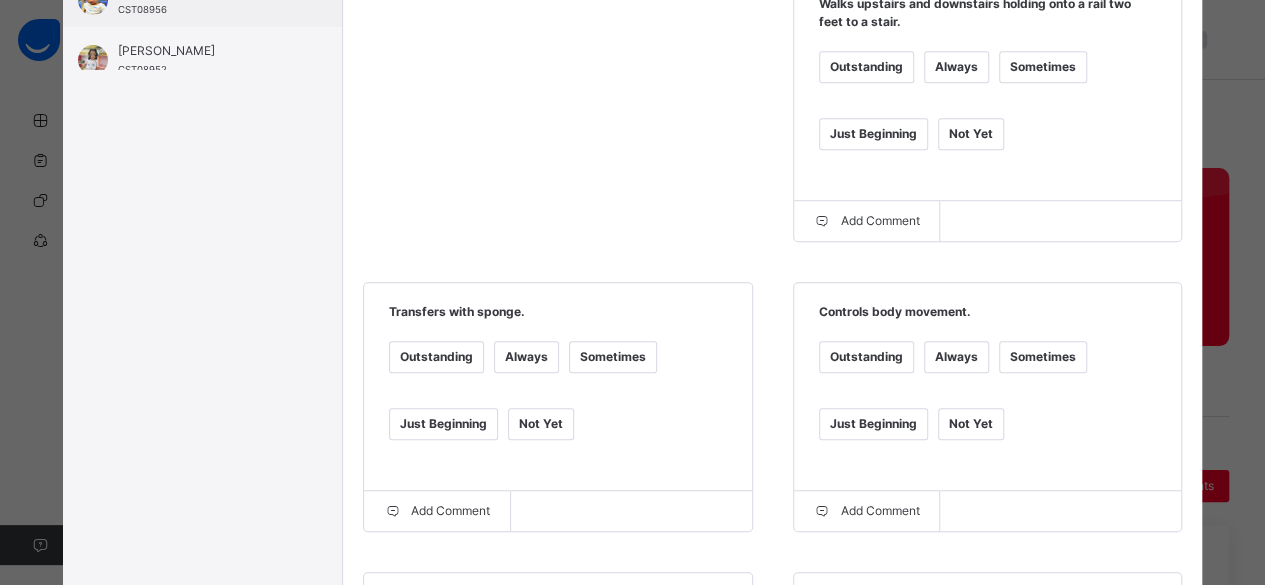 scroll, scrollTop: 529, scrollLeft: 0, axis: vertical 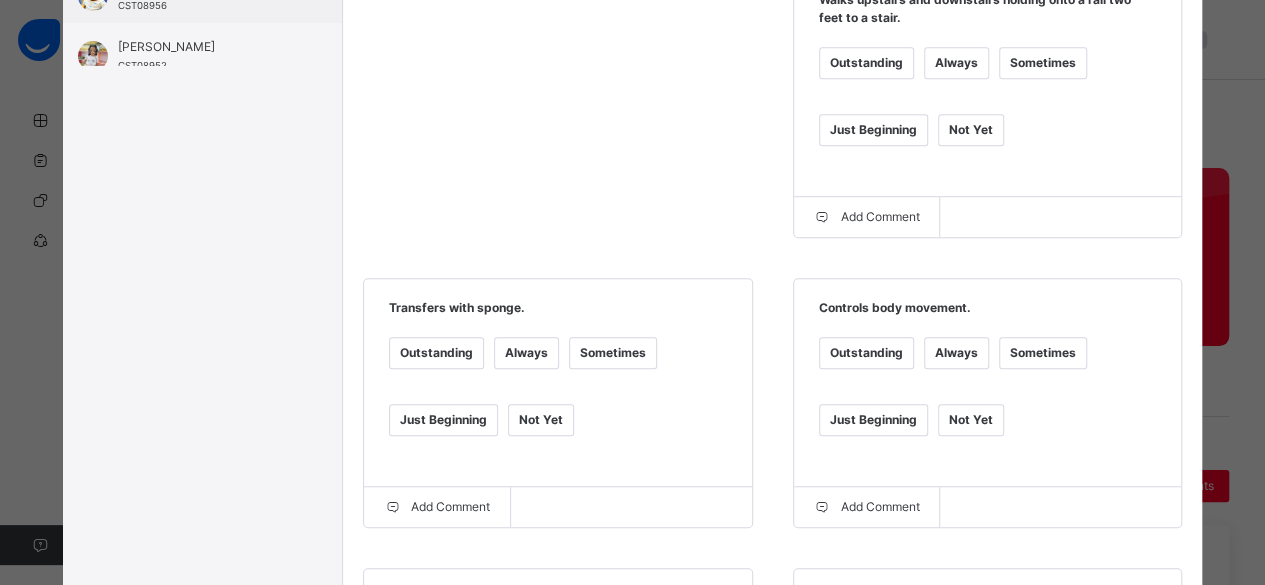 click on "Always" at bounding box center [956, 63] 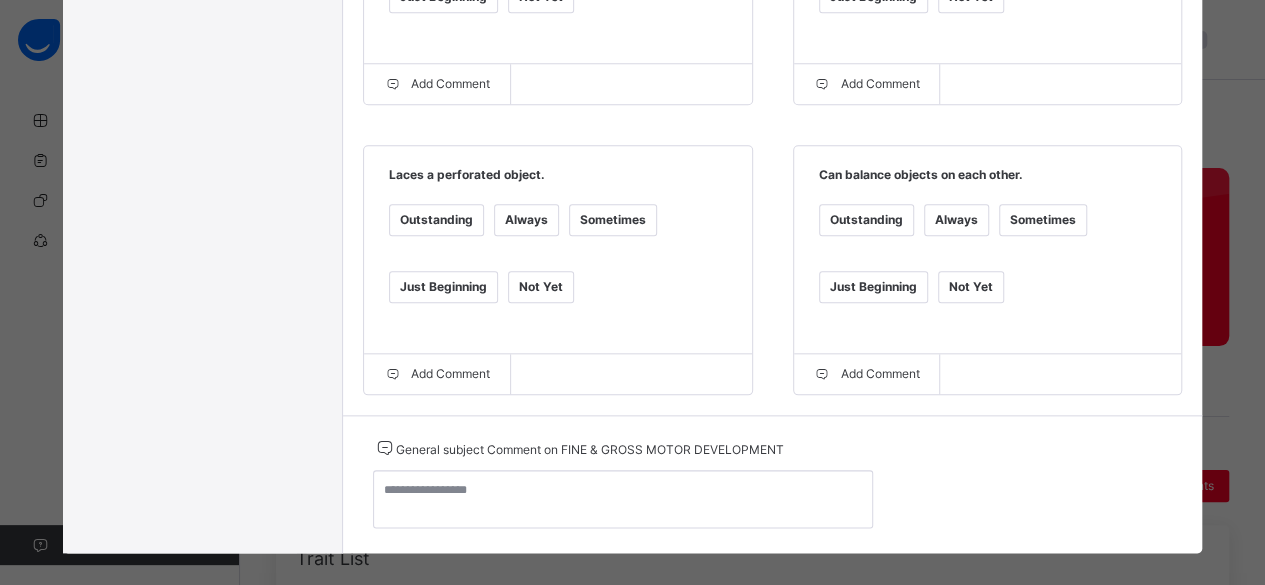 scroll, scrollTop: 978, scrollLeft: 0, axis: vertical 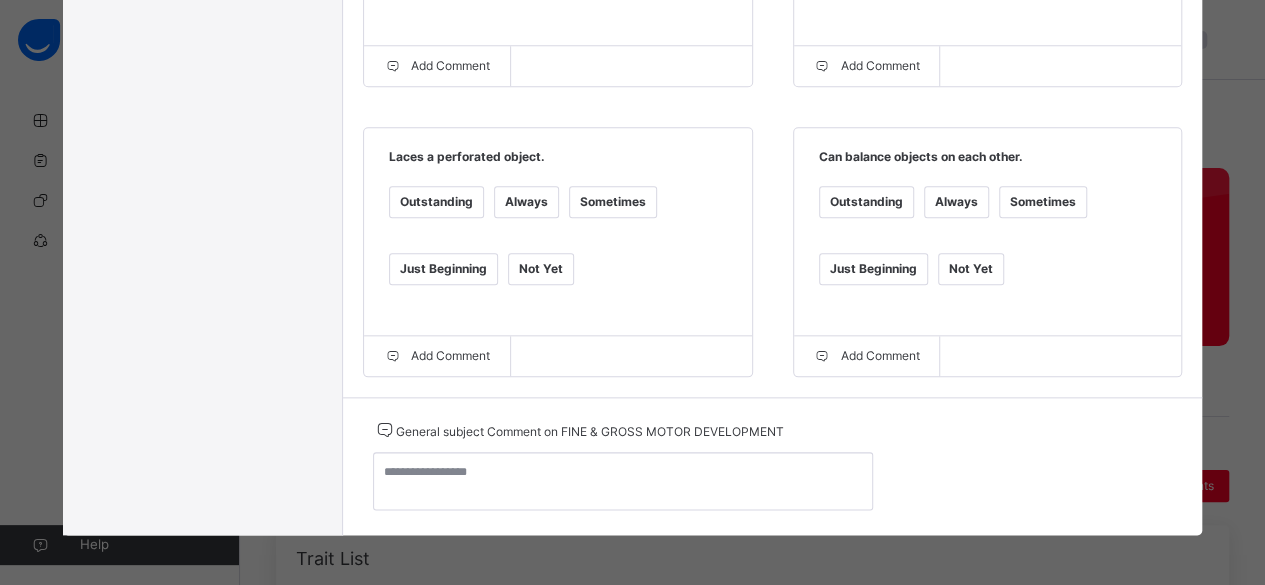 click on "Just Beginning" at bounding box center (443, 269) 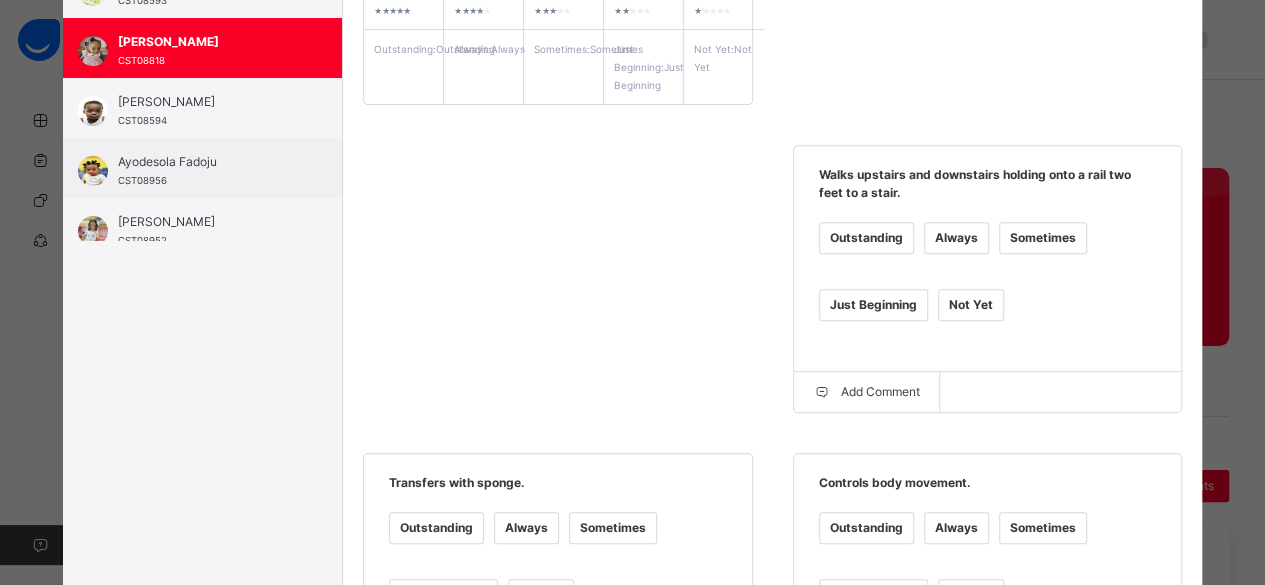 scroll, scrollTop: 150, scrollLeft: 0, axis: vertical 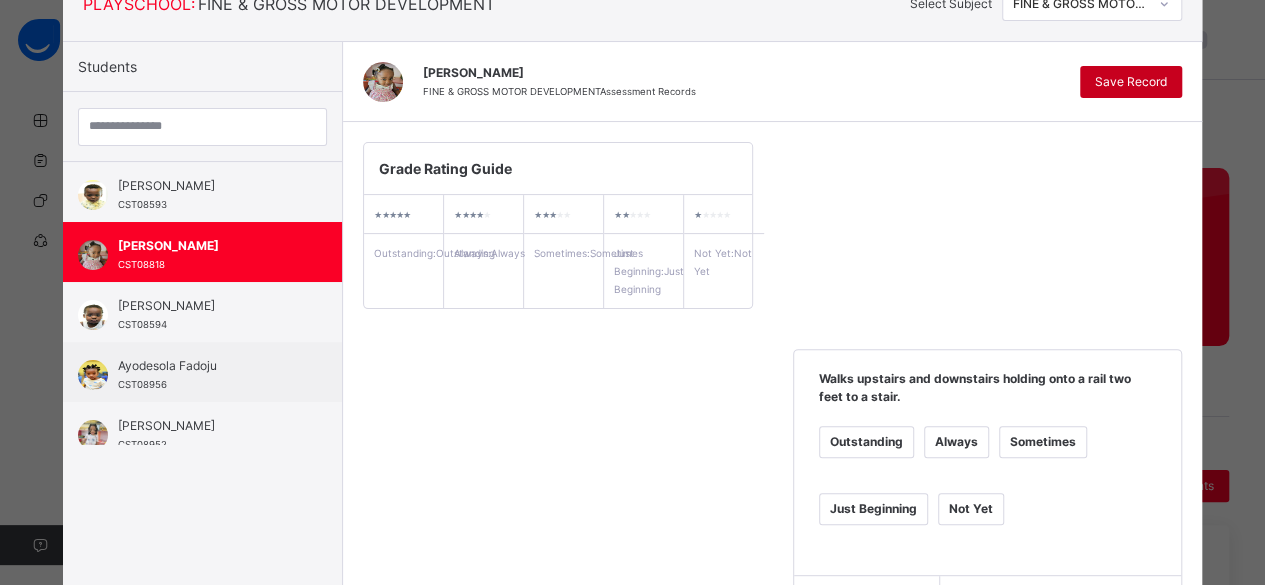 click on "Save Record" at bounding box center (1131, 82) 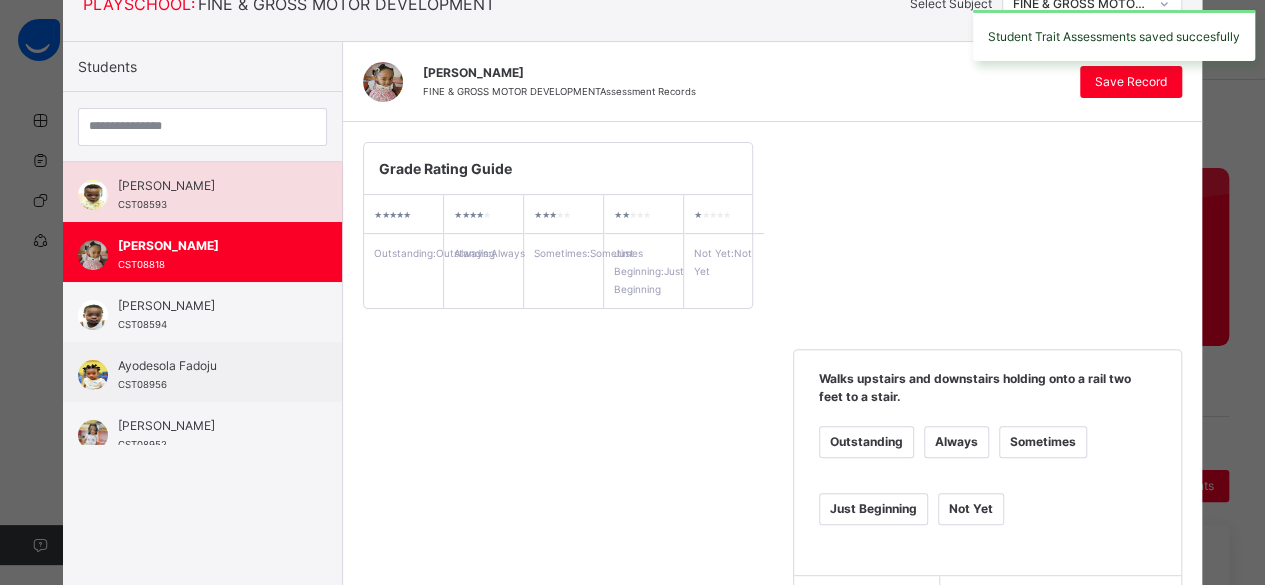 click on "Aaron  Victor-Uche" at bounding box center [207, 186] 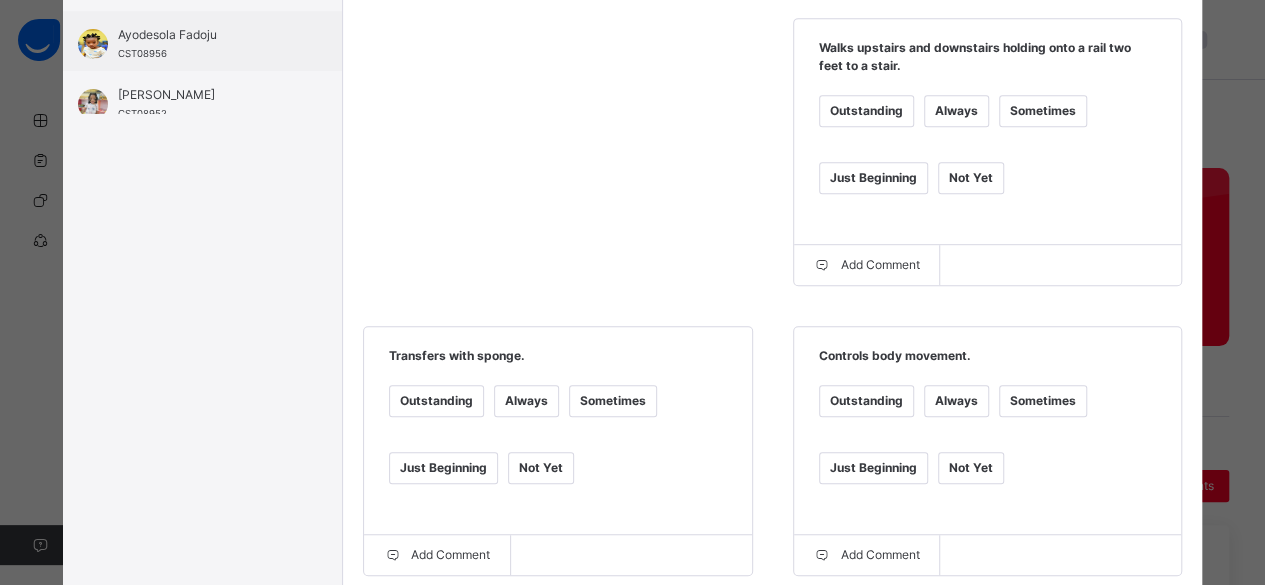 scroll, scrollTop: 546, scrollLeft: 0, axis: vertical 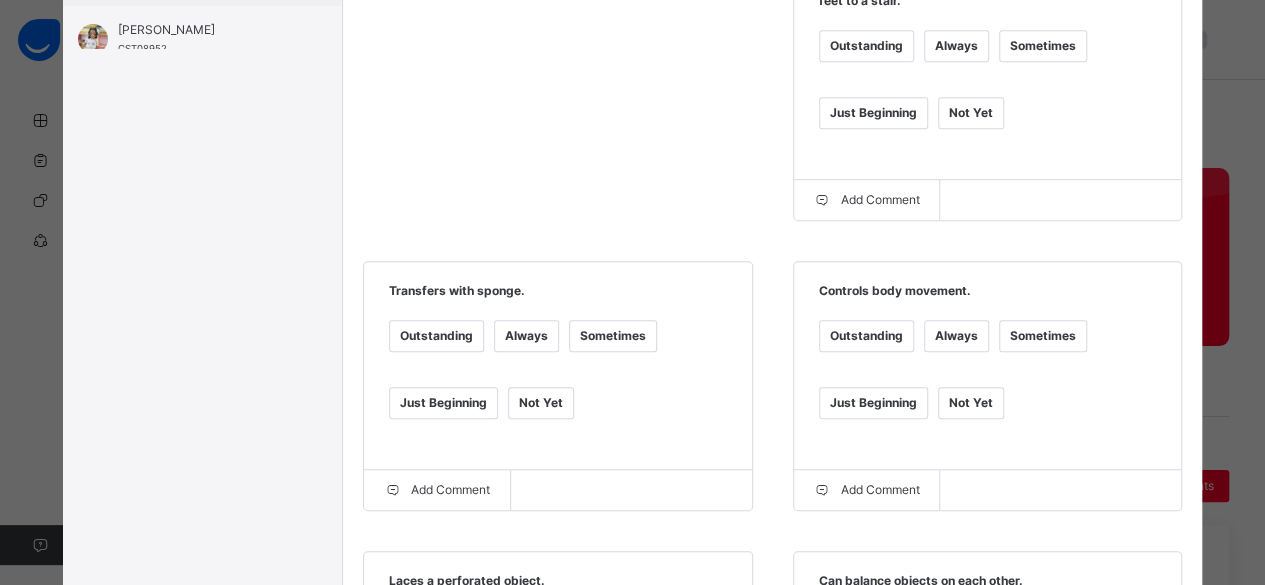 click on "Always" at bounding box center (956, 46) 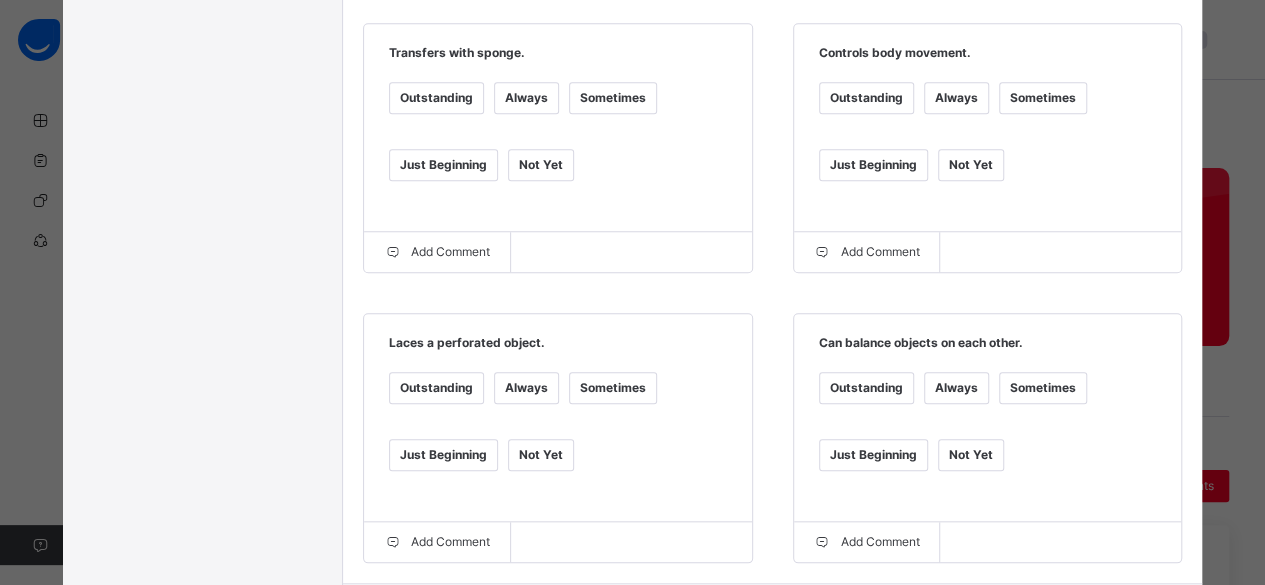 scroll, scrollTop: 876, scrollLeft: 0, axis: vertical 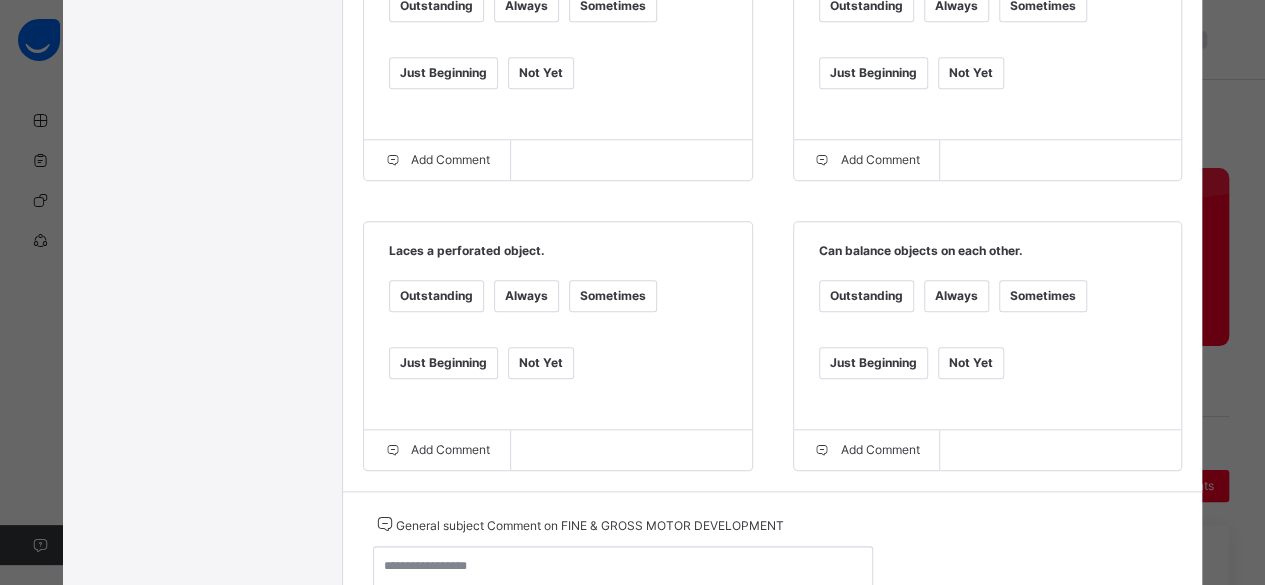click on "Always" at bounding box center (956, 6) 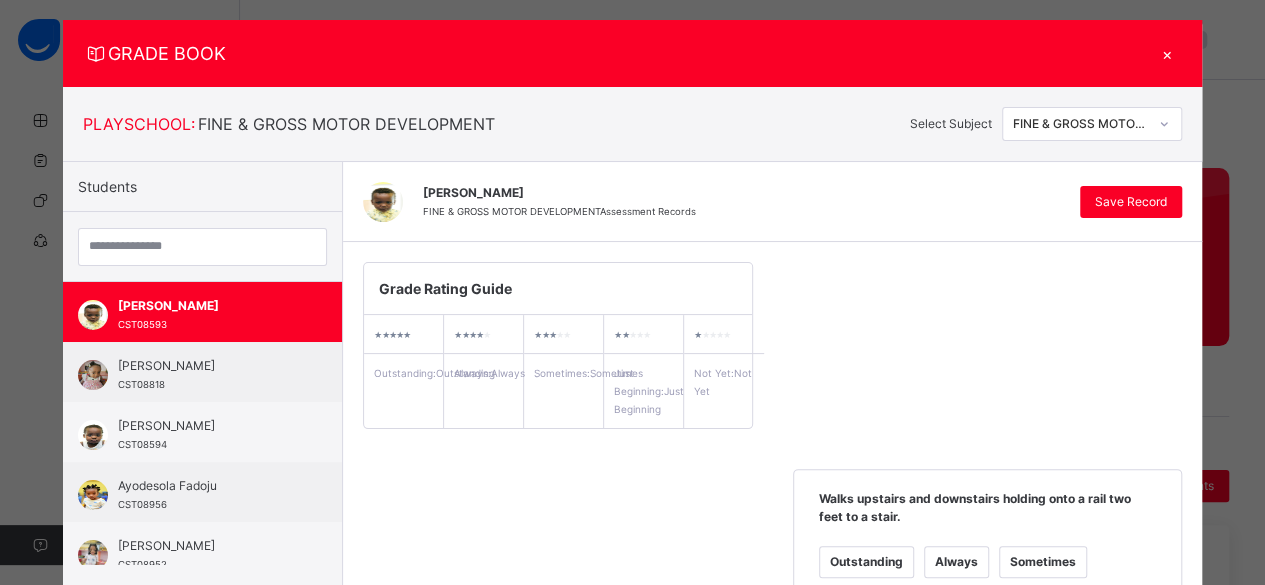 scroll, scrollTop: 0, scrollLeft: 0, axis: both 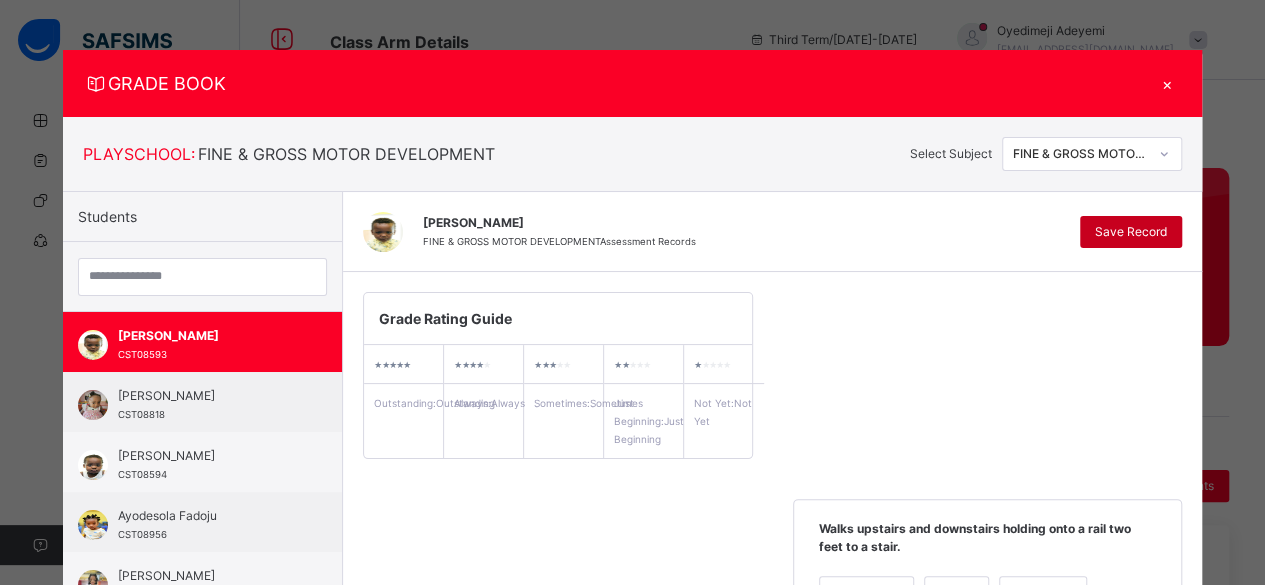 click on "Save Record" at bounding box center [1131, 232] 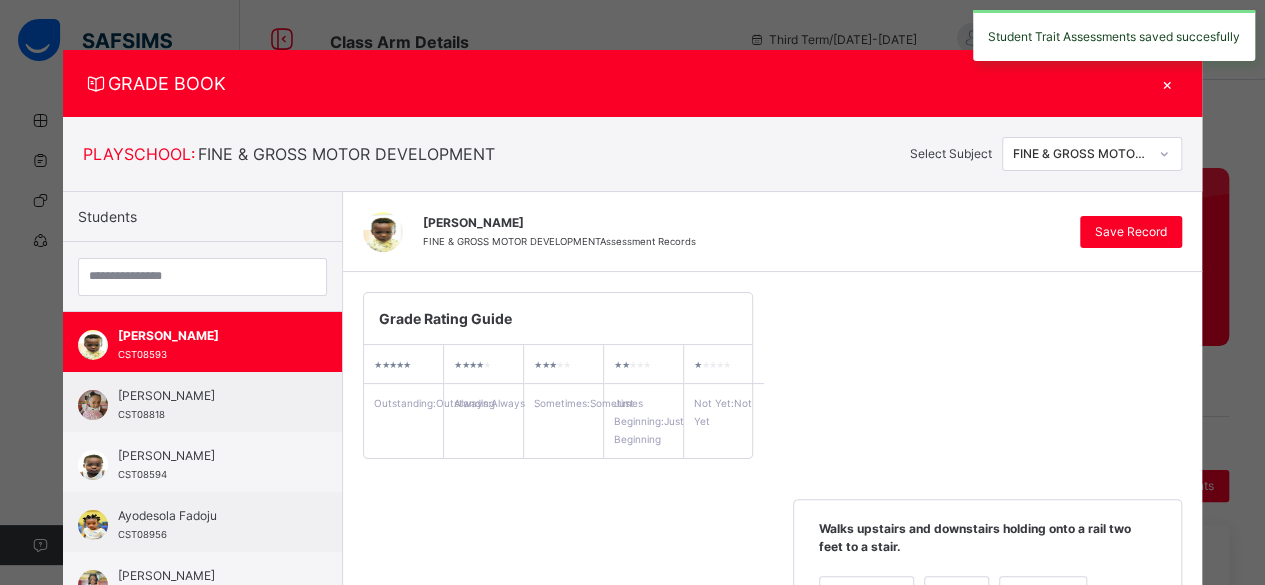 click on "×" at bounding box center (1167, 83) 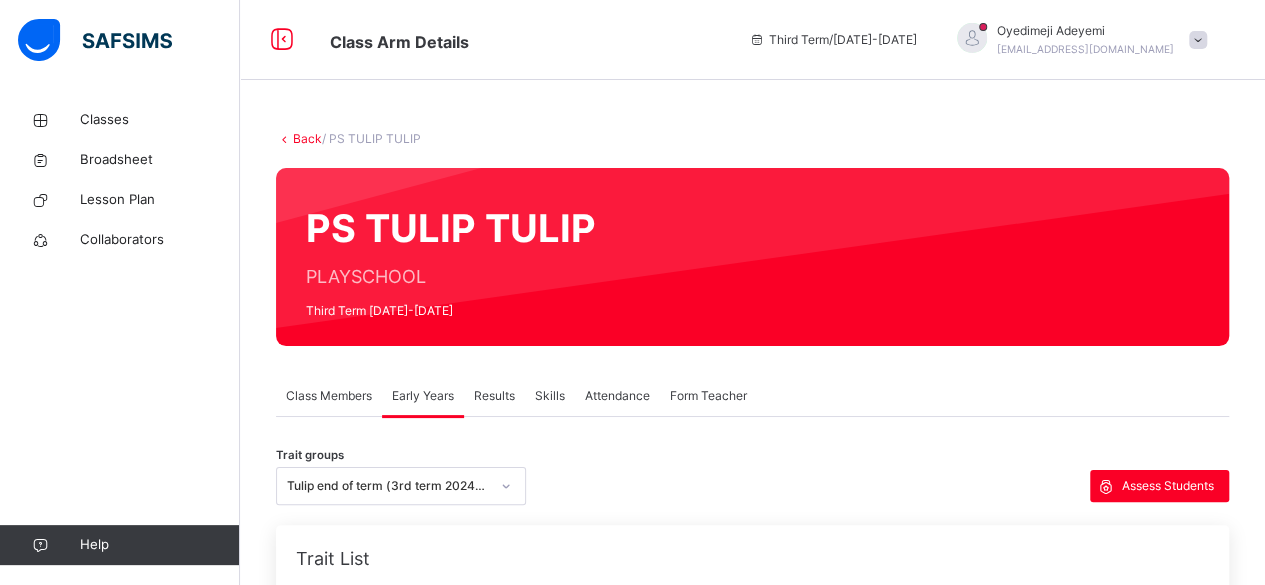 click on "Results" at bounding box center (494, 396) 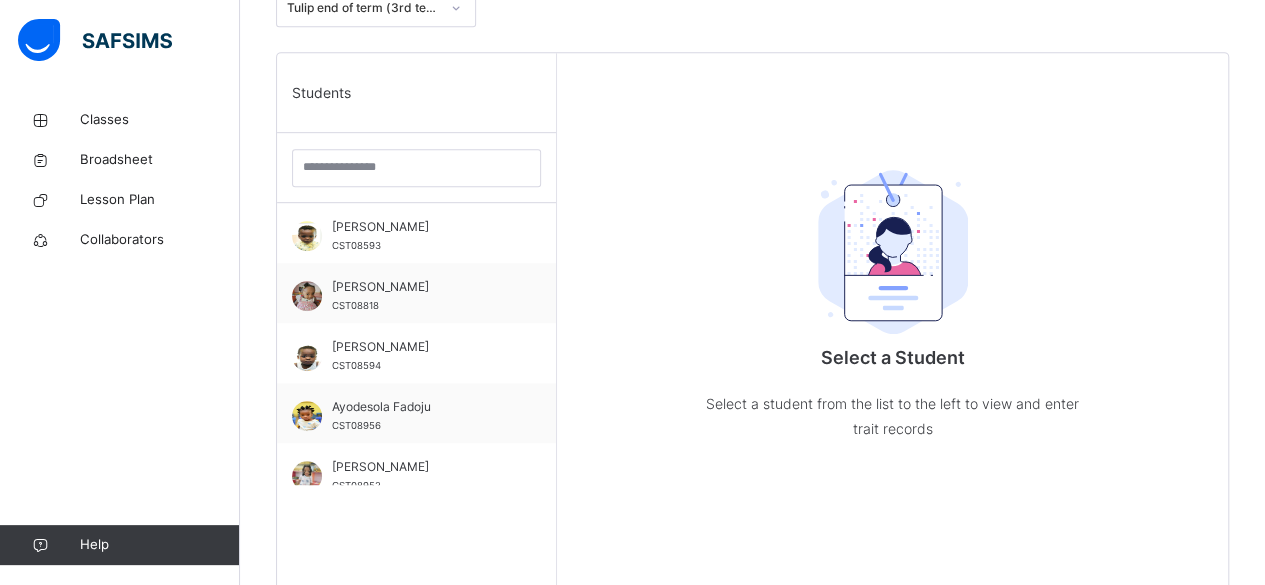scroll, scrollTop: 482, scrollLeft: 0, axis: vertical 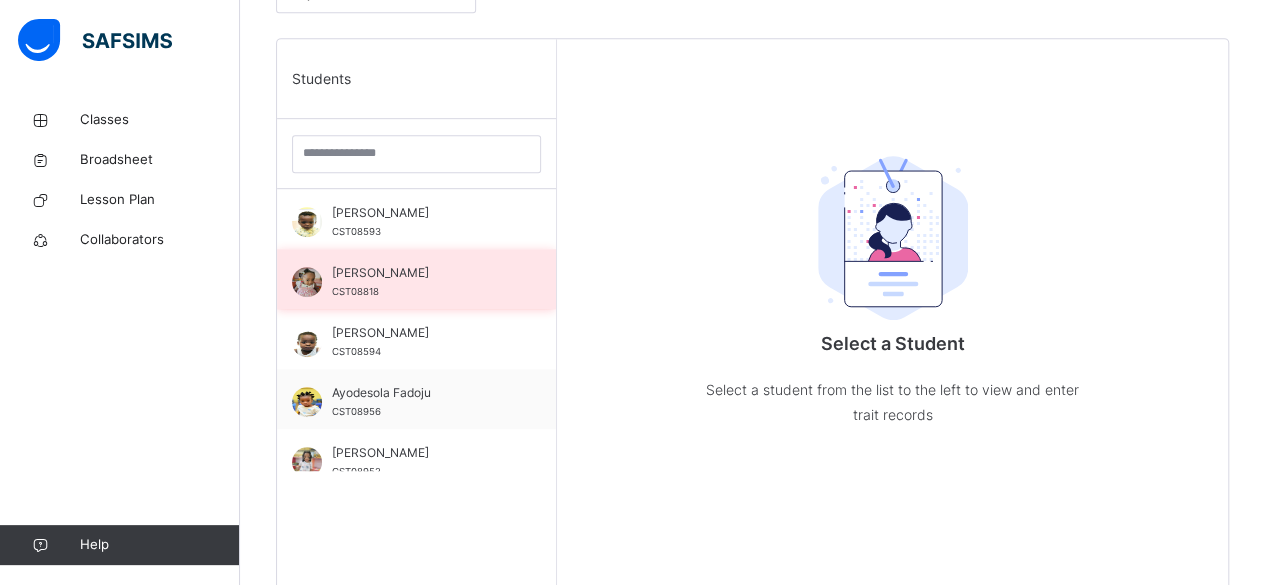 click on "Adewunmi  Teluwo CST08818" at bounding box center [416, 279] 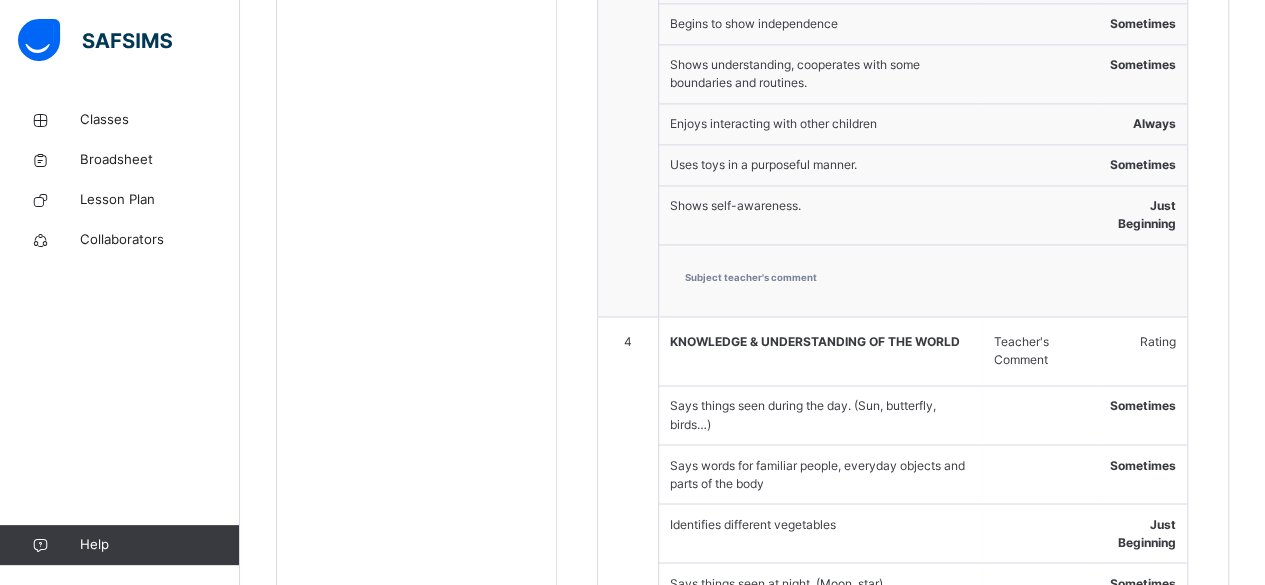 scroll, scrollTop: 2264, scrollLeft: 0, axis: vertical 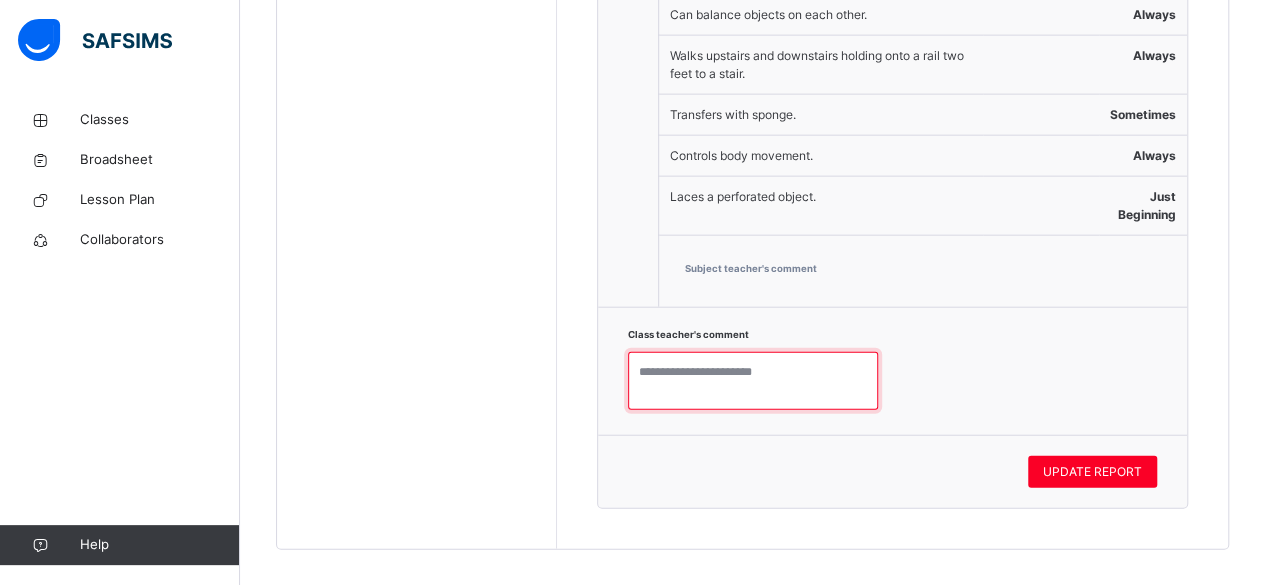 click at bounding box center [753, 381] 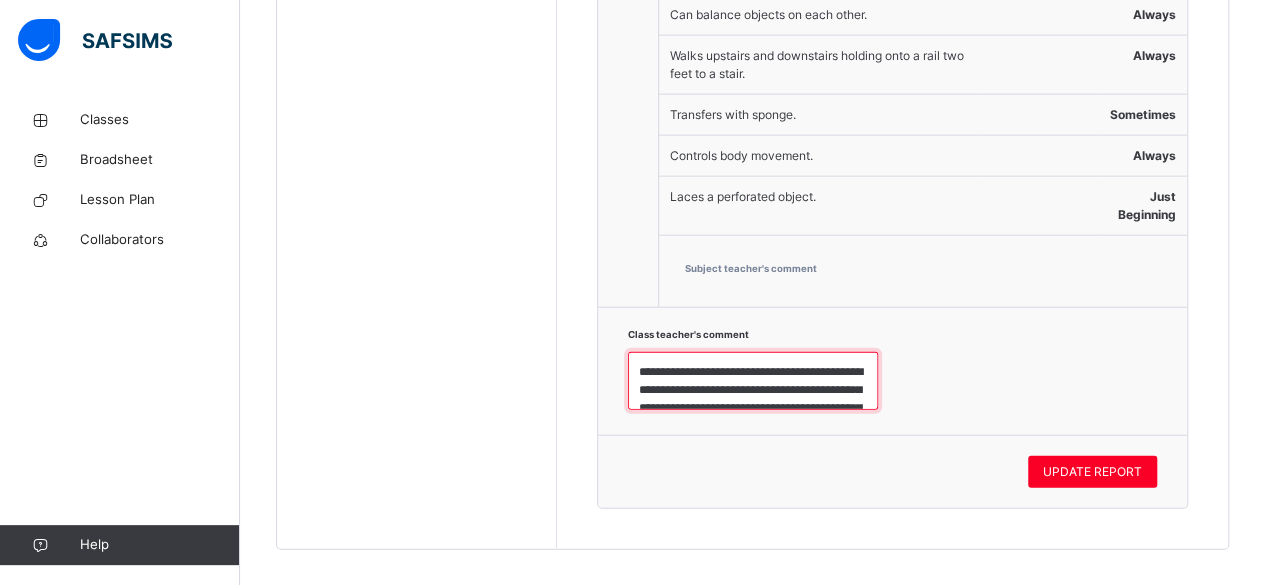 scroll, scrollTop: 150, scrollLeft: 0, axis: vertical 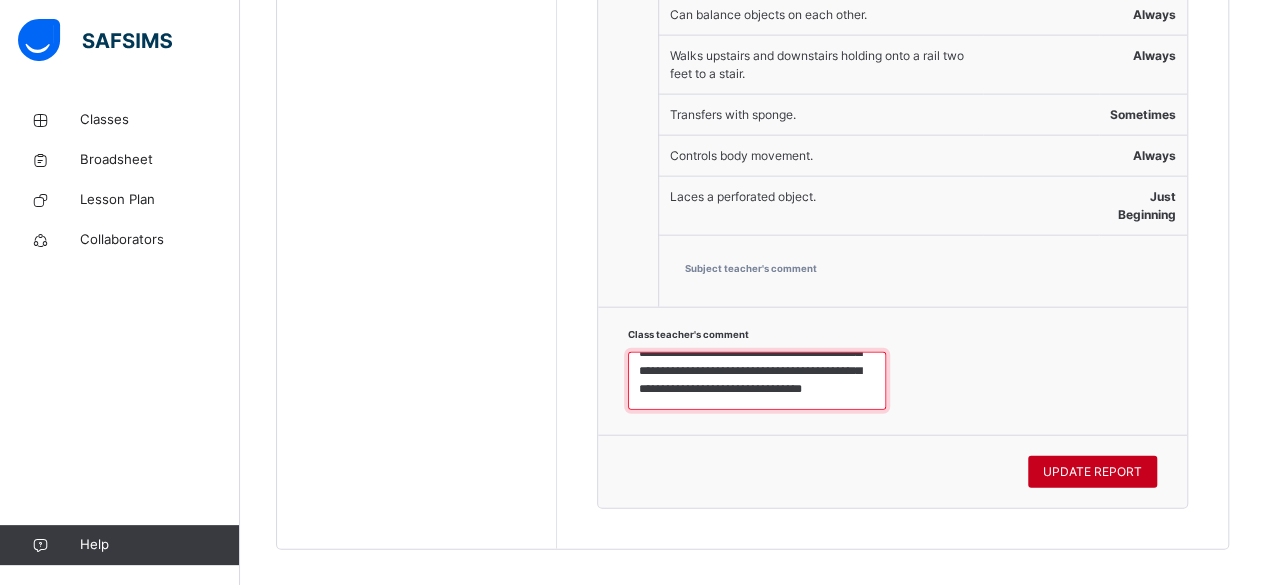 type on "**********" 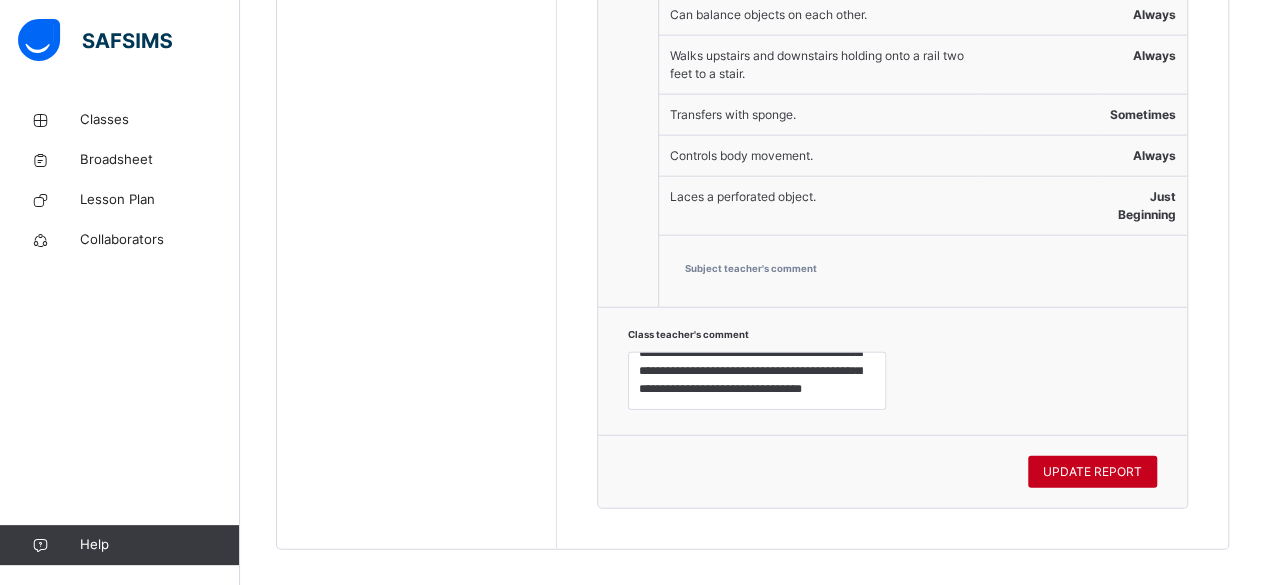 click on "UPDATE REPORT" at bounding box center [1092, 472] 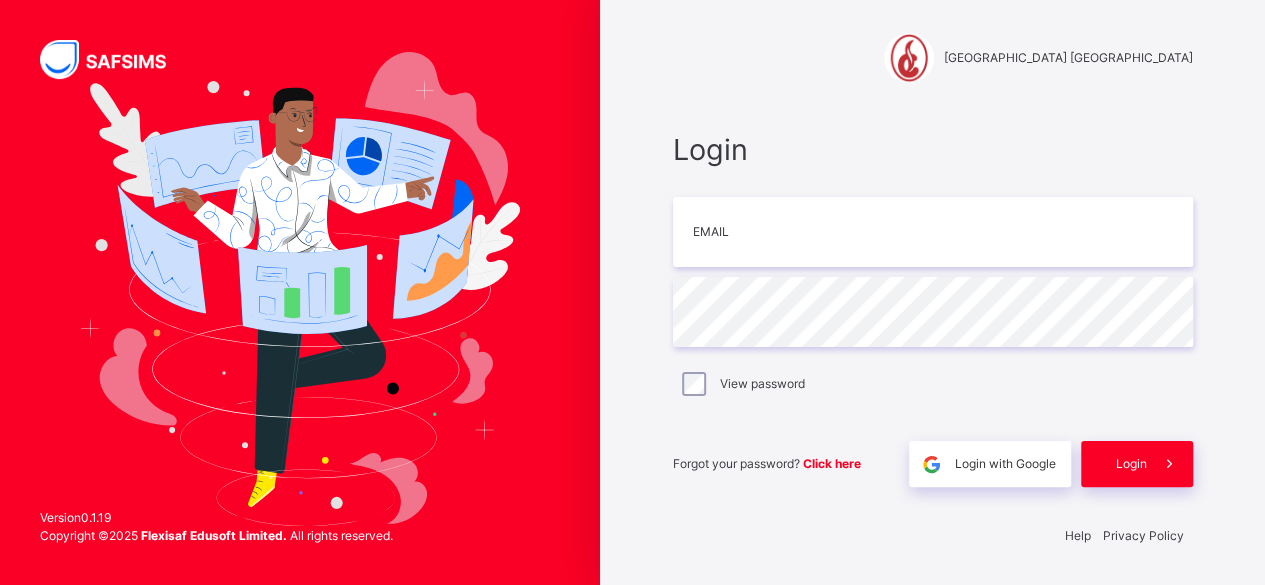 scroll, scrollTop: 0, scrollLeft: 0, axis: both 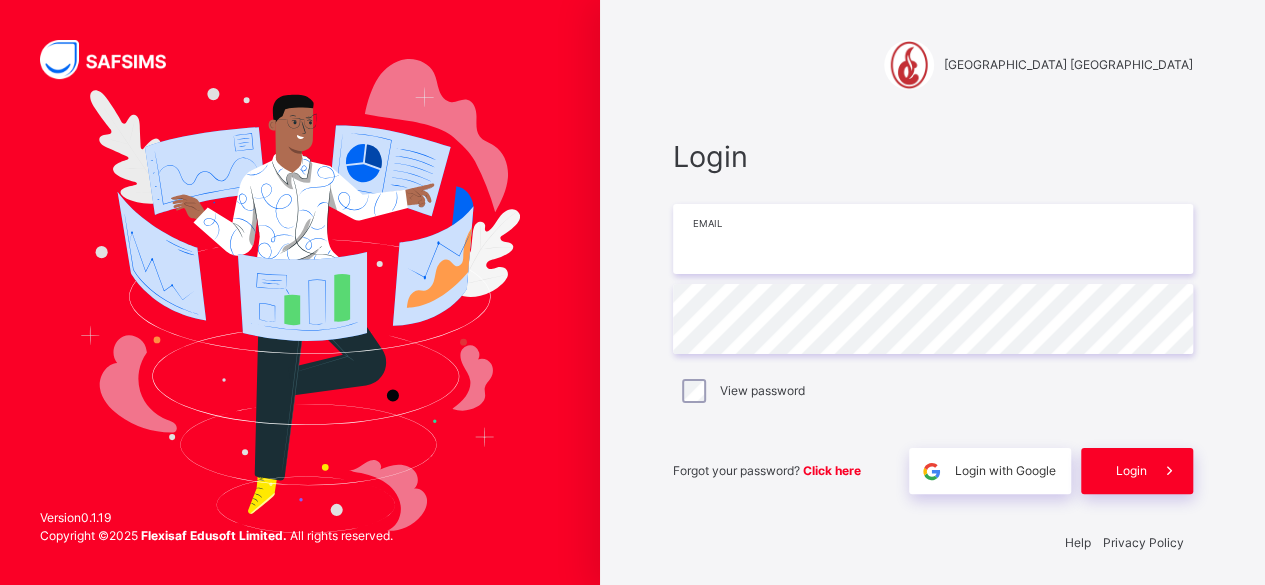 type on "**********" 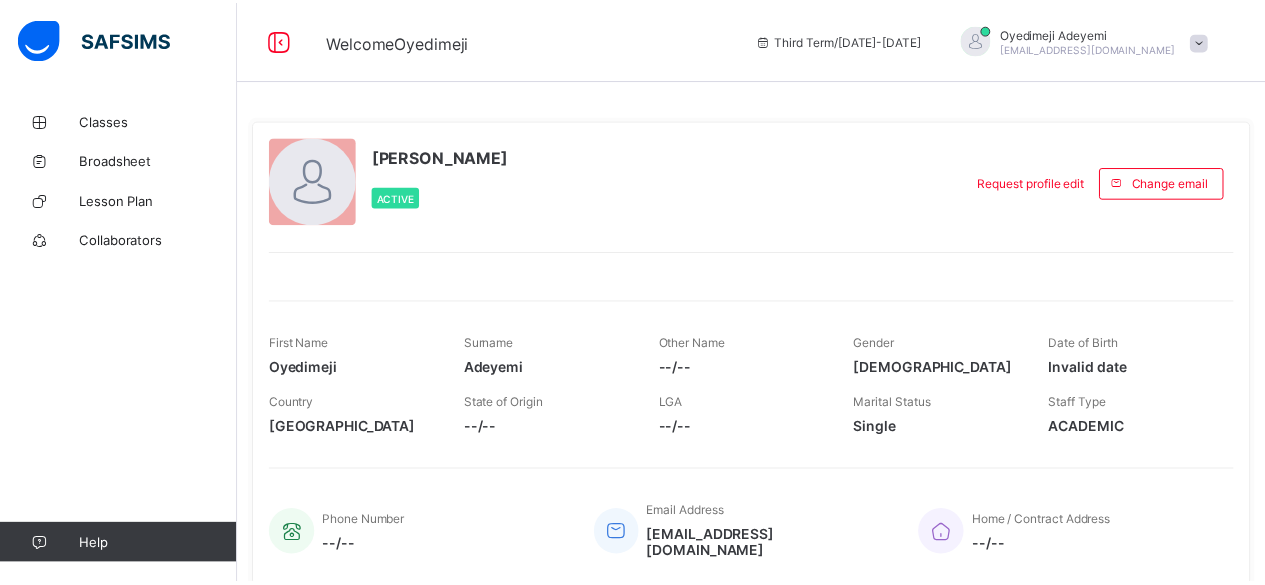 scroll, scrollTop: 0, scrollLeft: 0, axis: both 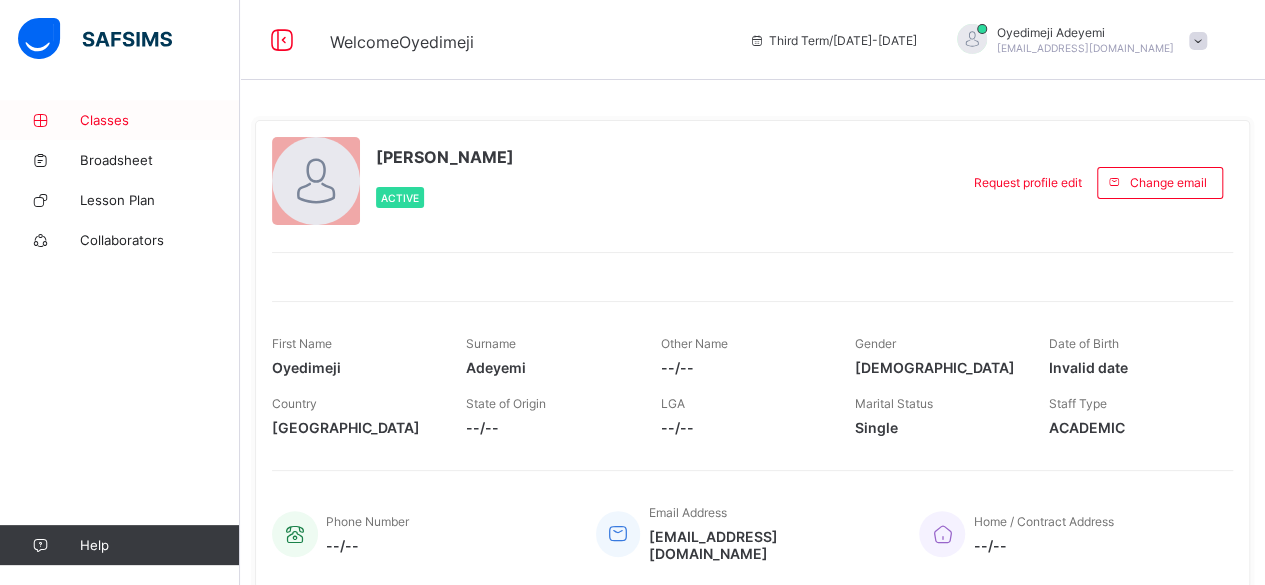 click on "Classes" at bounding box center [160, 120] 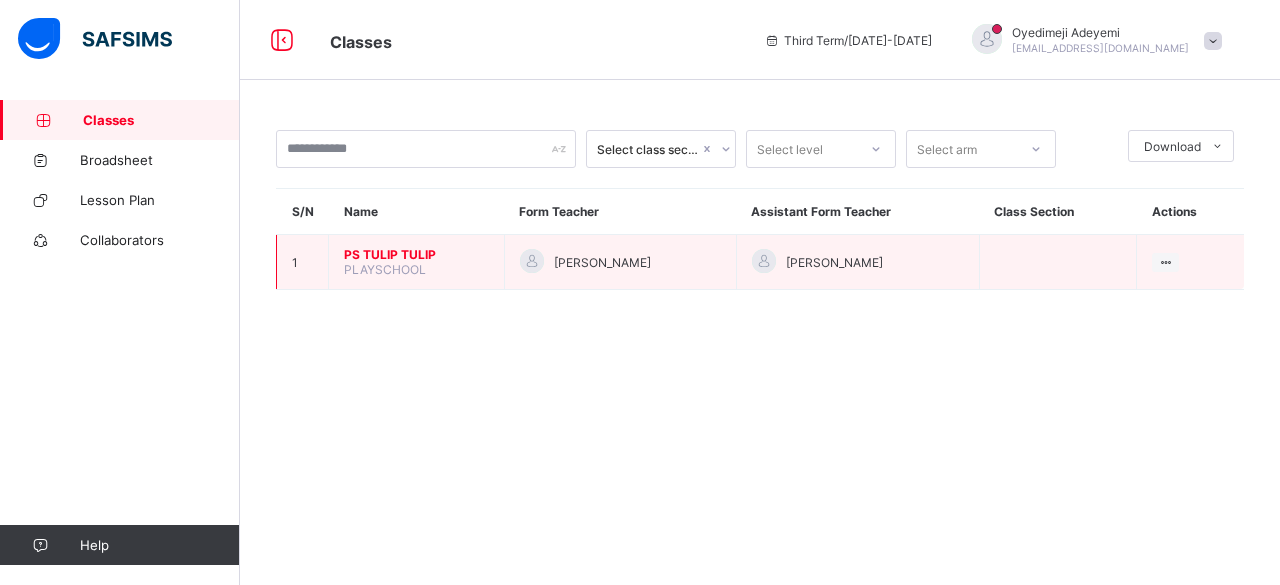 click on "PS TULIP   TULIP" at bounding box center [416, 254] 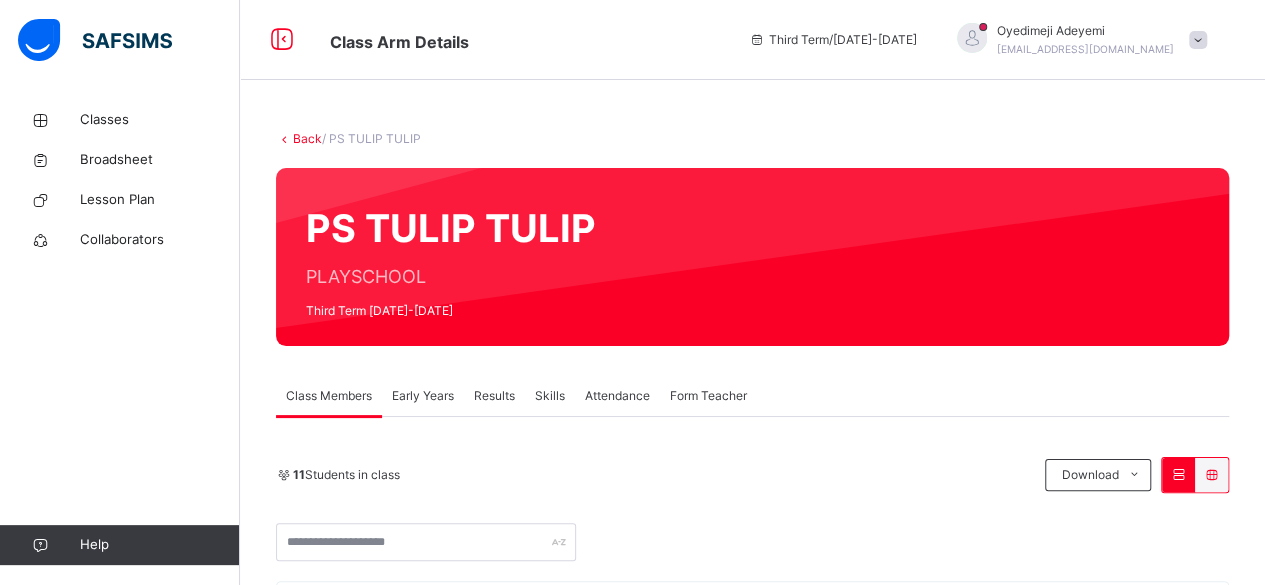 click on "Results" at bounding box center [494, 396] 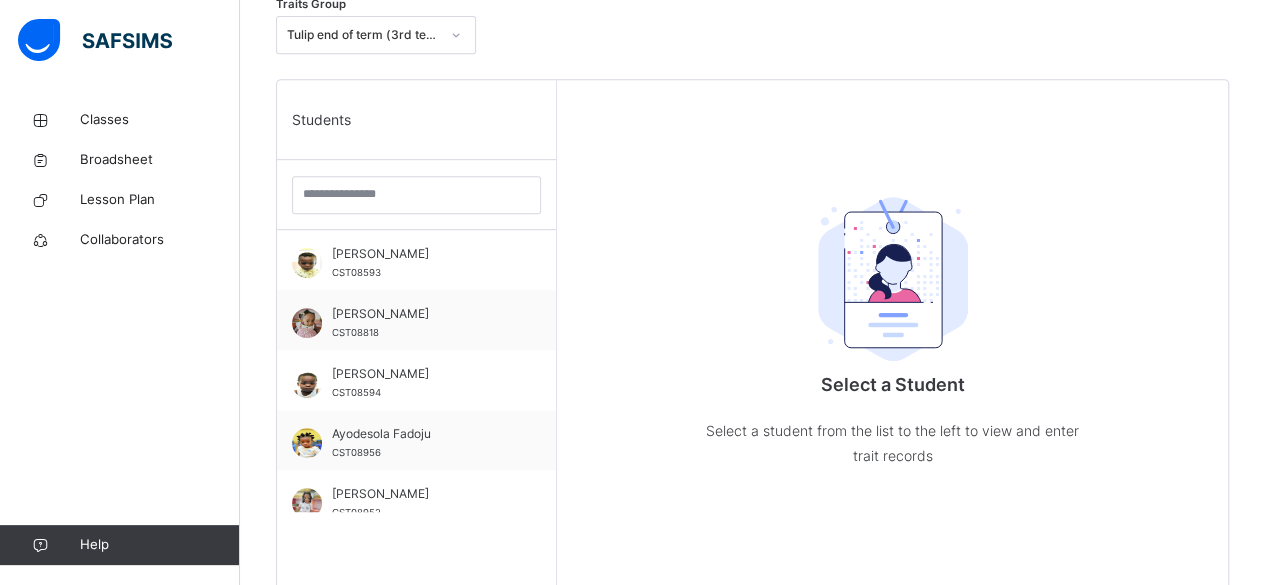 scroll, scrollTop: 450, scrollLeft: 0, axis: vertical 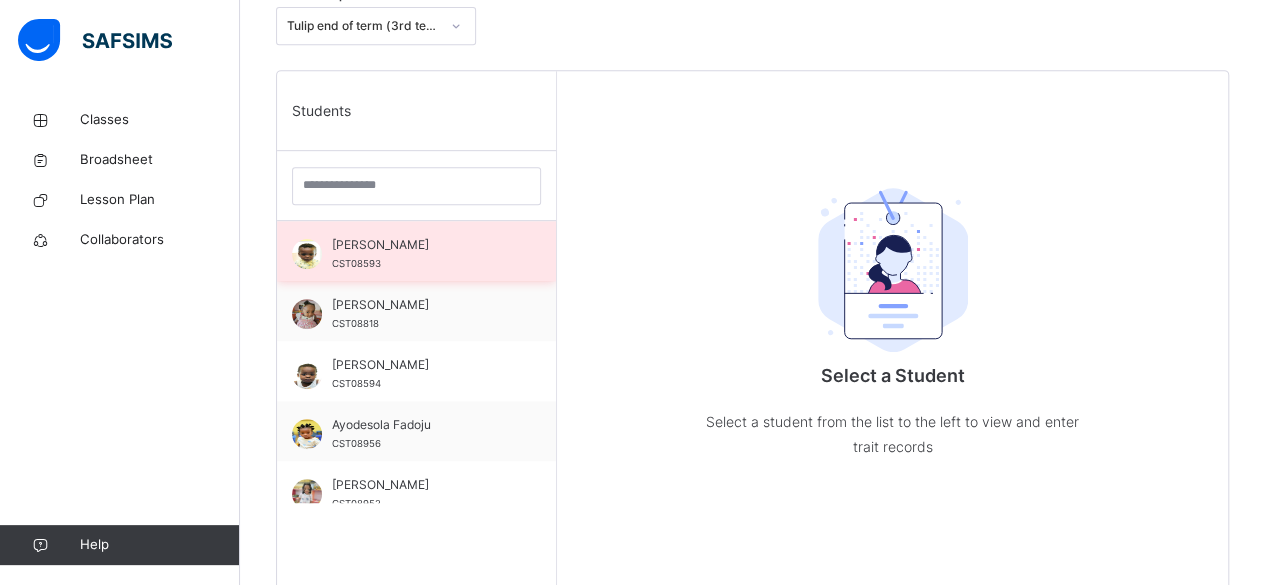 click on "[PERSON_NAME] CST08593" at bounding box center (421, 254) 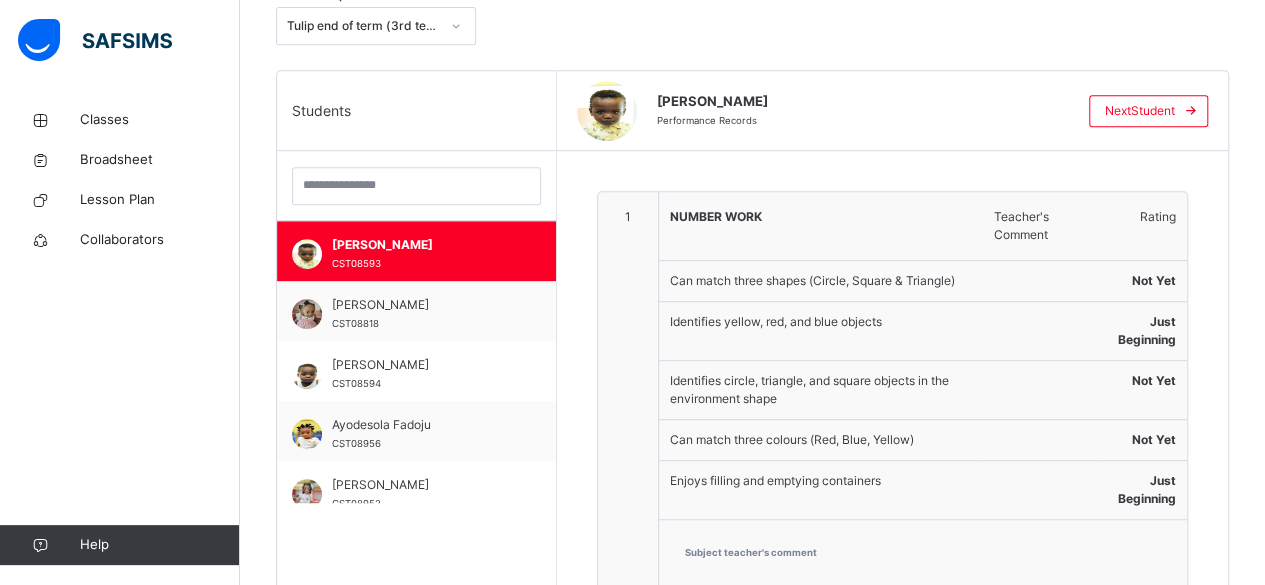 scroll, scrollTop: 23, scrollLeft: 0, axis: vertical 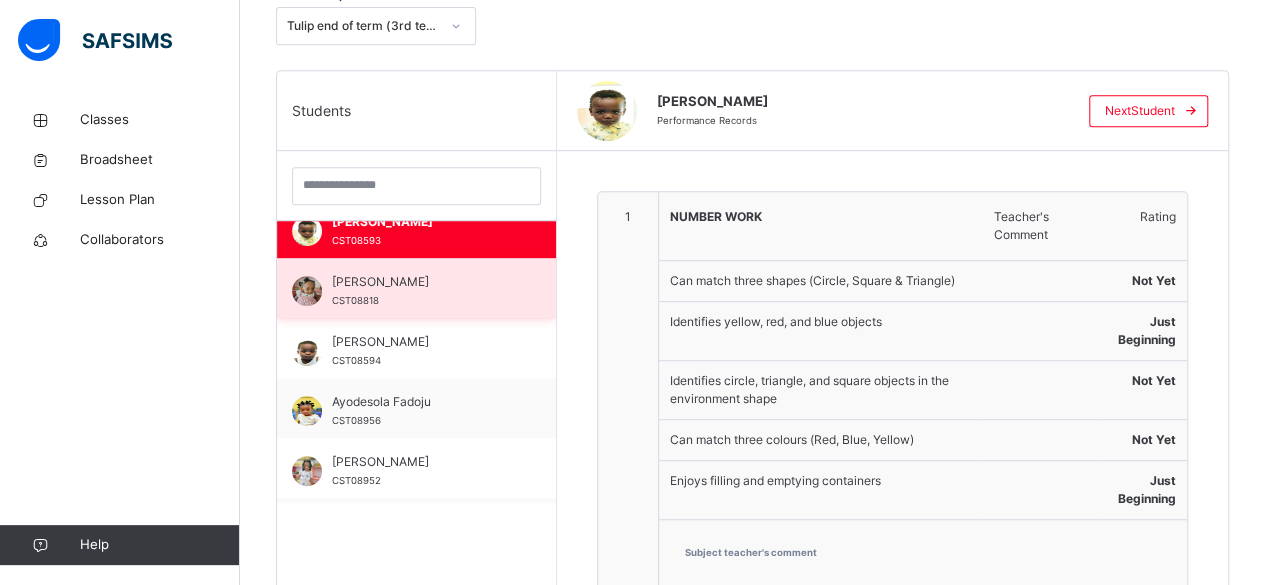 click on "Adewunmi  Teluwo CST08818" at bounding box center (421, 291) 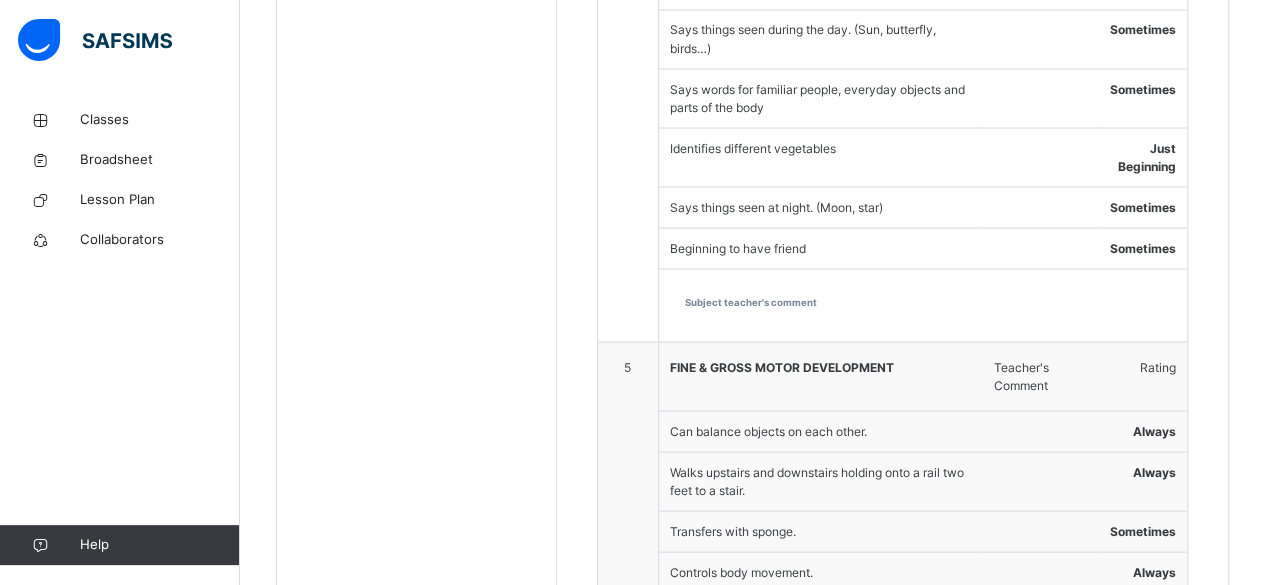 scroll, scrollTop: 2264, scrollLeft: 0, axis: vertical 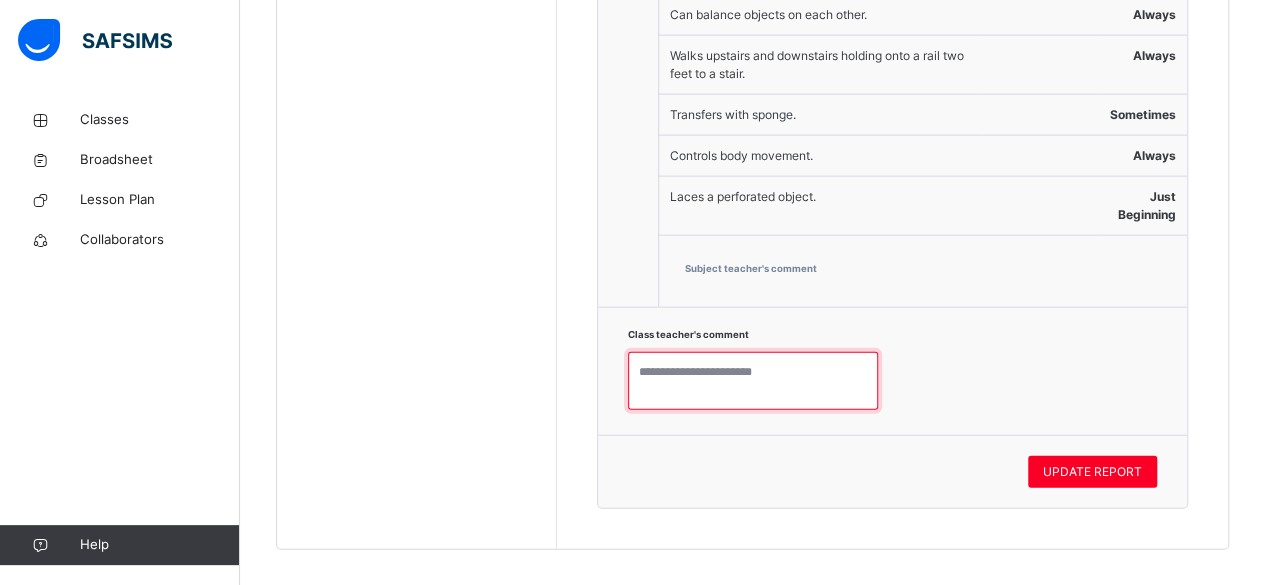 click at bounding box center (753, 381) 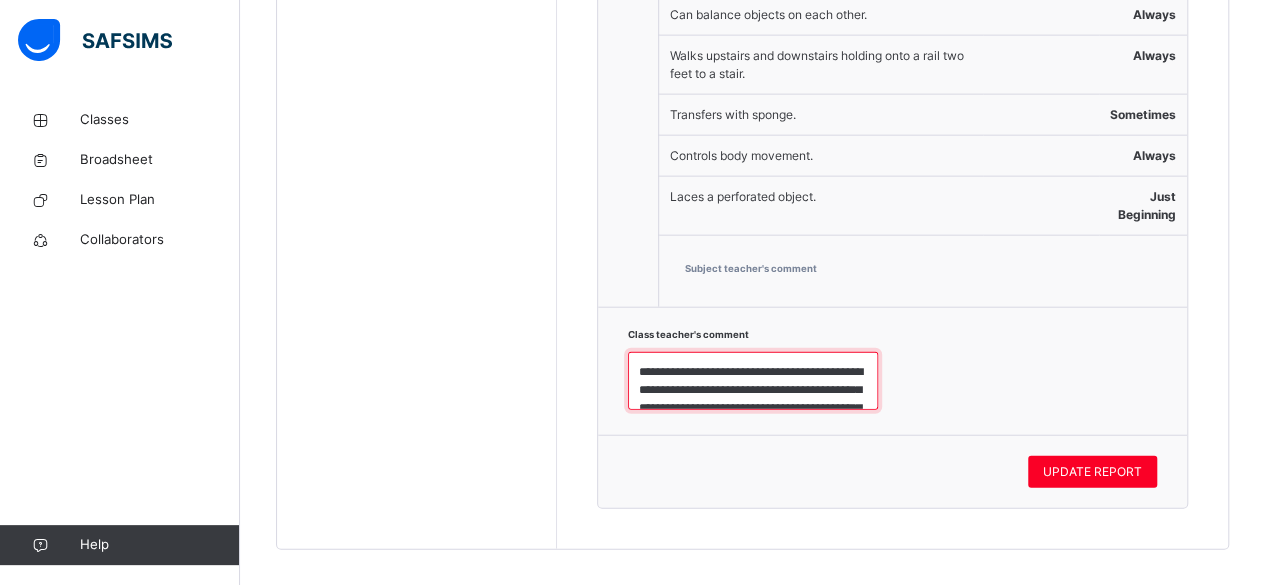 scroll, scrollTop: 150, scrollLeft: 0, axis: vertical 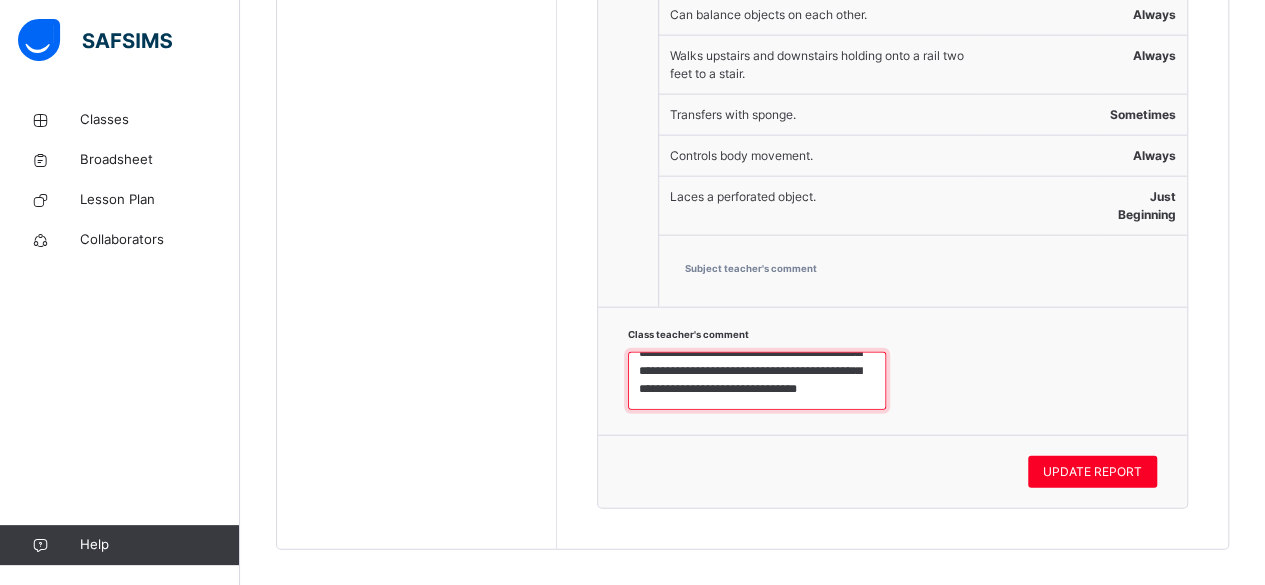type on "**********" 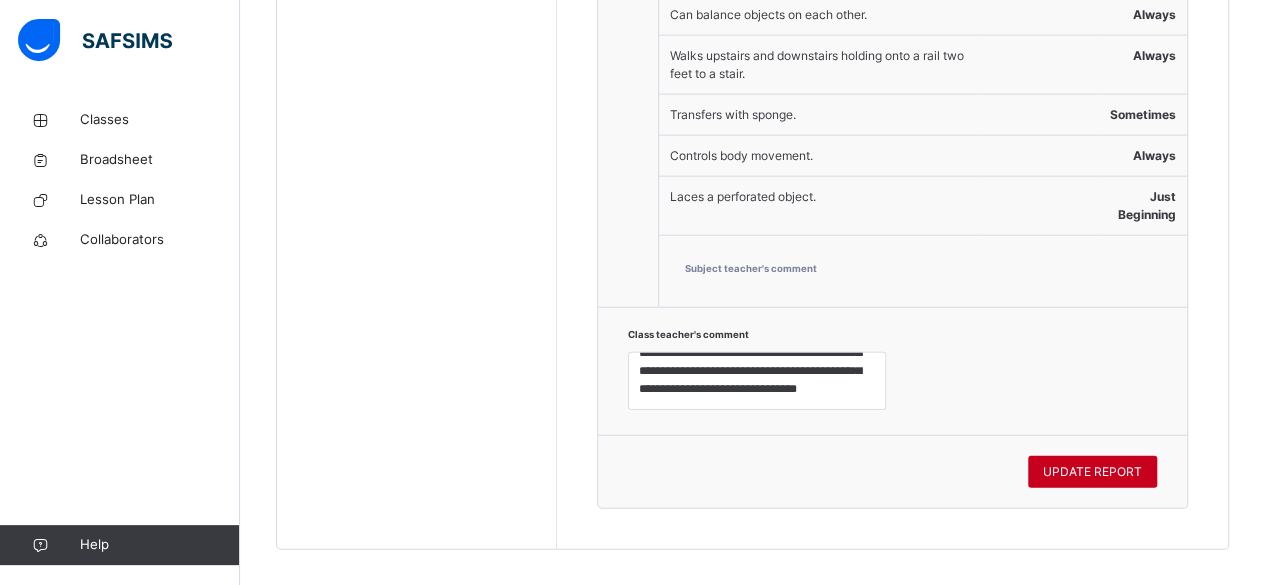 click on "UPDATE REPORT" at bounding box center [1092, 472] 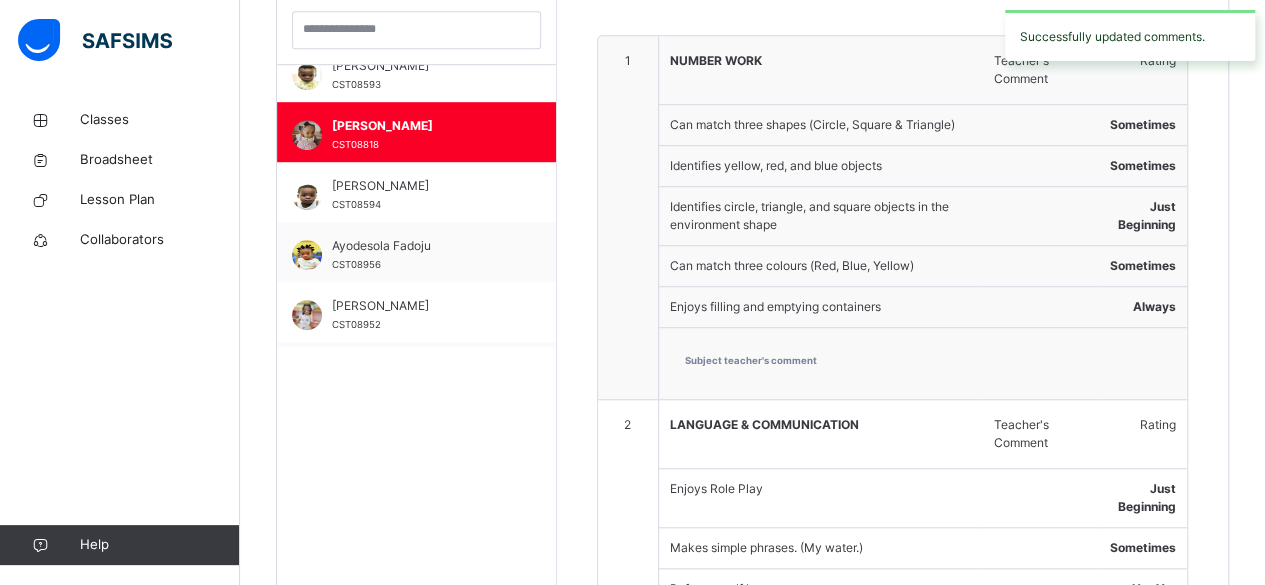 scroll, scrollTop: 586, scrollLeft: 0, axis: vertical 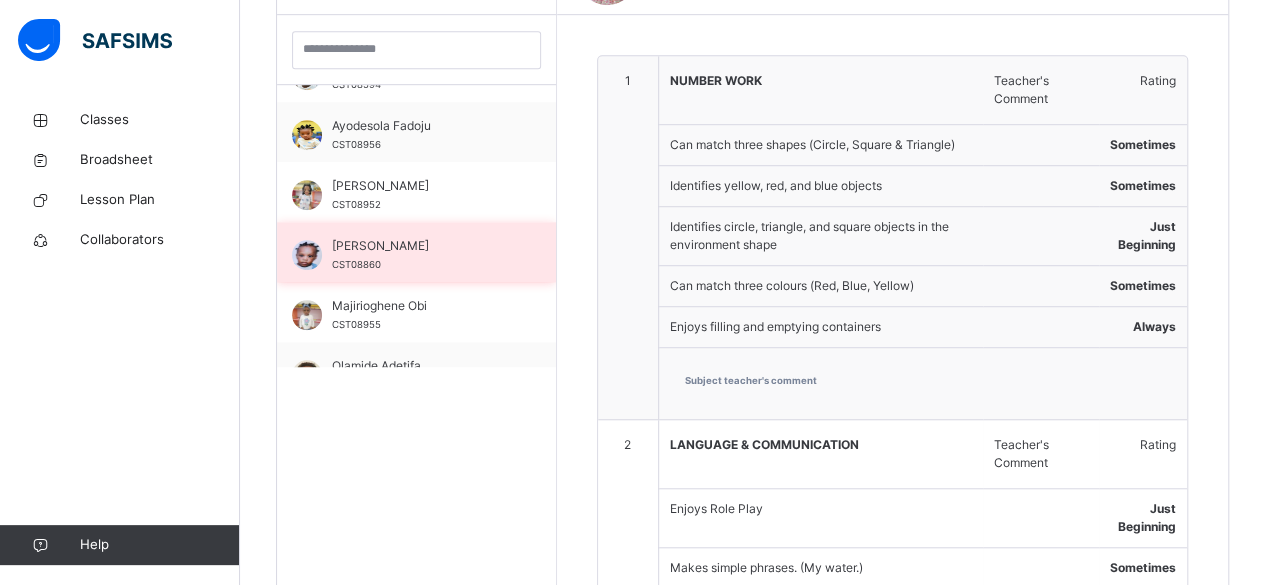 click on "Esohe   Otaigbe" at bounding box center [421, 246] 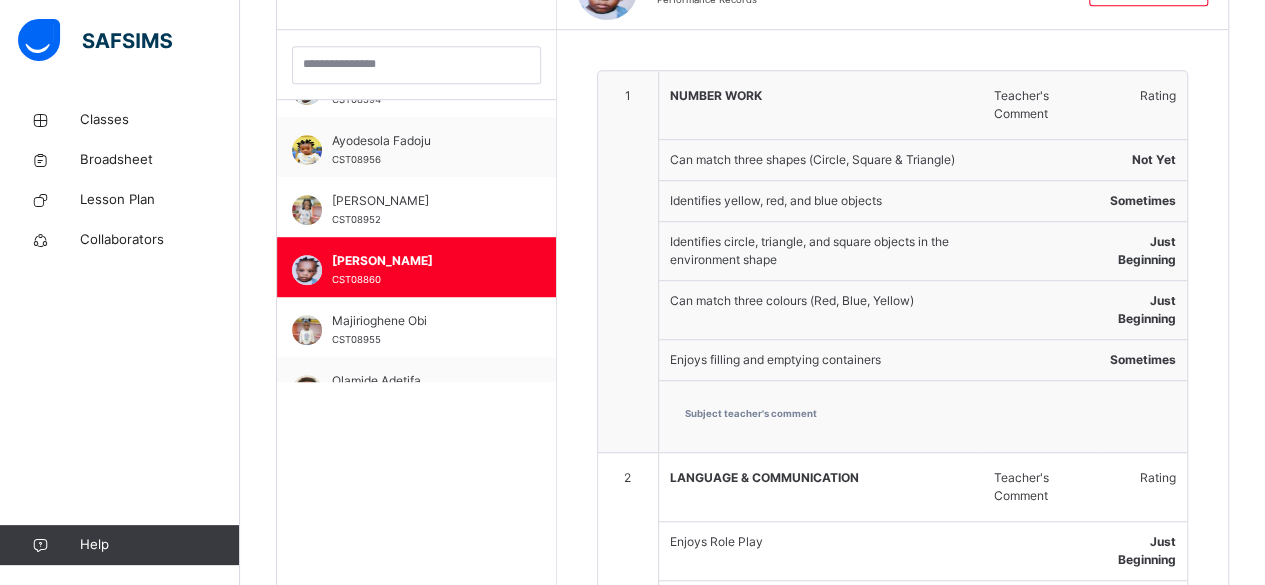 scroll, scrollTop: 586, scrollLeft: 0, axis: vertical 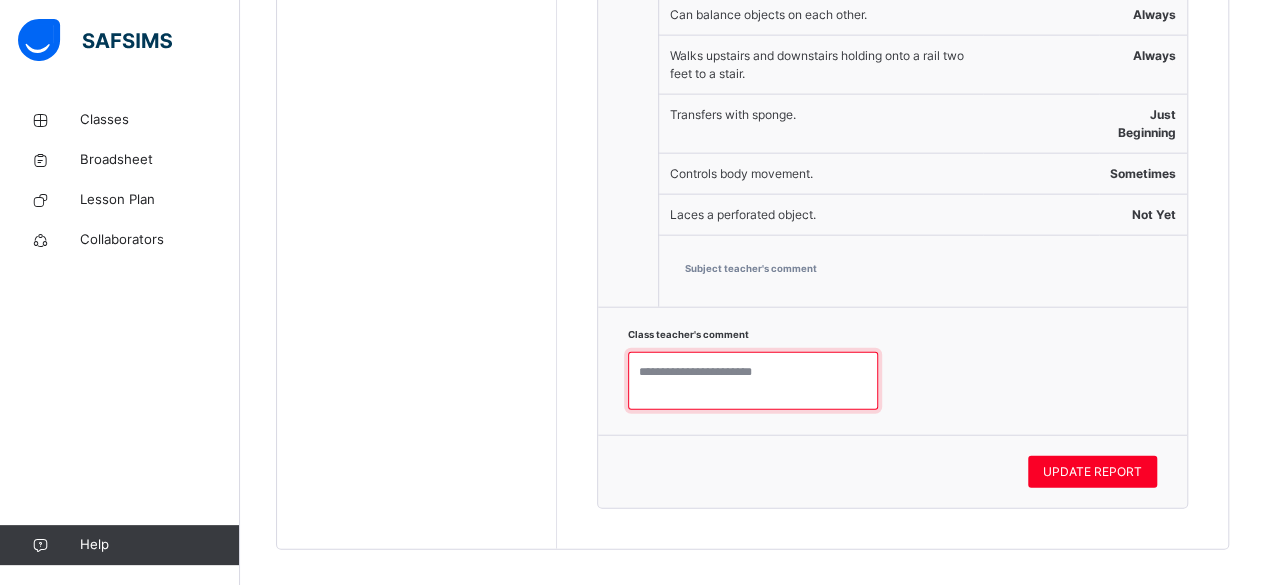click at bounding box center (753, 381) 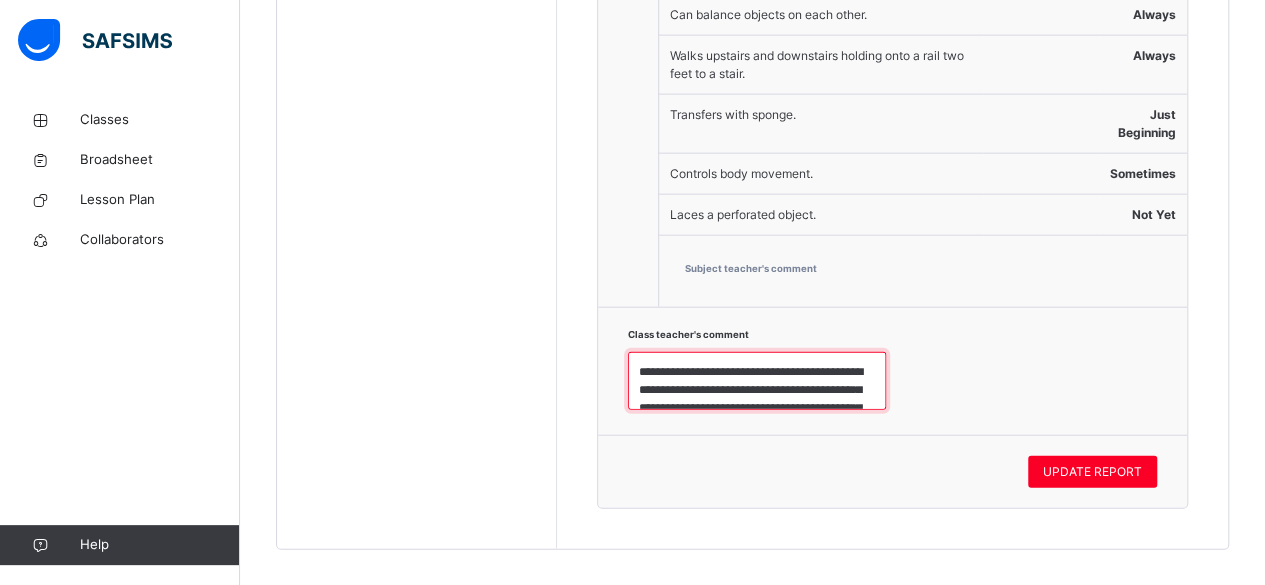 scroll, scrollTop: 294, scrollLeft: 0, axis: vertical 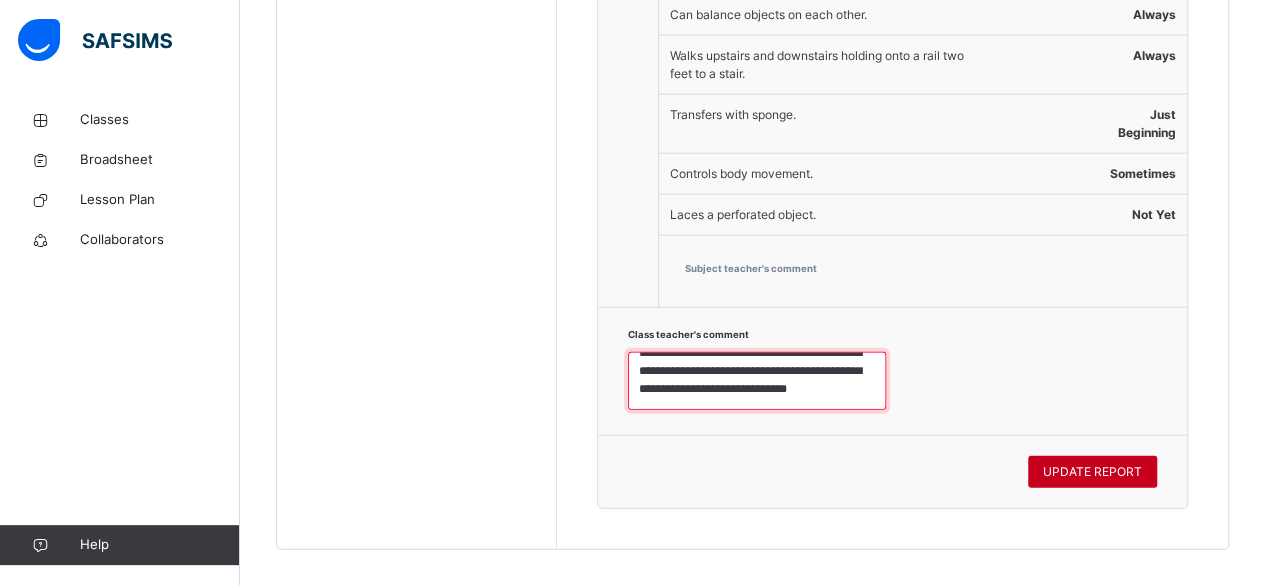type on "**********" 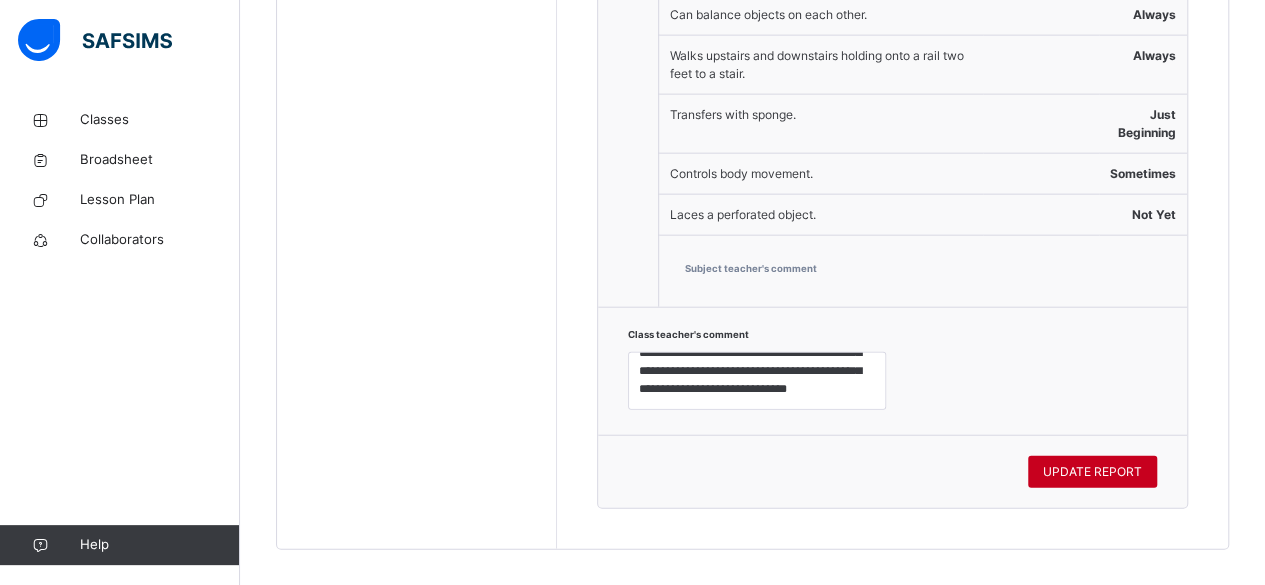 click on "UPDATE REPORT" at bounding box center (1092, 472) 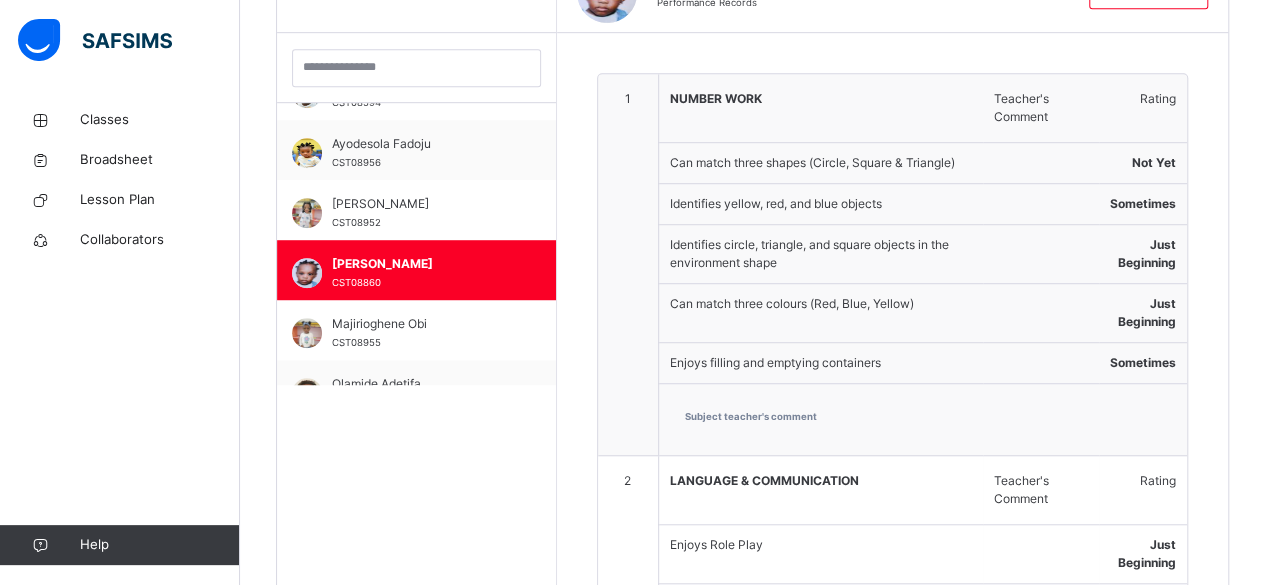 scroll, scrollTop: 468, scrollLeft: 0, axis: vertical 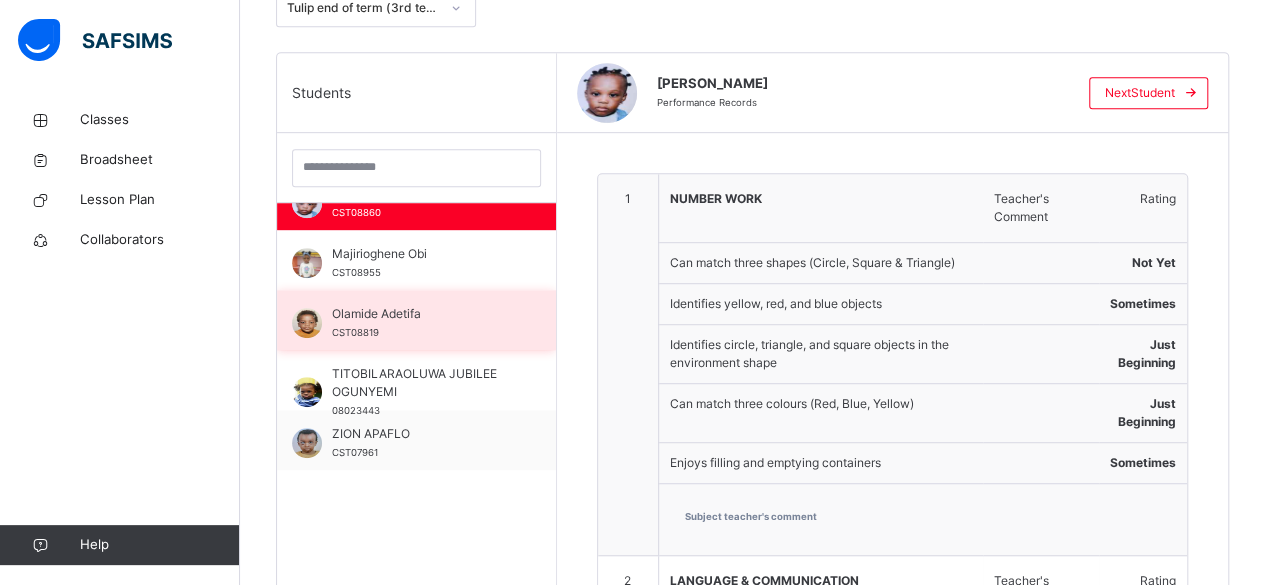 click on "Olamide  Adetifa CST08819" at bounding box center [421, 323] 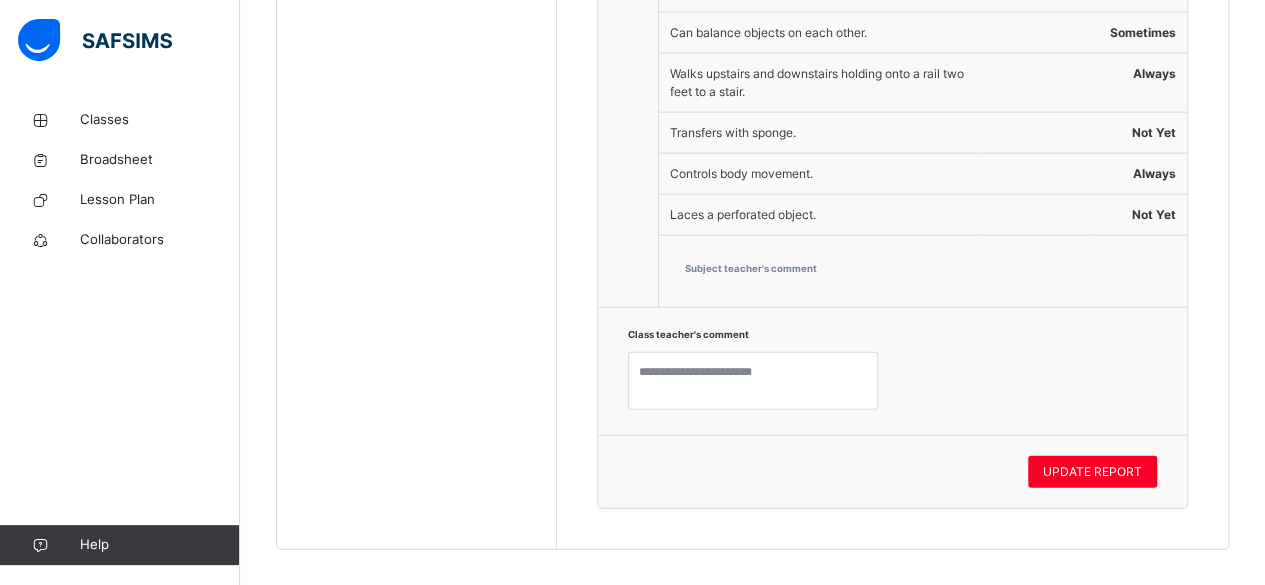 scroll, scrollTop: 2254, scrollLeft: 0, axis: vertical 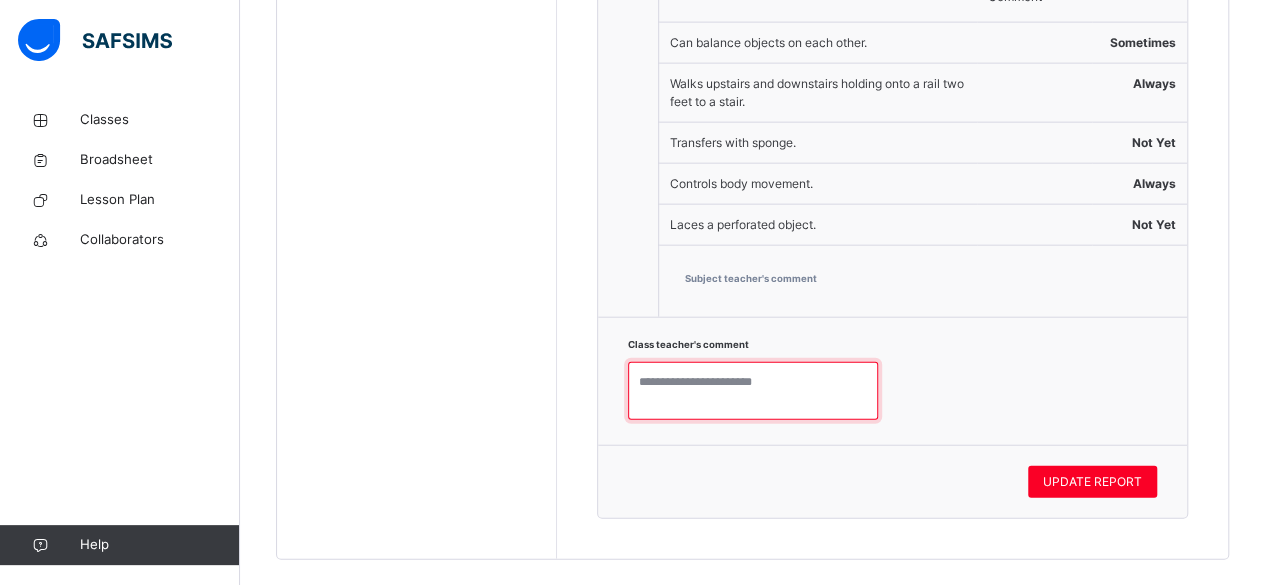 click at bounding box center (753, 391) 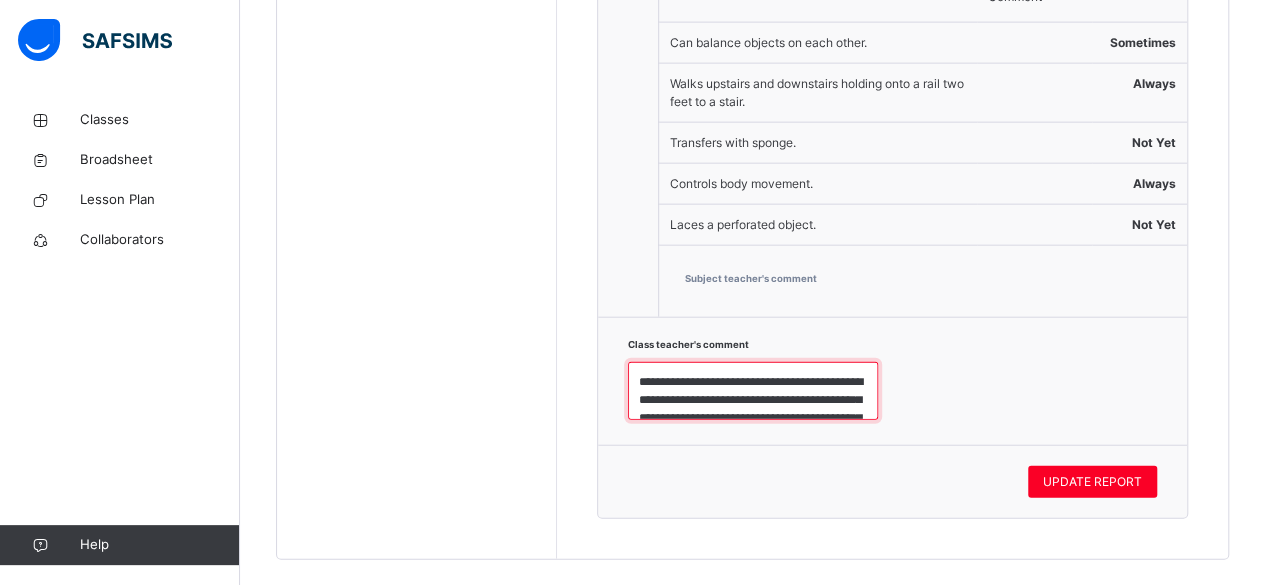 scroll, scrollTop: 258, scrollLeft: 0, axis: vertical 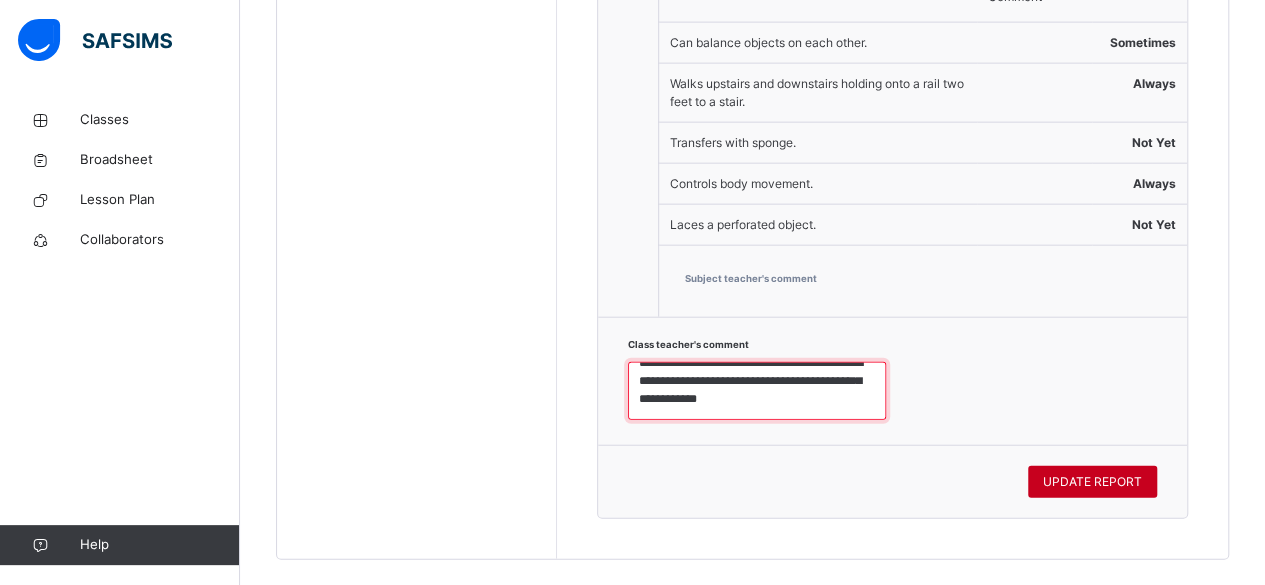 type on "**********" 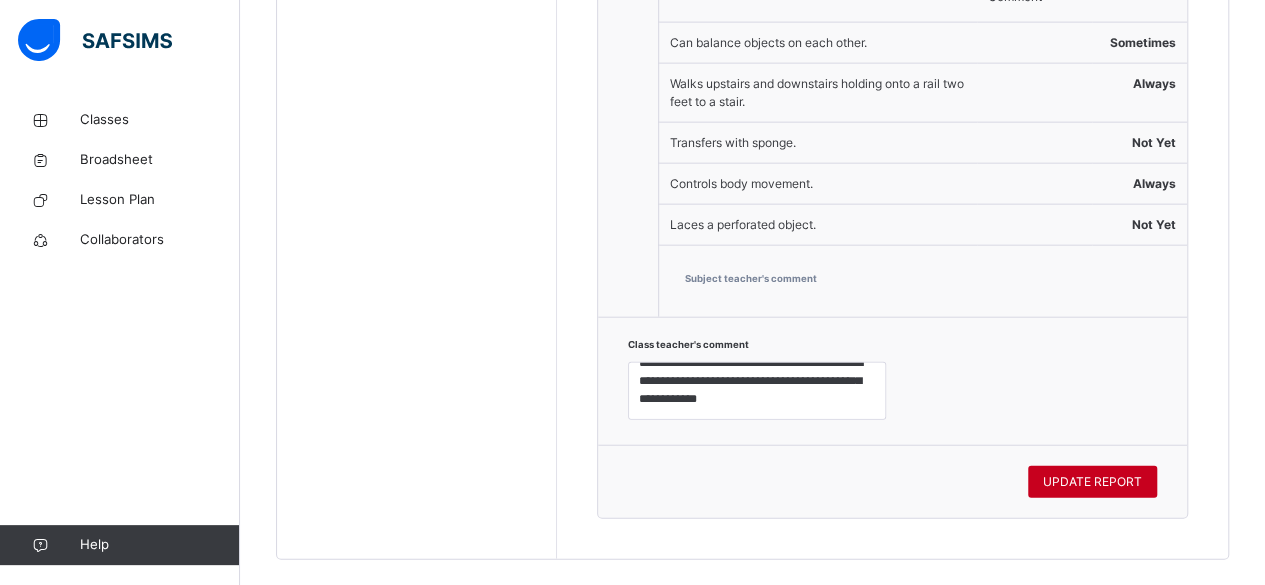 click on "UPDATE REPORT" at bounding box center (1092, 482) 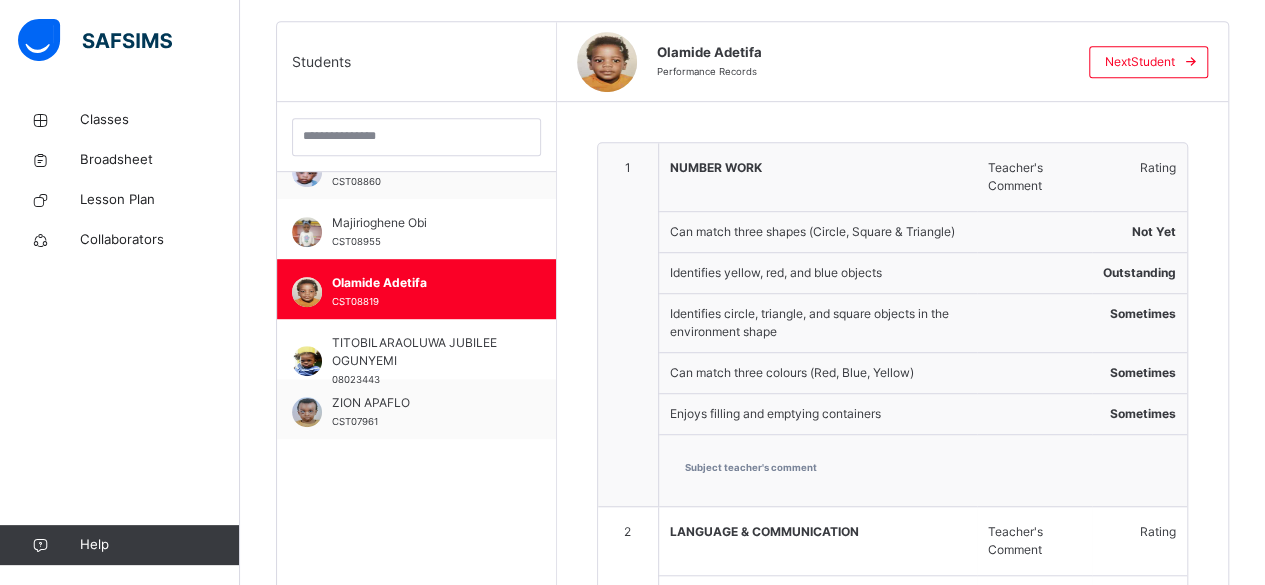 scroll, scrollTop: 496, scrollLeft: 0, axis: vertical 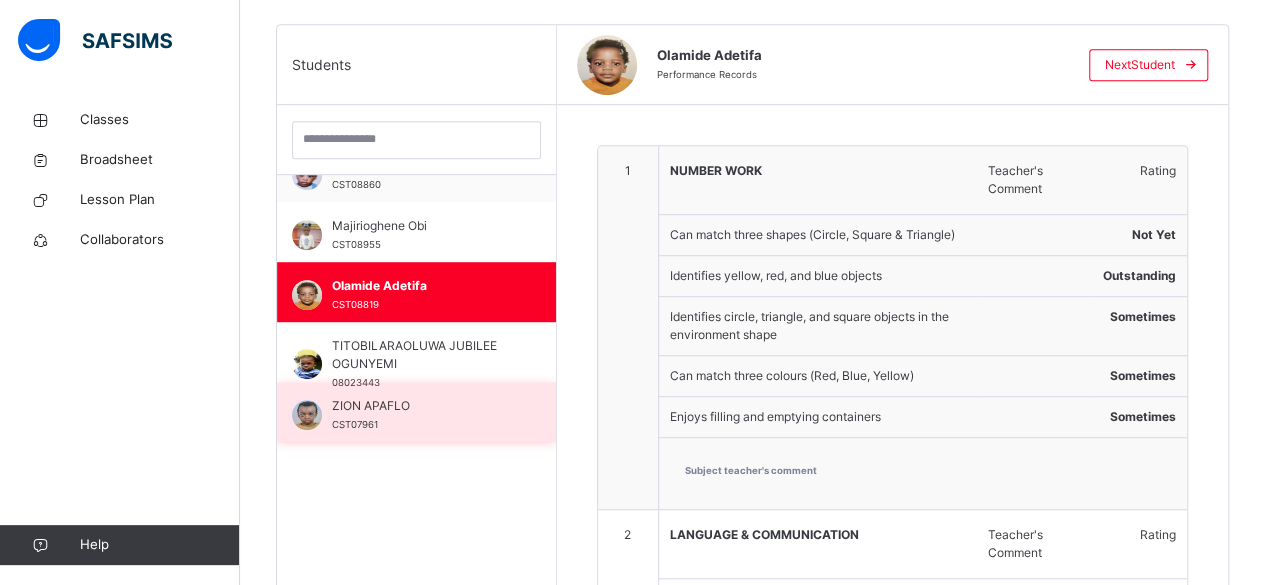 click on "ZION  APAFLO" at bounding box center [421, 406] 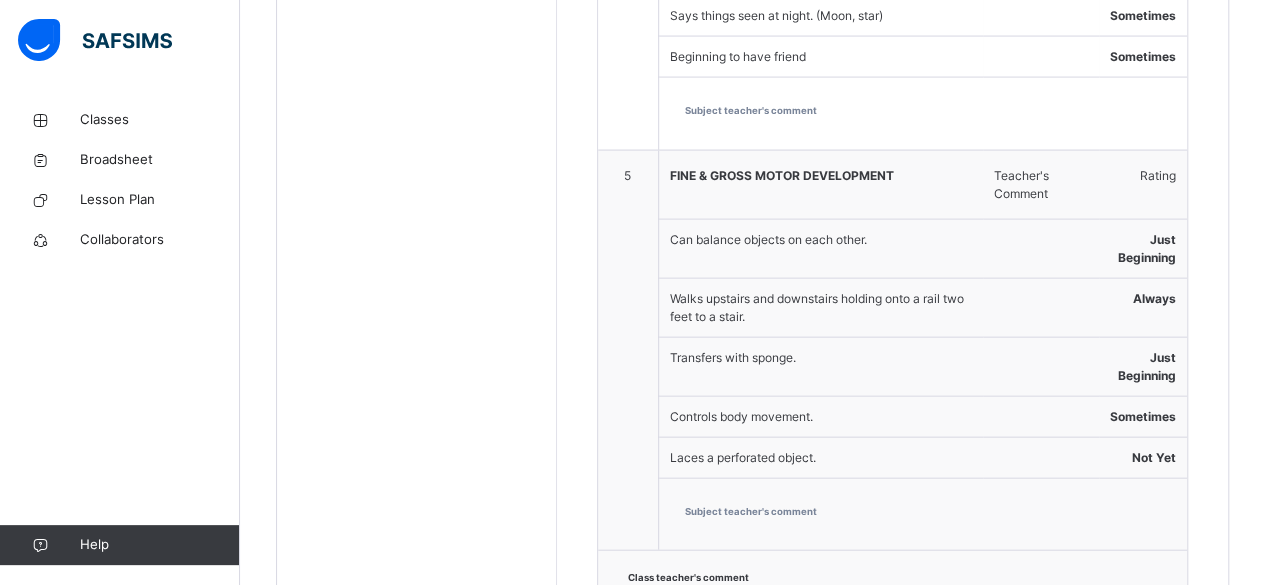 scroll, scrollTop: 2282, scrollLeft: 0, axis: vertical 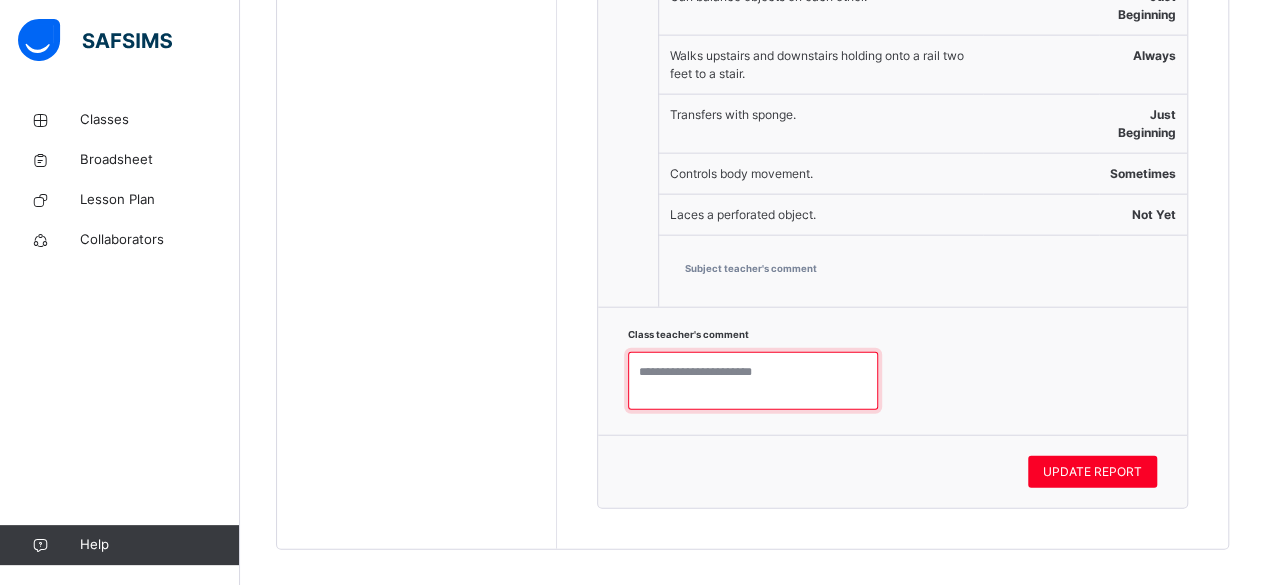 click at bounding box center (753, 381) 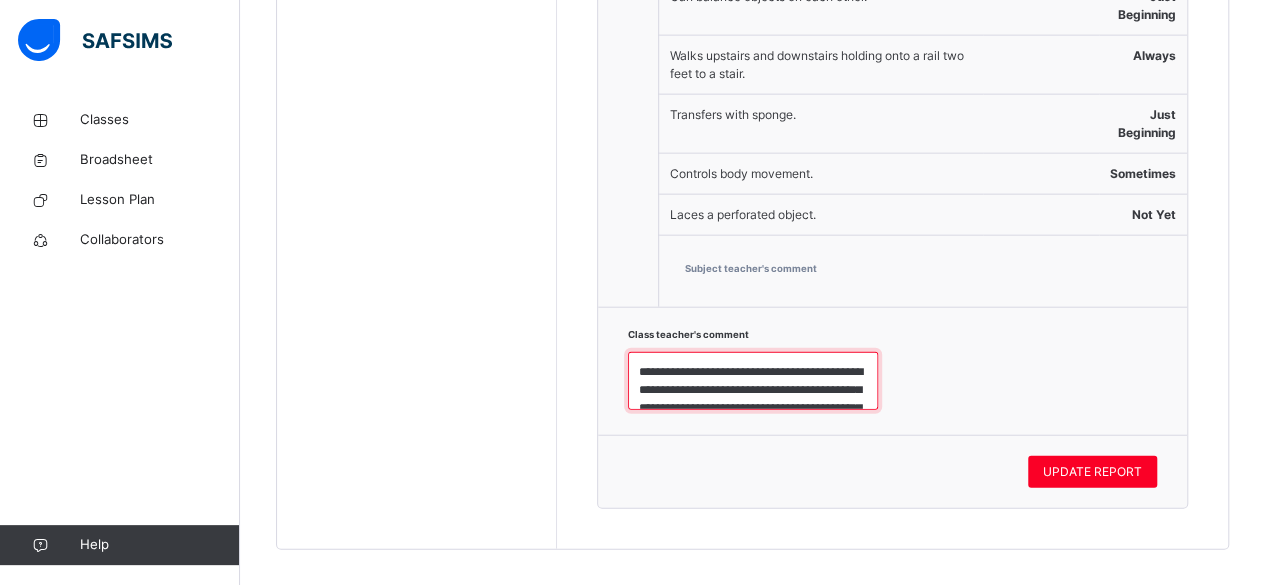 scroll, scrollTop: 222, scrollLeft: 0, axis: vertical 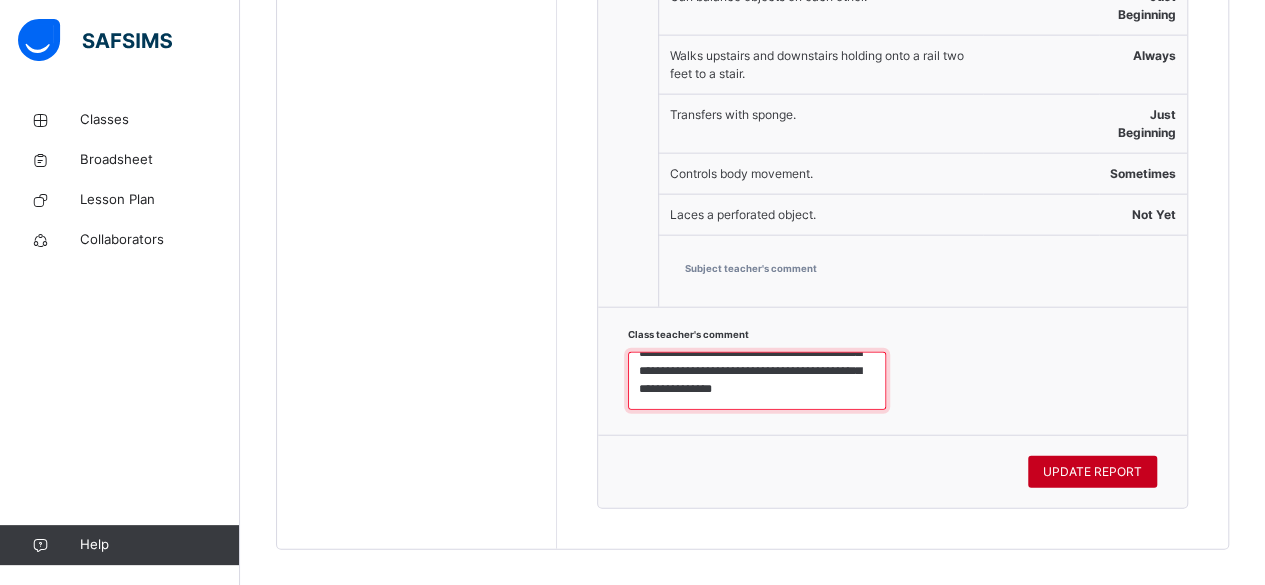 type on "**********" 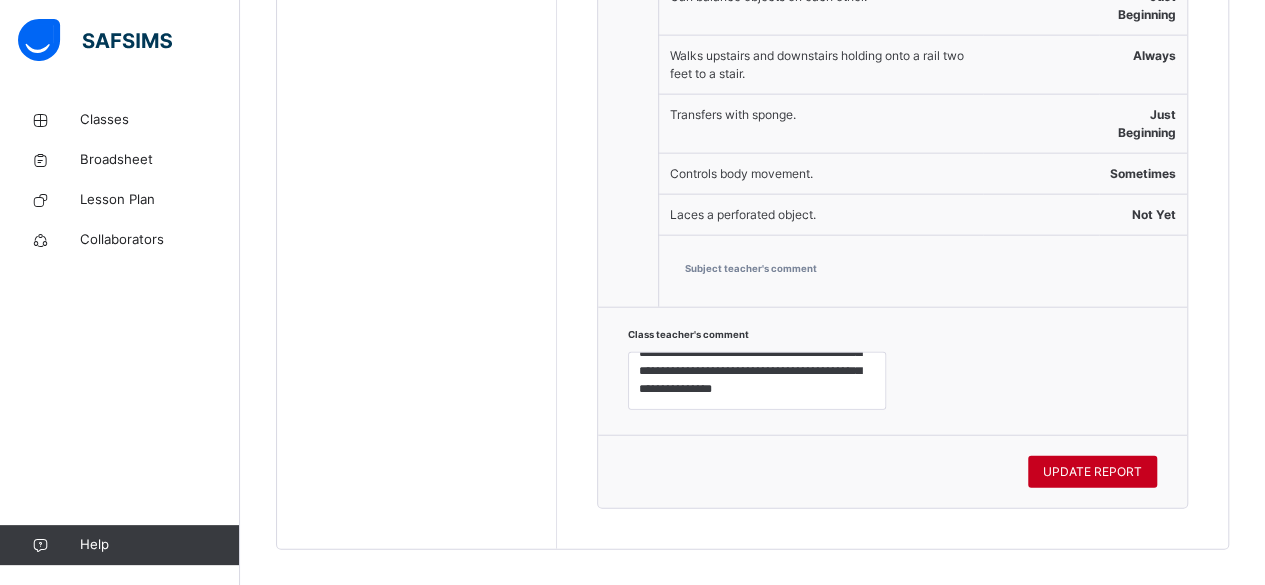 click on "UPDATE REPORT" at bounding box center [1092, 472] 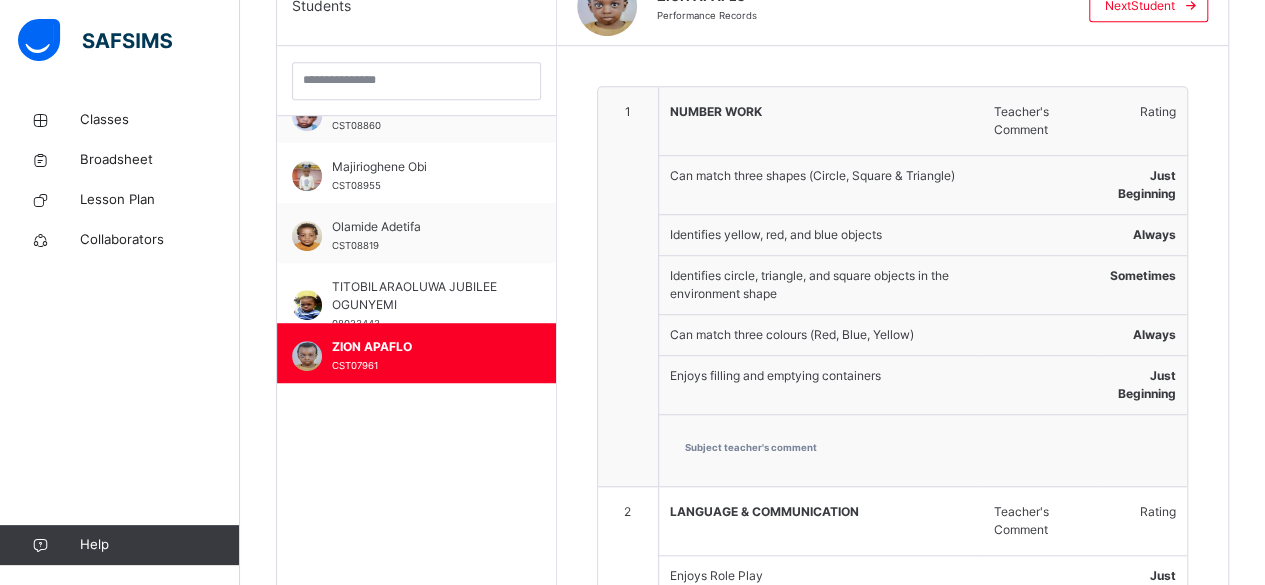 scroll, scrollTop: 562, scrollLeft: 0, axis: vertical 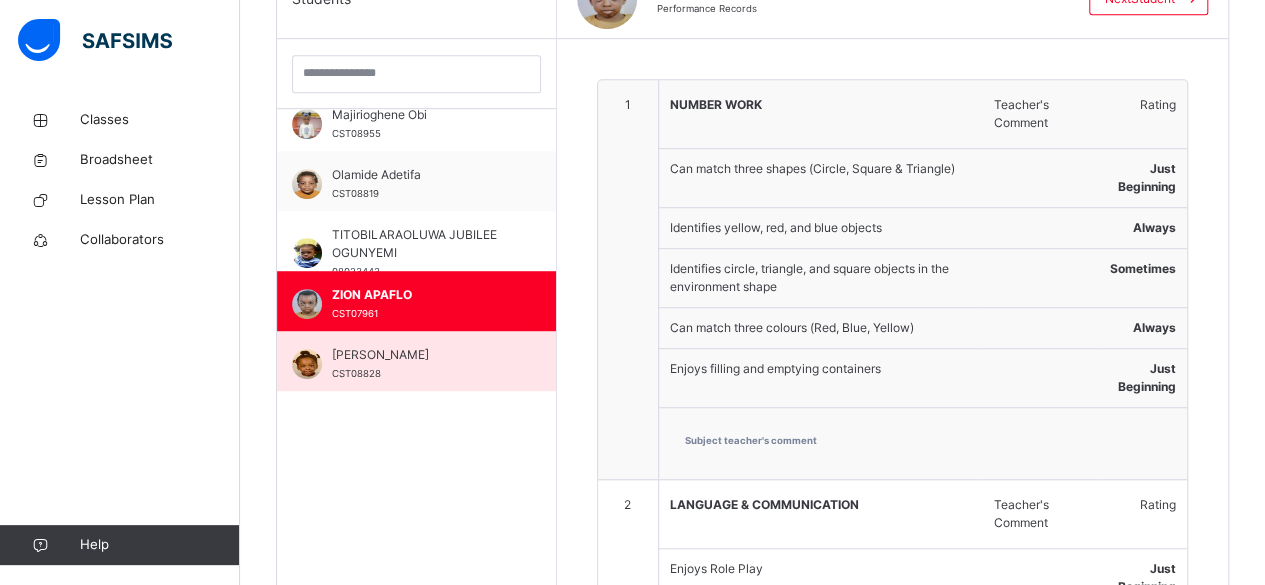 click on "Zoya  Shobanjo CST08828" at bounding box center (416, 361) 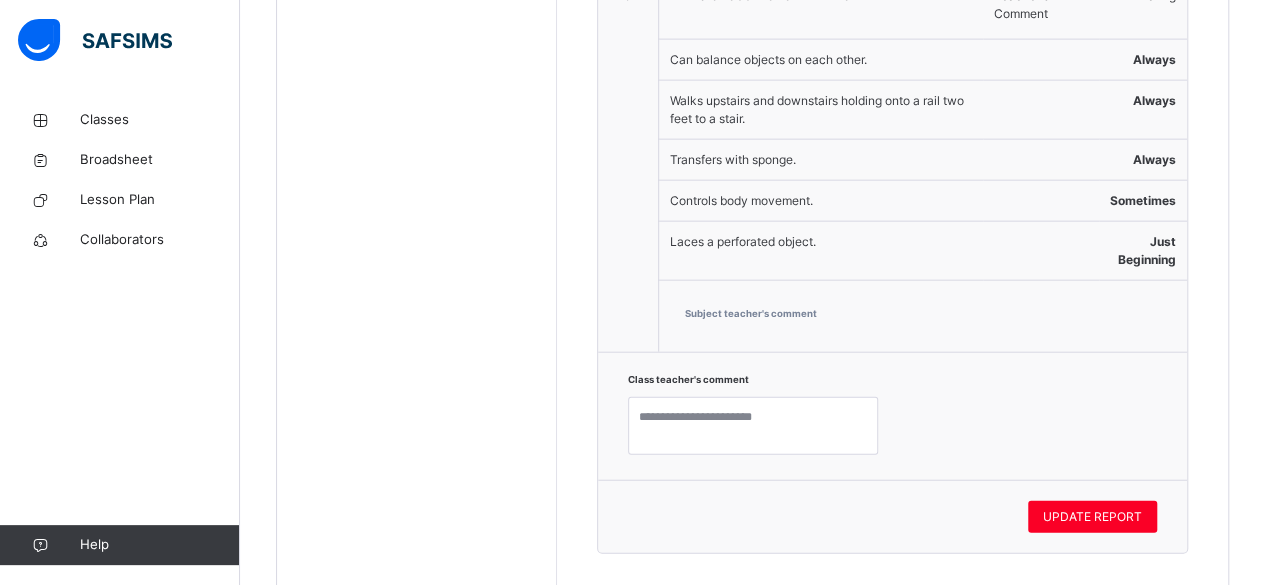 scroll, scrollTop: 2282, scrollLeft: 0, axis: vertical 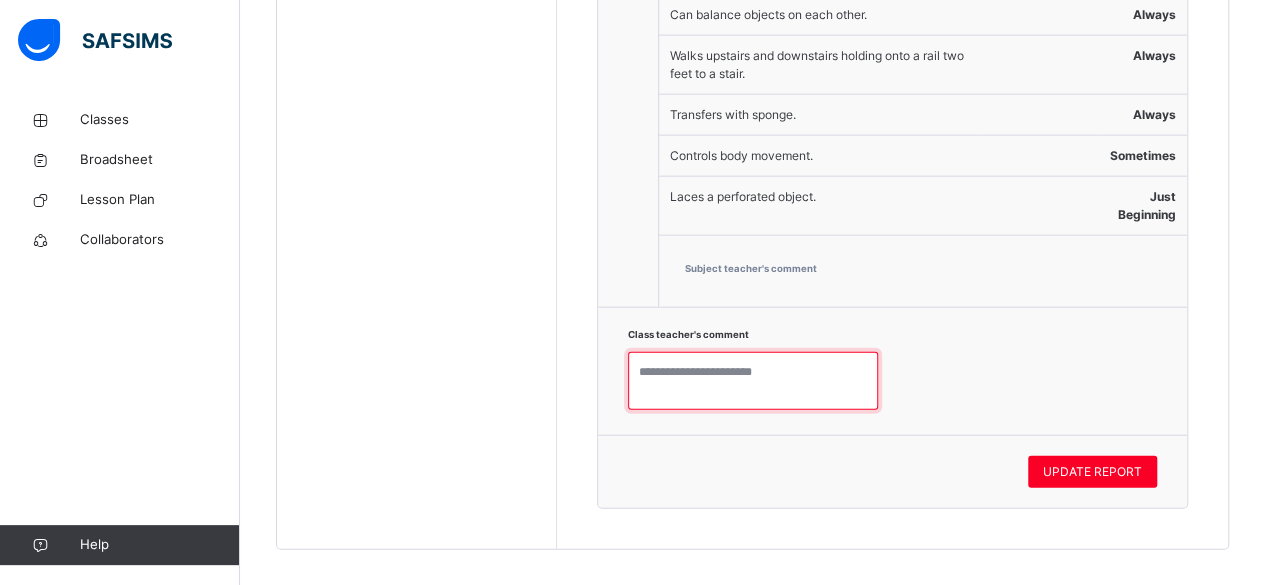 click at bounding box center [753, 381] 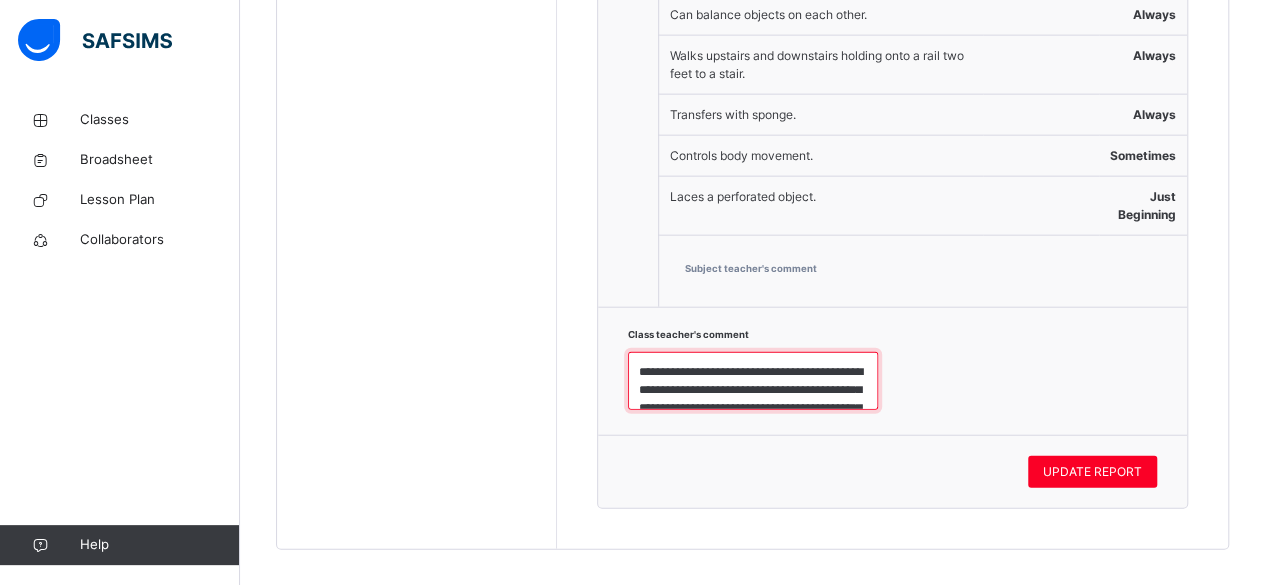 scroll, scrollTop: 492, scrollLeft: 0, axis: vertical 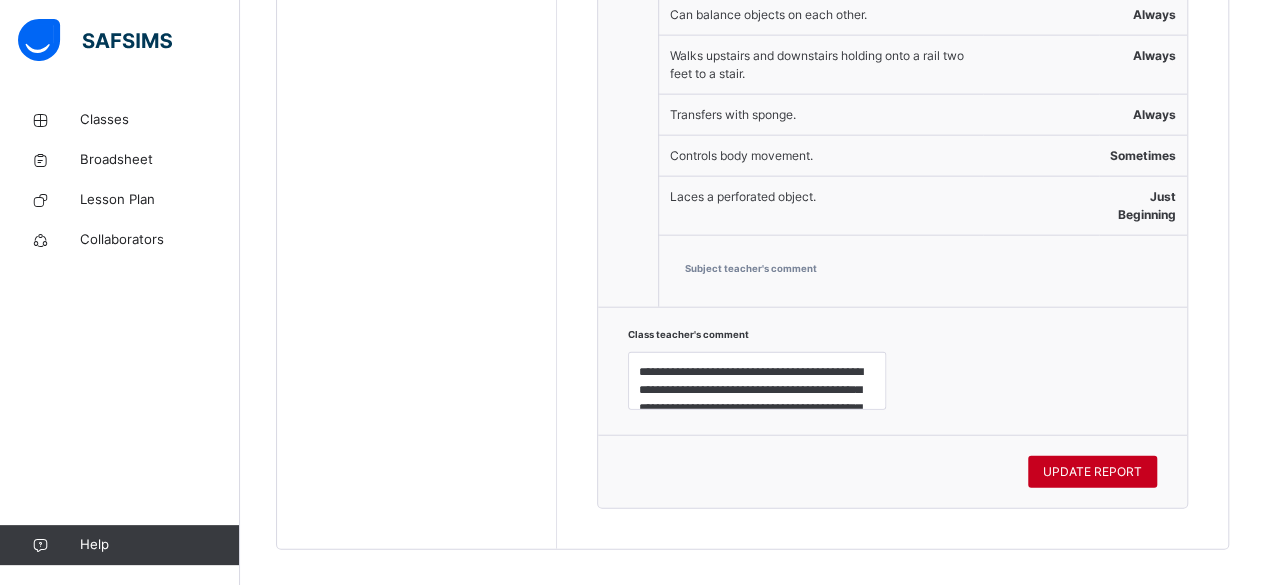 click on "UPDATE REPORT" at bounding box center [1092, 472] 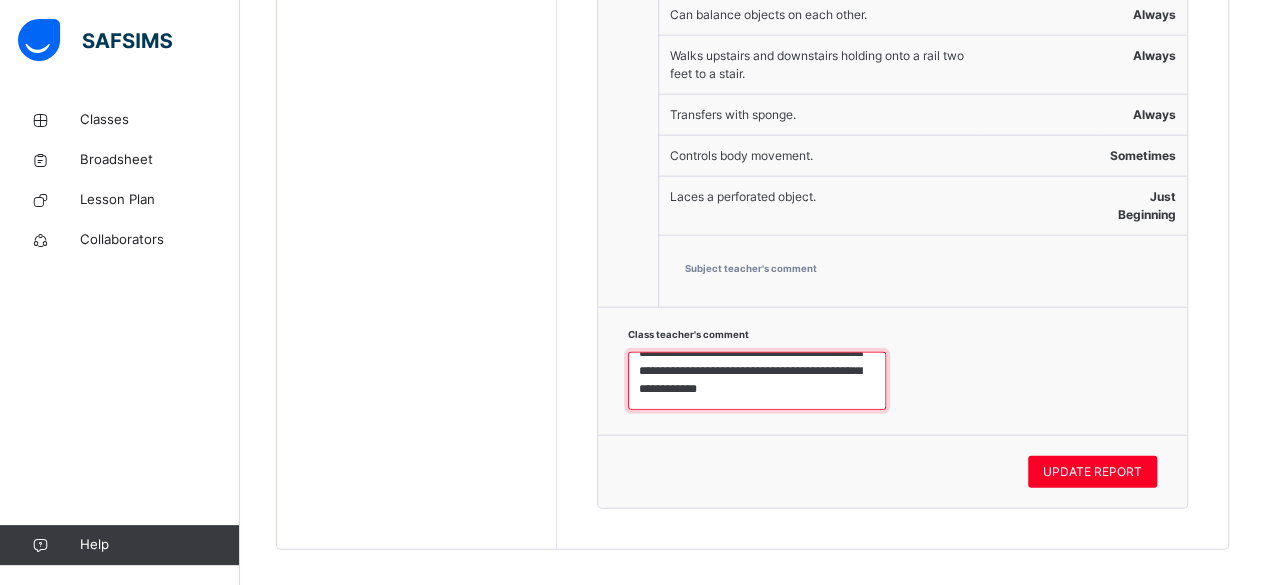scroll, scrollTop: 504, scrollLeft: 0, axis: vertical 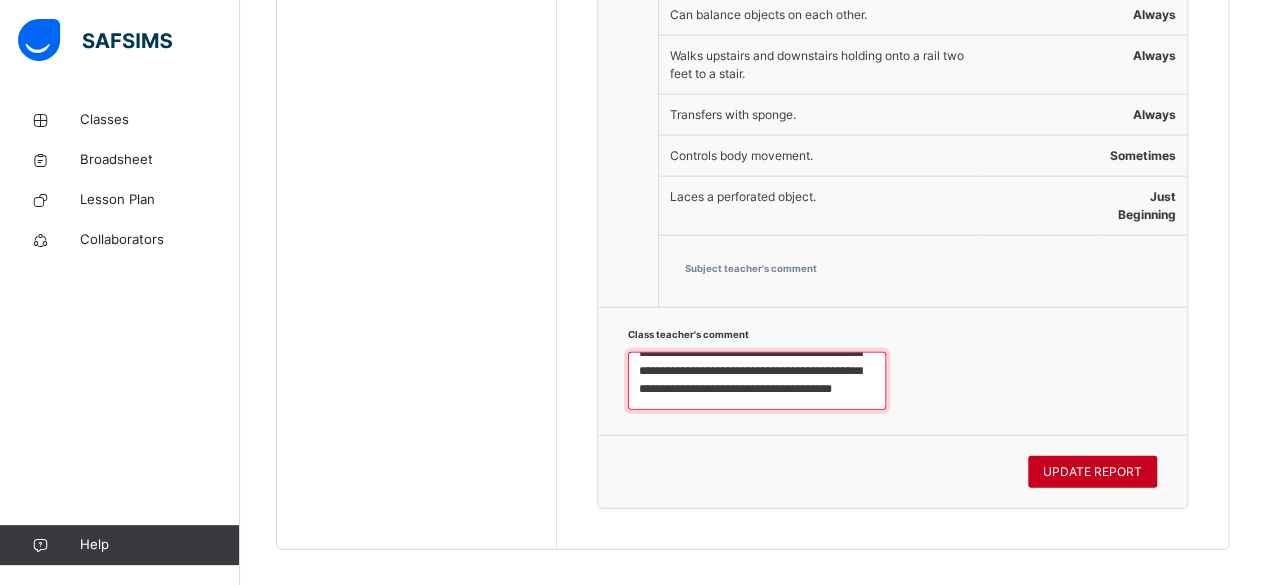 type on "**********" 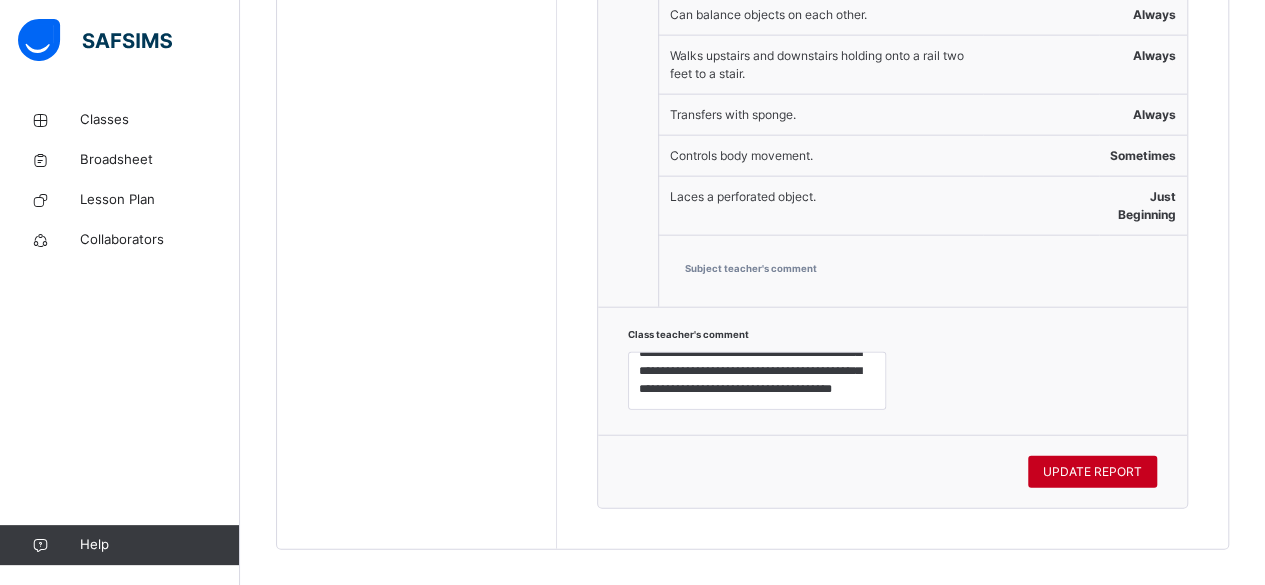 click on "UPDATE REPORT" at bounding box center (1092, 472) 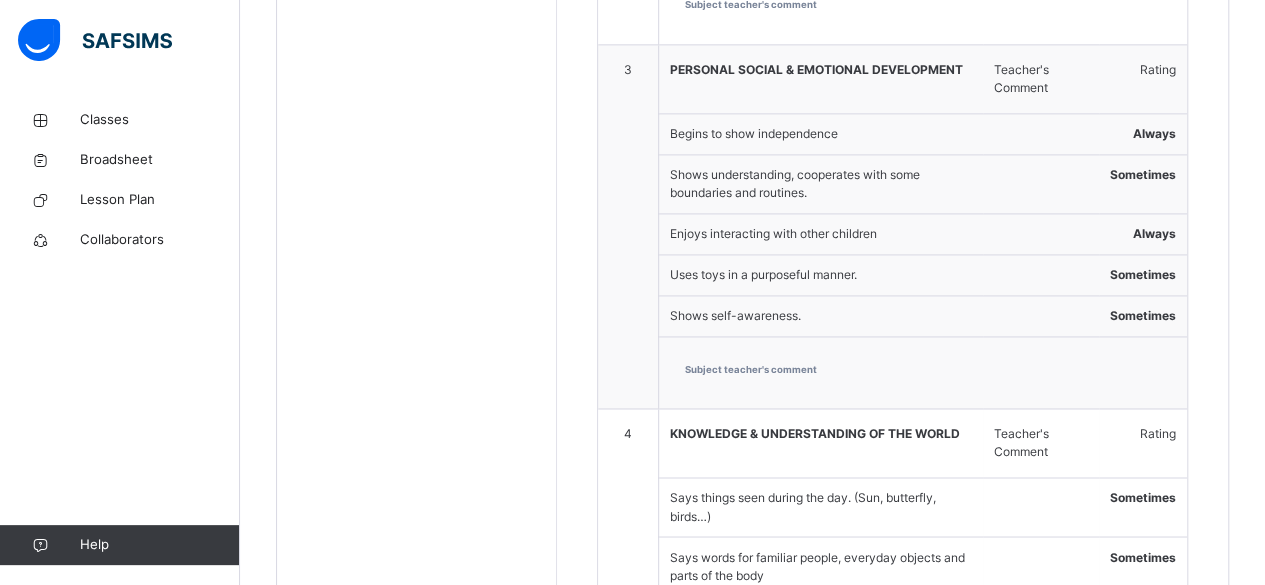 scroll, scrollTop: 454, scrollLeft: 0, axis: vertical 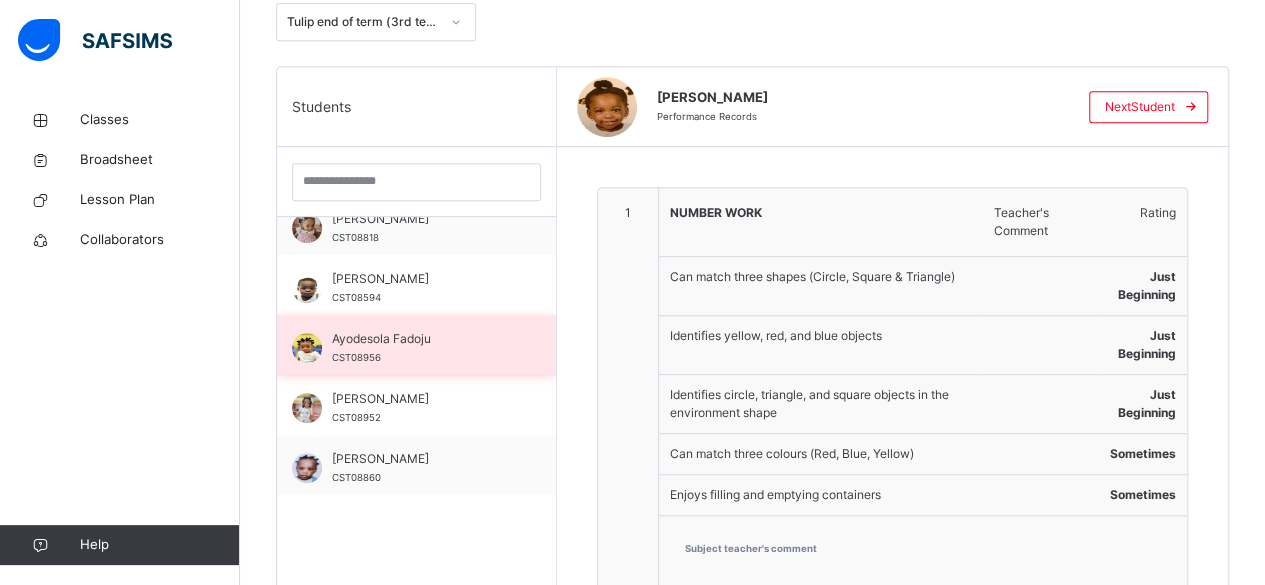 click on "Ayodesola  Fadoju CST08956" at bounding box center [416, 345] 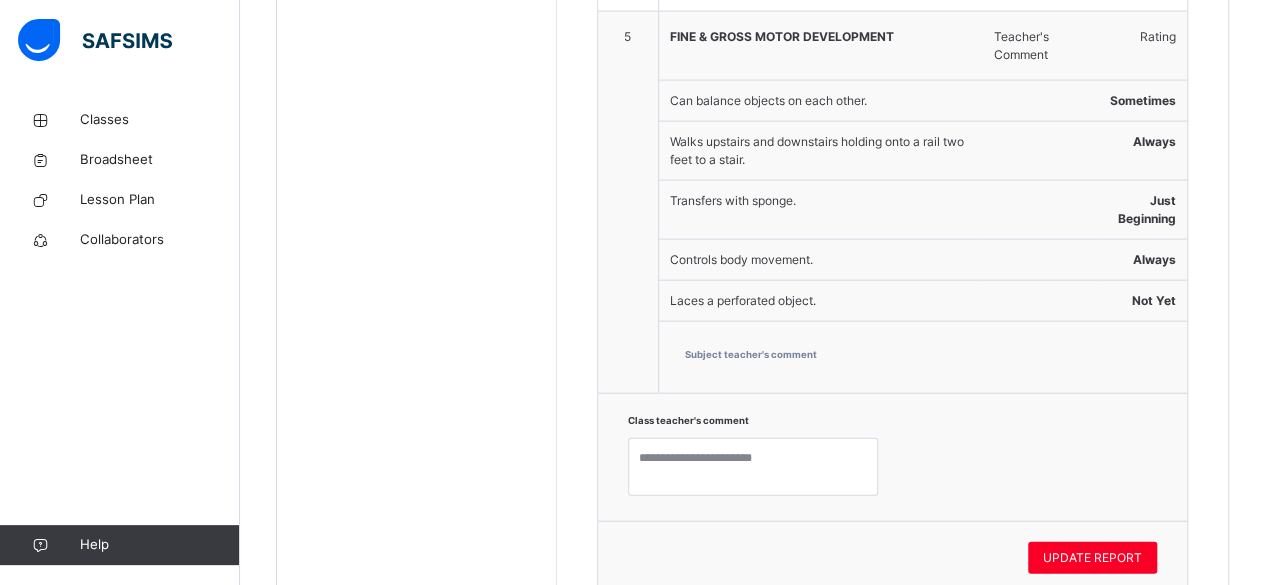 scroll, scrollTop: 2228, scrollLeft: 0, axis: vertical 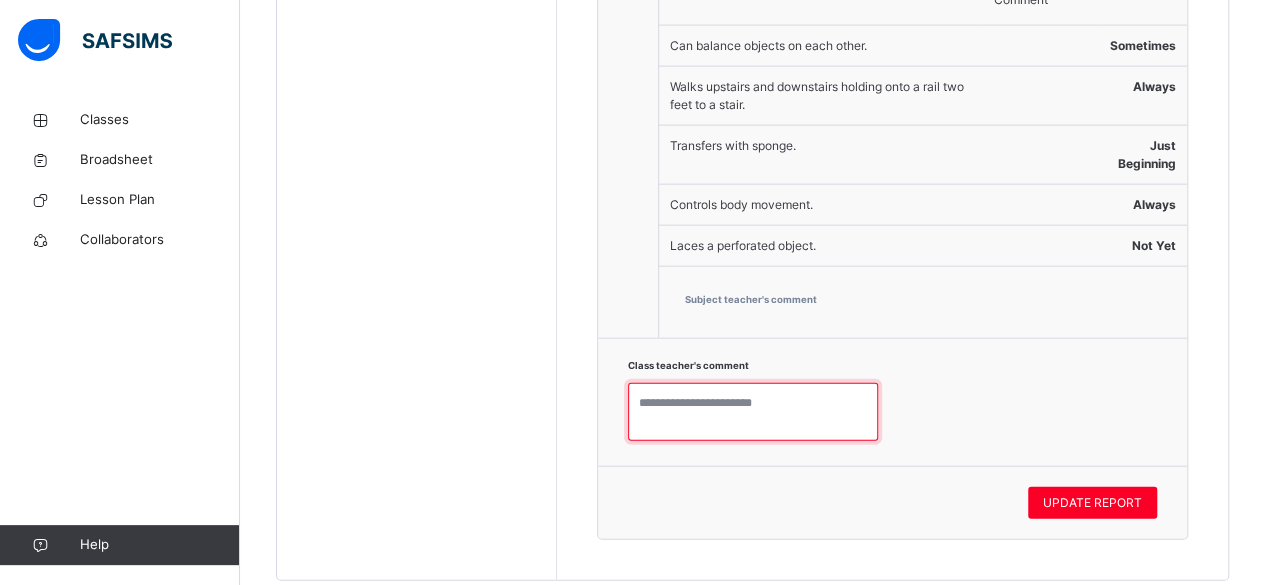 click at bounding box center (753, 412) 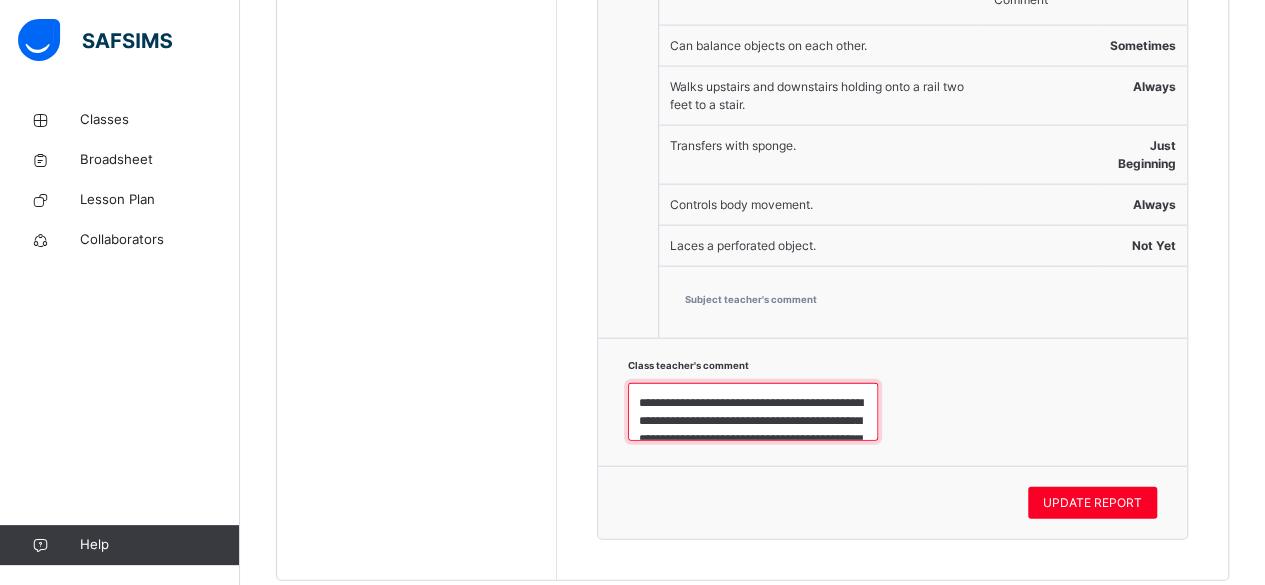 scroll, scrollTop: 222, scrollLeft: 0, axis: vertical 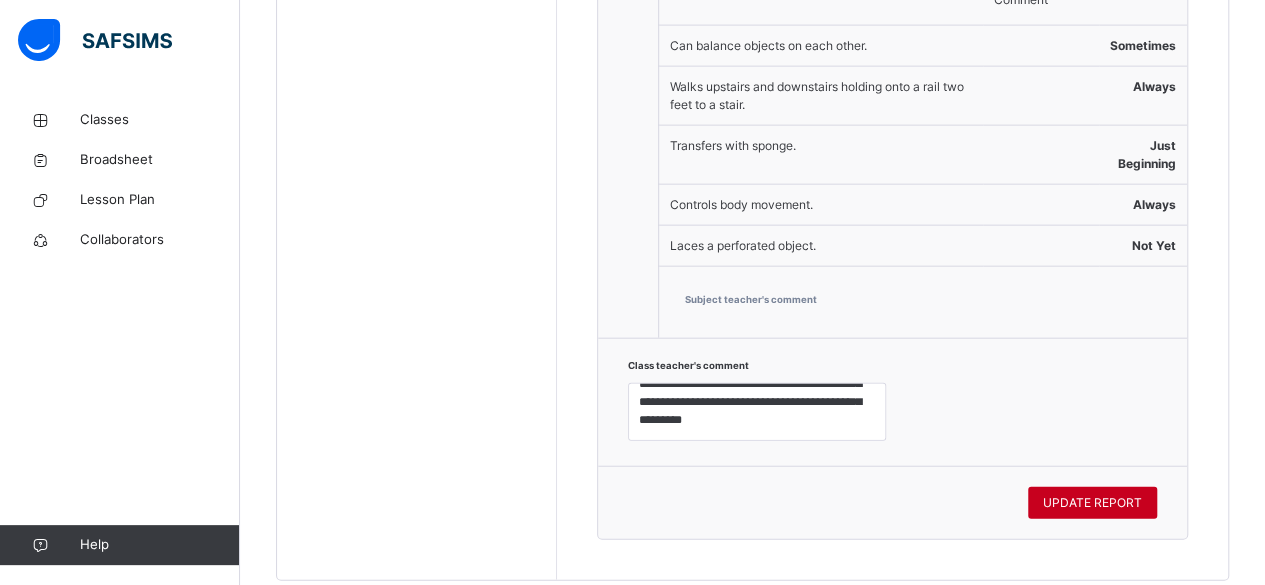 click on "UPDATE REPORT" at bounding box center [1092, 503] 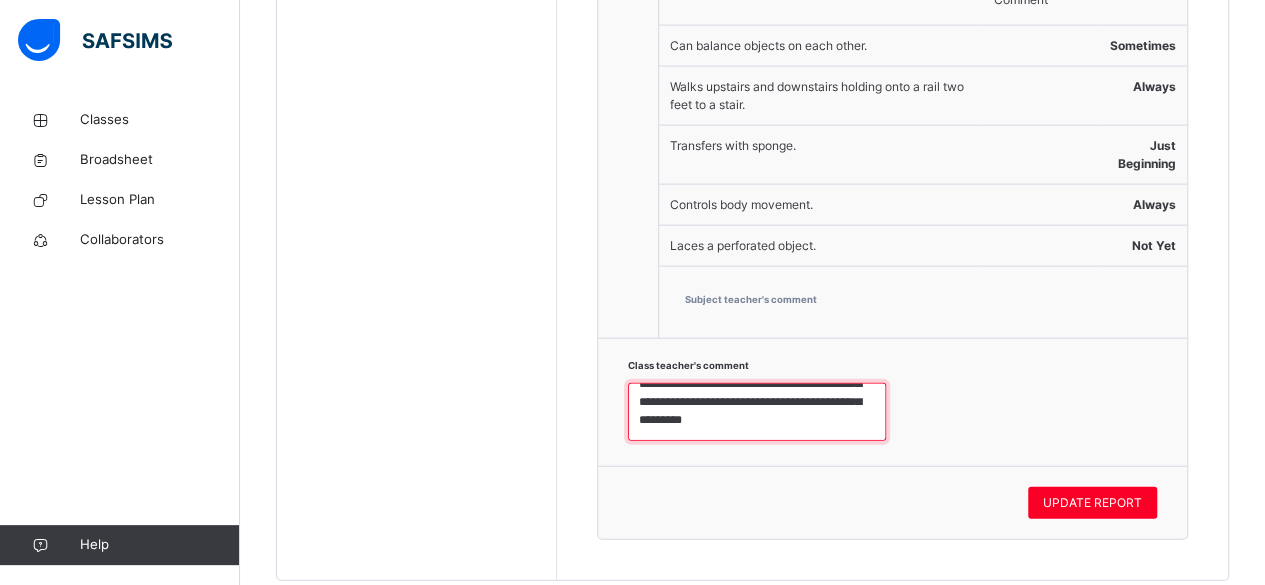 click on "**********" at bounding box center [757, 411] 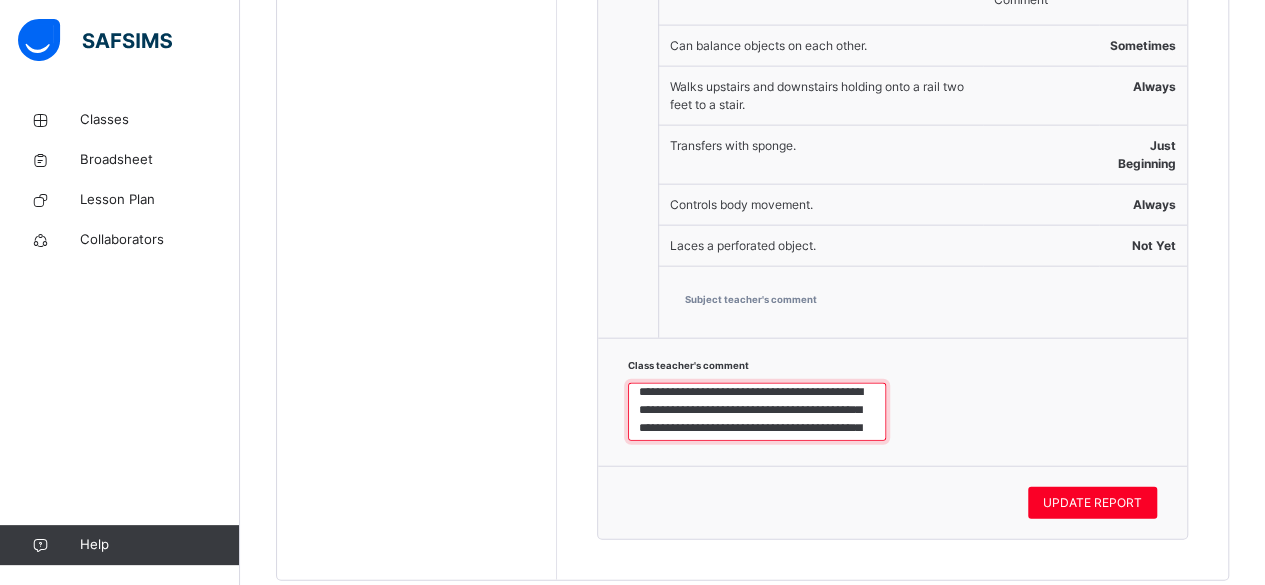 scroll, scrollTop: 24, scrollLeft: 0, axis: vertical 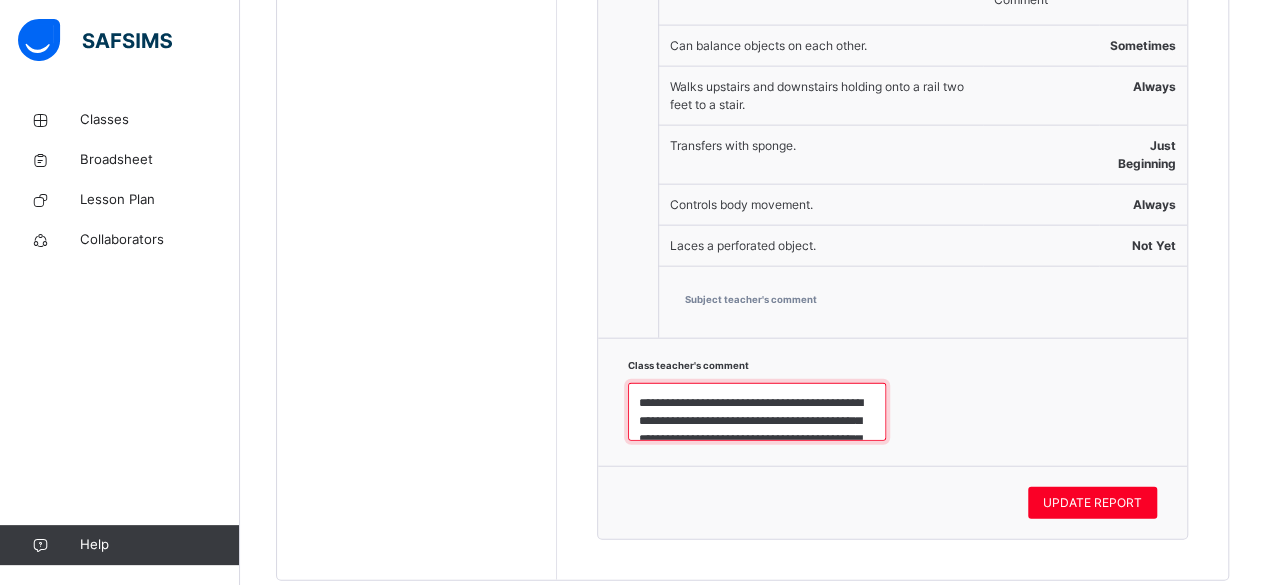 drag, startPoint x: 742, startPoint y: 413, endPoint x: 635, endPoint y: 356, distance: 121.235306 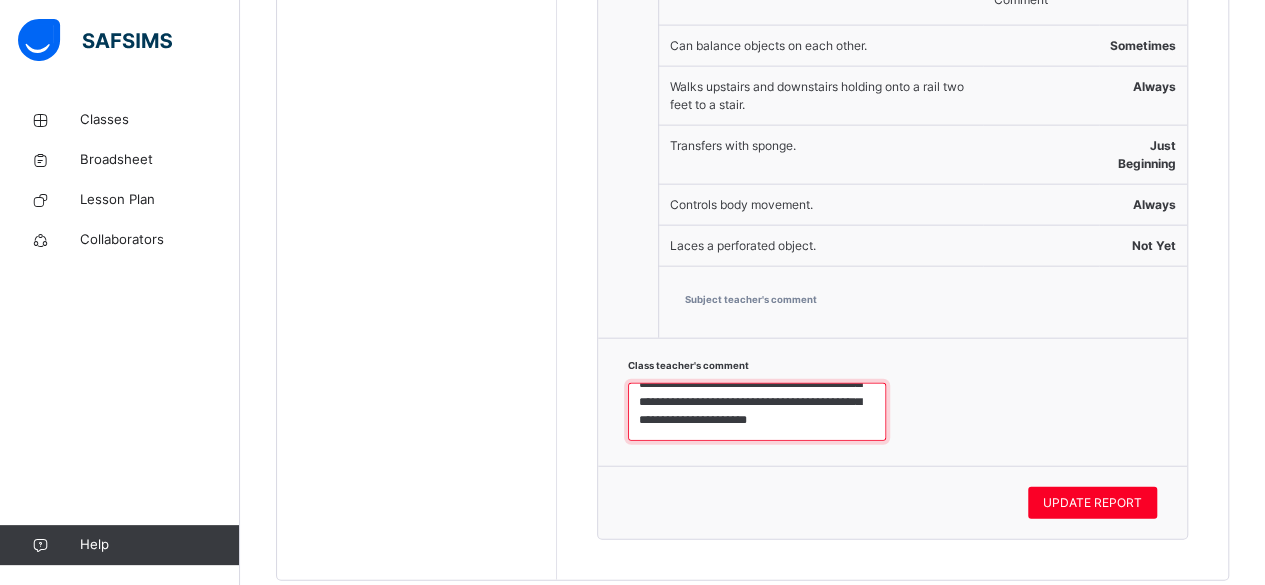 paste on "**********" 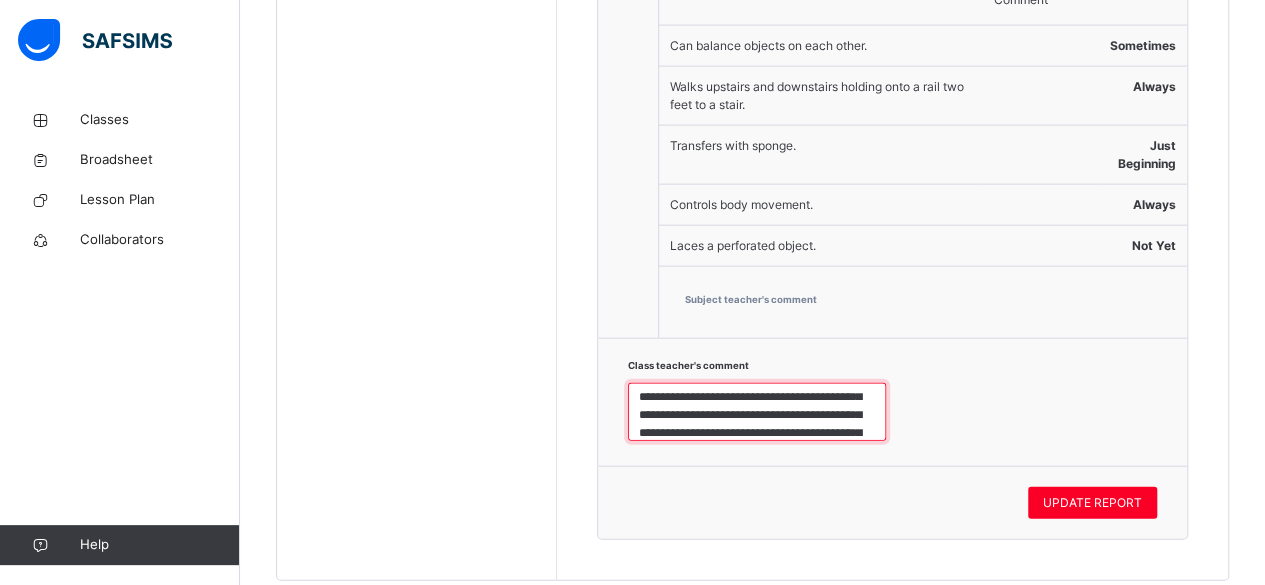 scroll, scrollTop: 150, scrollLeft: 0, axis: vertical 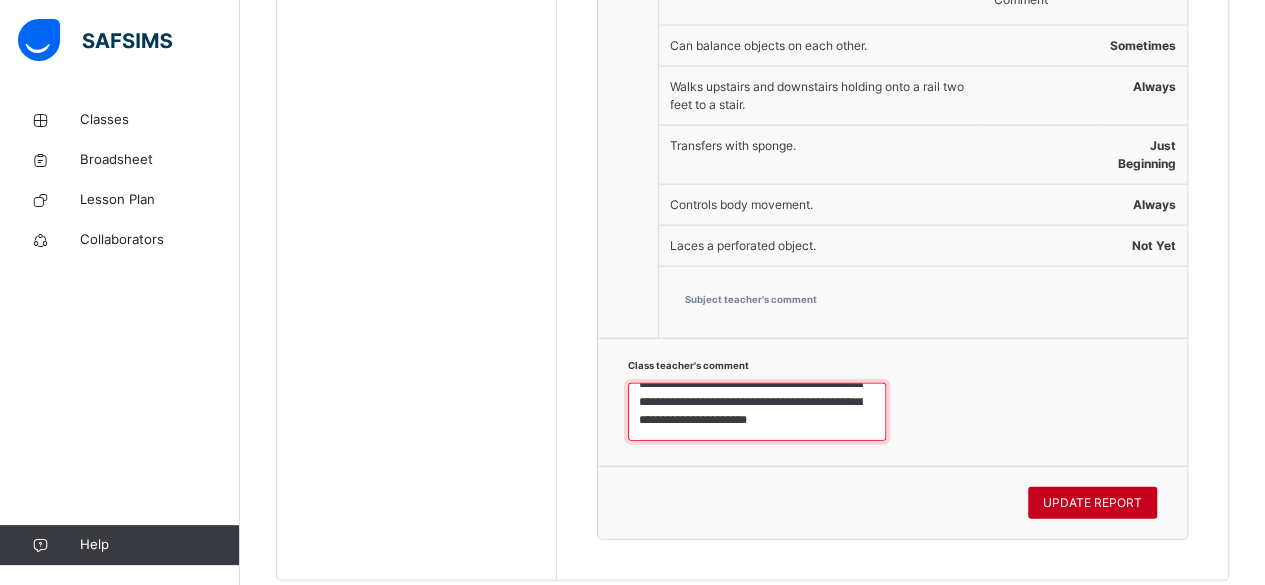 type on "**********" 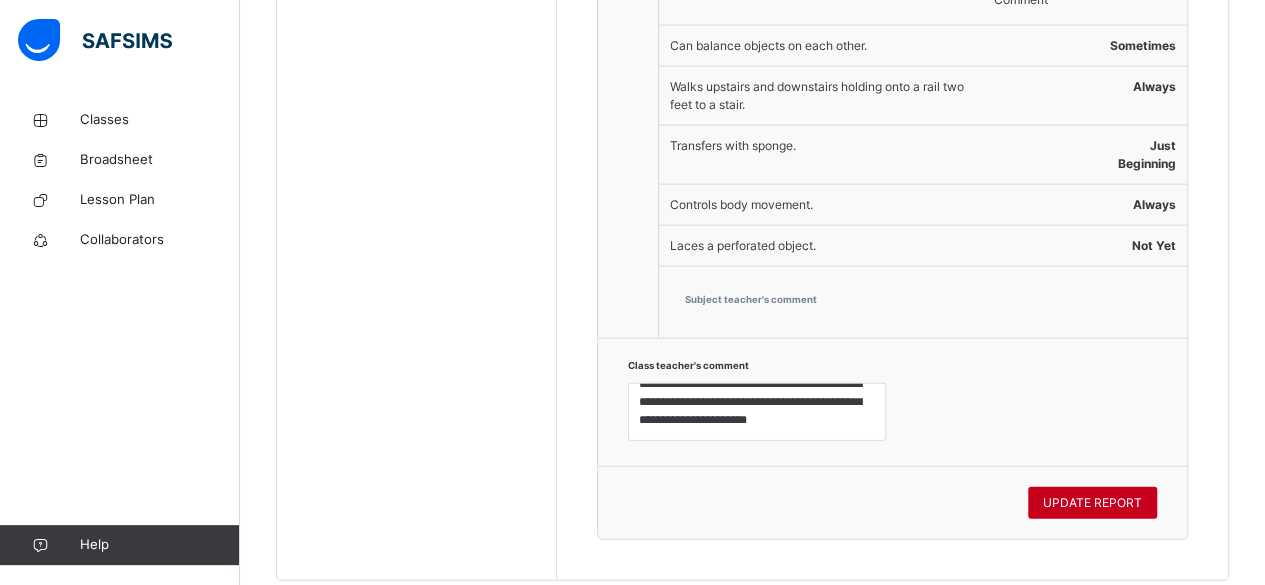 click on "UPDATE REPORT" at bounding box center (1092, 503) 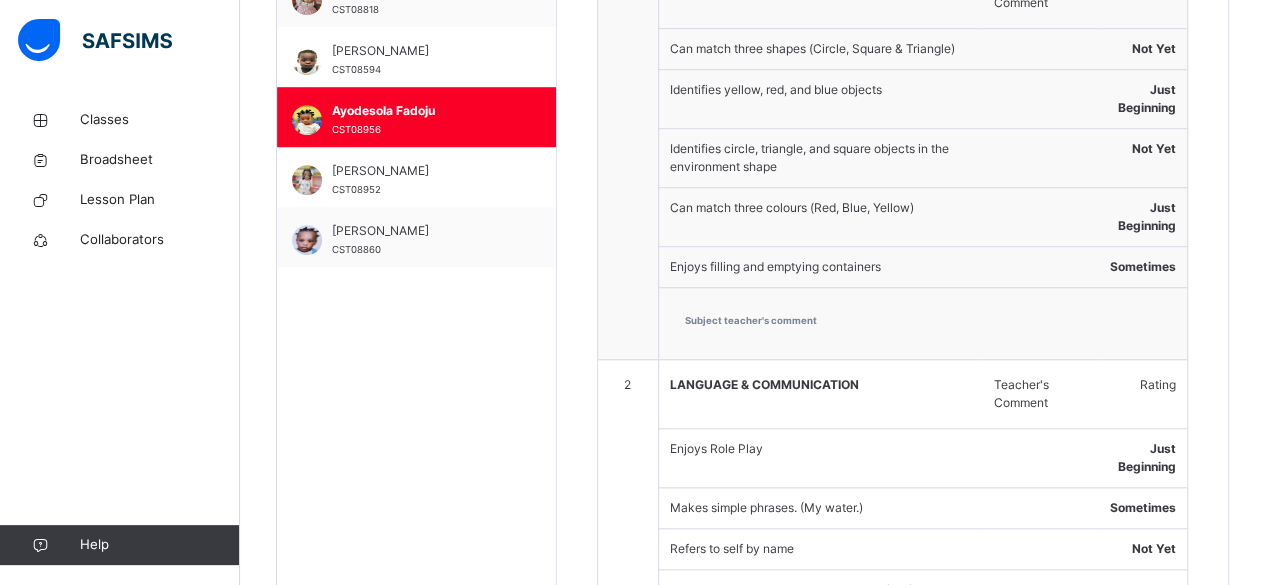 scroll, scrollTop: 675, scrollLeft: 0, axis: vertical 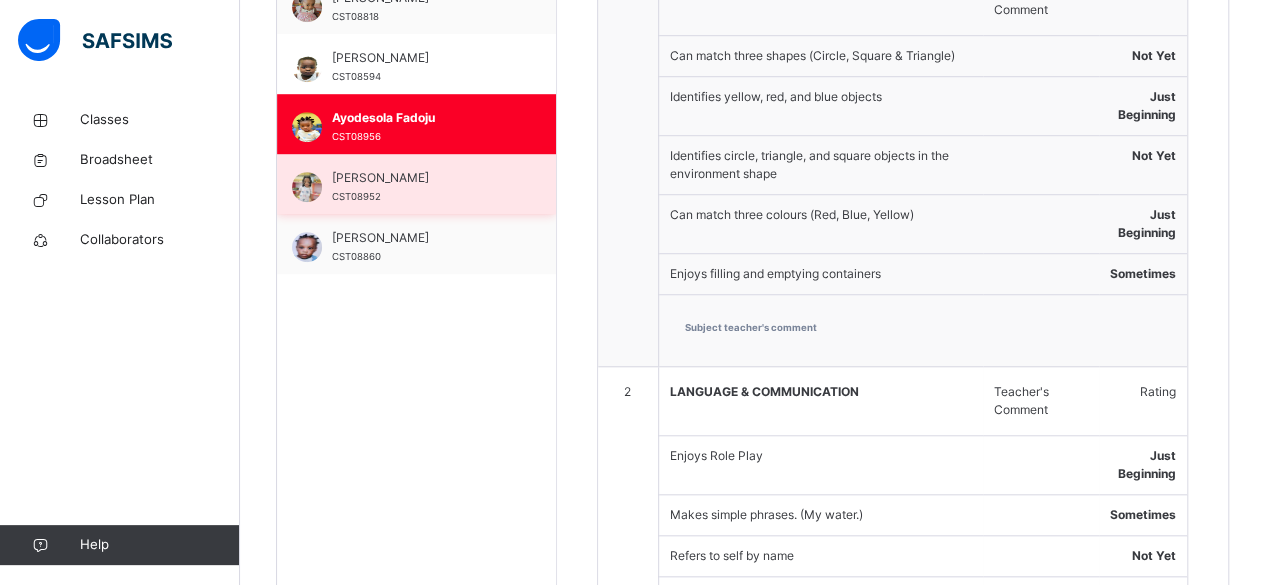 click on "Chizaram   Achareke CST08952" at bounding box center (416, 184) 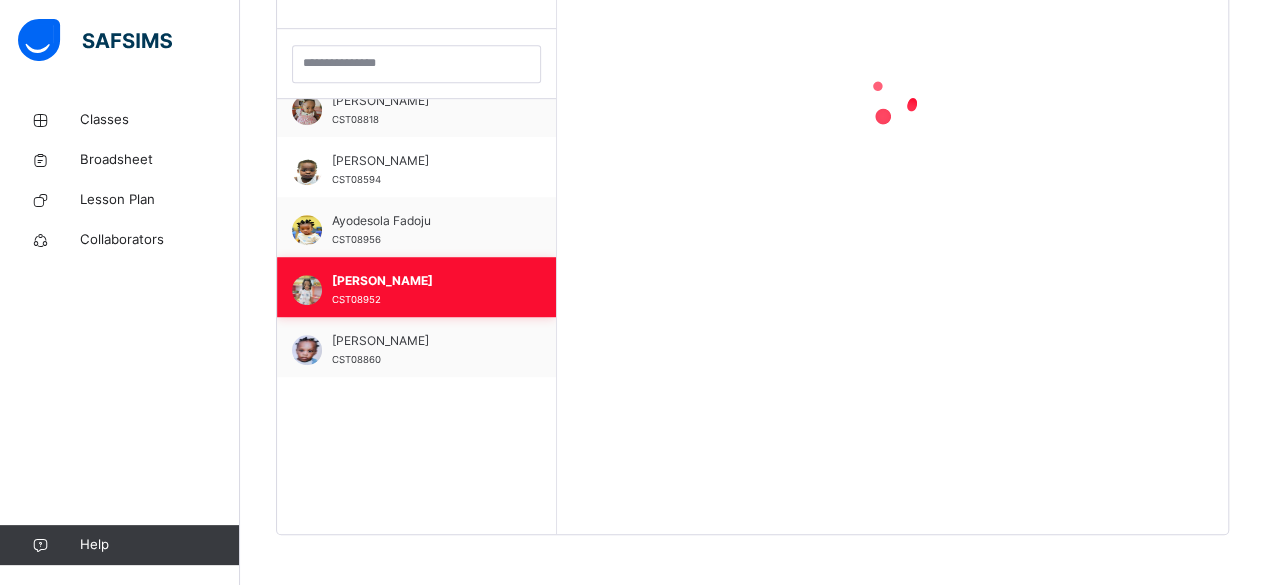 scroll, scrollTop: 571, scrollLeft: 0, axis: vertical 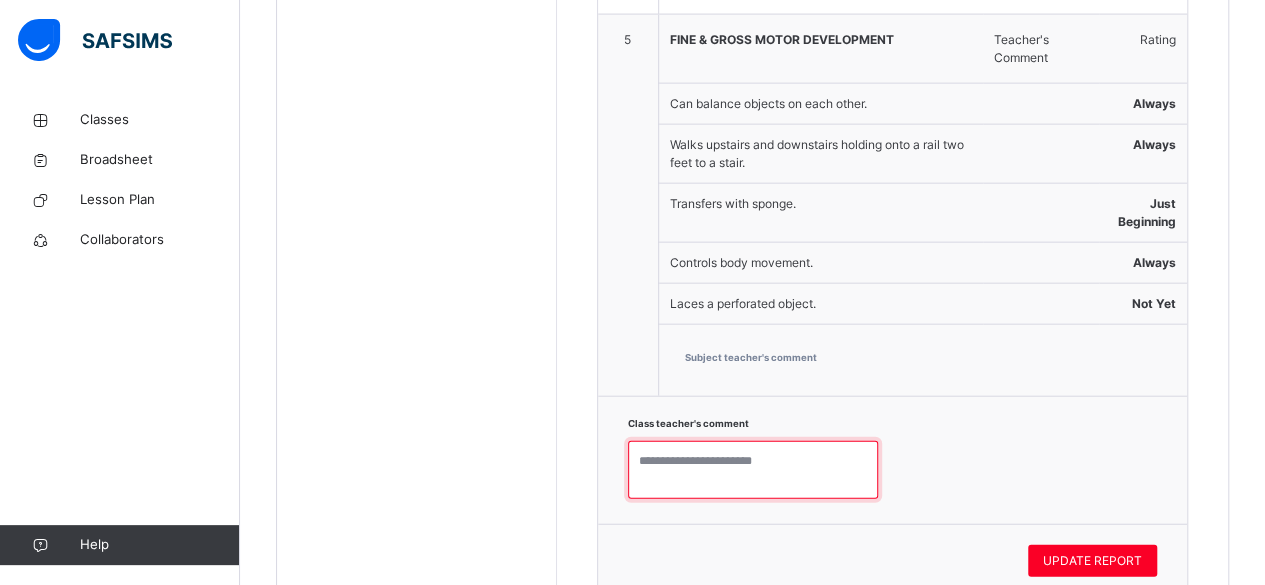 click at bounding box center (753, 470) 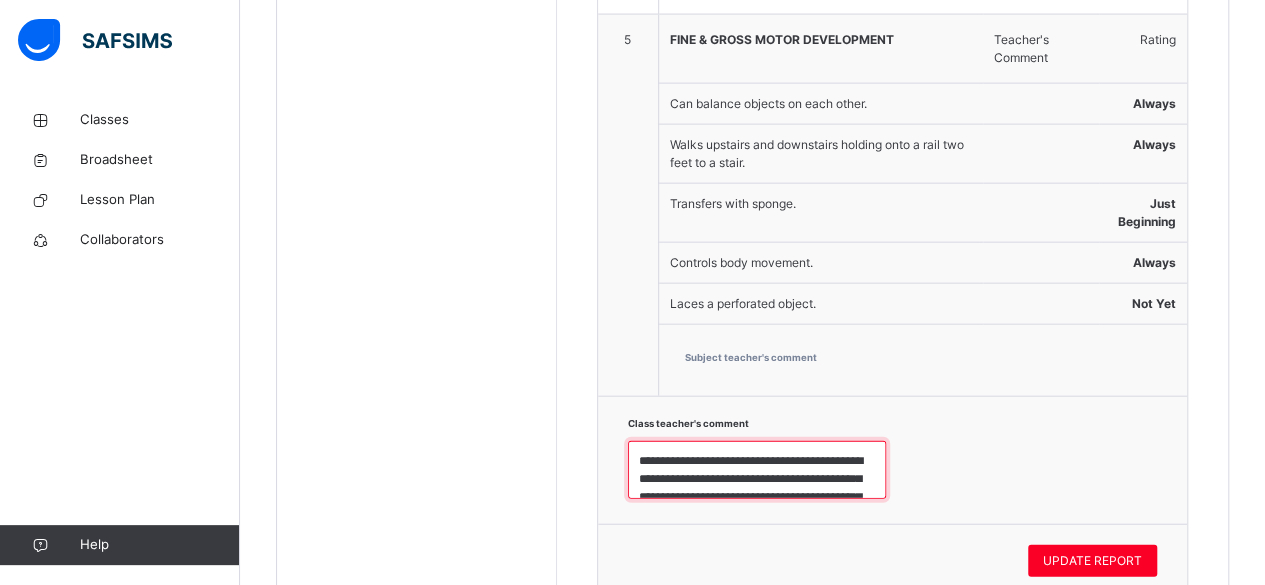 scroll, scrollTop: 168, scrollLeft: 0, axis: vertical 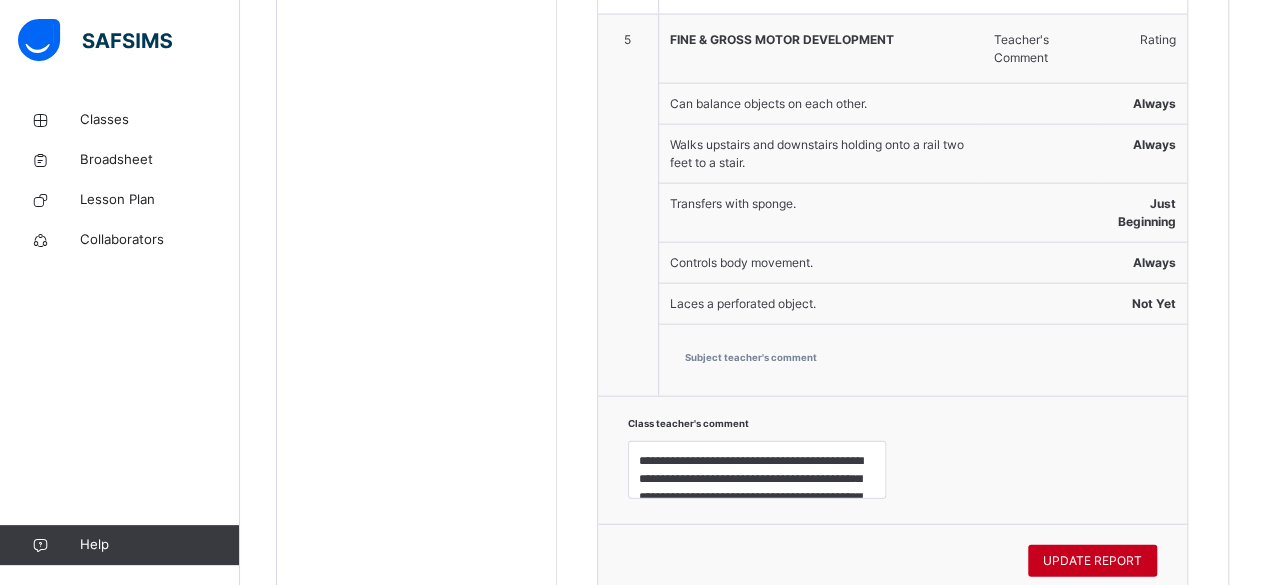 click on "UPDATE REPORT" at bounding box center [1092, 561] 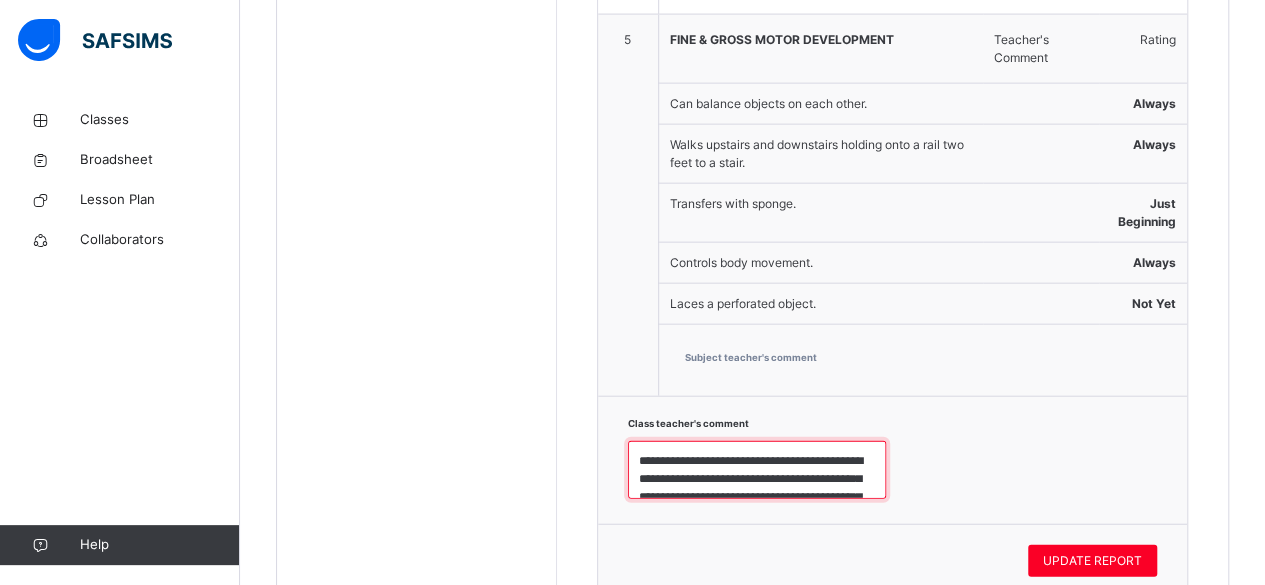 scroll, scrollTop: 180, scrollLeft: 0, axis: vertical 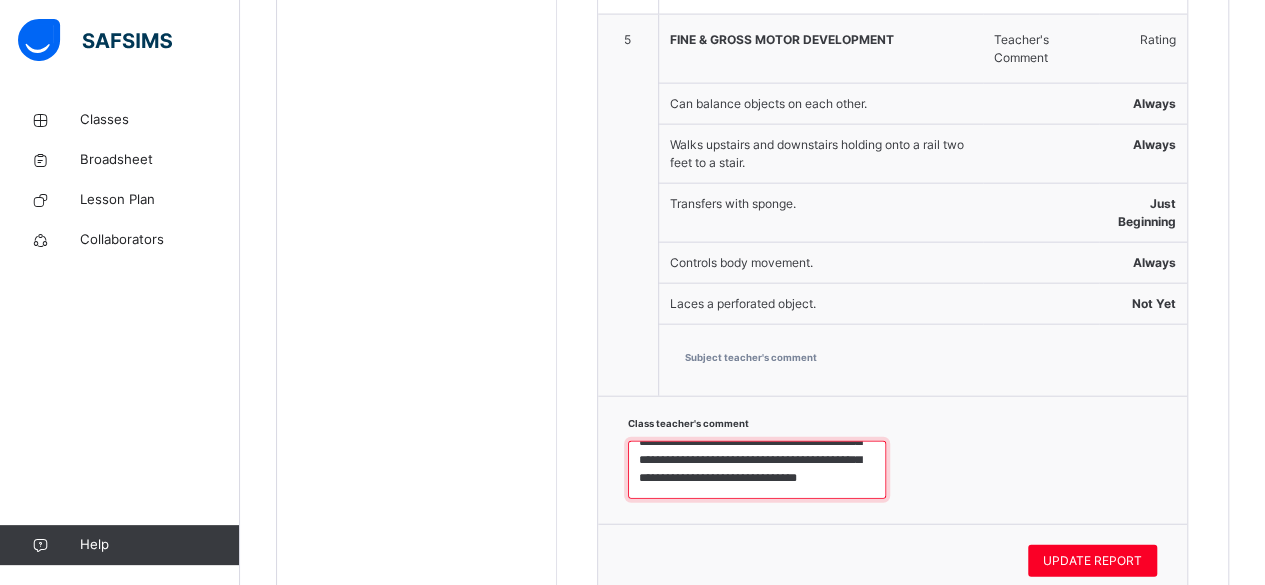 click on "**********" at bounding box center (757, 469) 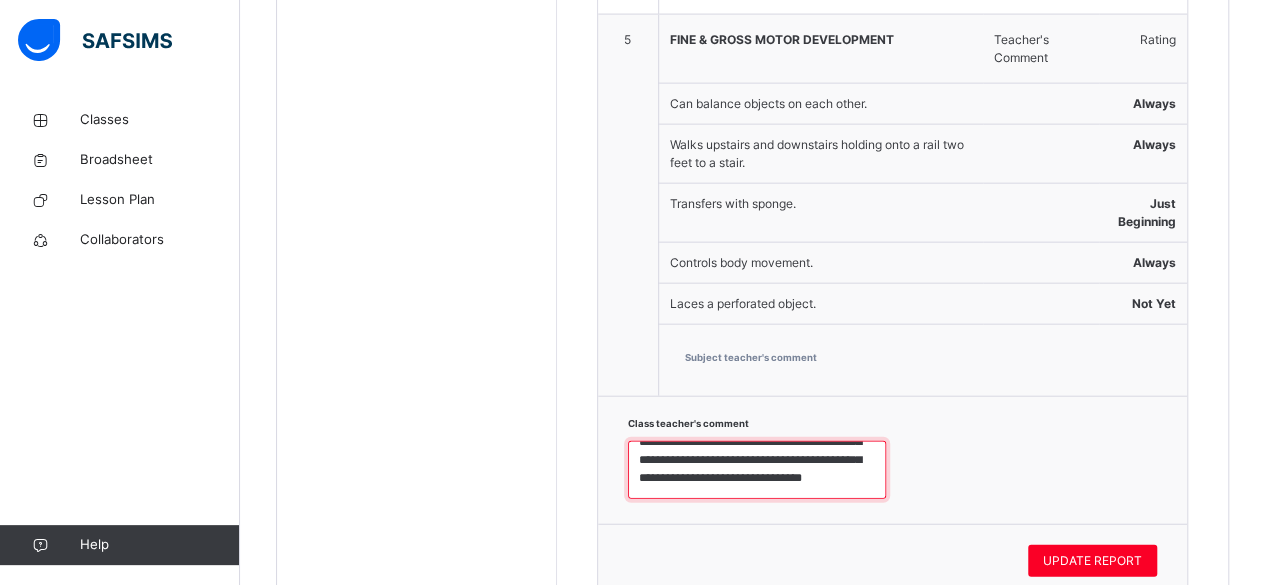 paste on "**********" 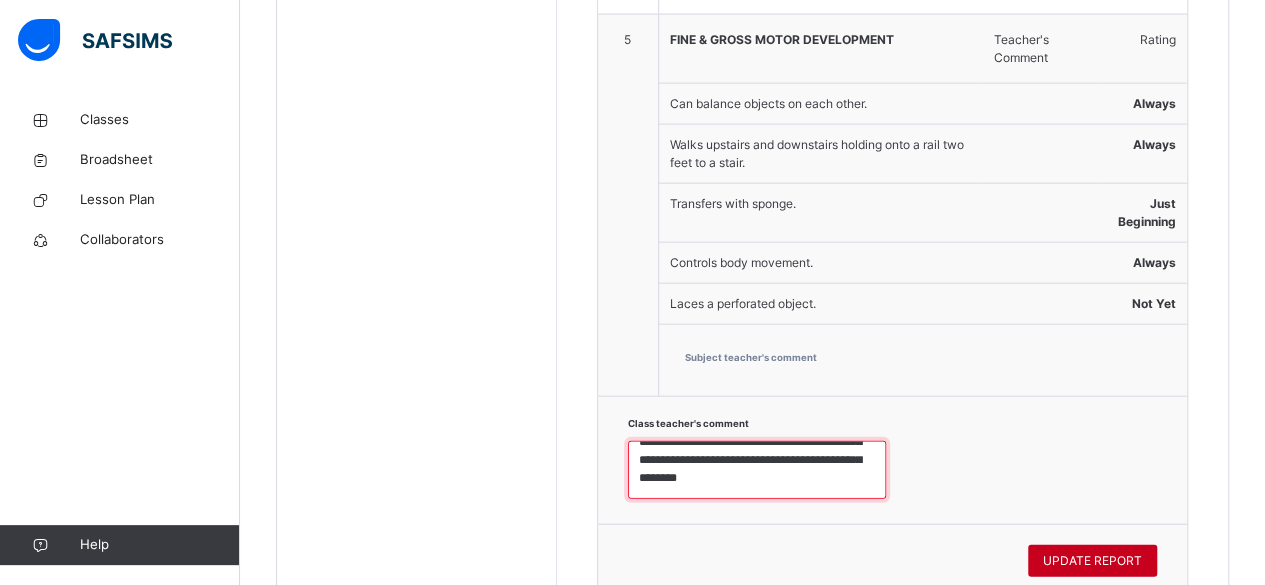 type on "**********" 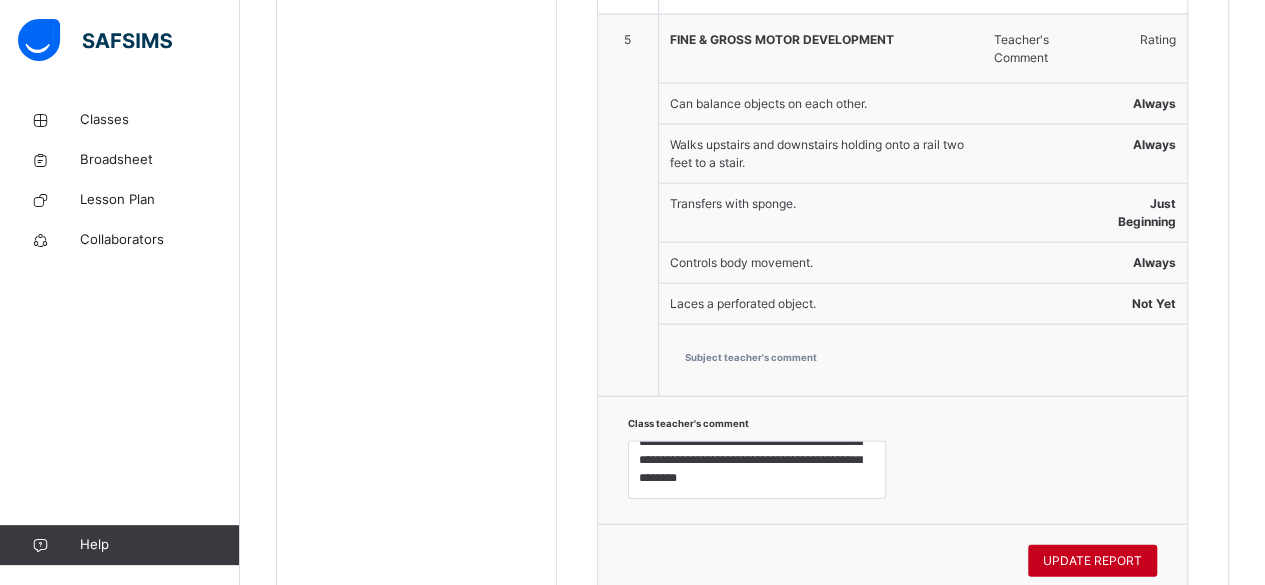 click on "UPDATE REPORT" at bounding box center (1092, 561) 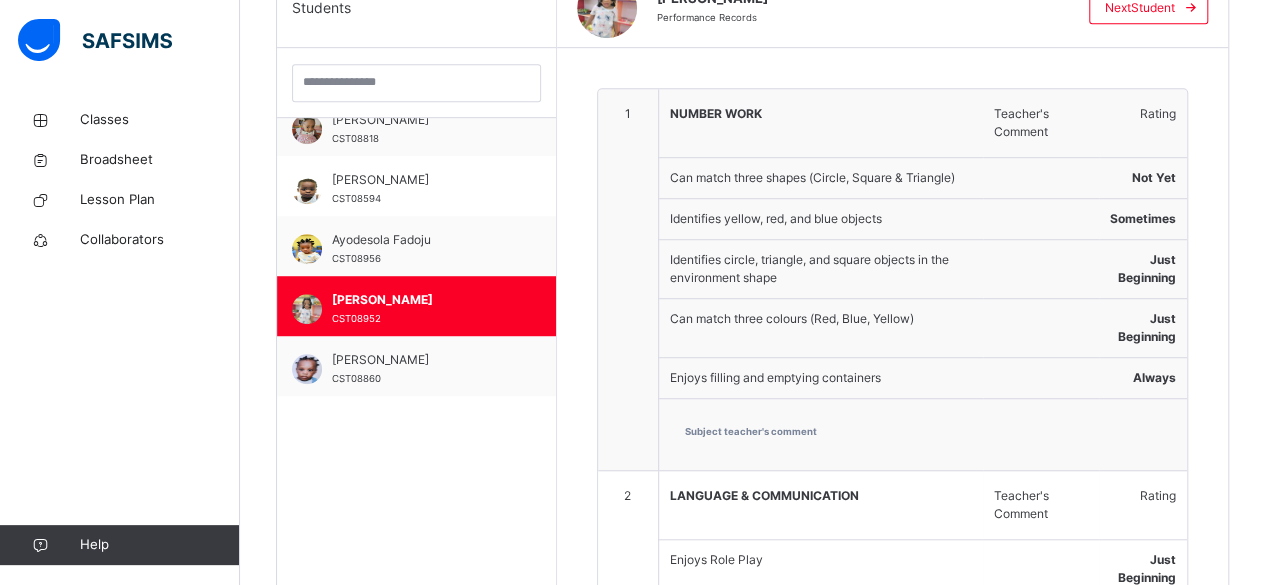 scroll, scrollTop: 588, scrollLeft: 0, axis: vertical 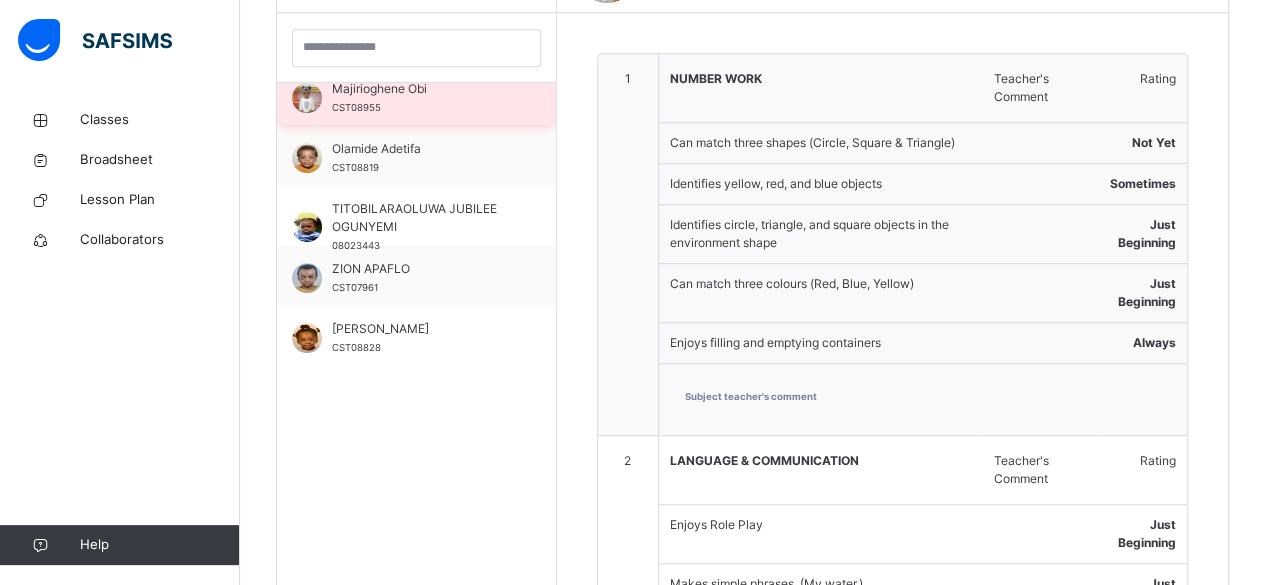 click on "Majirioghene  Obi CST08955" at bounding box center (416, 95) 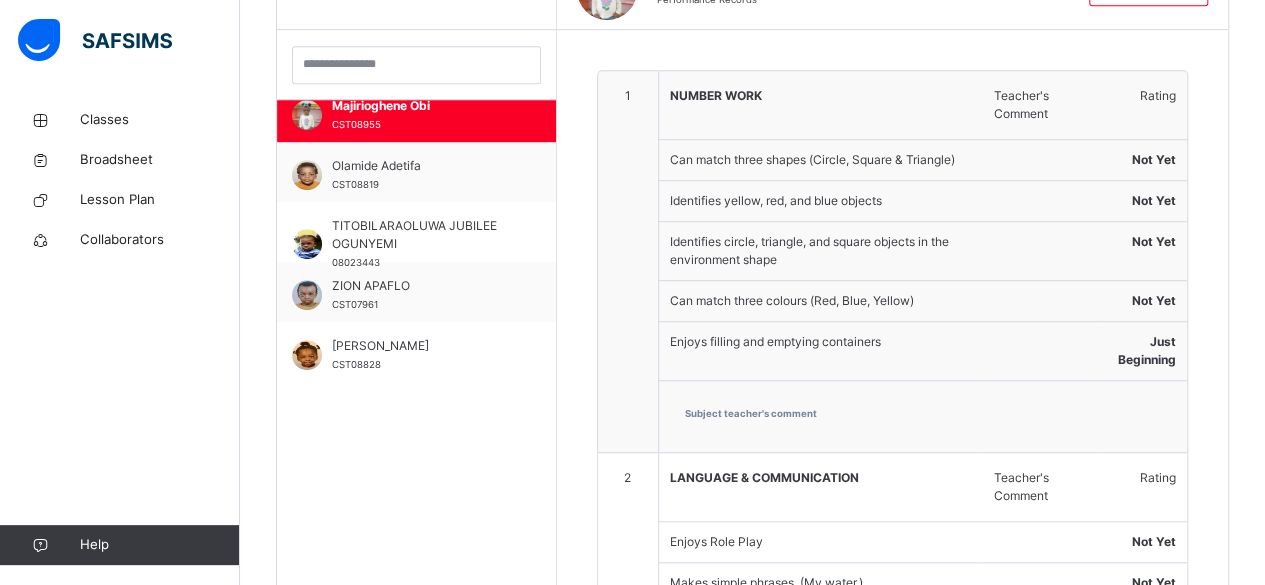 scroll, scrollTop: 588, scrollLeft: 0, axis: vertical 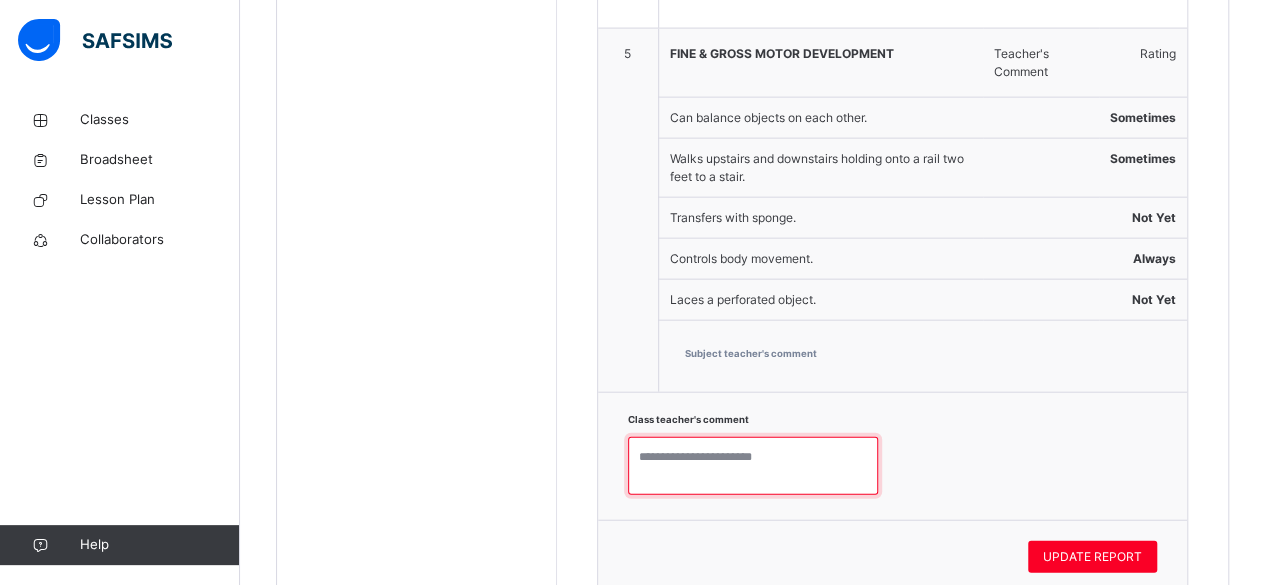 click at bounding box center (753, 466) 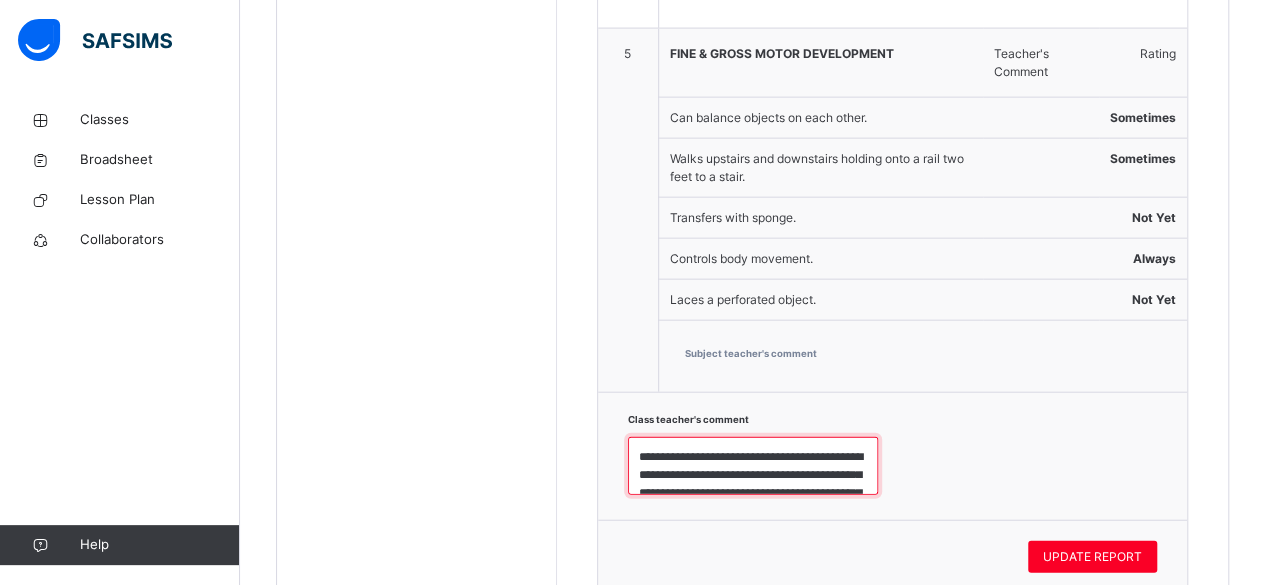 scroll, scrollTop: 132, scrollLeft: 0, axis: vertical 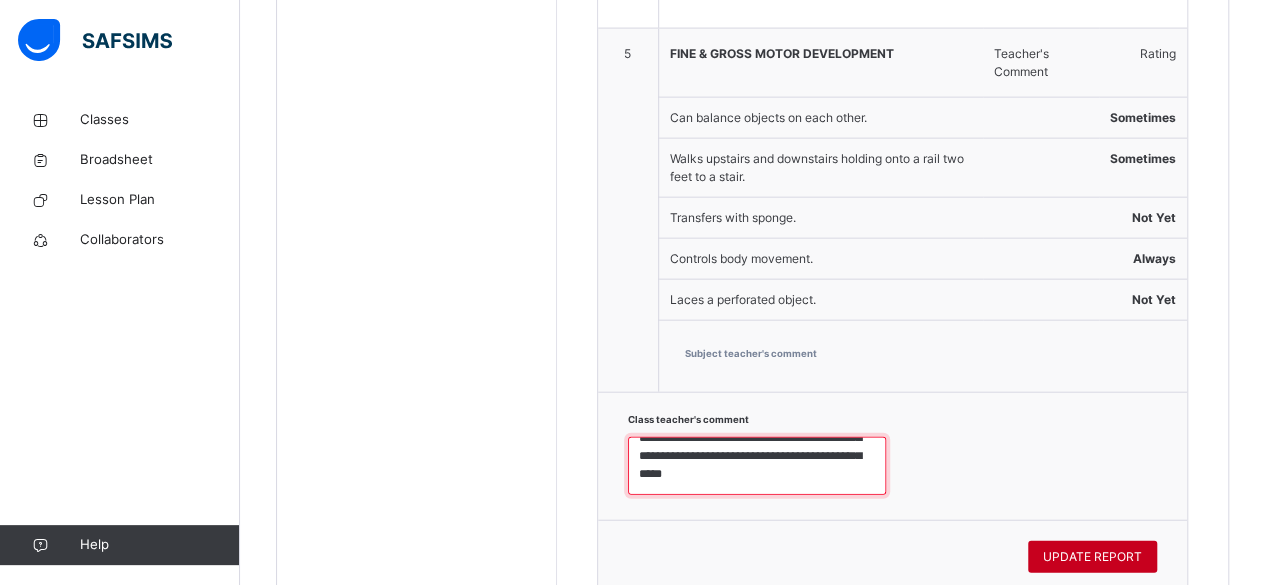 type on "**********" 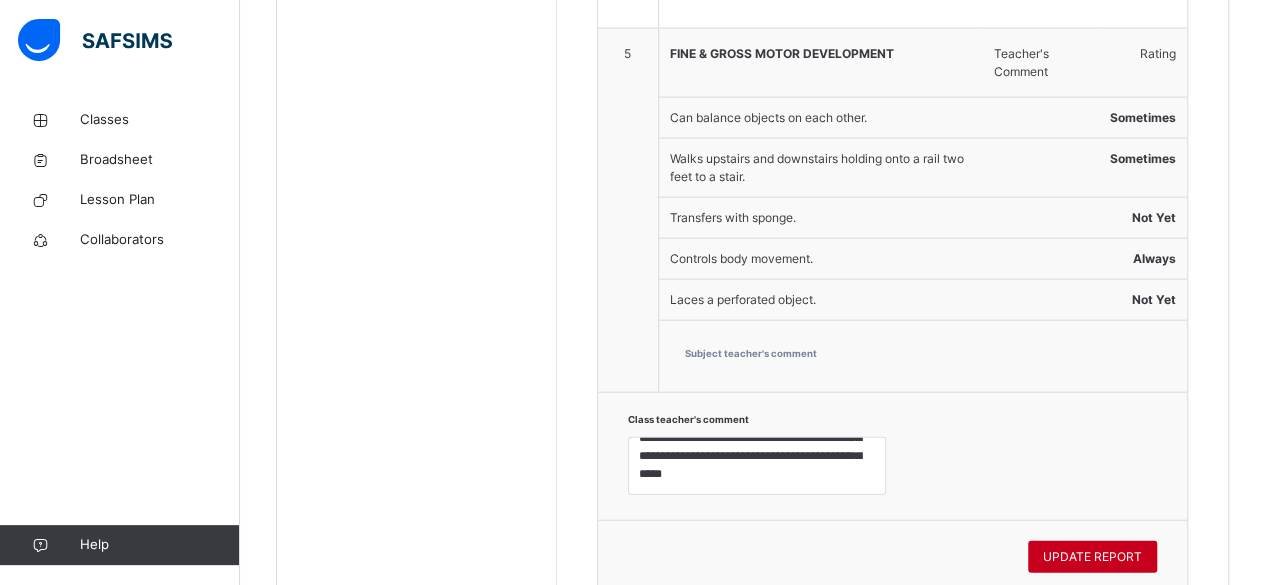 click on "UPDATE REPORT" at bounding box center [1092, 557] 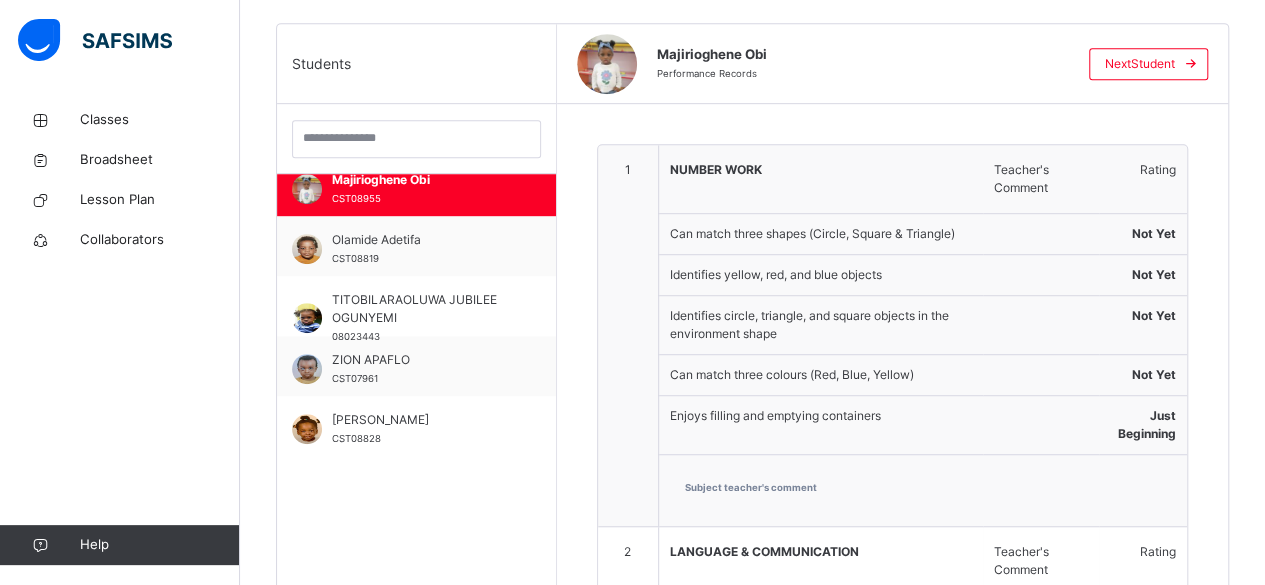 scroll, scrollTop: 480, scrollLeft: 0, axis: vertical 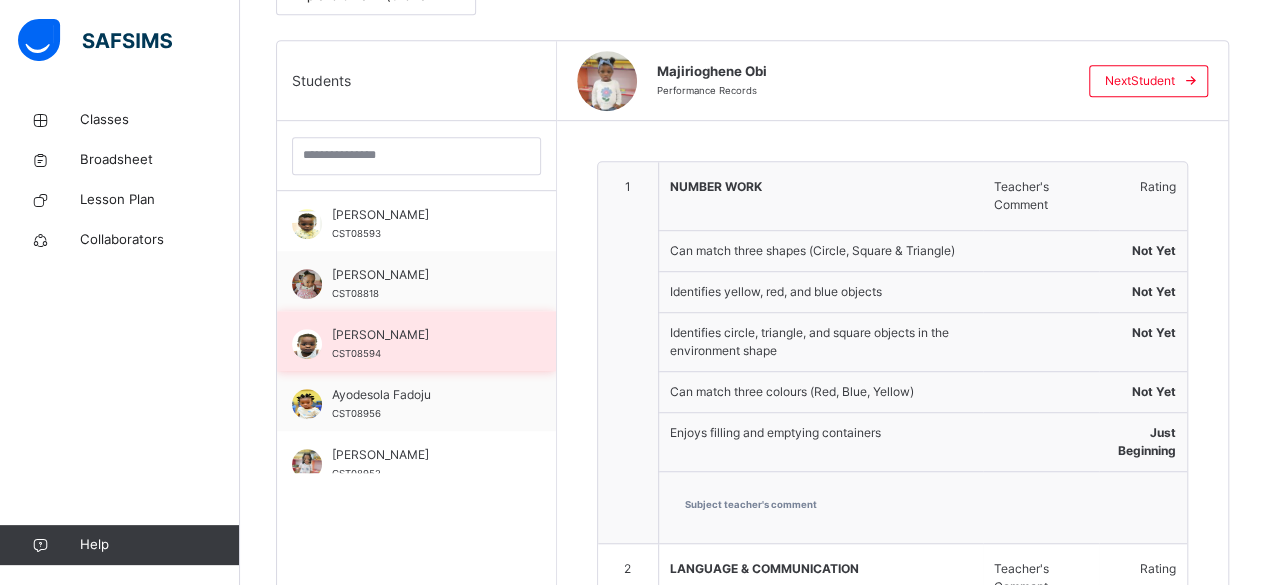 click on "Amarisa  Victor-Uche" at bounding box center [421, 335] 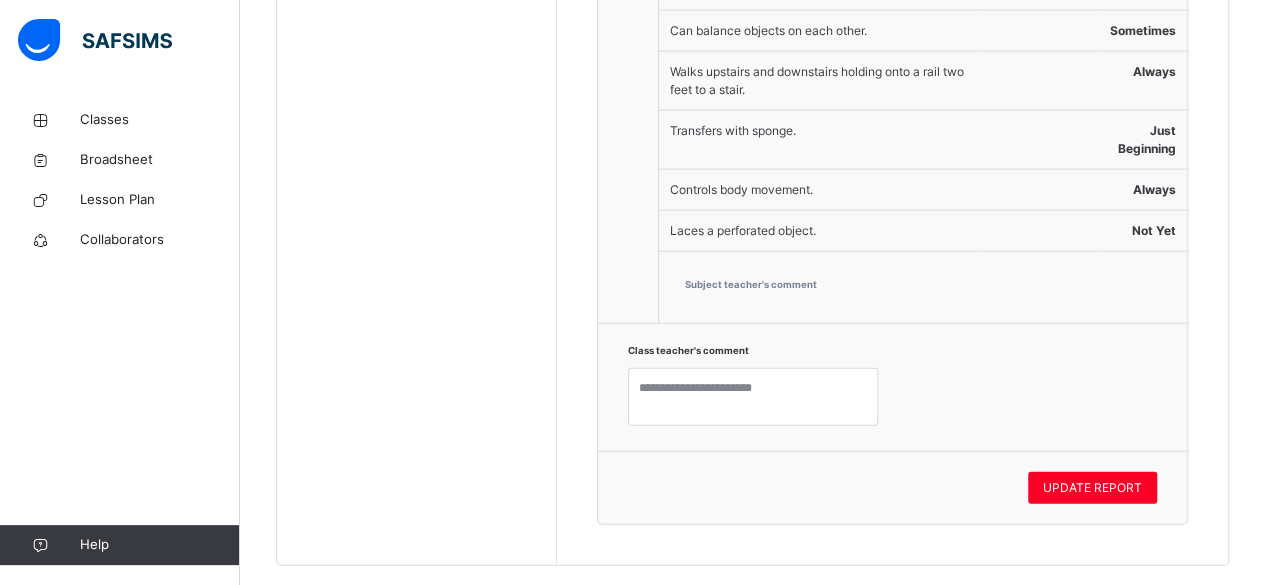 scroll, scrollTop: 2264, scrollLeft: 0, axis: vertical 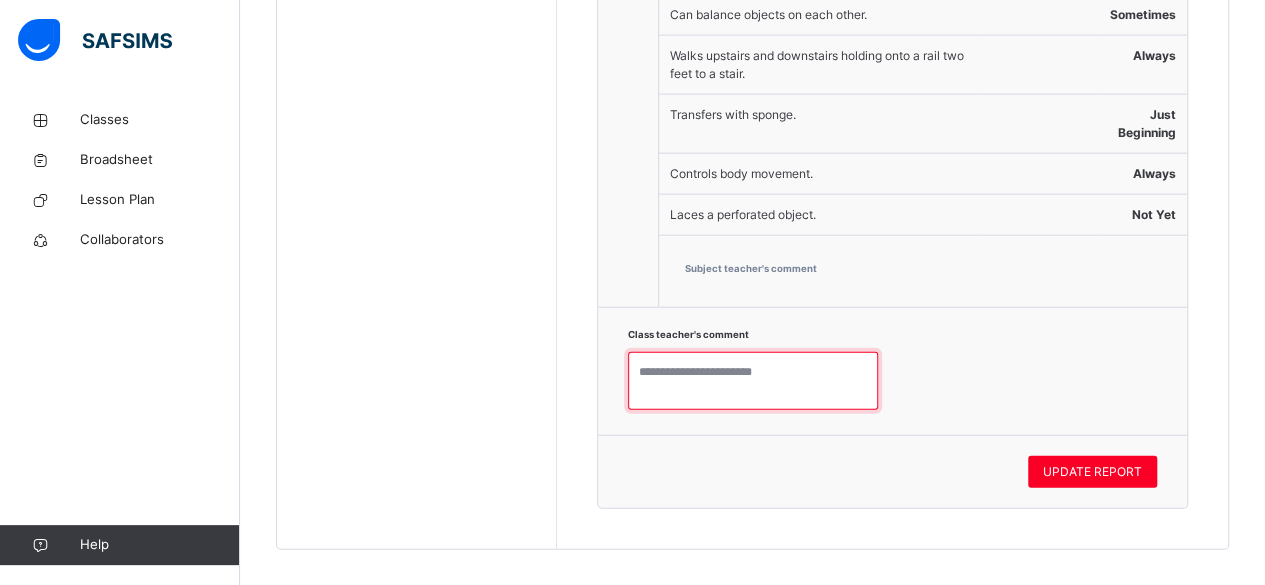 click at bounding box center (753, 381) 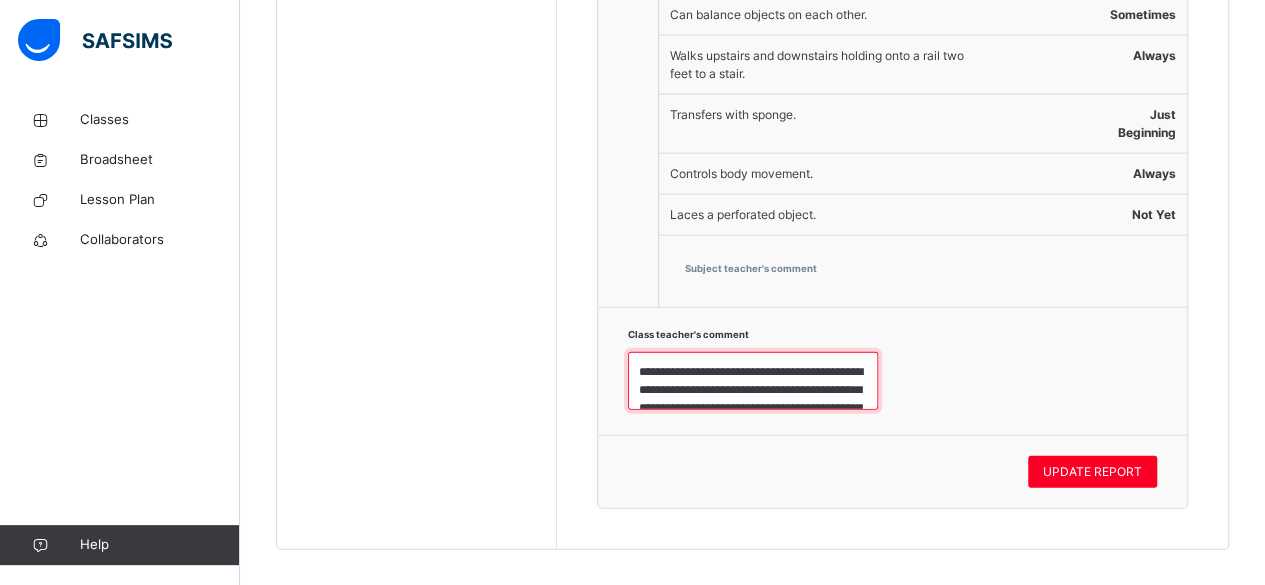 scroll, scrollTop: 78, scrollLeft: 0, axis: vertical 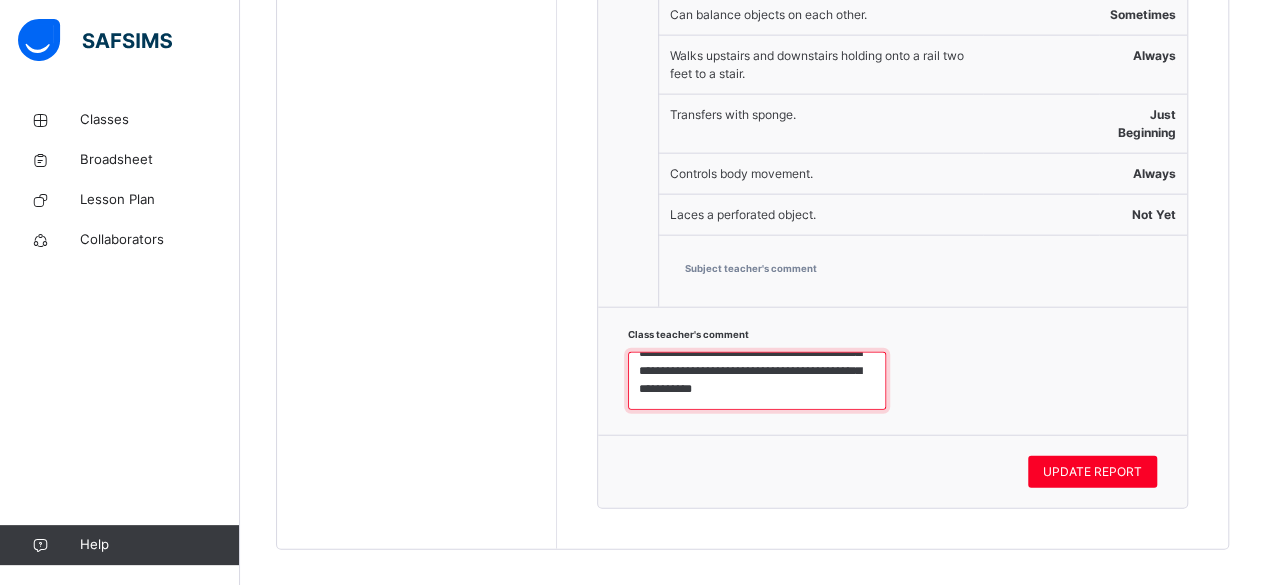 paste on "**********" 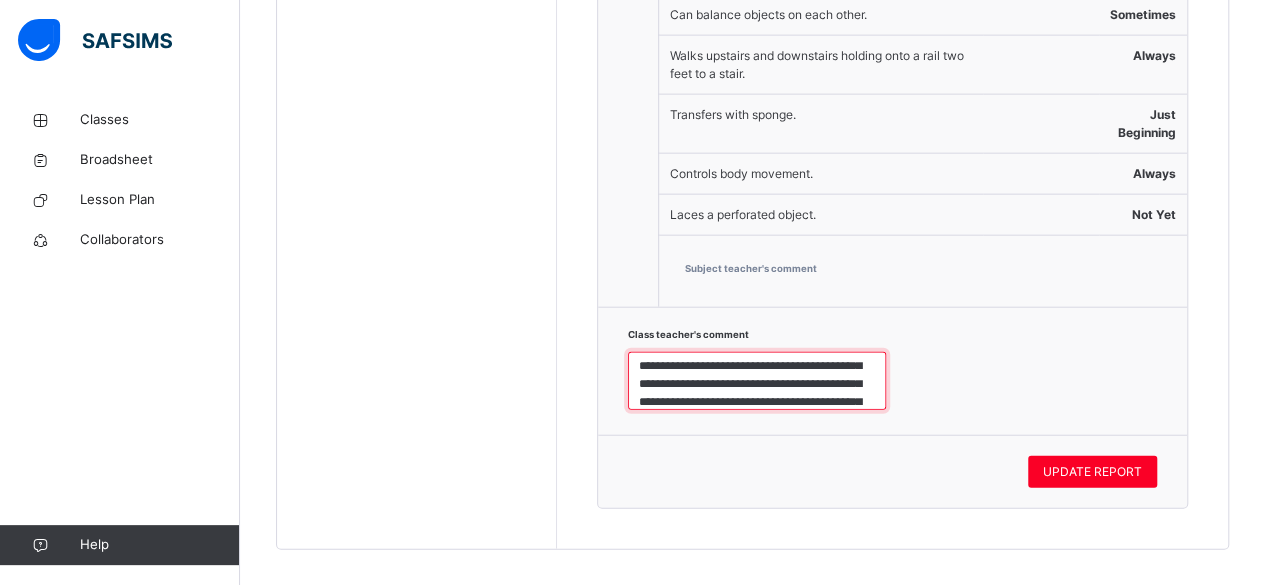 scroll, scrollTop: 150, scrollLeft: 0, axis: vertical 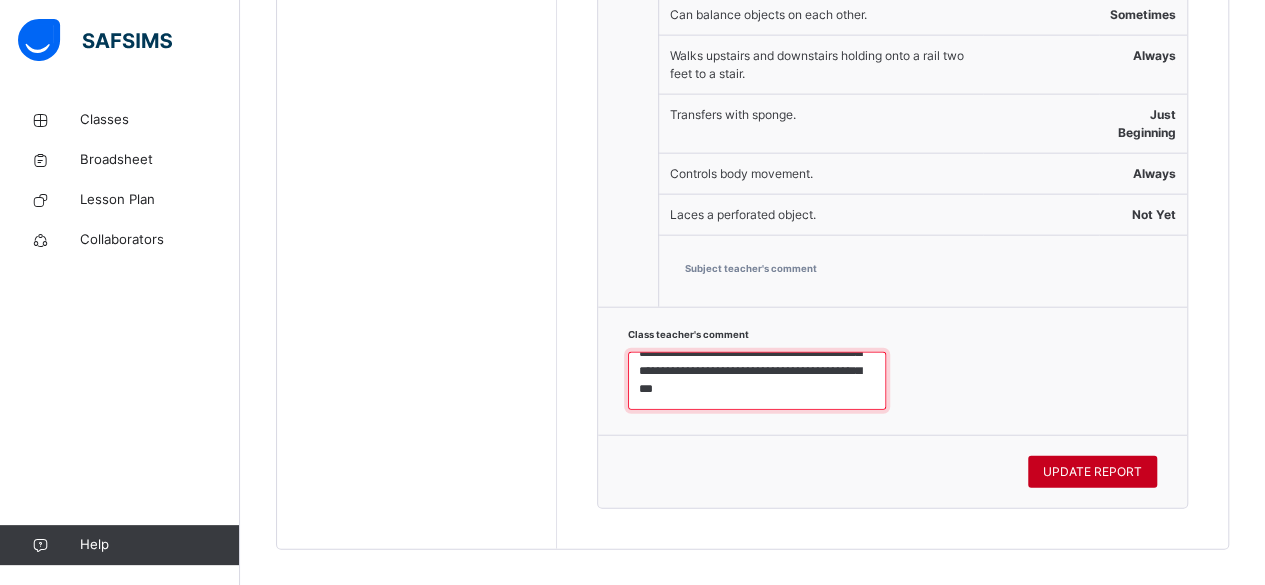 type on "**********" 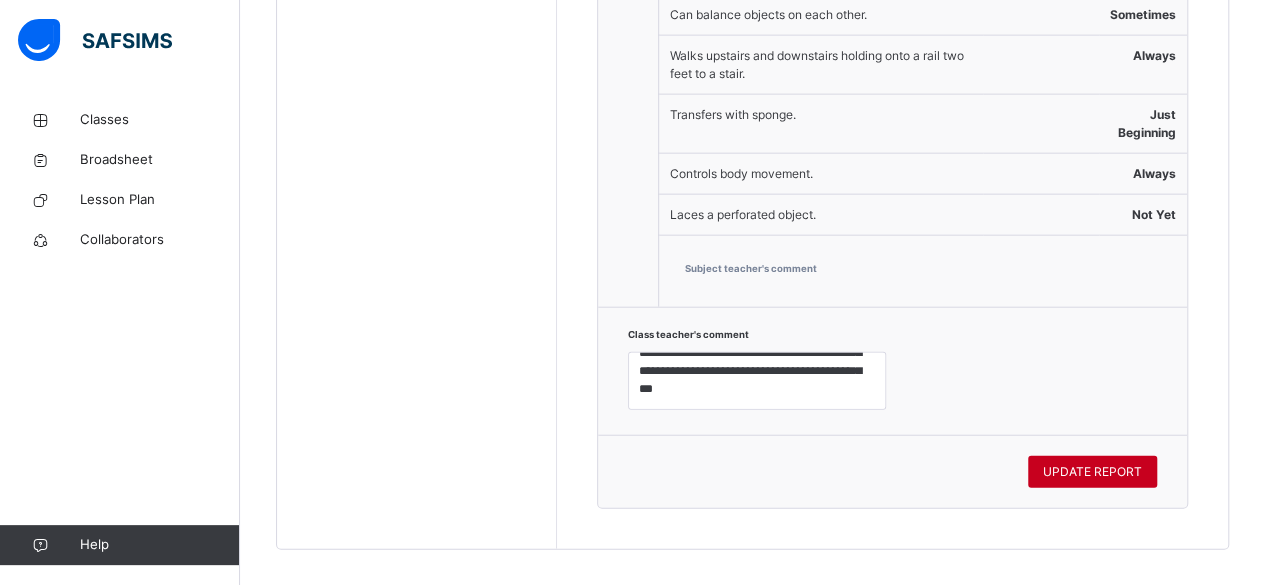 click on "UPDATE REPORT" at bounding box center (1092, 472) 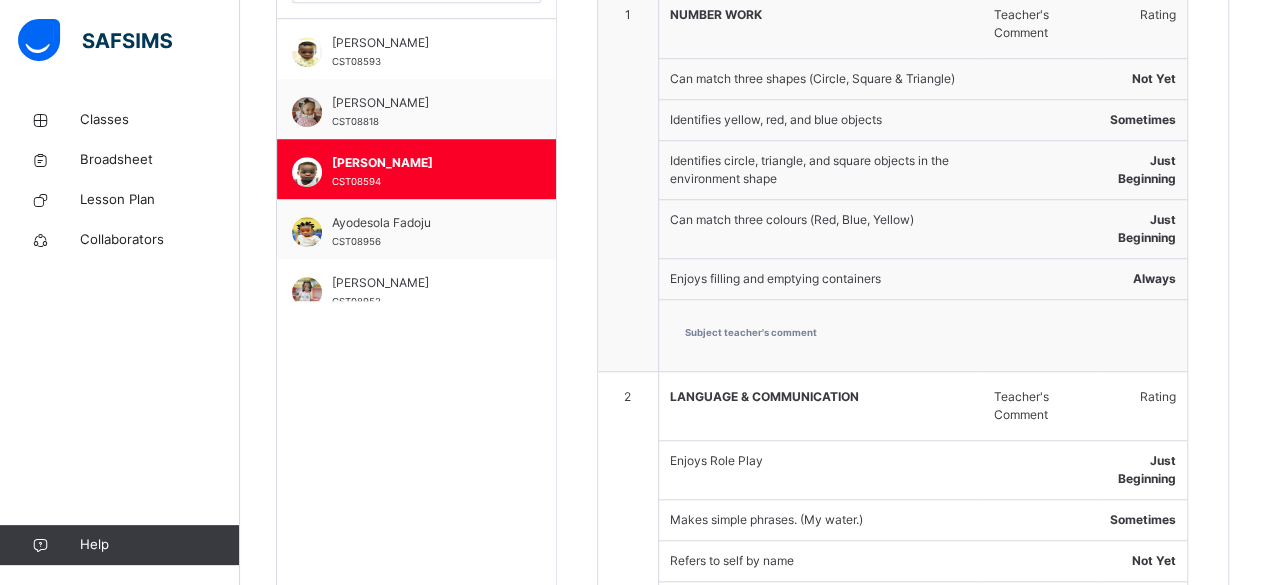 scroll, scrollTop: 524, scrollLeft: 0, axis: vertical 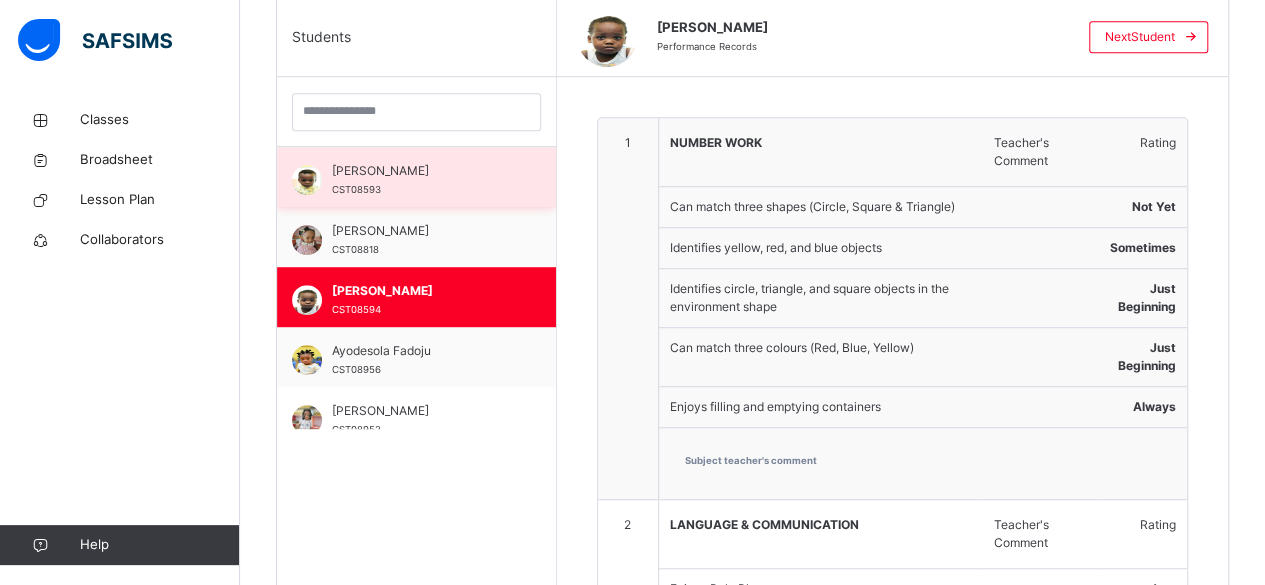 click on "Aaron  Victor-Uche CST08593" at bounding box center (421, 180) 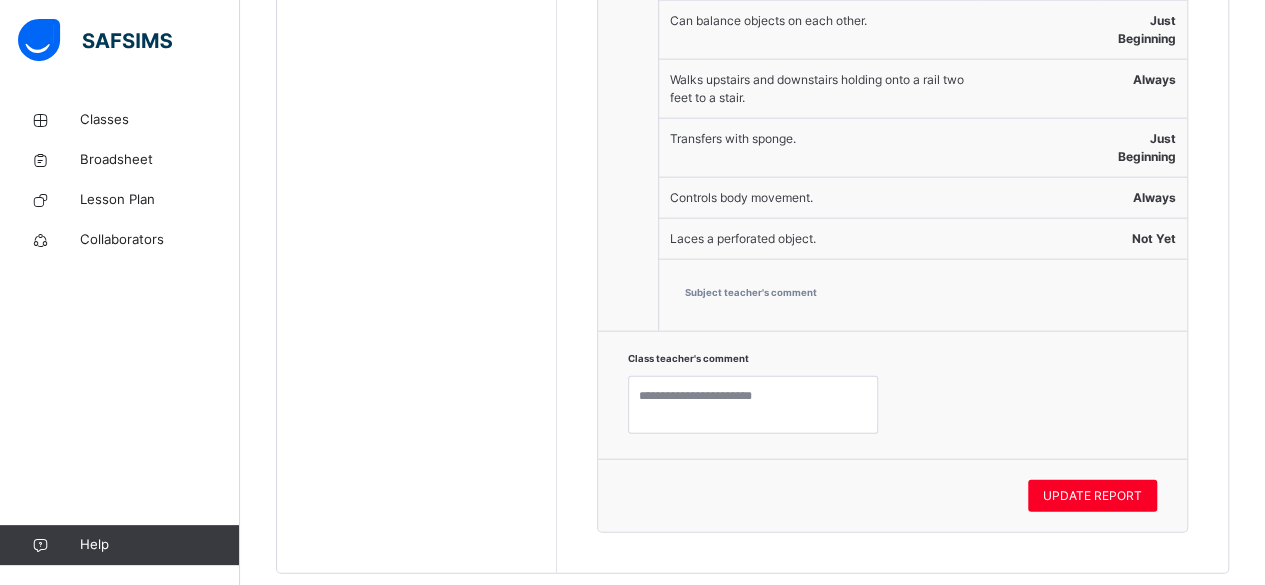 scroll, scrollTop: 2300, scrollLeft: 0, axis: vertical 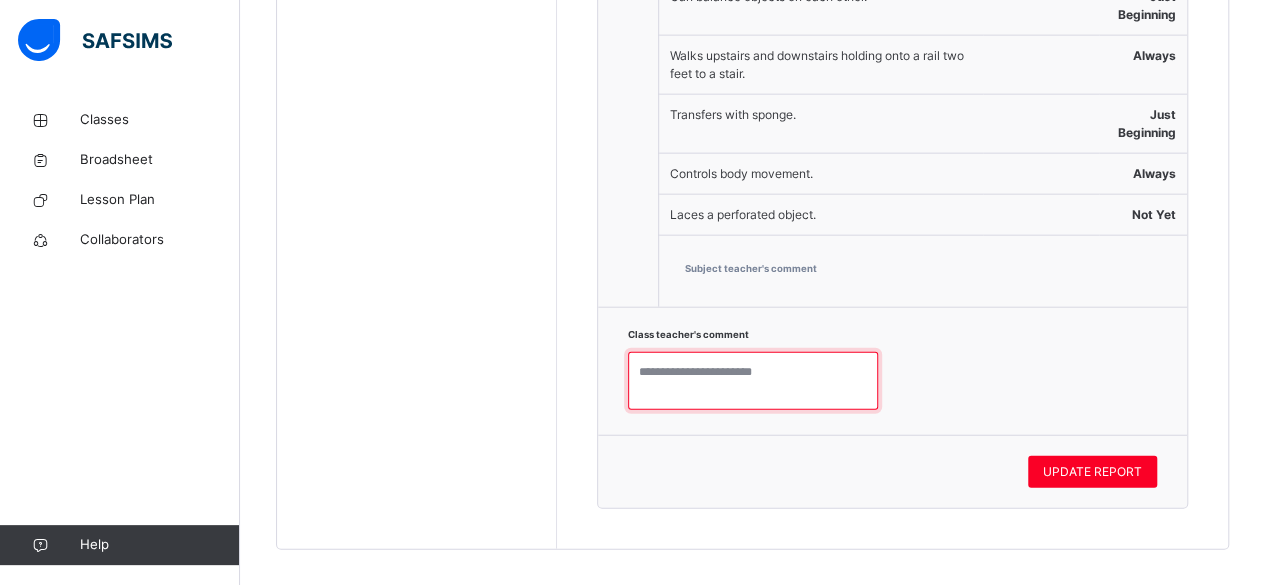 click at bounding box center [753, 381] 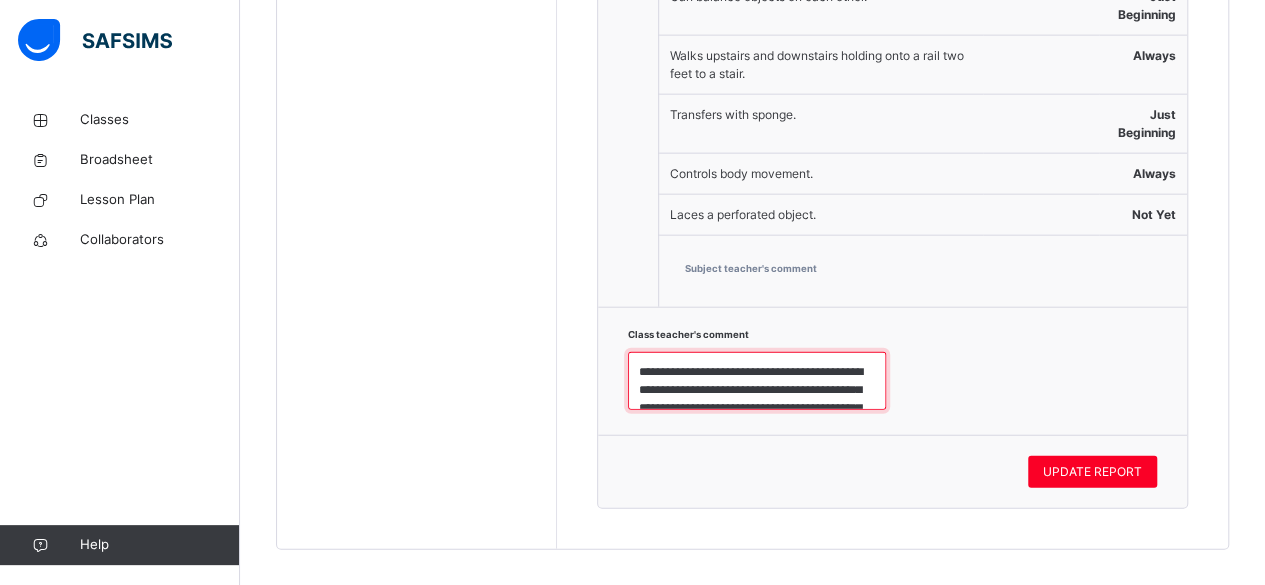 scroll, scrollTop: 168, scrollLeft: 0, axis: vertical 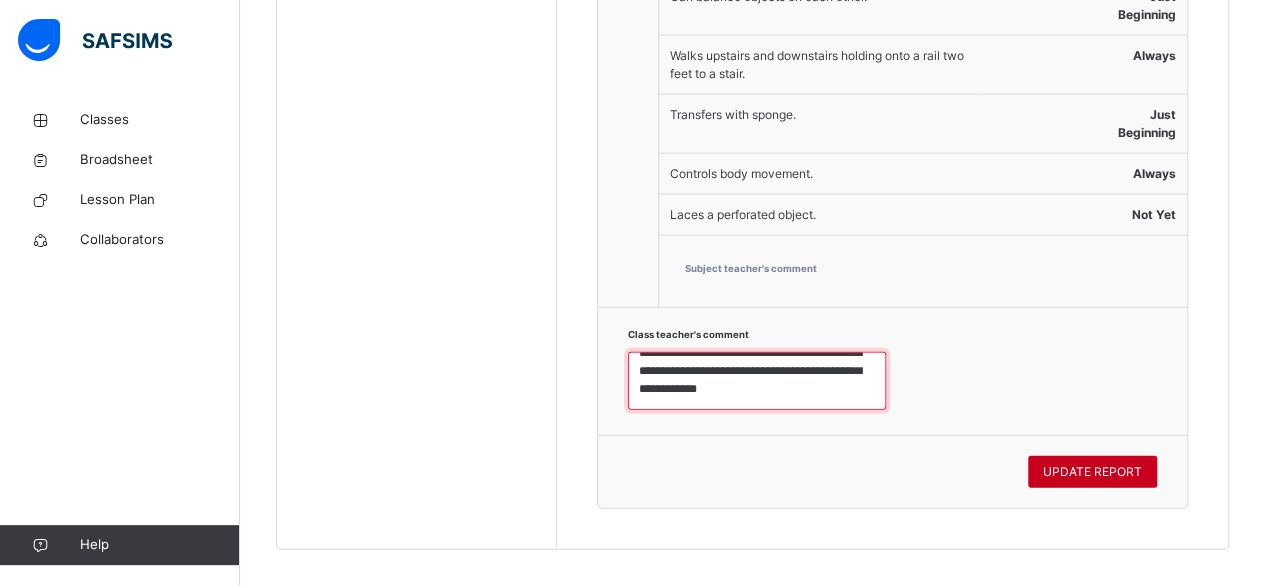 type on "**********" 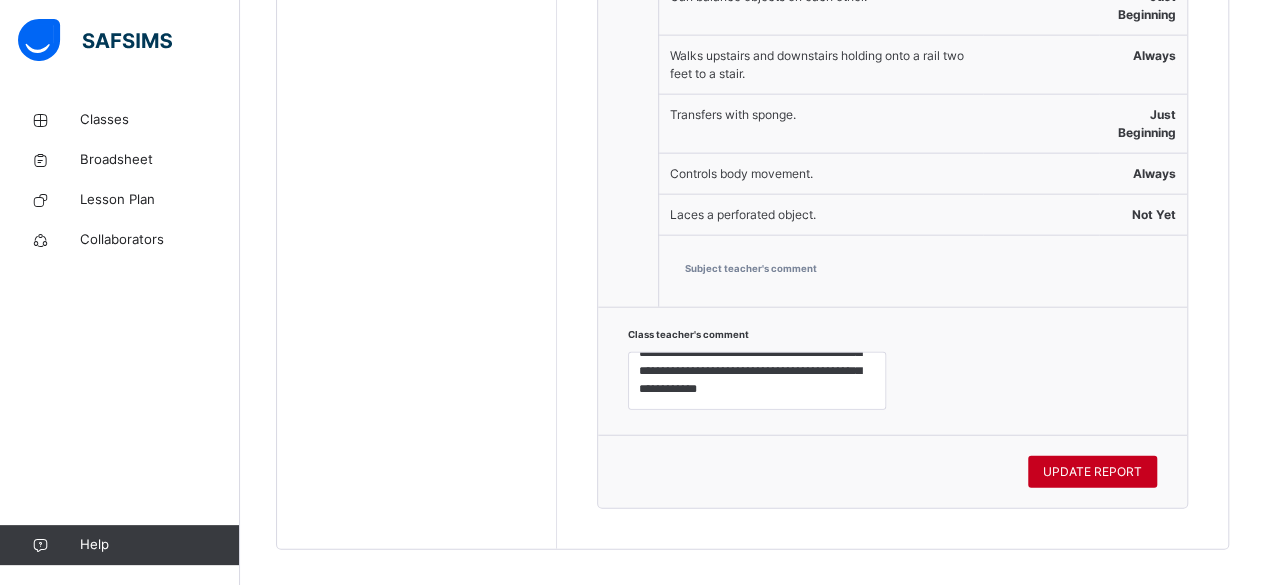 click on "UPDATE REPORT" at bounding box center (1092, 472) 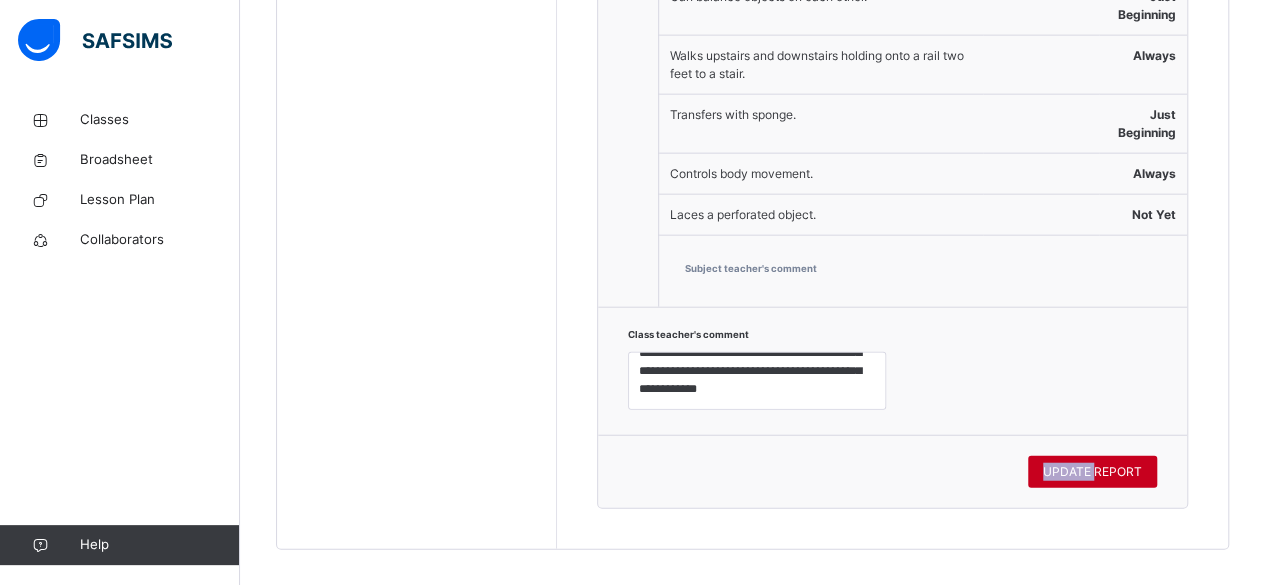 click on "UPDATE REPORT" at bounding box center [1092, 472] 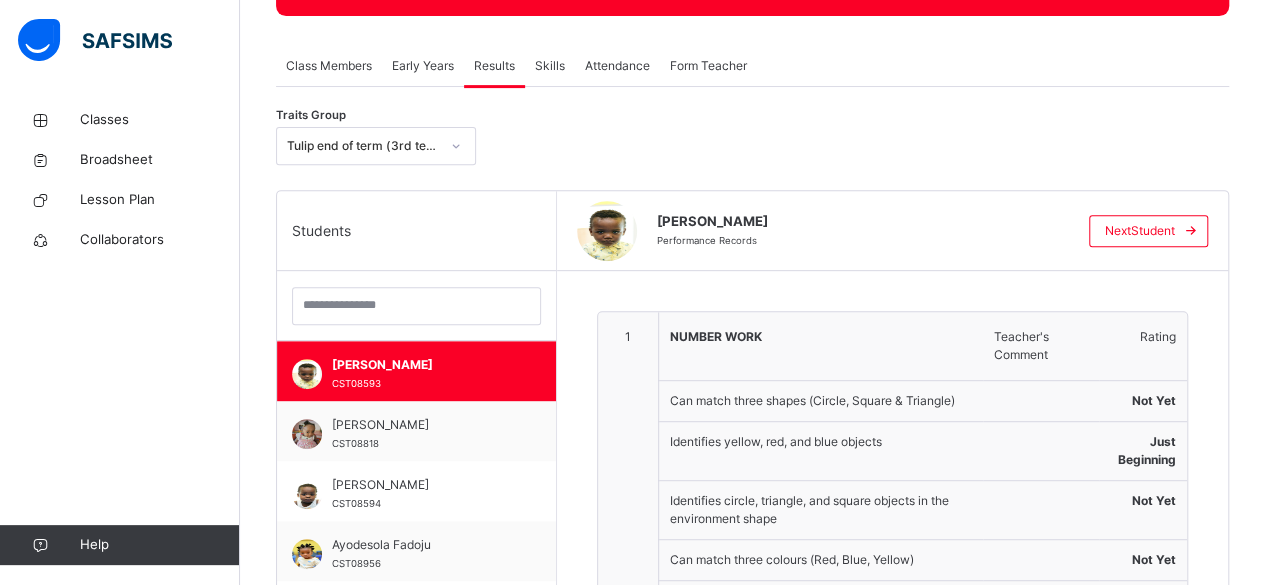 scroll, scrollTop: 324, scrollLeft: 0, axis: vertical 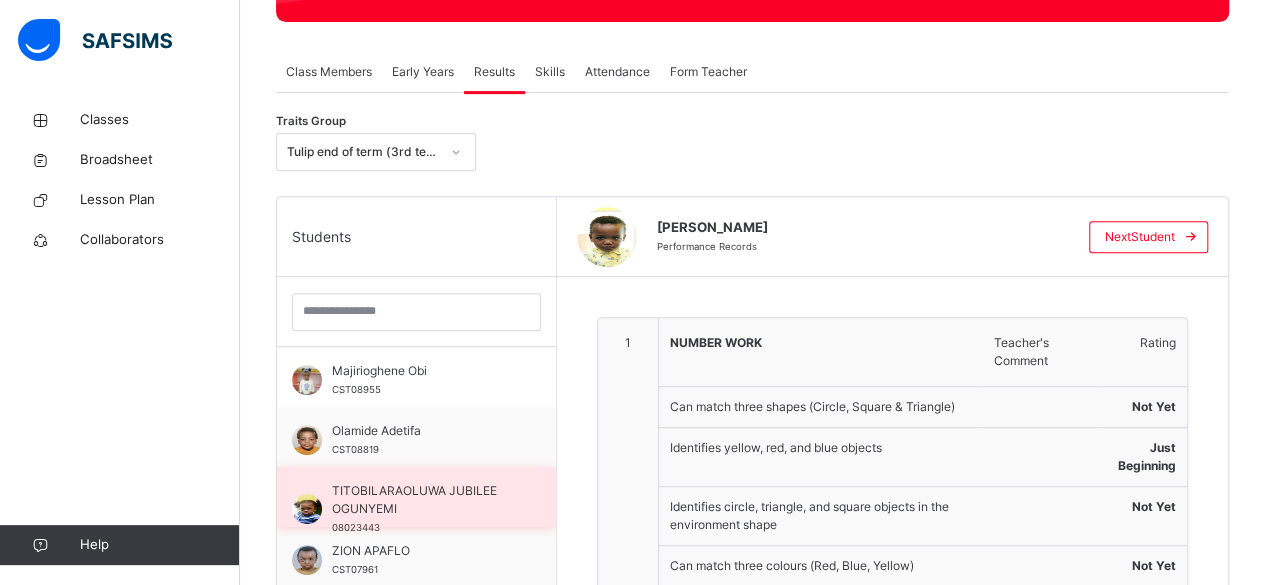 click on "TITOBILARAOLUWA JUBILEE OGUNYEMI" at bounding box center (421, 500) 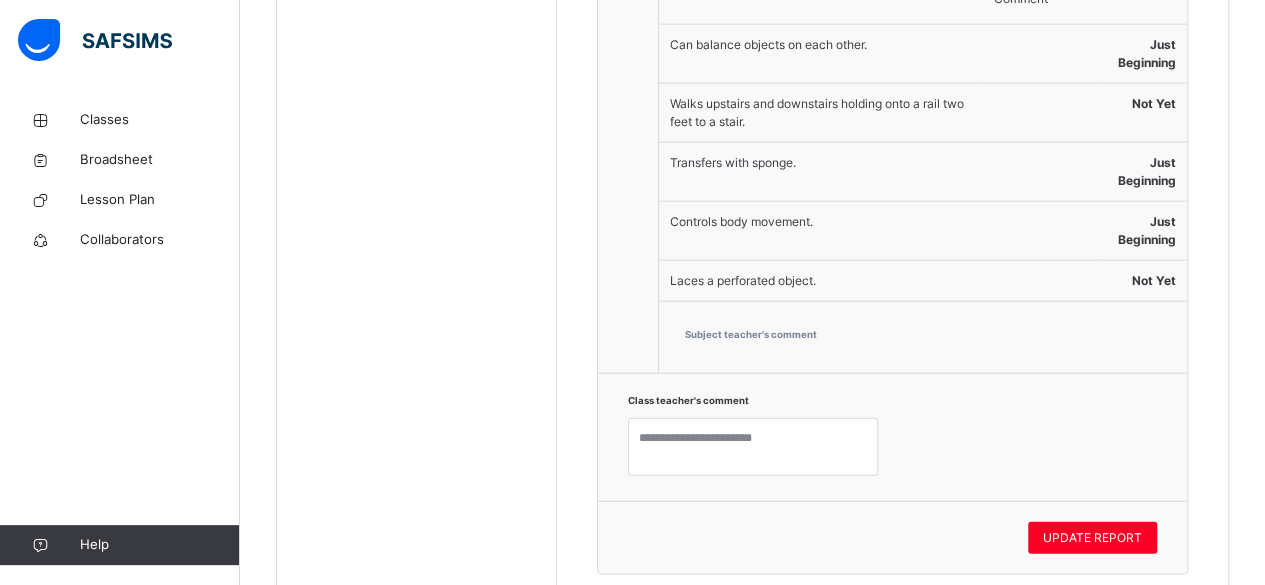 scroll, scrollTop: 2300, scrollLeft: 0, axis: vertical 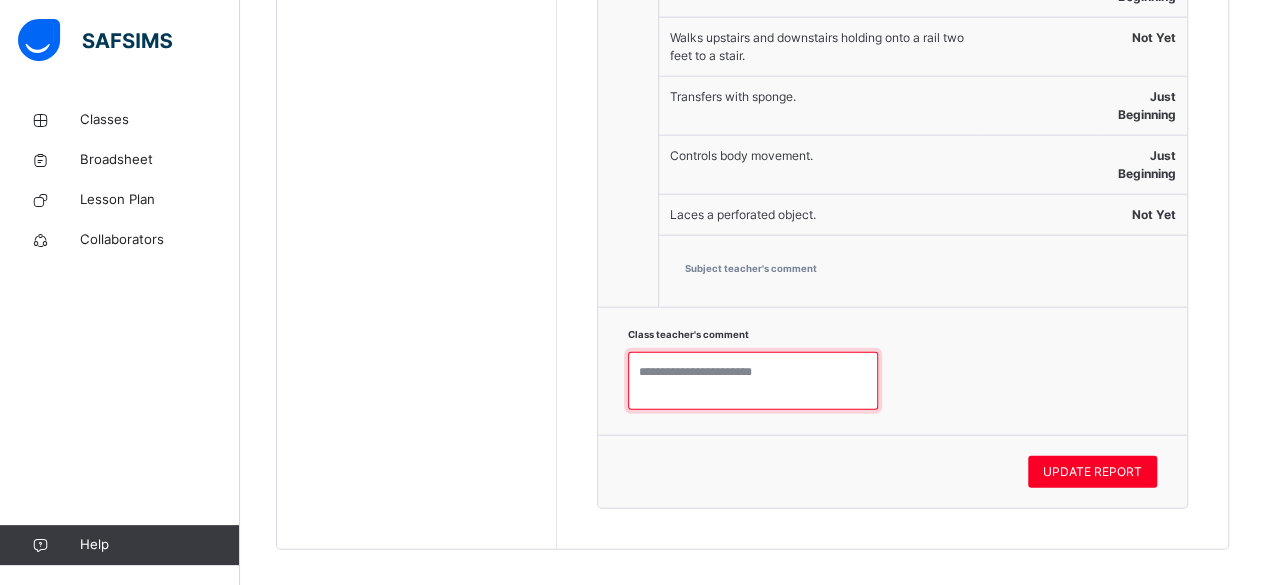 click at bounding box center [753, 381] 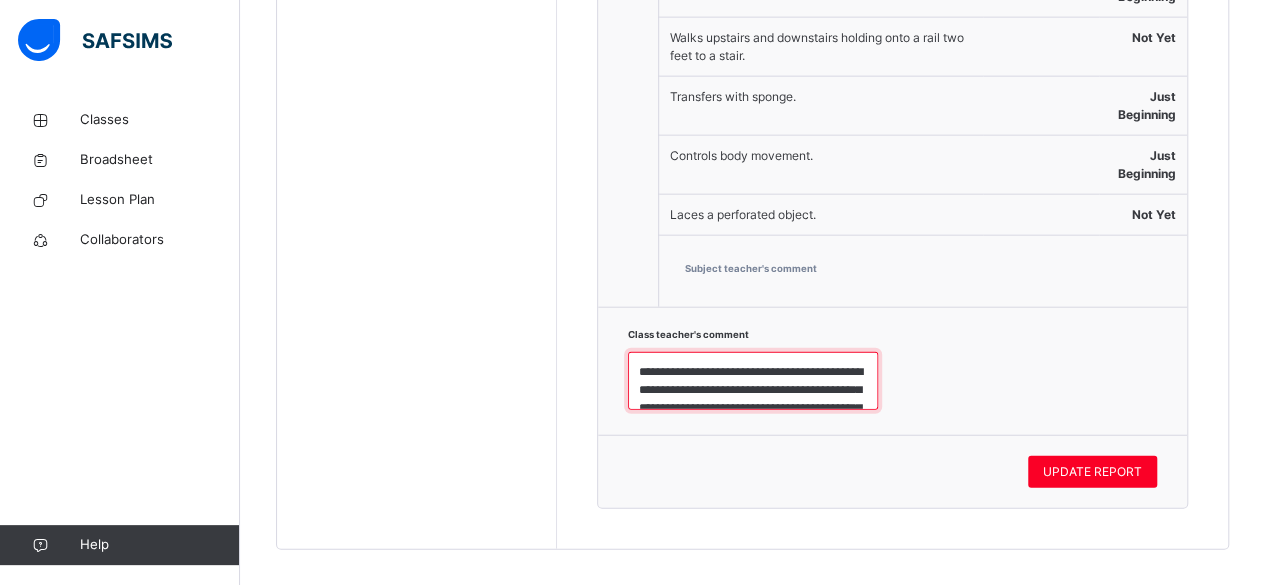 scroll, scrollTop: 168, scrollLeft: 0, axis: vertical 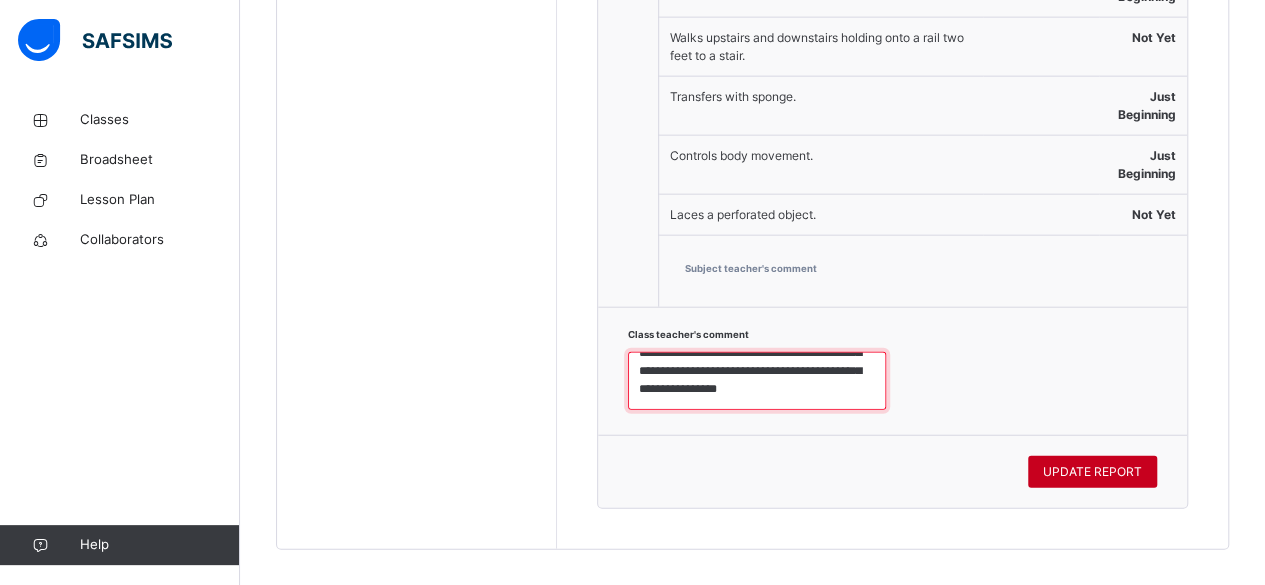 type on "**********" 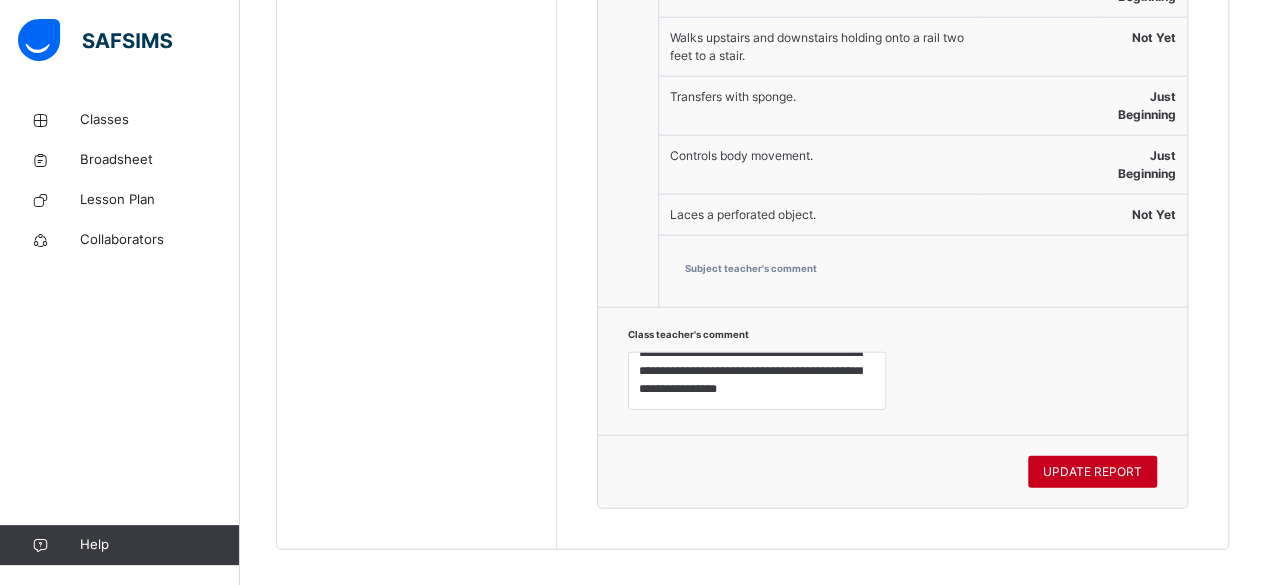 click on "UPDATE REPORT" at bounding box center (1092, 472) 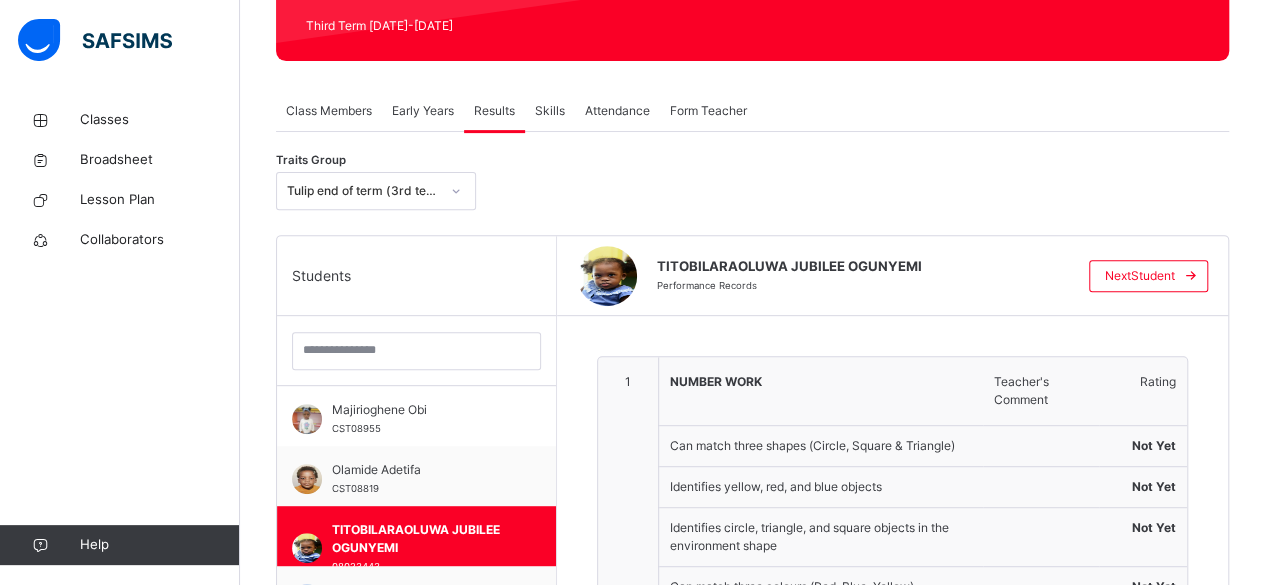 scroll, scrollTop: 282, scrollLeft: 0, axis: vertical 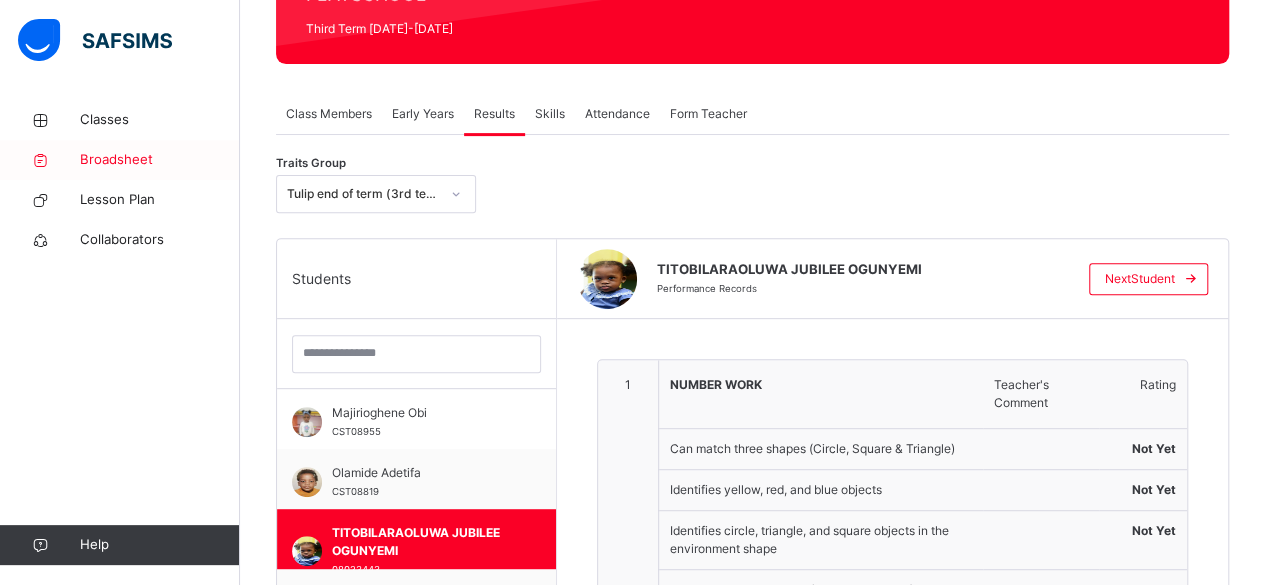 click on "Broadsheet" at bounding box center (160, 160) 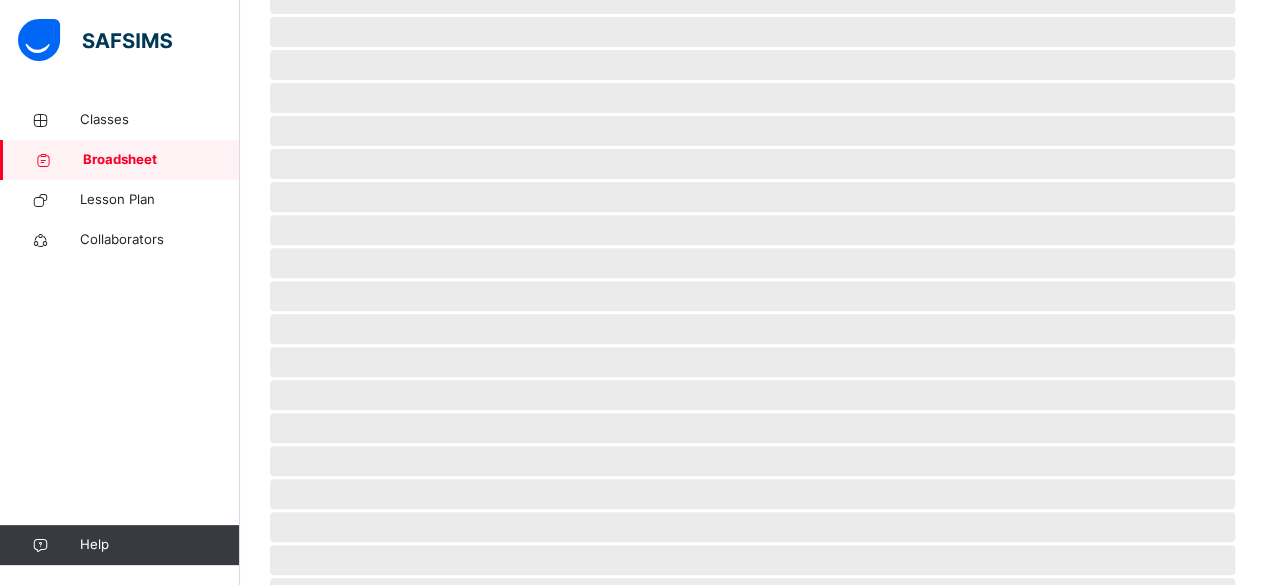 scroll, scrollTop: 0, scrollLeft: 0, axis: both 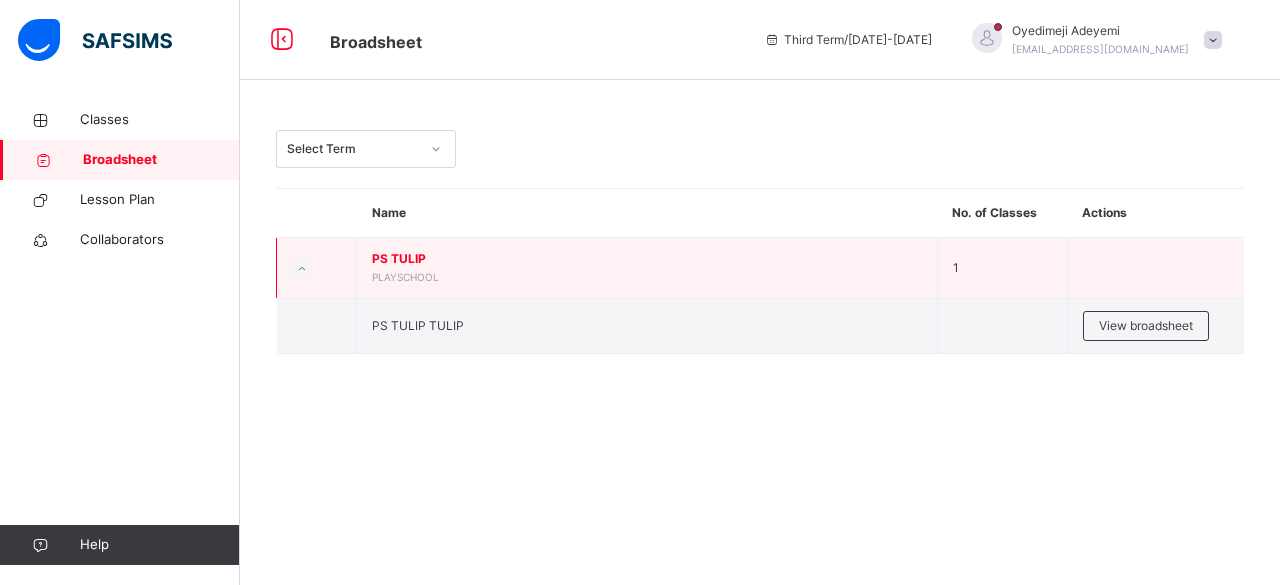 click on "PS TULIP" at bounding box center (647, 259) 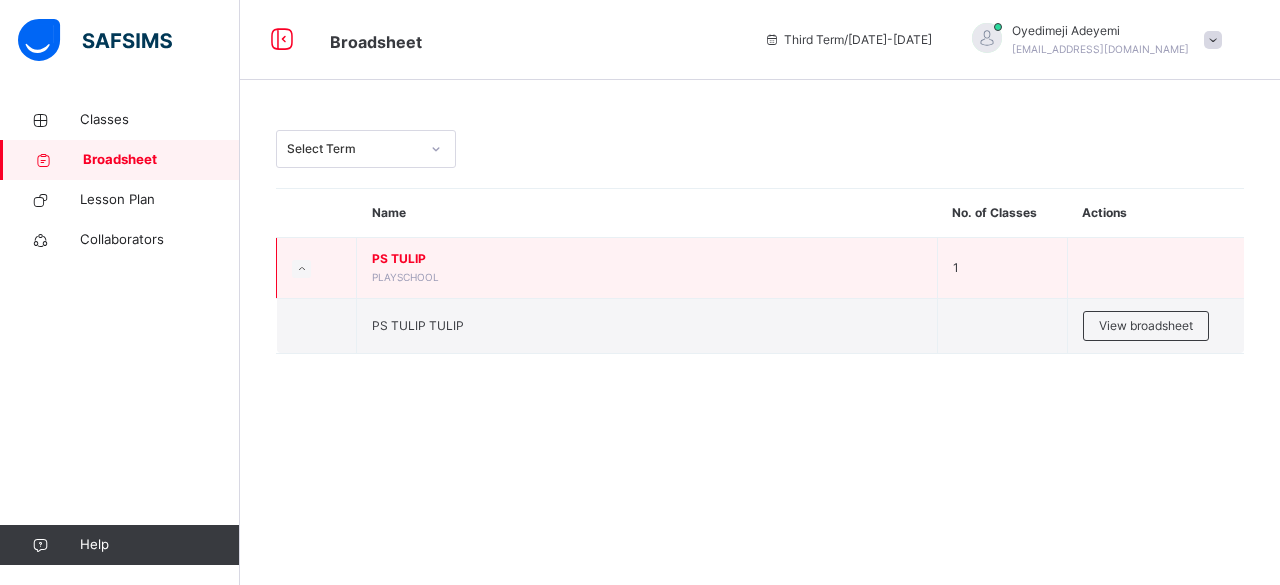 click on "PS TULIP" at bounding box center (647, 259) 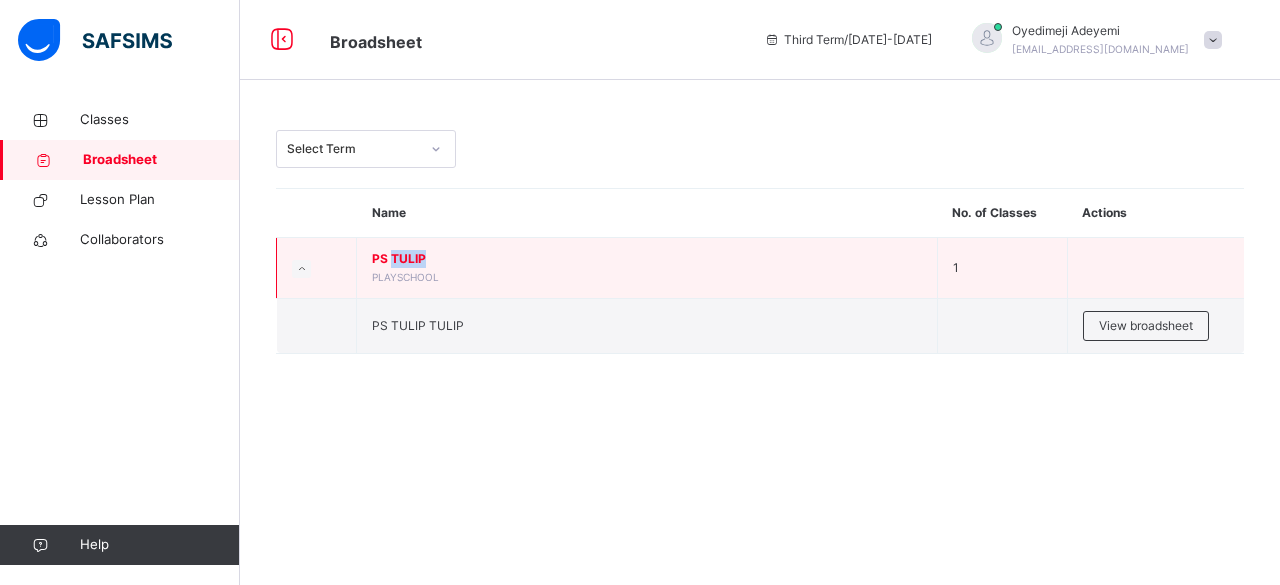 click on "PS TULIP" at bounding box center [647, 259] 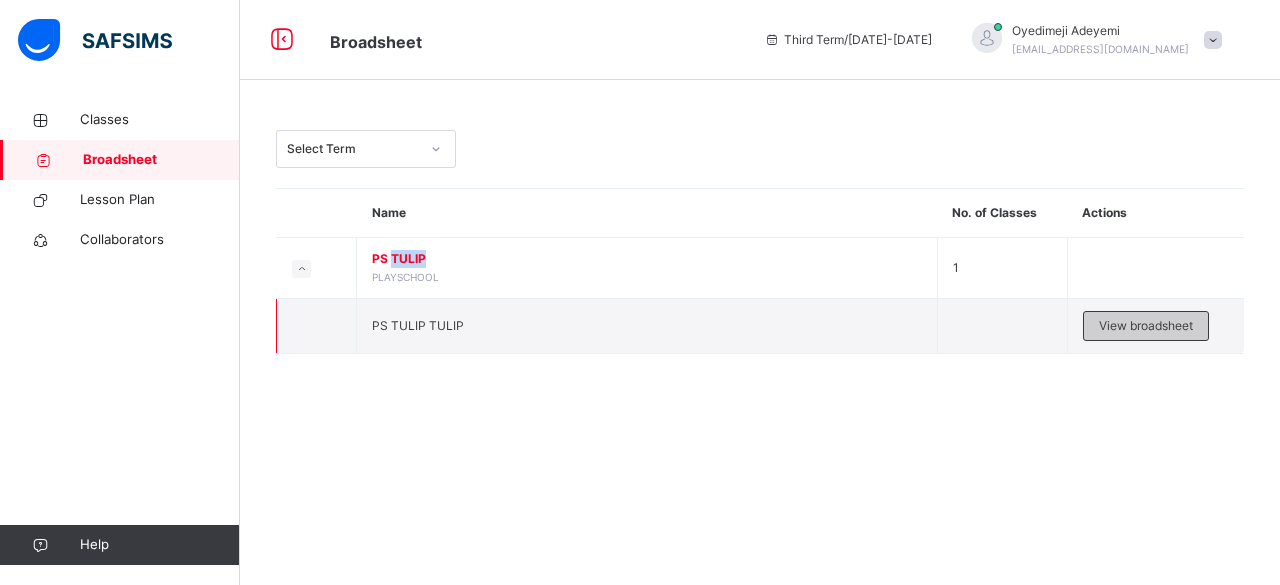 click on "View broadsheet" at bounding box center [1146, 326] 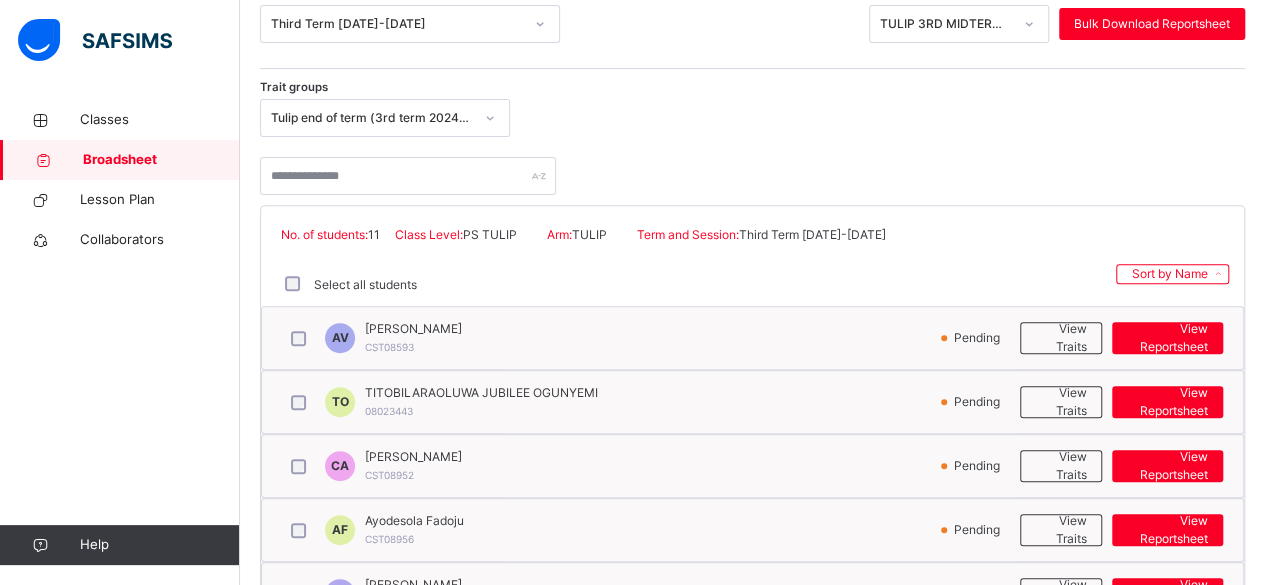 scroll, scrollTop: 280, scrollLeft: 0, axis: vertical 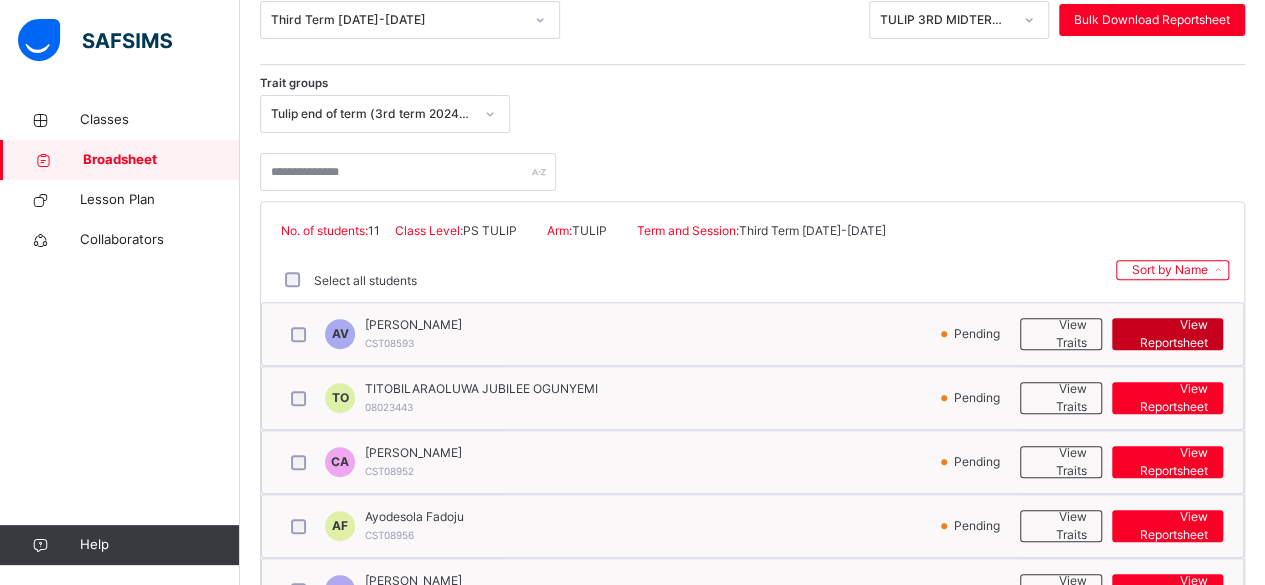 click on "View Reportsheet" at bounding box center [1167, 334] 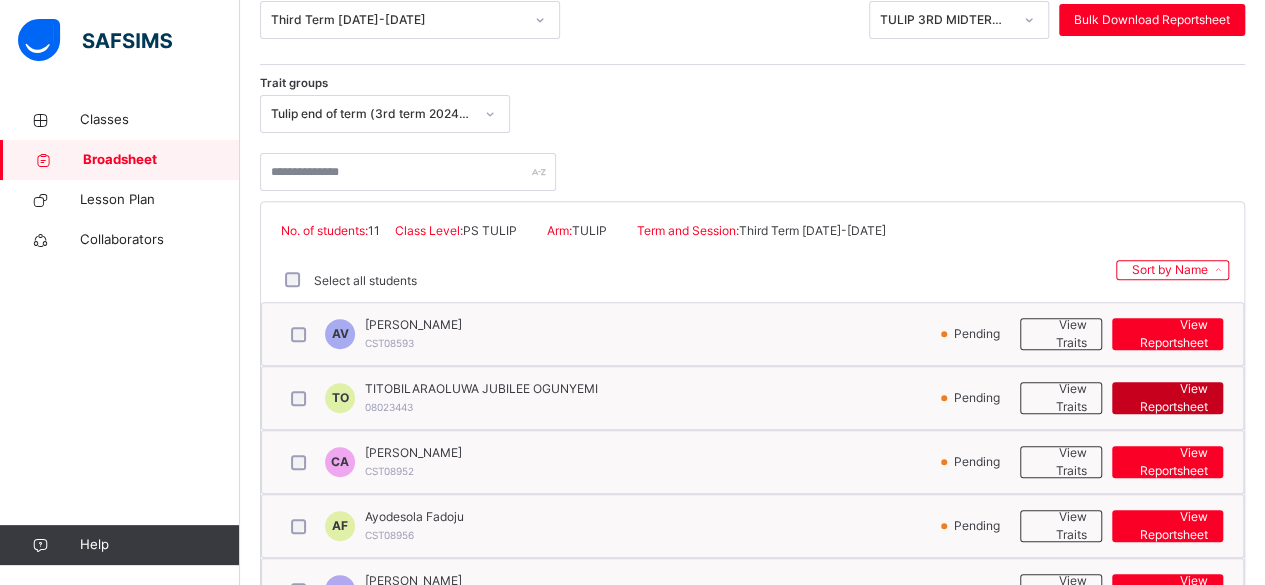 click on "View Reportsheet" at bounding box center (1167, 398) 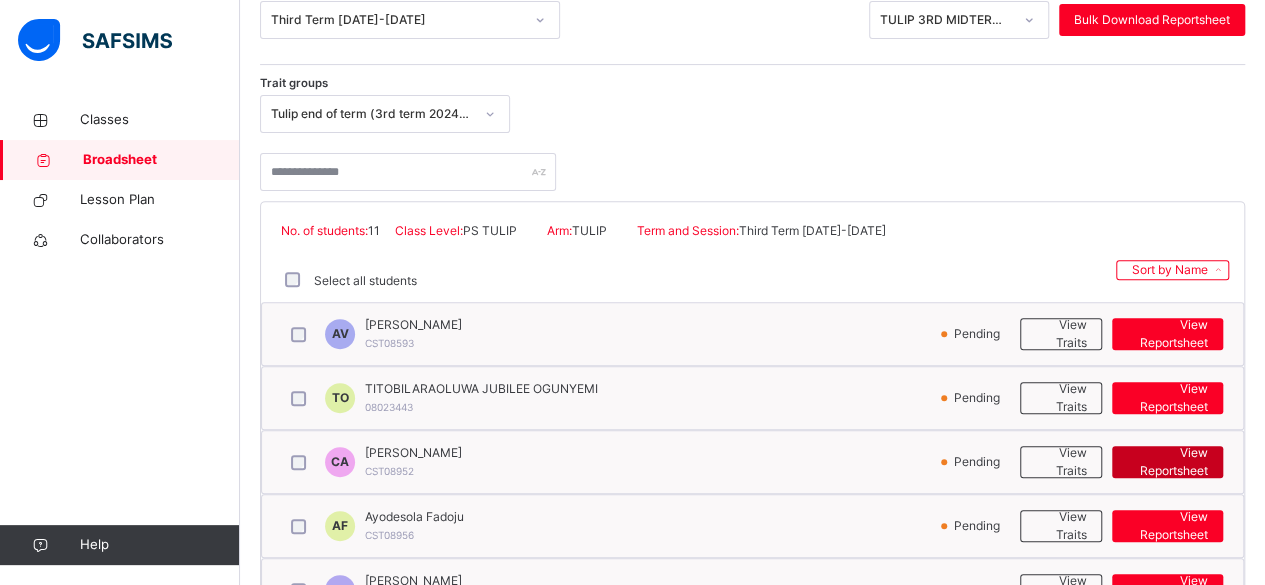 click on "View Reportsheet" at bounding box center [1167, 462] 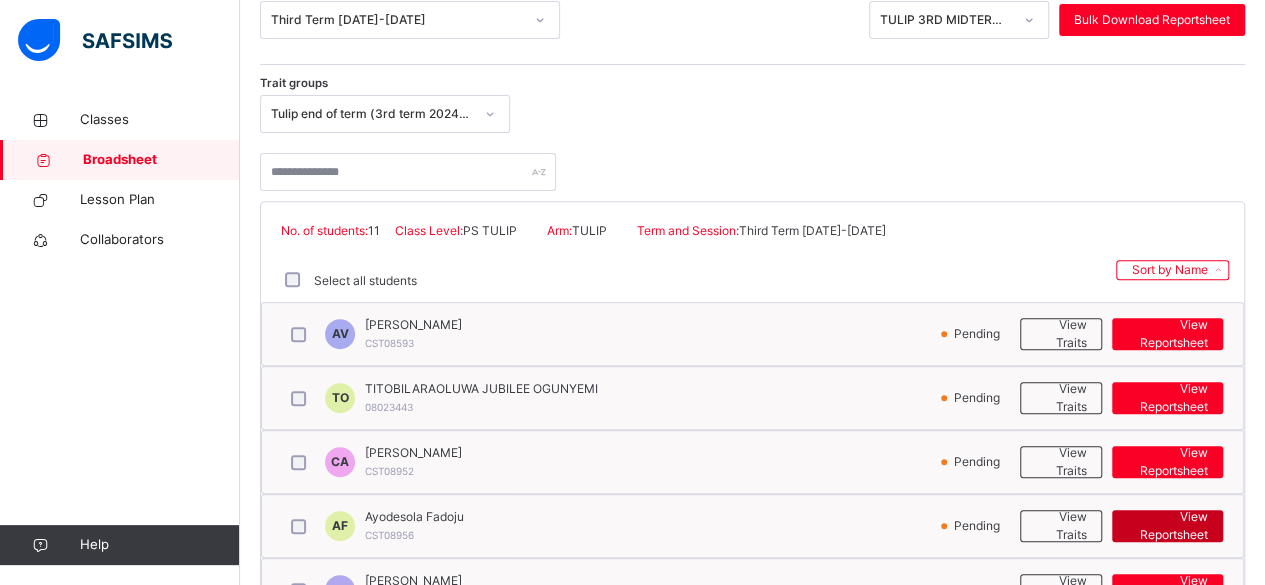 click on "View Reportsheet" at bounding box center (1167, 526) 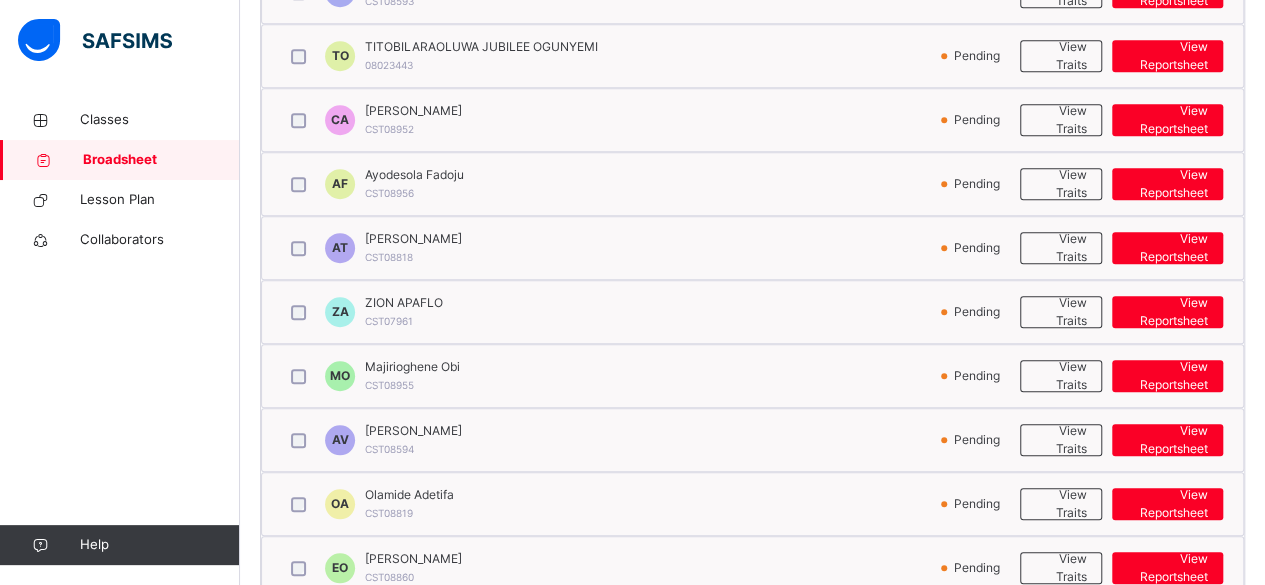scroll, scrollTop: 639, scrollLeft: 0, axis: vertical 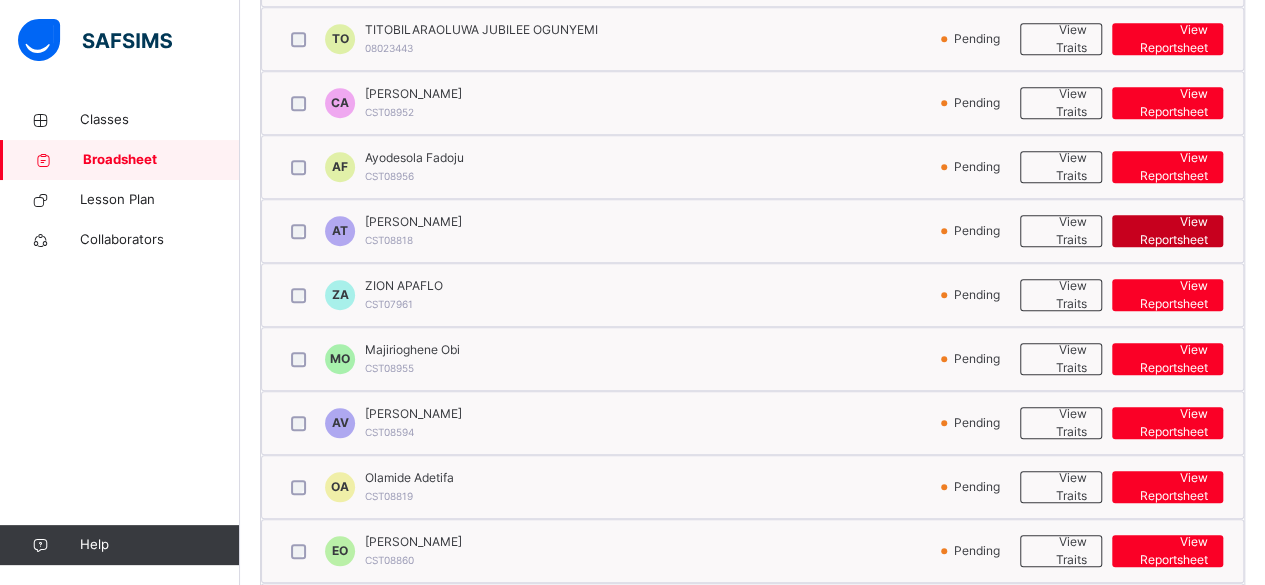 click on "View Reportsheet" at bounding box center (1167, 231) 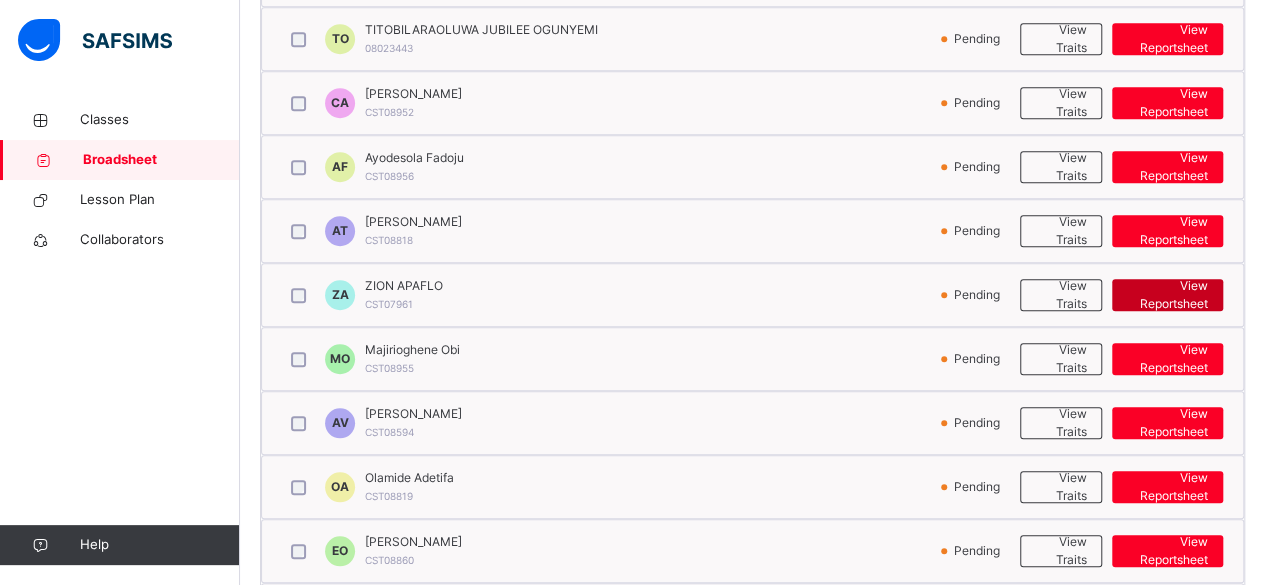 click on "View Reportsheet" at bounding box center [1167, 295] 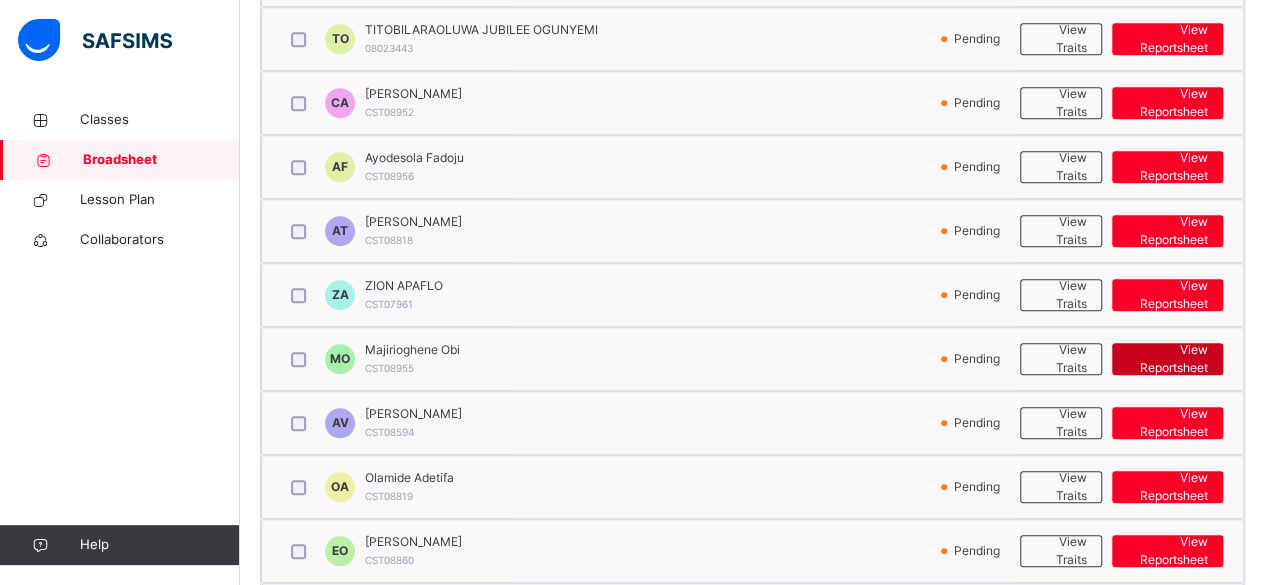 click on "View Reportsheet" at bounding box center [1167, 359] 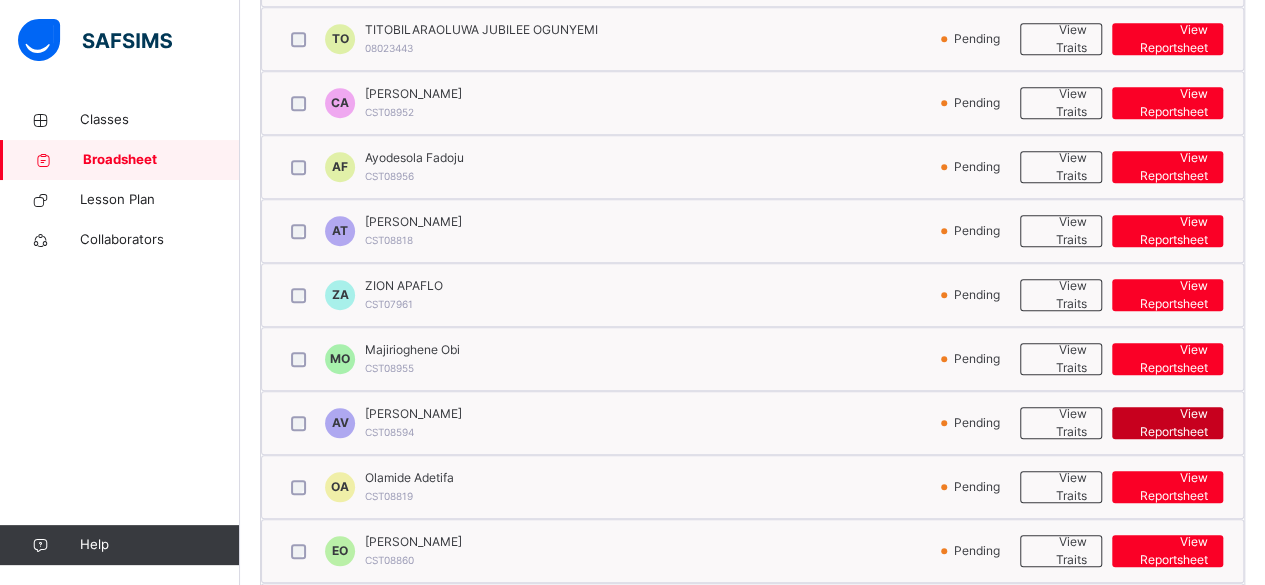 click on "View Reportsheet" at bounding box center (1167, 423) 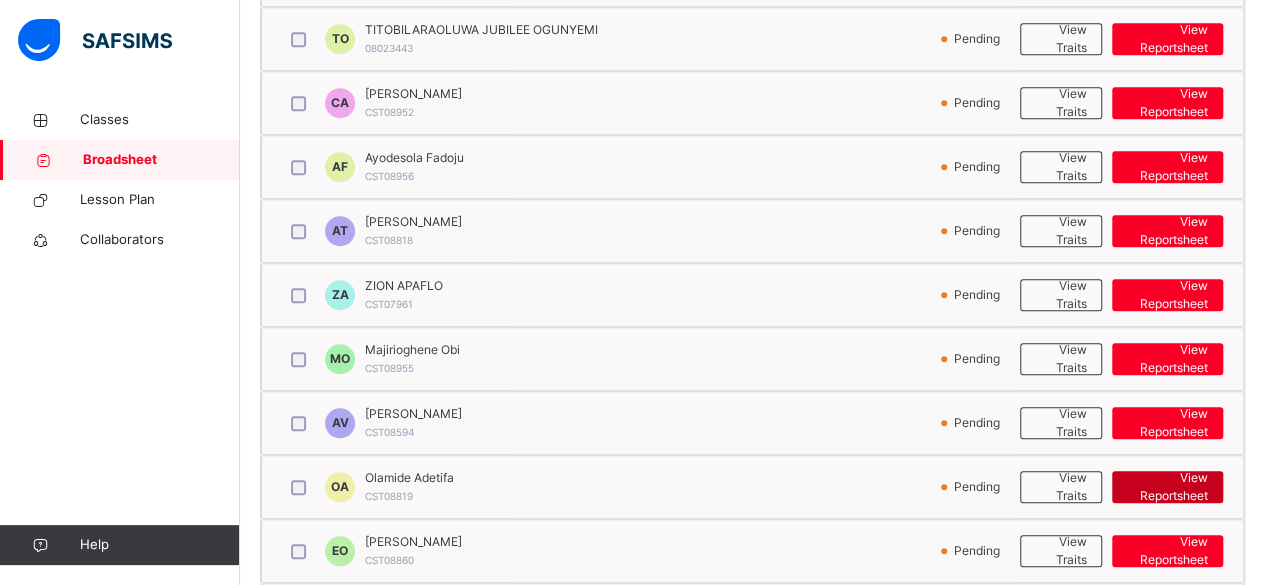 click on "View Reportsheet" at bounding box center [1167, 487] 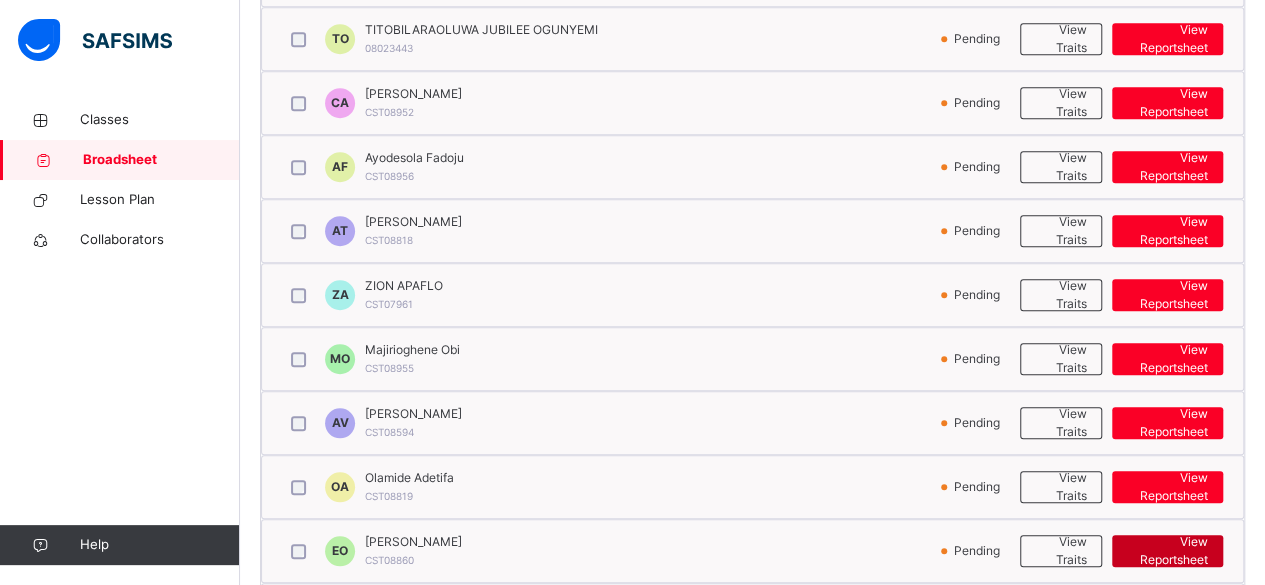 click on "View Reportsheet" at bounding box center (1167, 551) 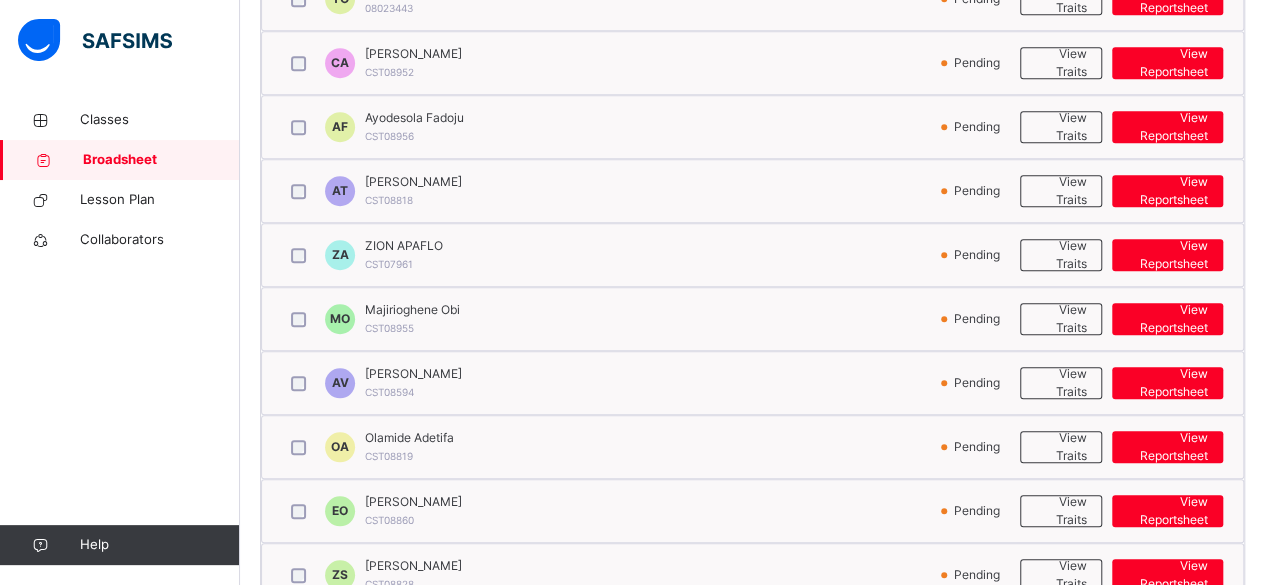 scroll, scrollTop: 733, scrollLeft: 0, axis: vertical 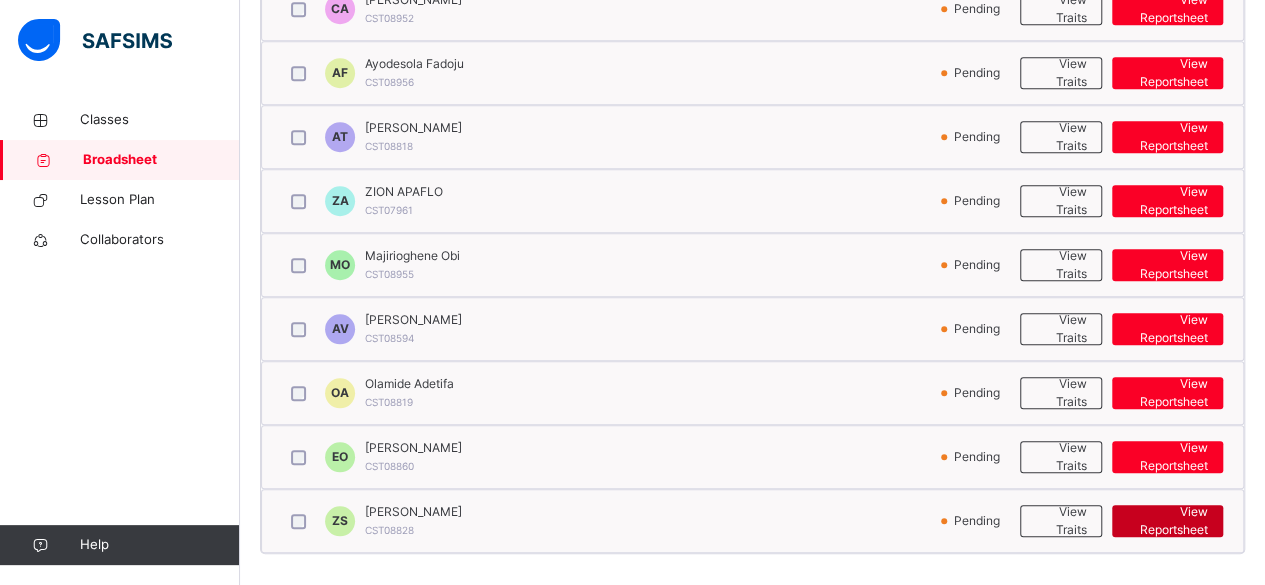 click on "View Reportsheet" at bounding box center [1167, 521] 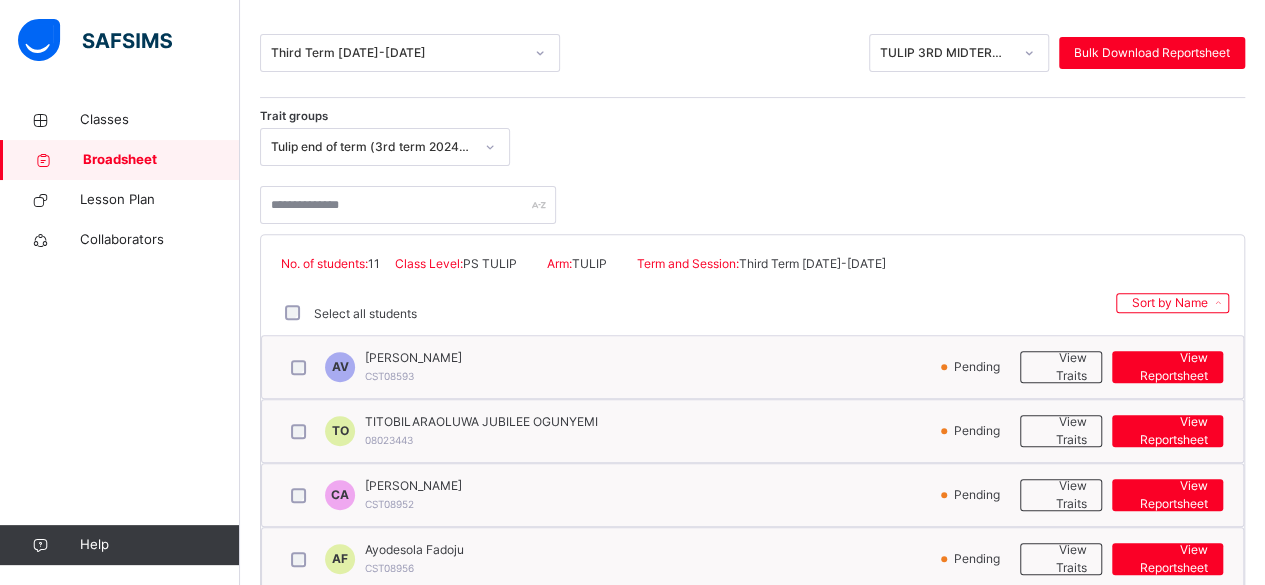 scroll, scrollTop: 172, scrollLeft: 0, axis: vertical 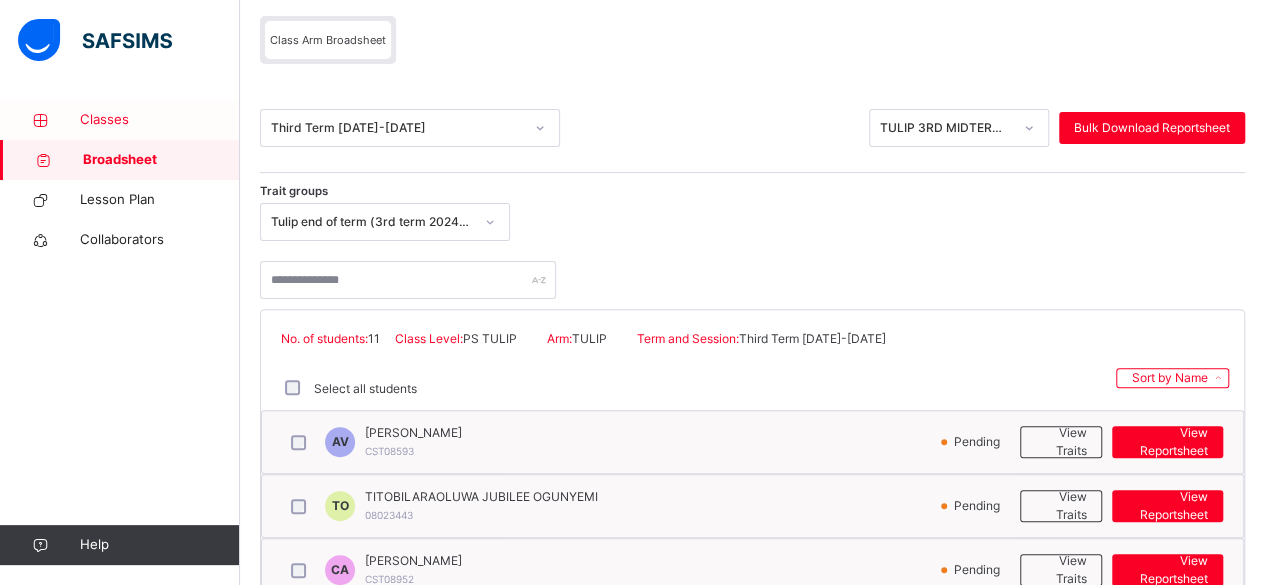 click on "Classes" at bounding box center [160, 120] 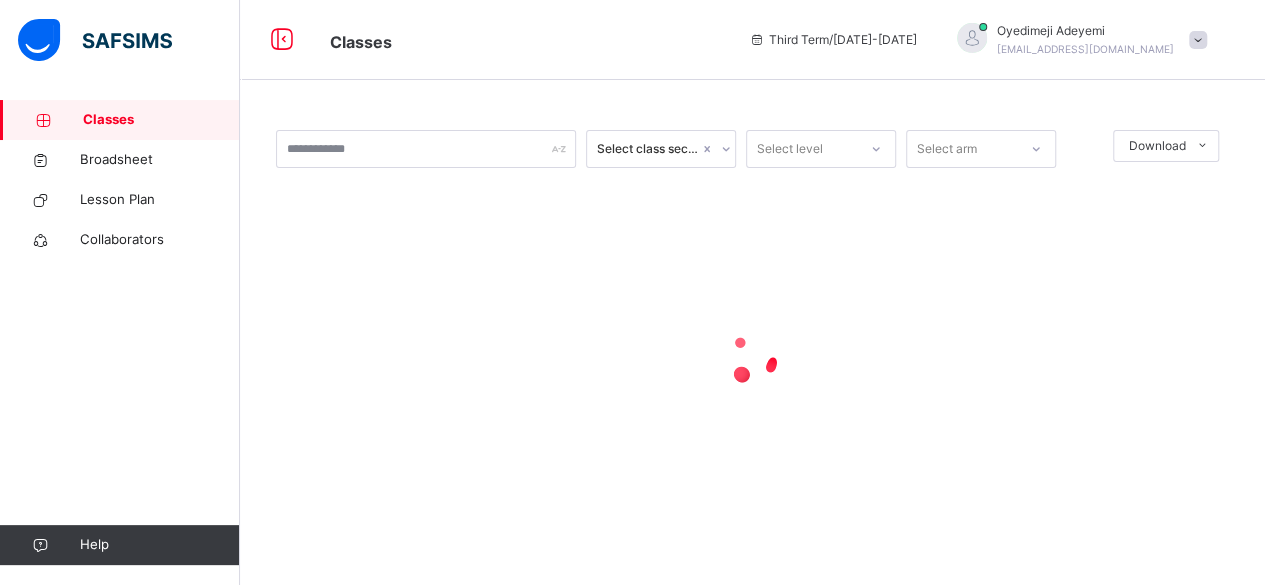 scroll, scrollTop: 0, scrollLeft: 0, axis: both 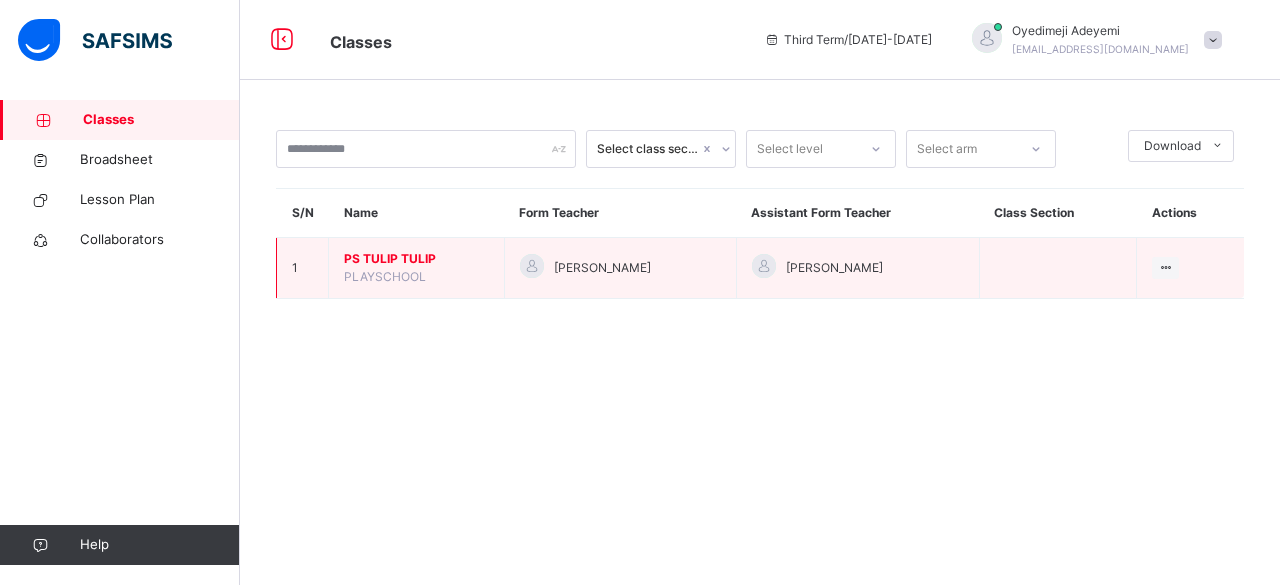 click on "PS TULIP   TULIP" at bounding box center [416, 259] 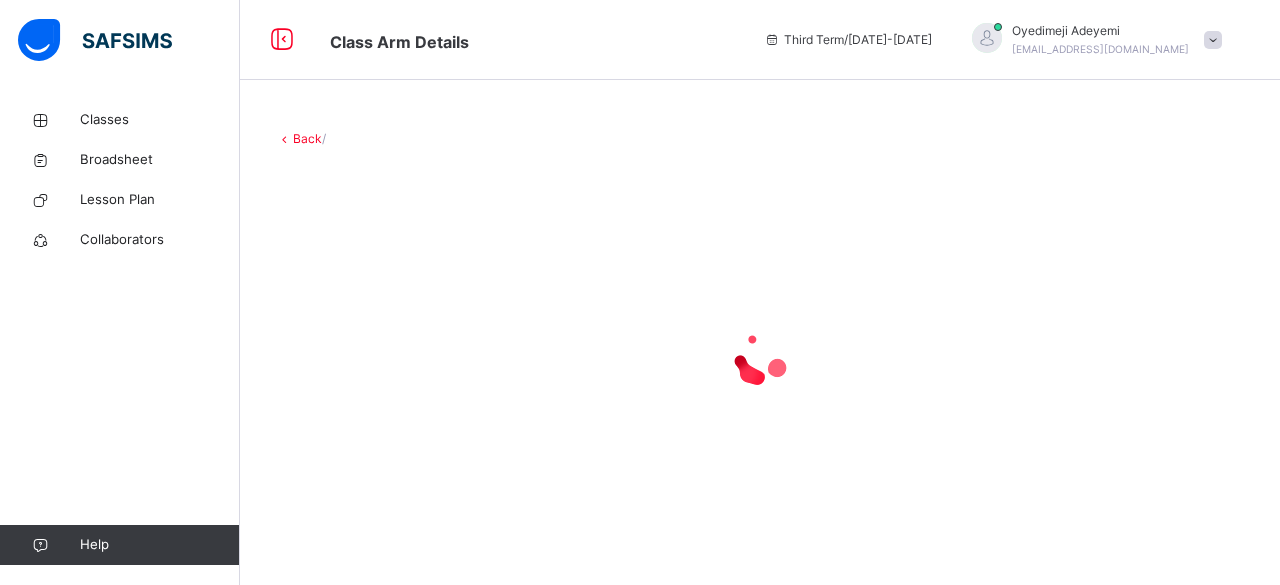 click at bounding box center (760, 358) 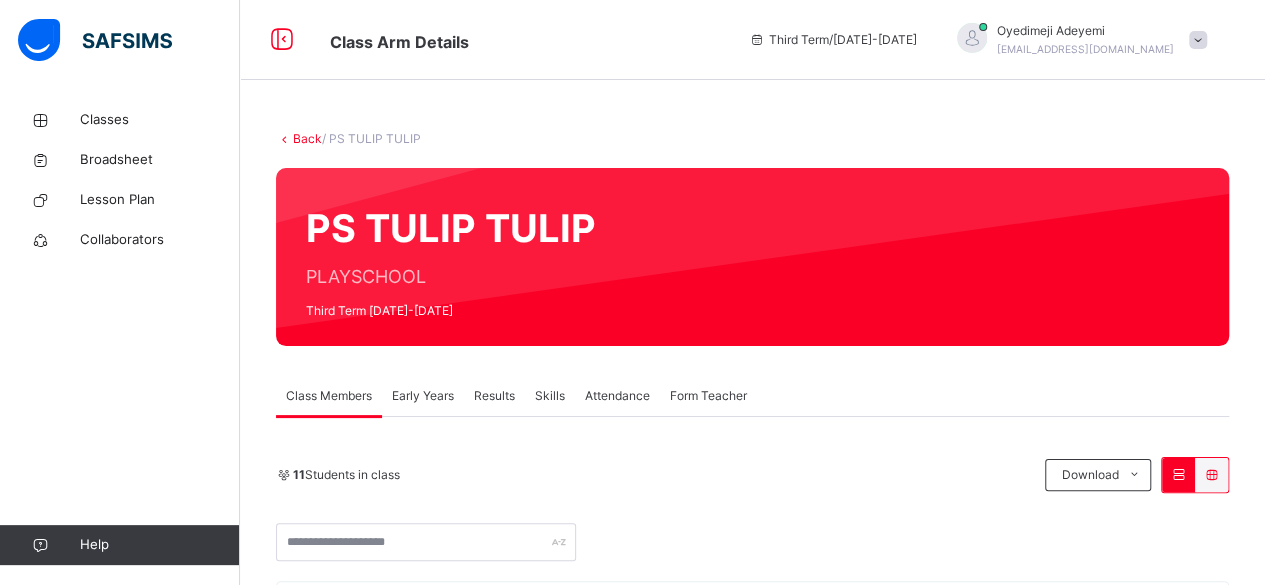 click on "Results" at bounding box center [494, 396] 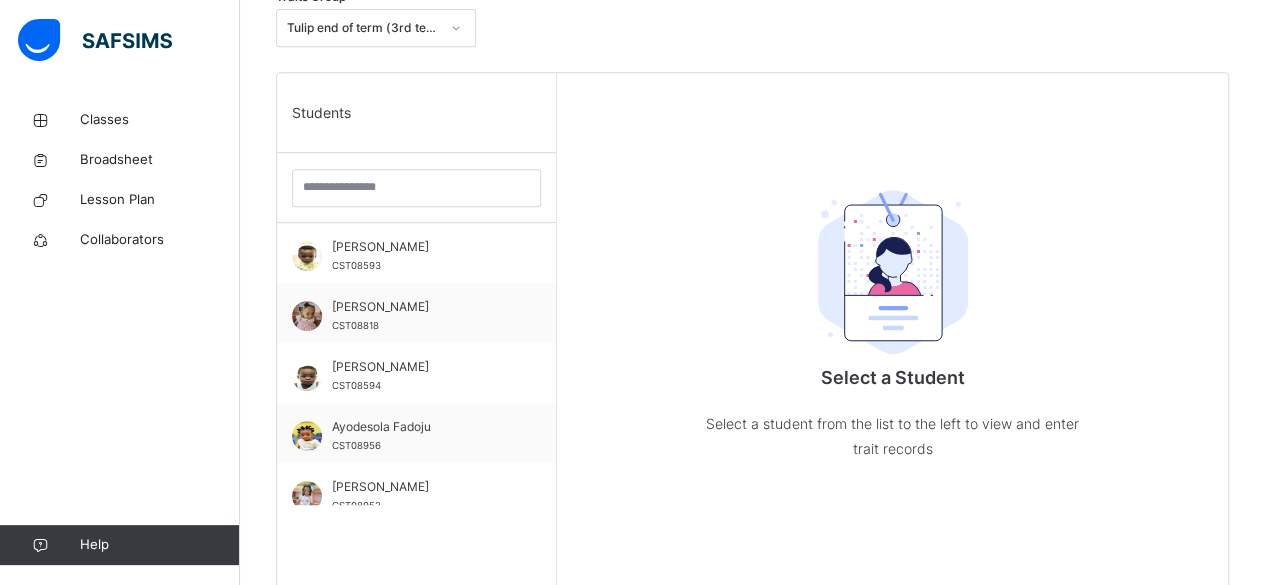 scroll, scrollTop: 454, scrollLeft: 0, axis: vertical 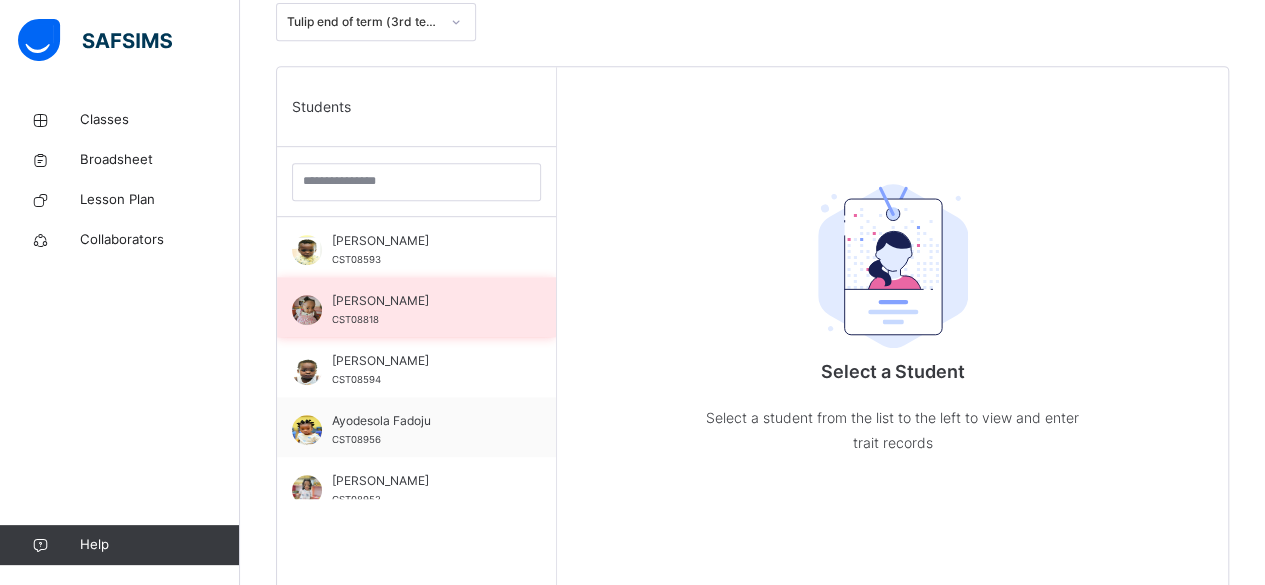 click on "Adewunmi  Teluwo CST08818" at bounding box center (421, 310) 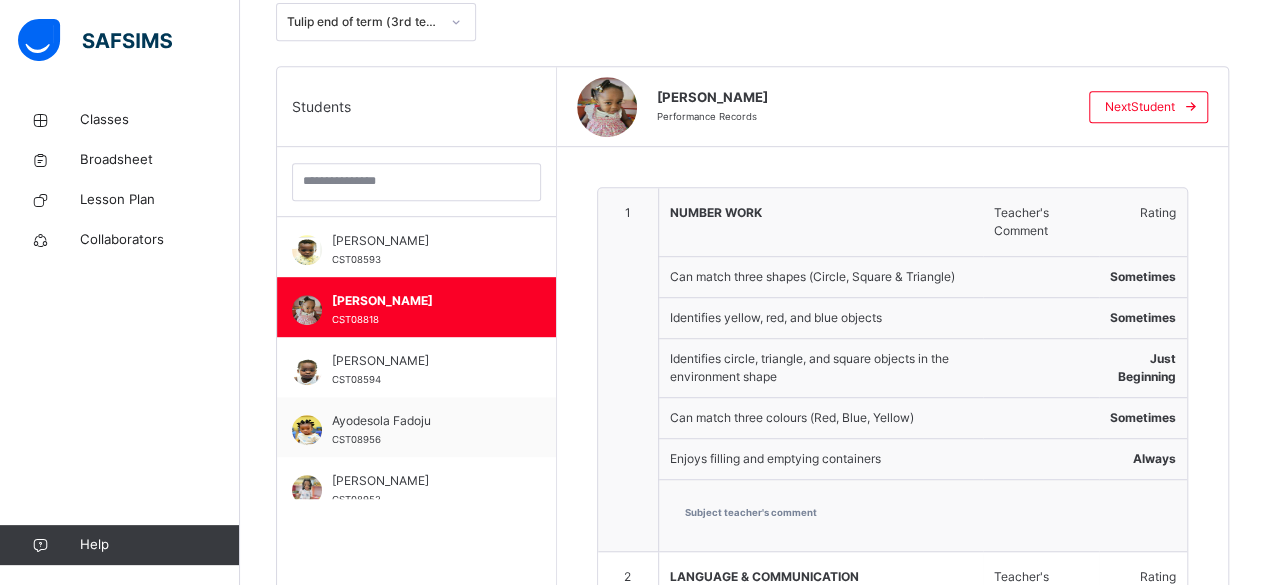 scroll, scrollTop: 966, scrollLeft: 0, axis: vertical 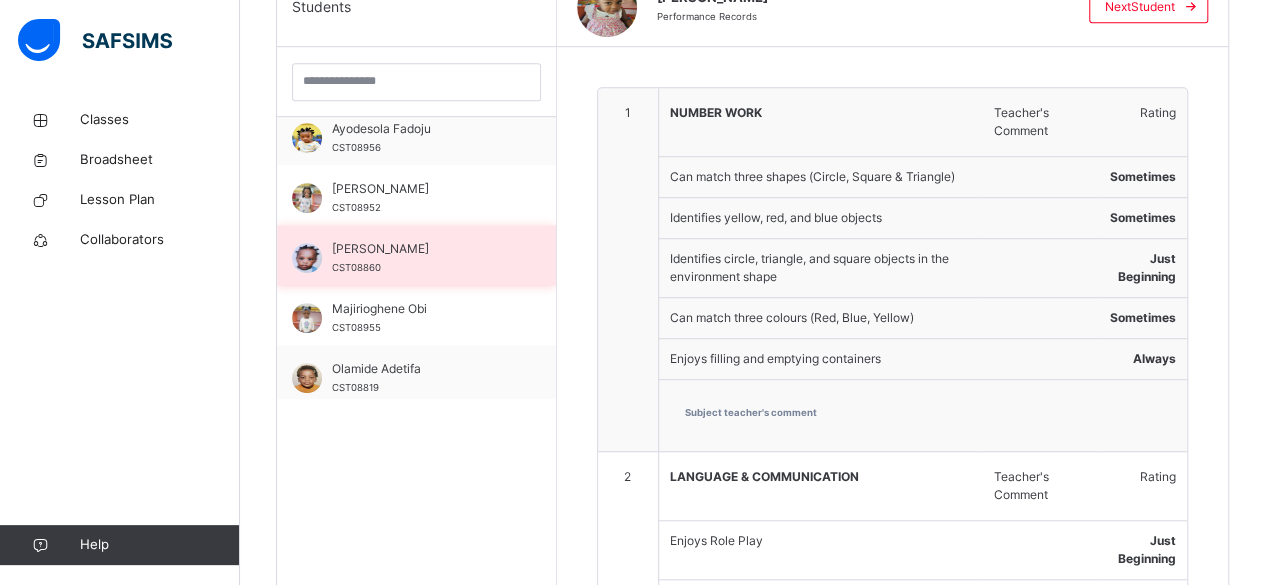 click on "Esohe   Otaigbe" at bounding box center (421, 249) 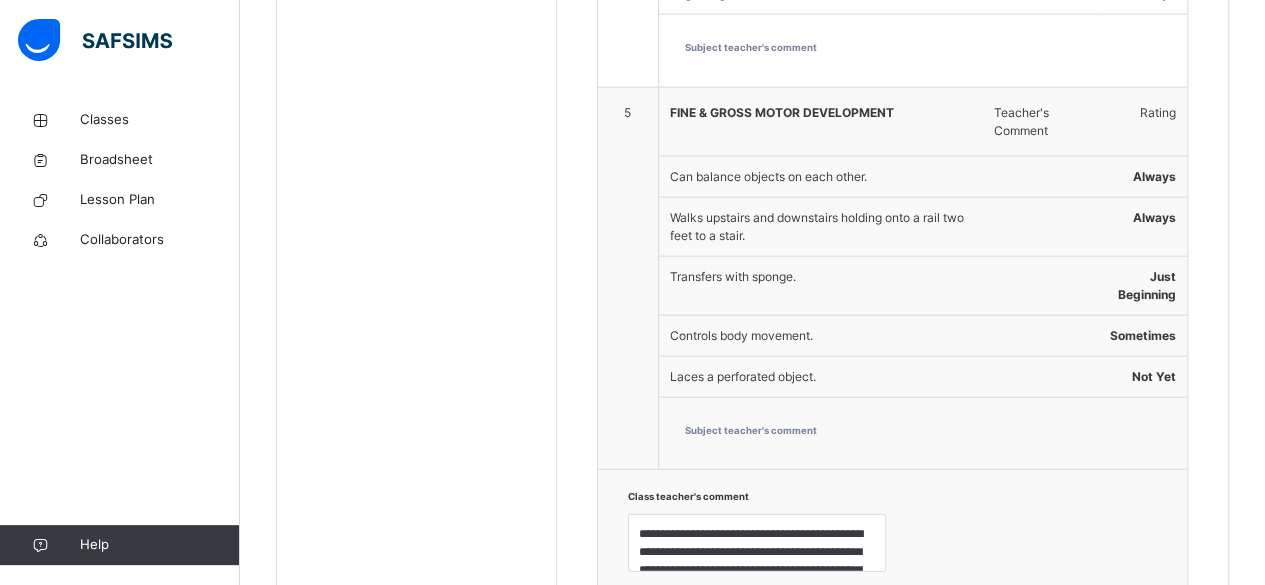scroll, scrollTop: 2264, scrollLeft: 0, axis: vertical 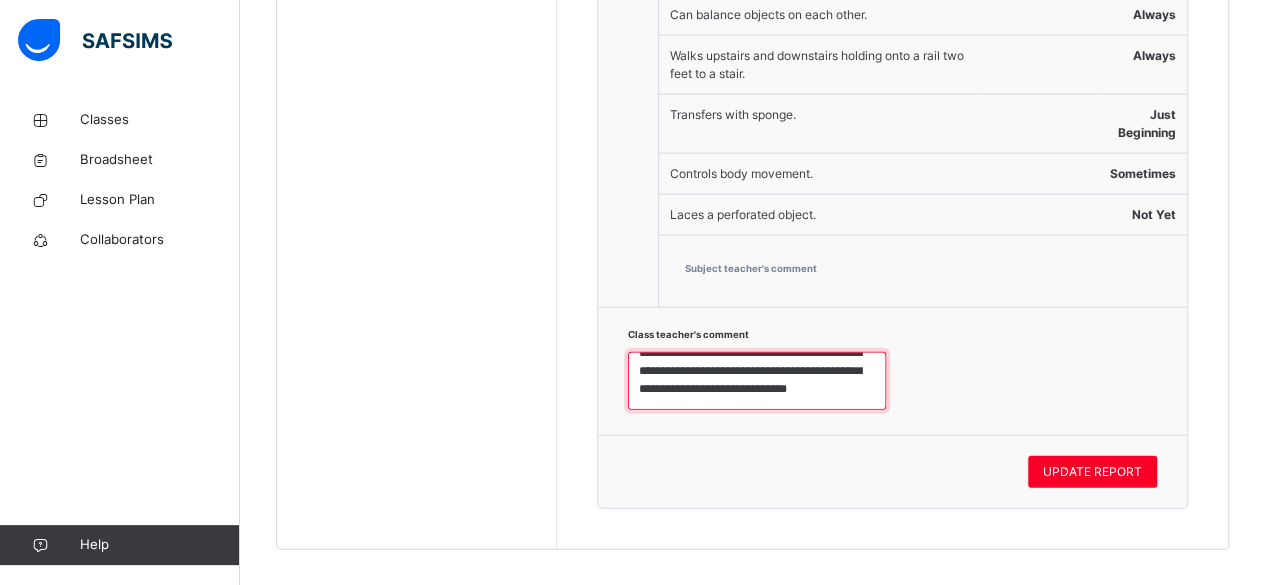 drag, startPoint x: 637, startPoint y: 355, endPoint x: 846, endPoint y: 409, distance: 215.86339 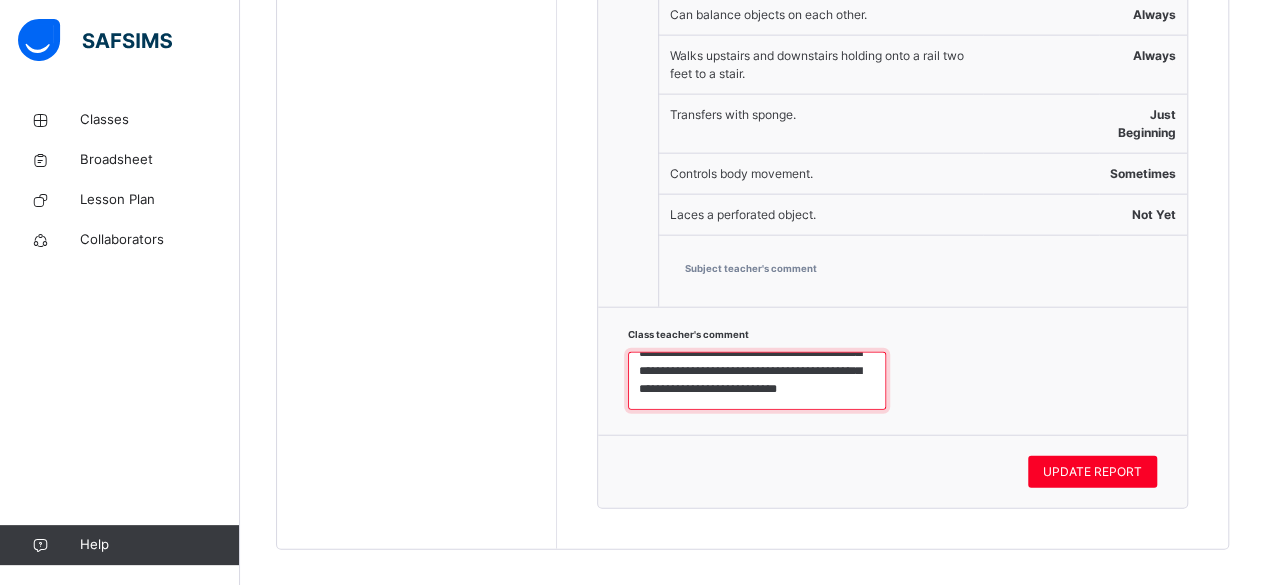 scroll, scrollTop: 54, scrollLeft: 0, axis: vertical 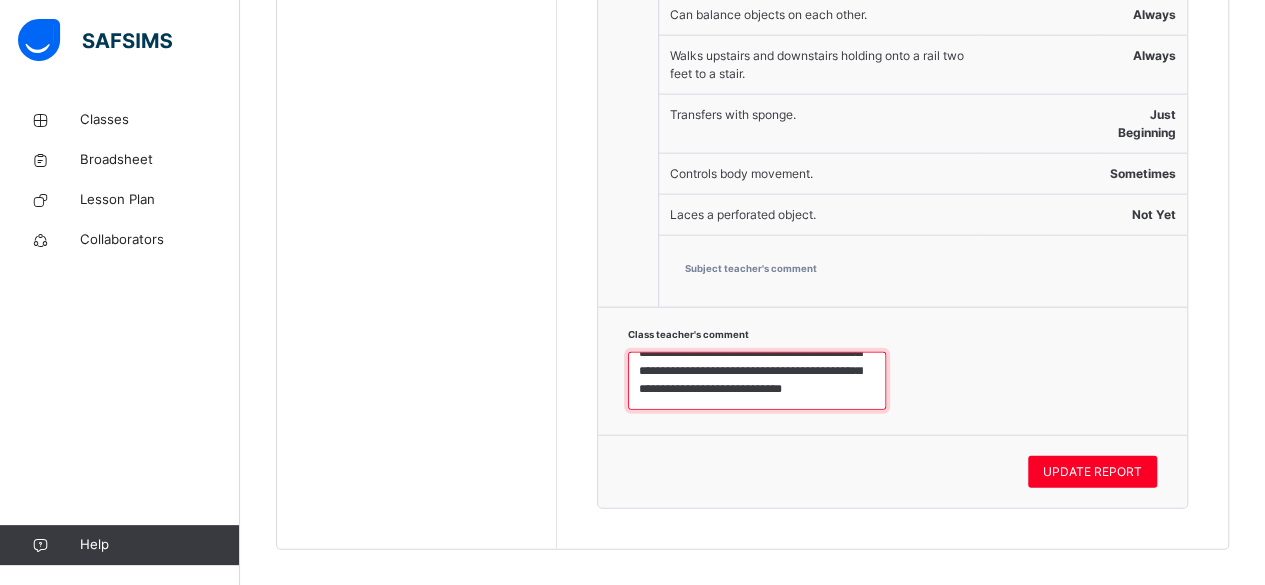 paste on "**********" 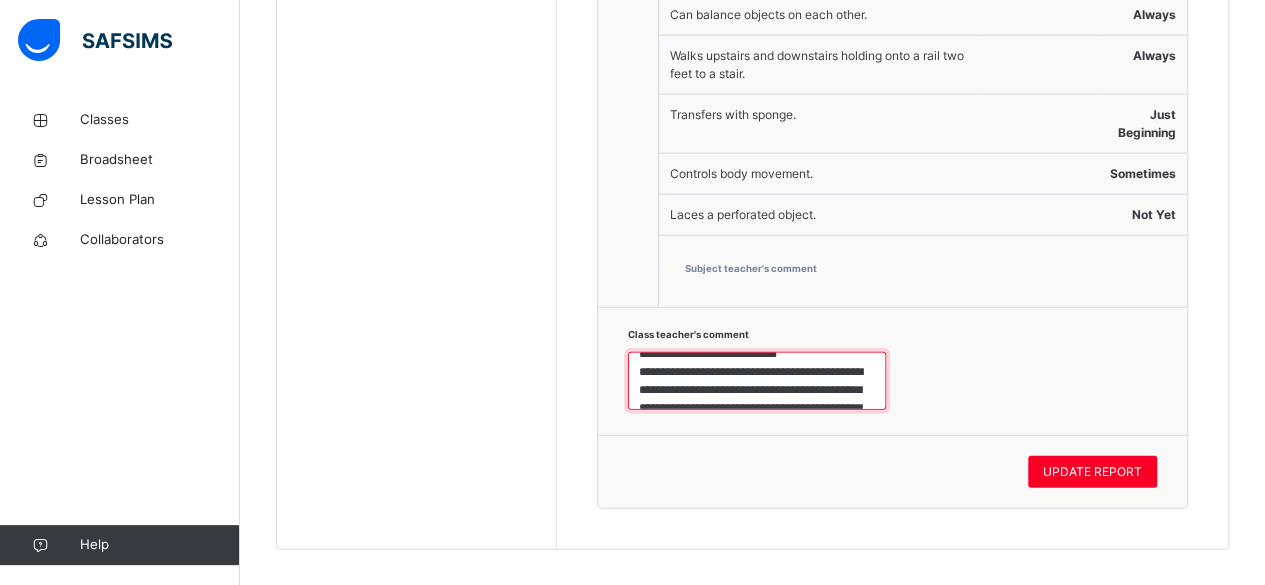 scroll, scrollTop: 162, scrollLeft: 0, axis: vertical 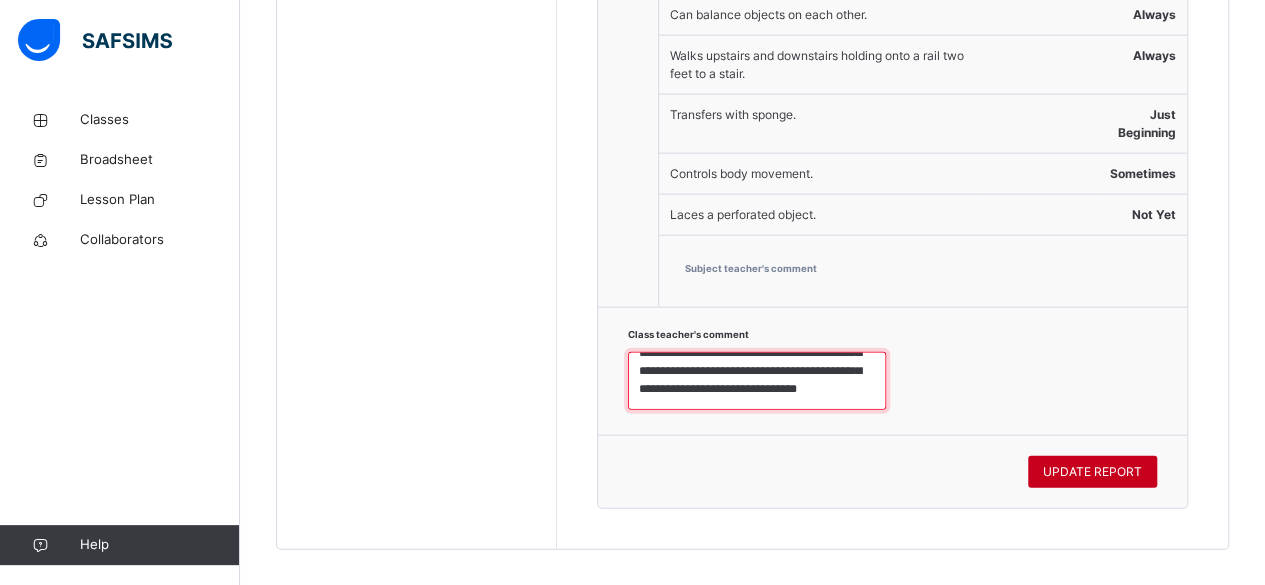 type on "**********" 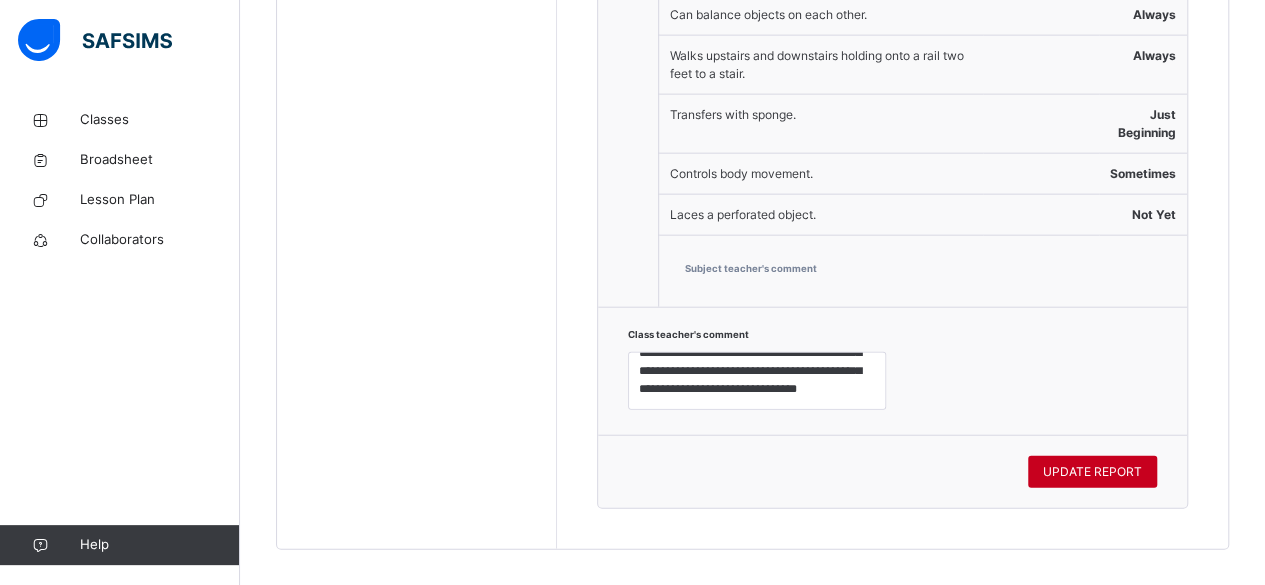 click on "UPDATE REPORT" at bounding box center (1092, 472) 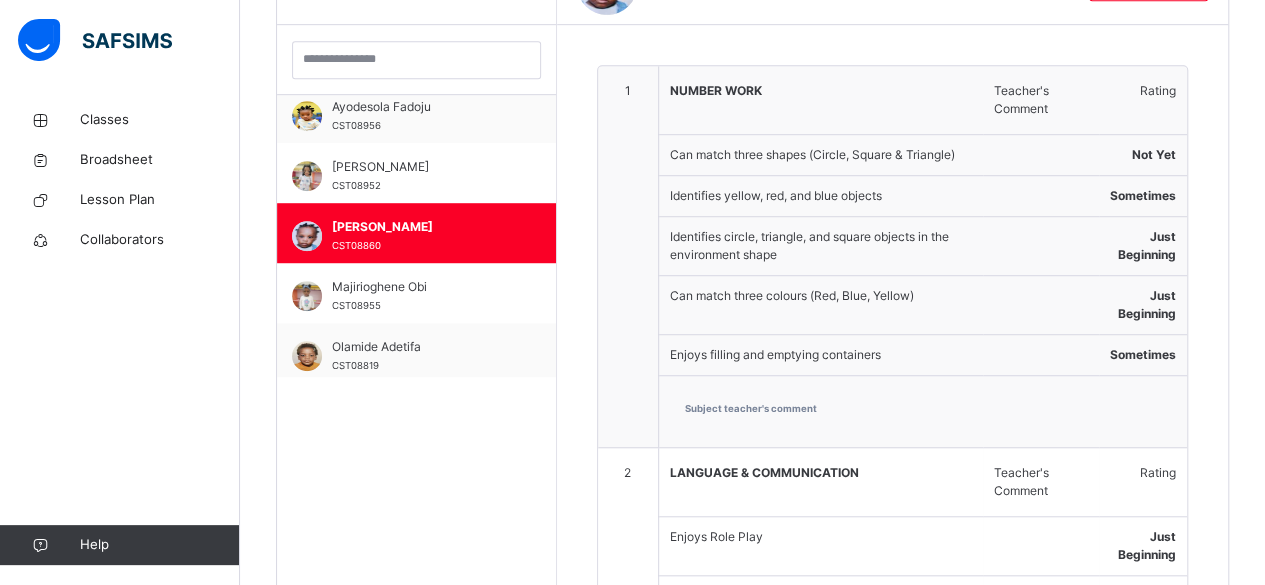 scroll, scrollTop: 537, scrollLeft: 0, axis: vertical 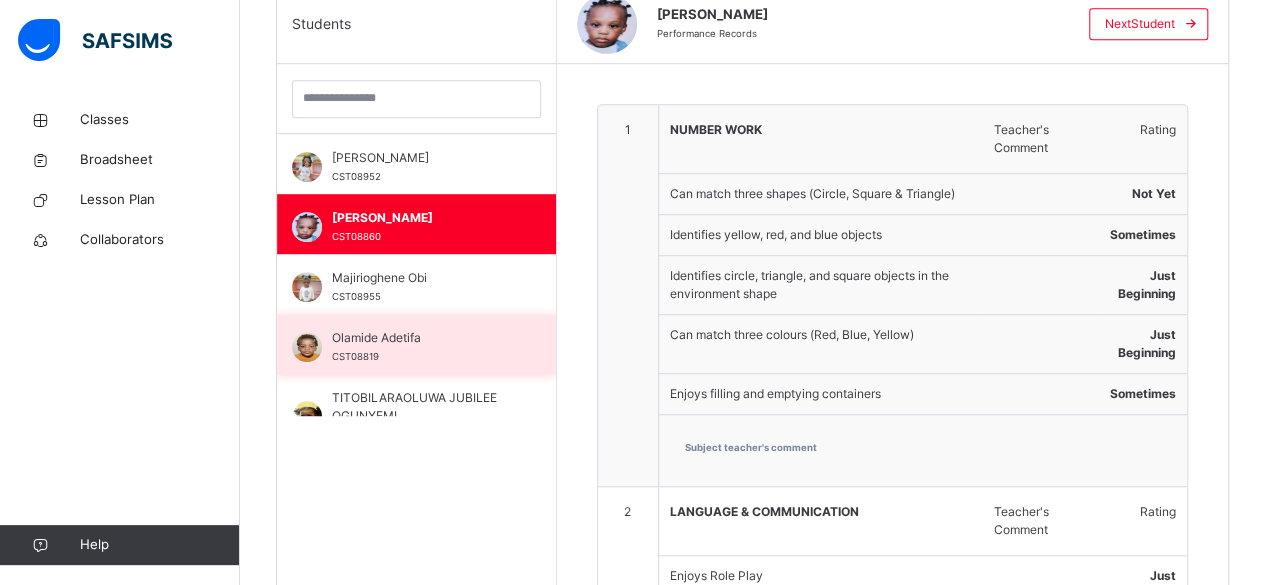click on "Olamide  Adetifa" at bounding box center [421, 338] 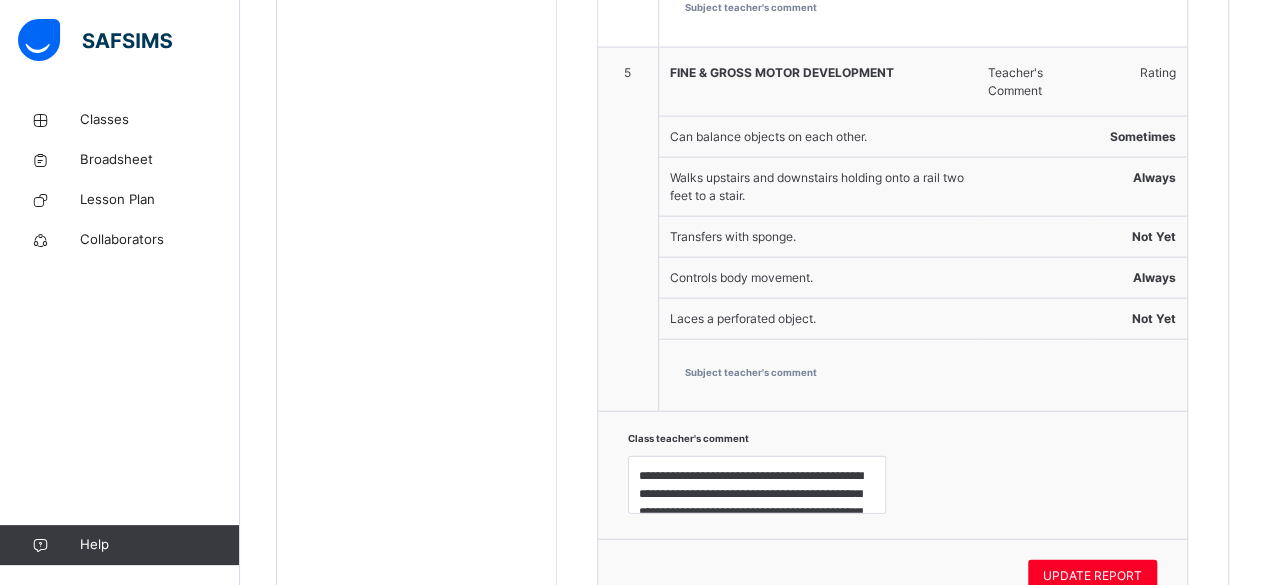 scroll, scrollTop: 2264, scrollLeft: 0, axis: vertical 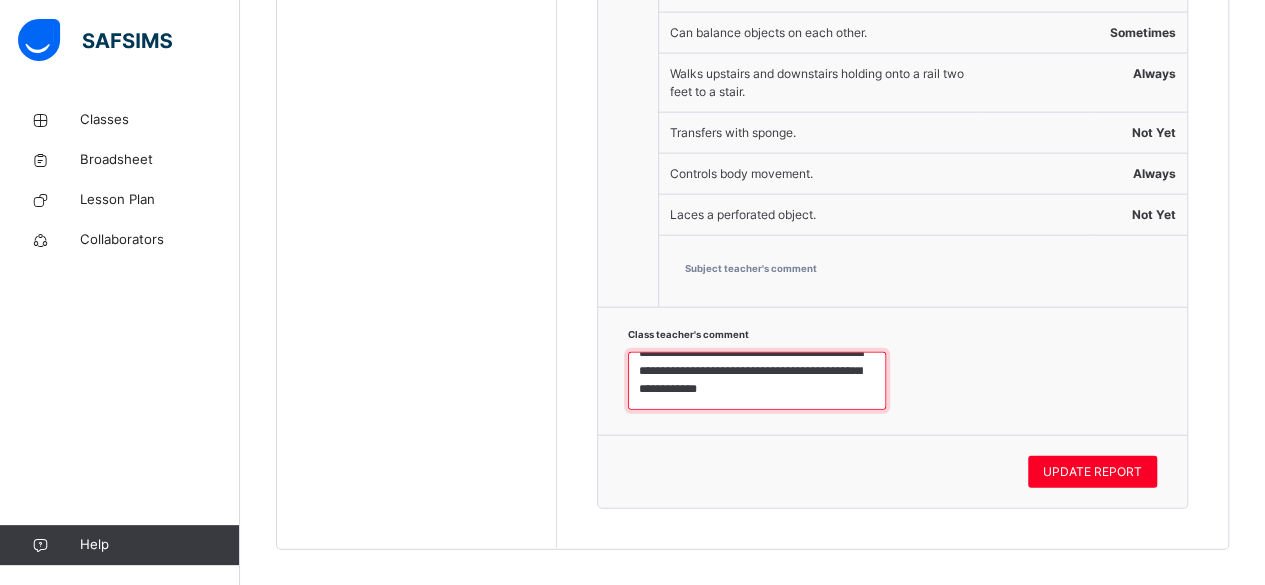 drag, startPoint x: 633, startPoint y: 352, endPoint x: 878, endPoint y: 417, distance: 253.47583 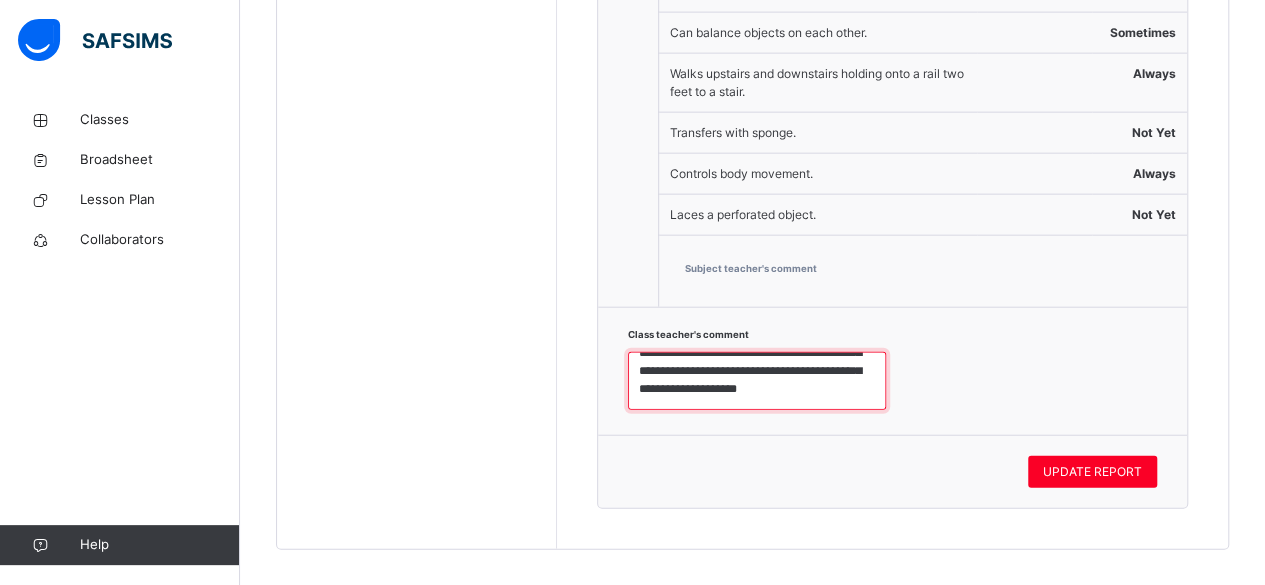 scroll, scrollTop: 108, scrollLeft: 0, axis: vertical 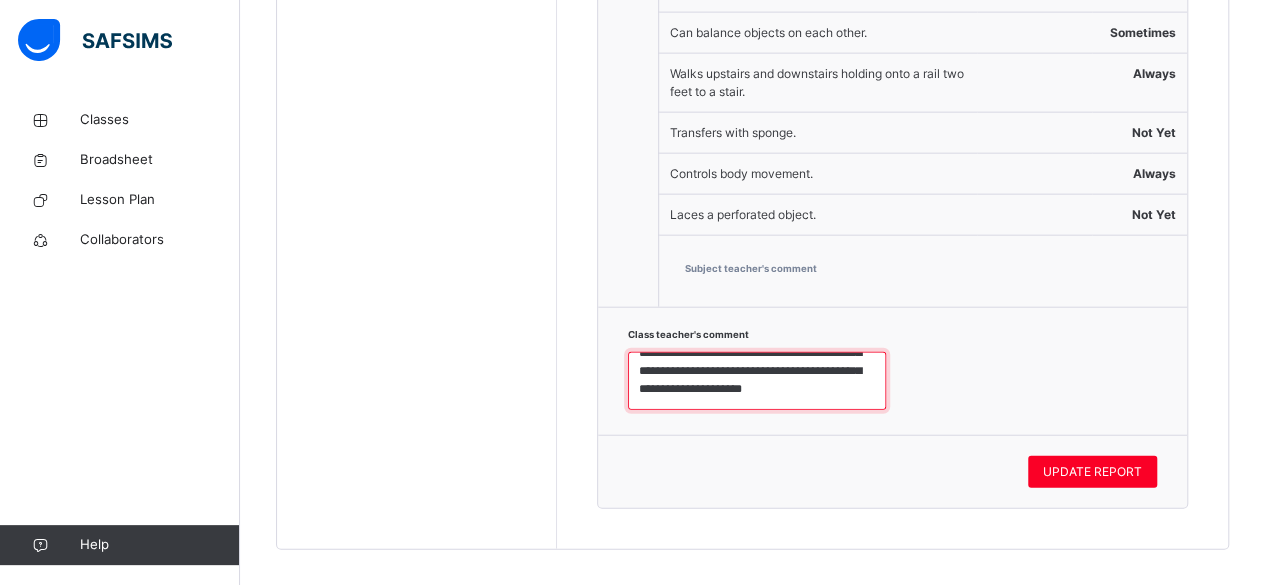 paste on "**********" 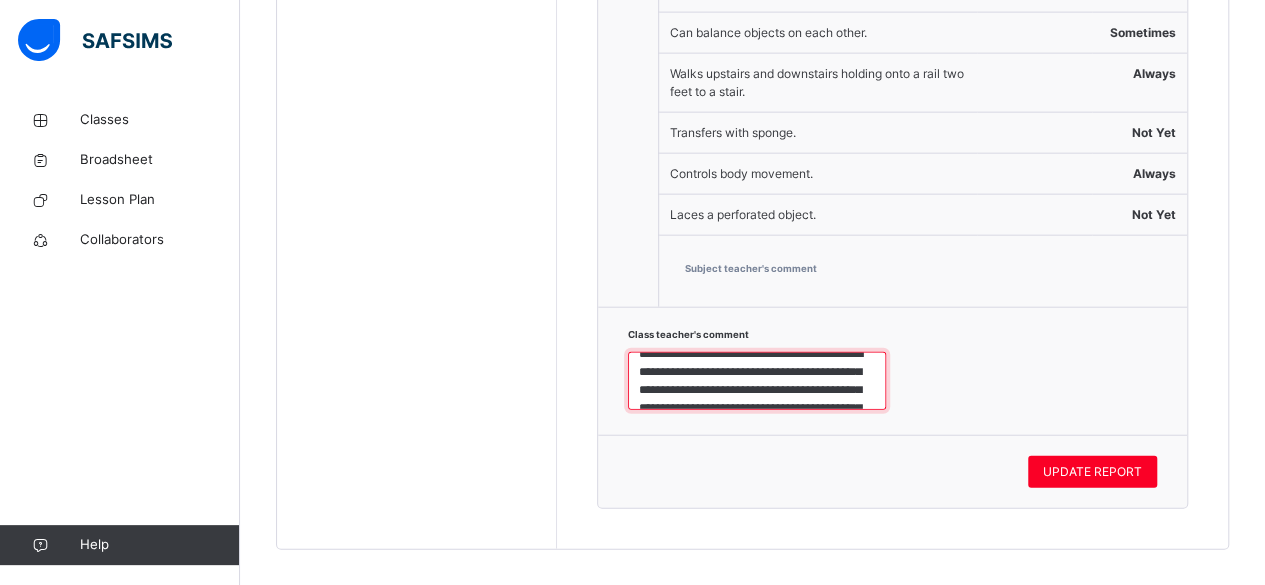 scroll, scrollTop: 216, scrollLeft: 0, axis: vertical 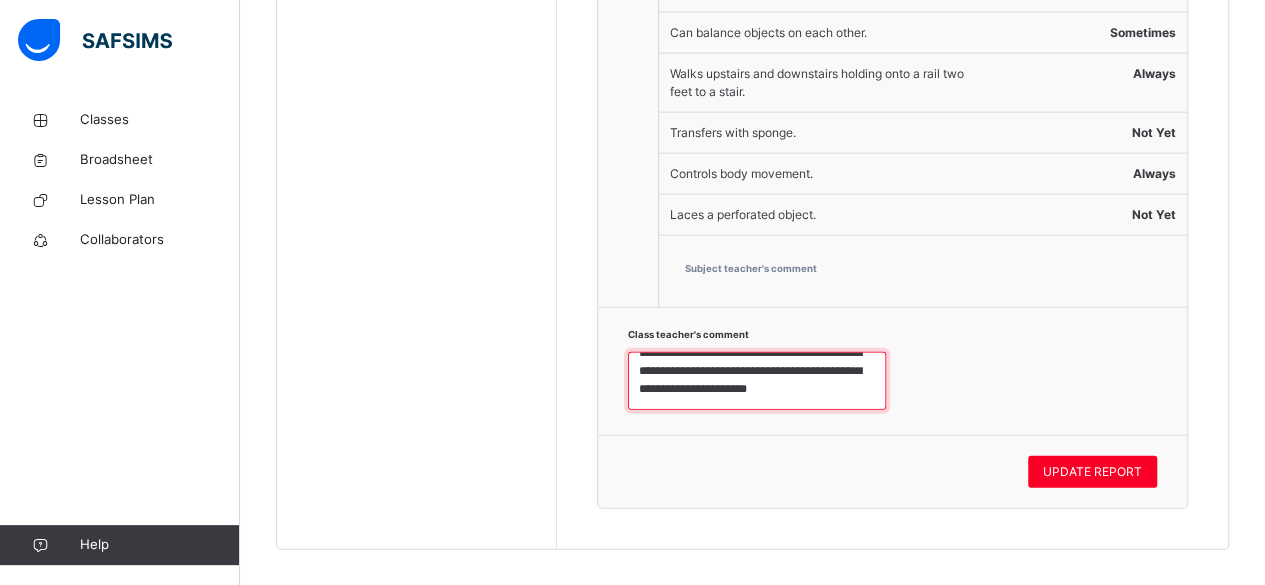 paste on "**********" 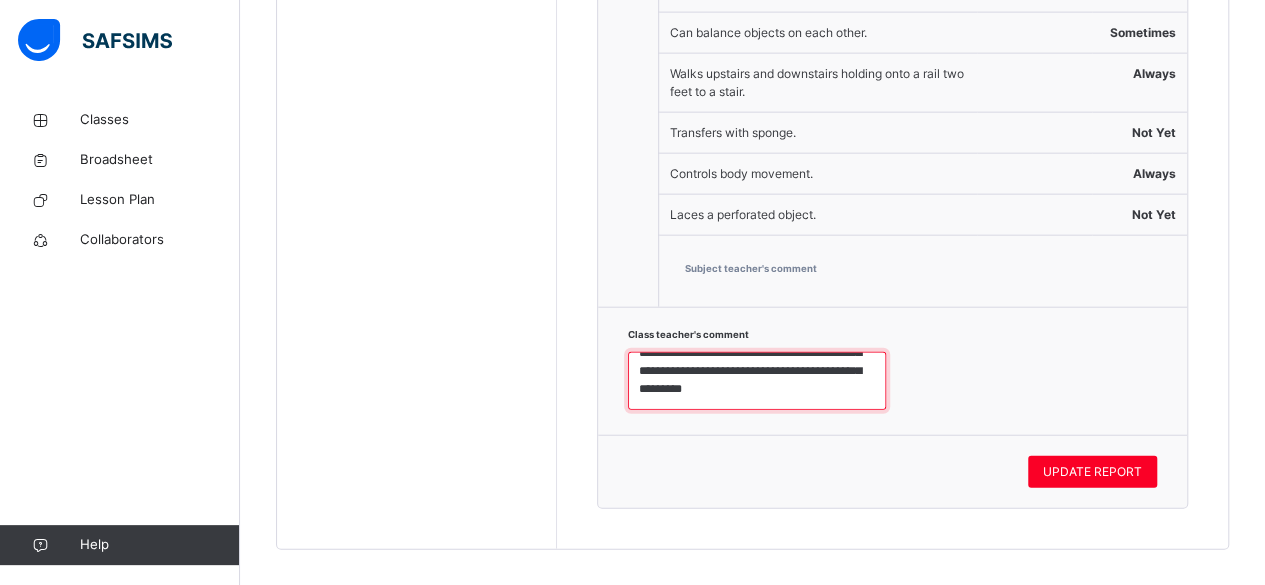 scroll, scrollTop: 252, scrollLeft: 0, axis: vertical 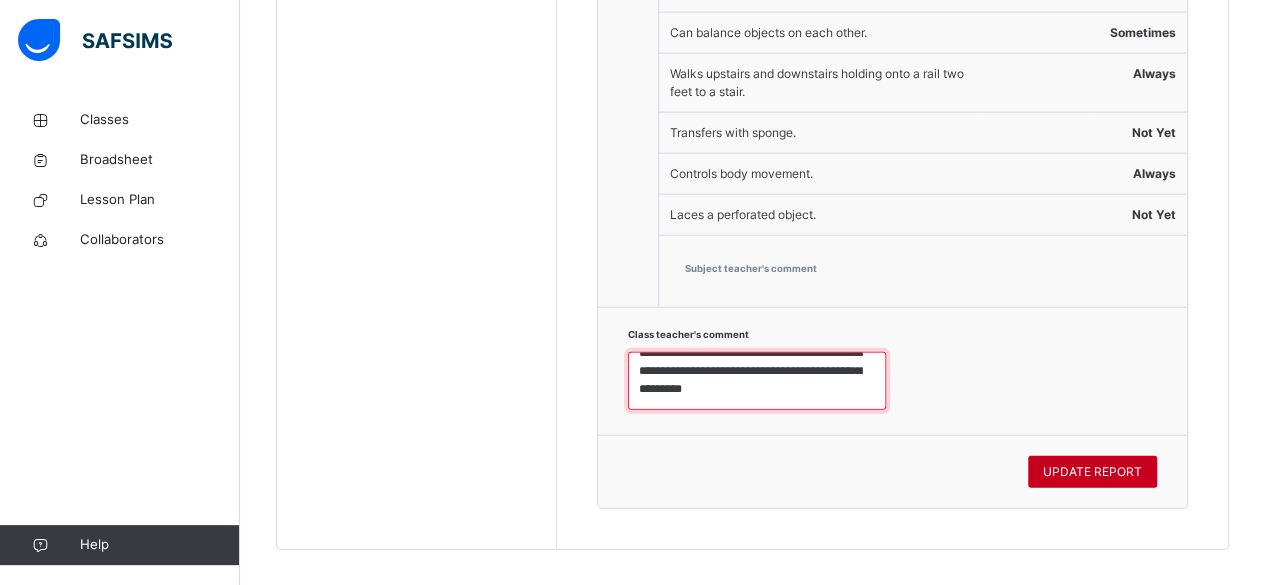type on "**********" 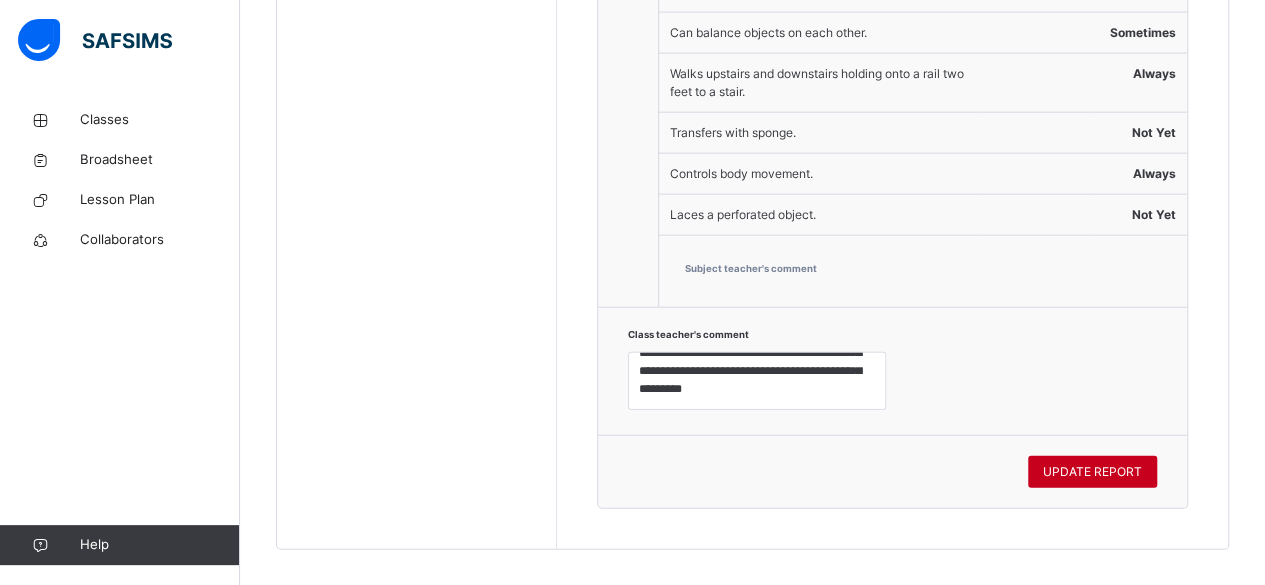 click on "UPDATE REPORT" at bounding box center (1092, 472) 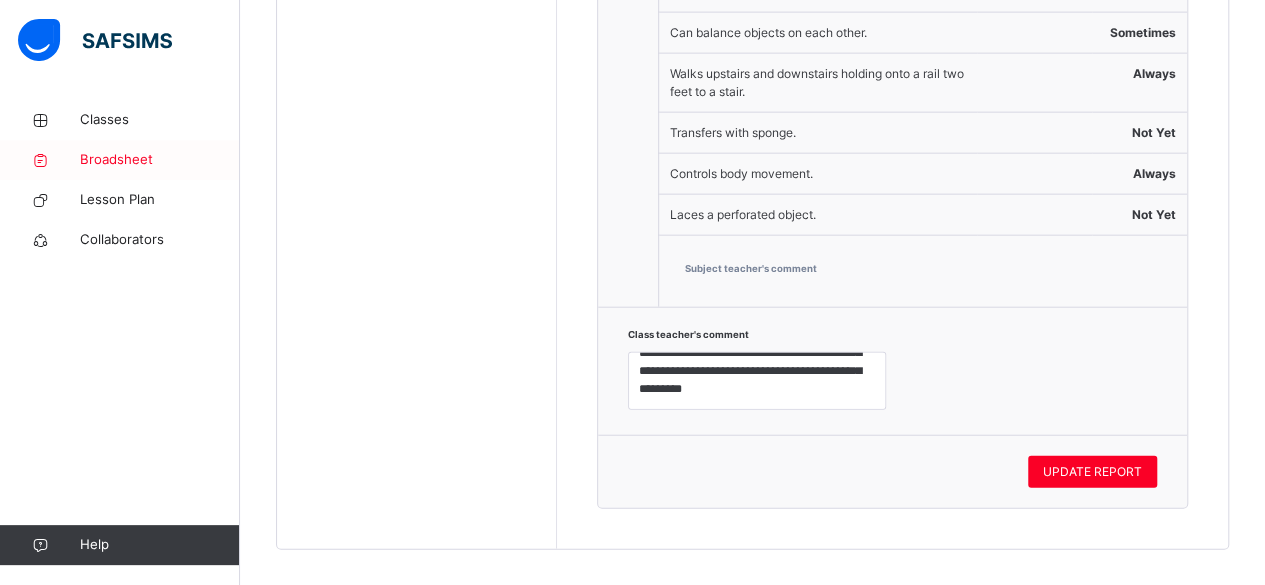 click on "Broadsheet" at bounding box center (160, 160) 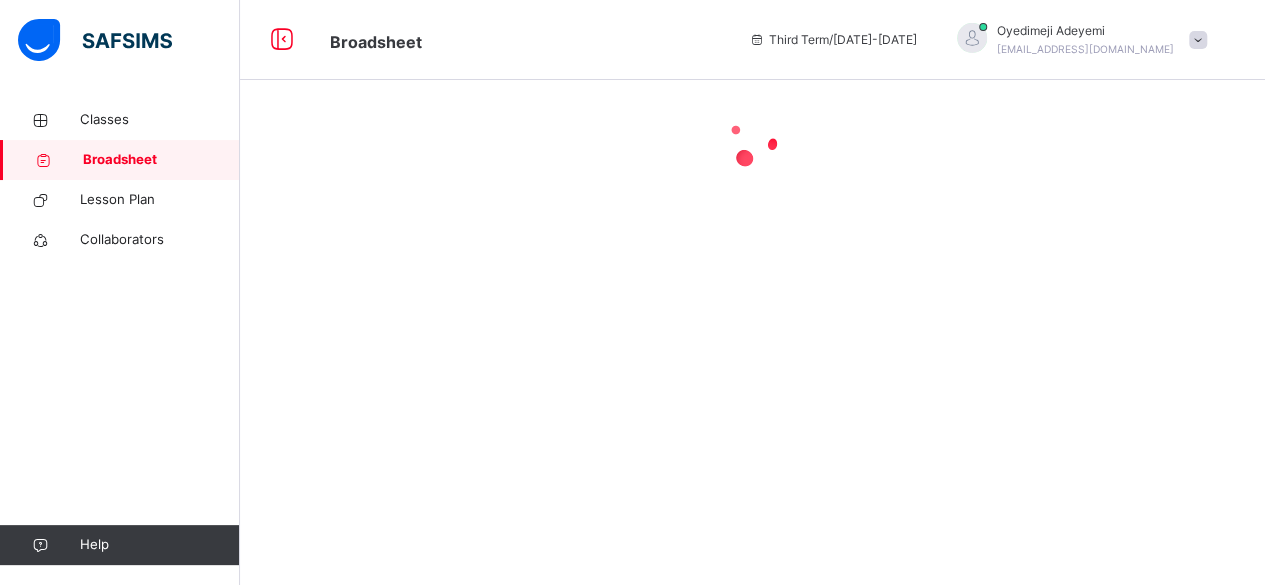 scroll, scrollTop: 0, scrollLeft: 0, axis: both 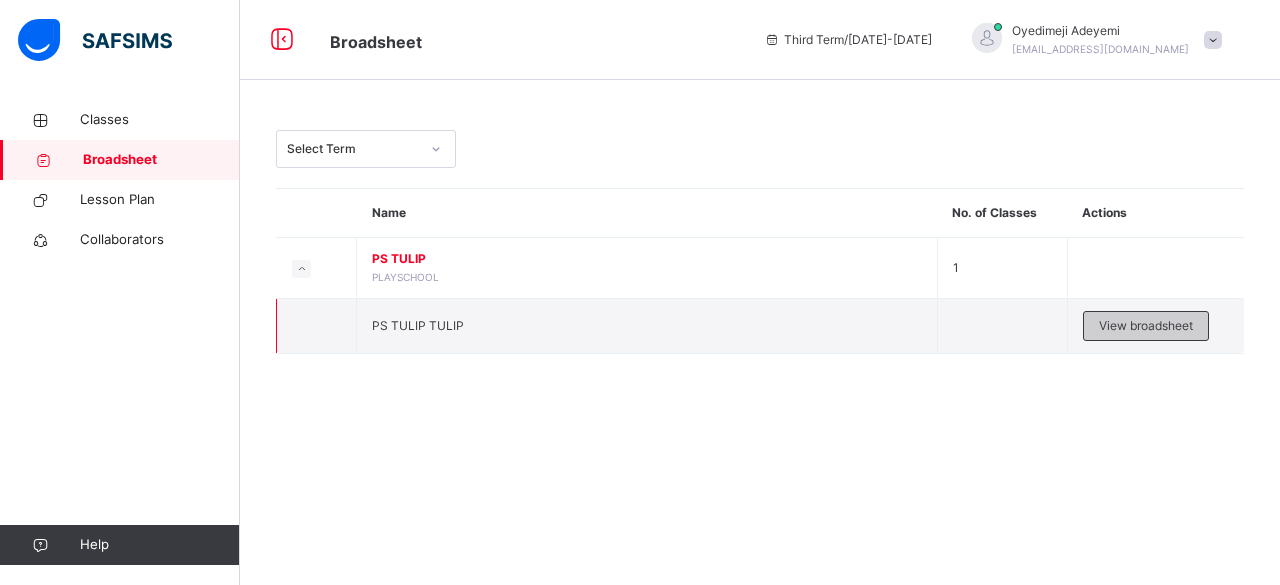 click on "View broadsheet" at bounding box center [1146, 326] 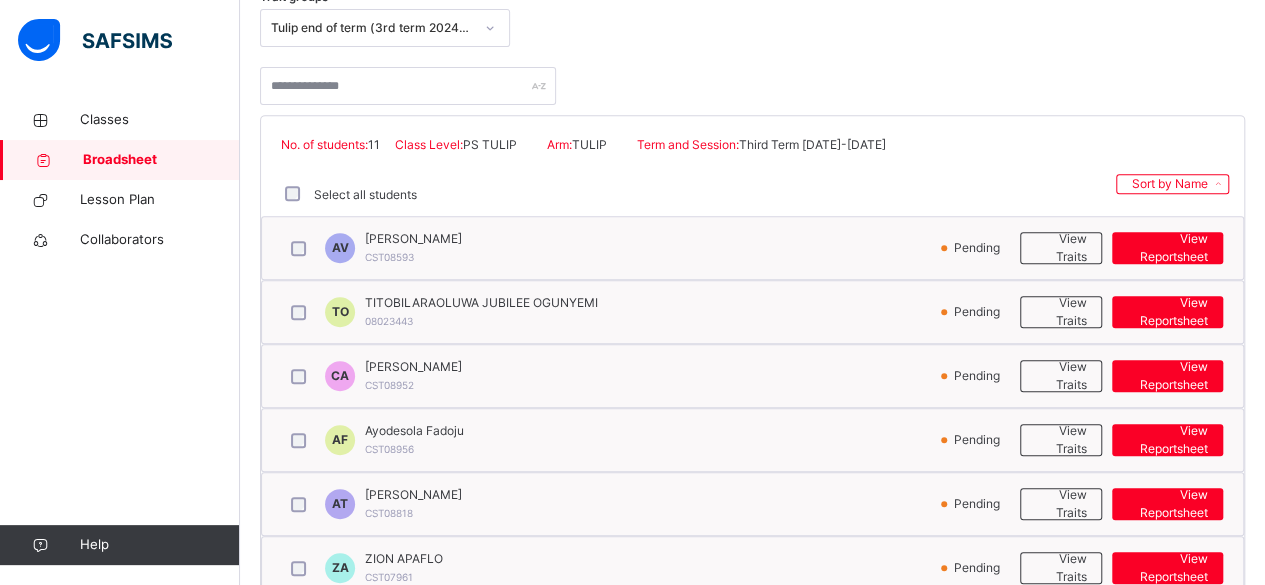 scroll, scrollTop: 369, scrollLeft: 0, axis: vertical 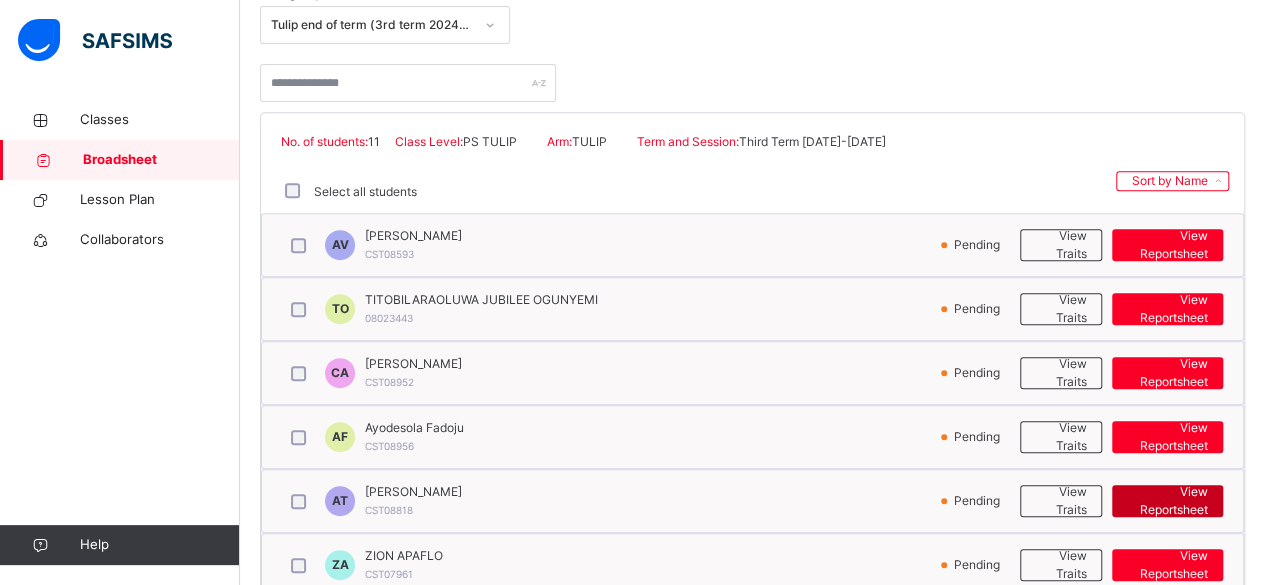 click on "View Reportsheet" at bounding box center (1167, 501) 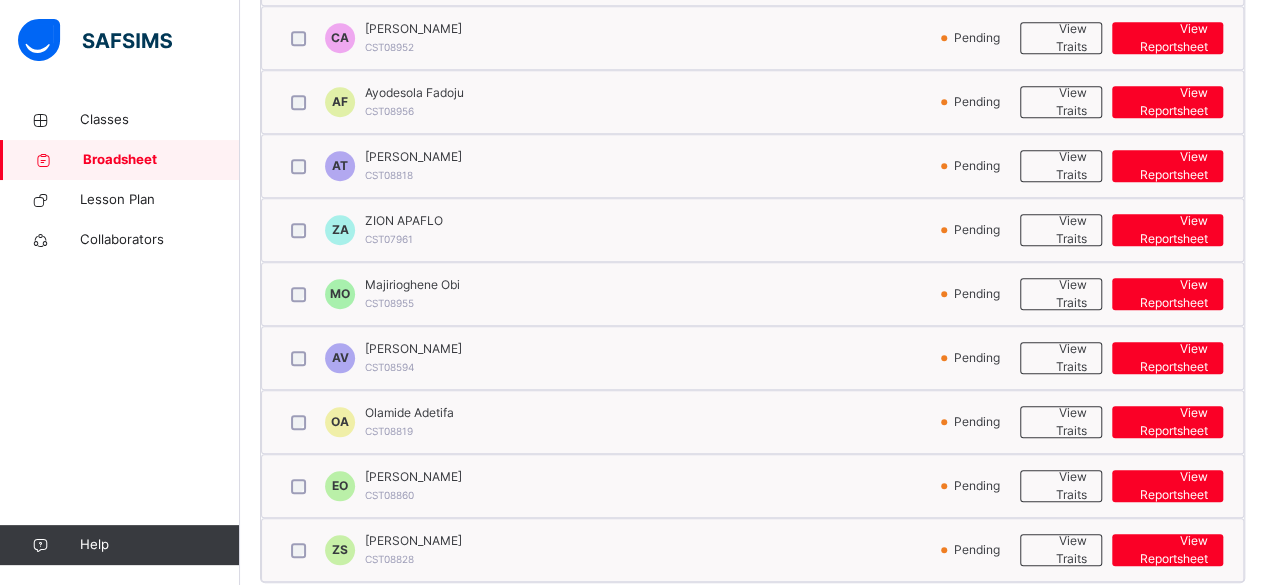 scroll, scrollTop: 733, scrollLeft: 0, axis: vertical 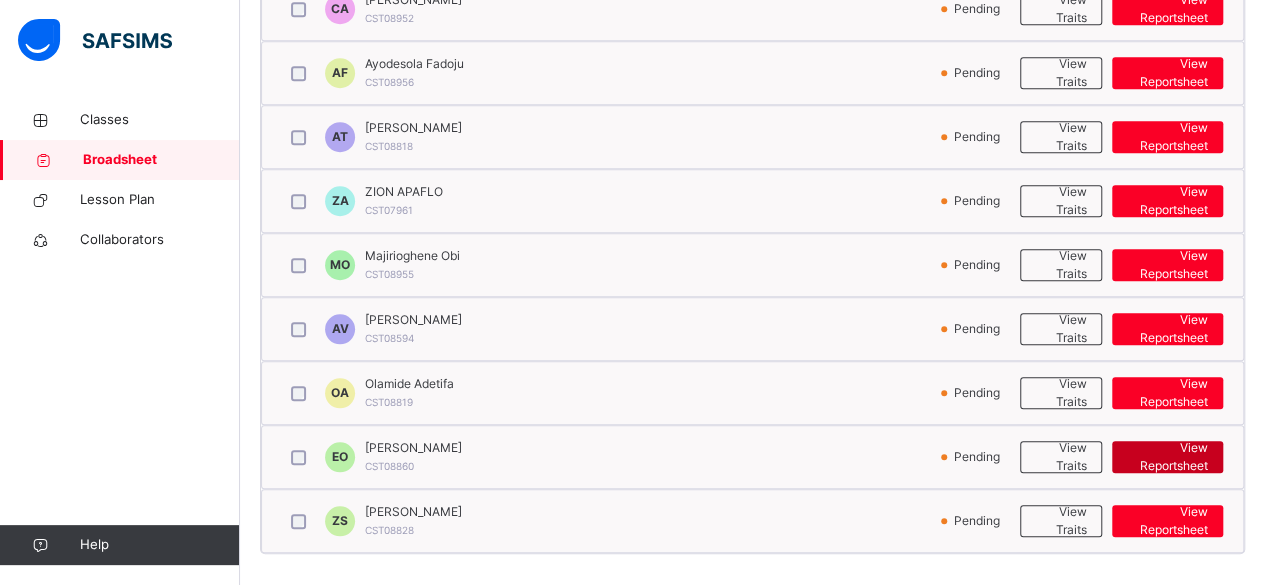 click on "View Reportsheet" at bounding box center (1167, 457) 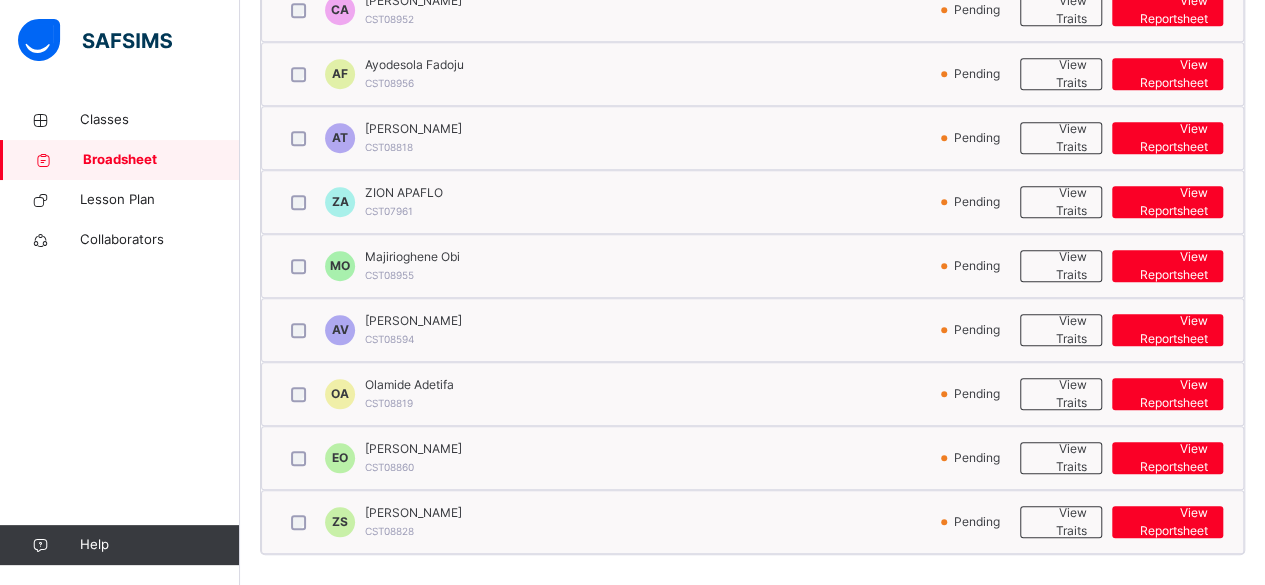 scroll, scrollTop: 733, scrollLeft: 0, axis: vertical 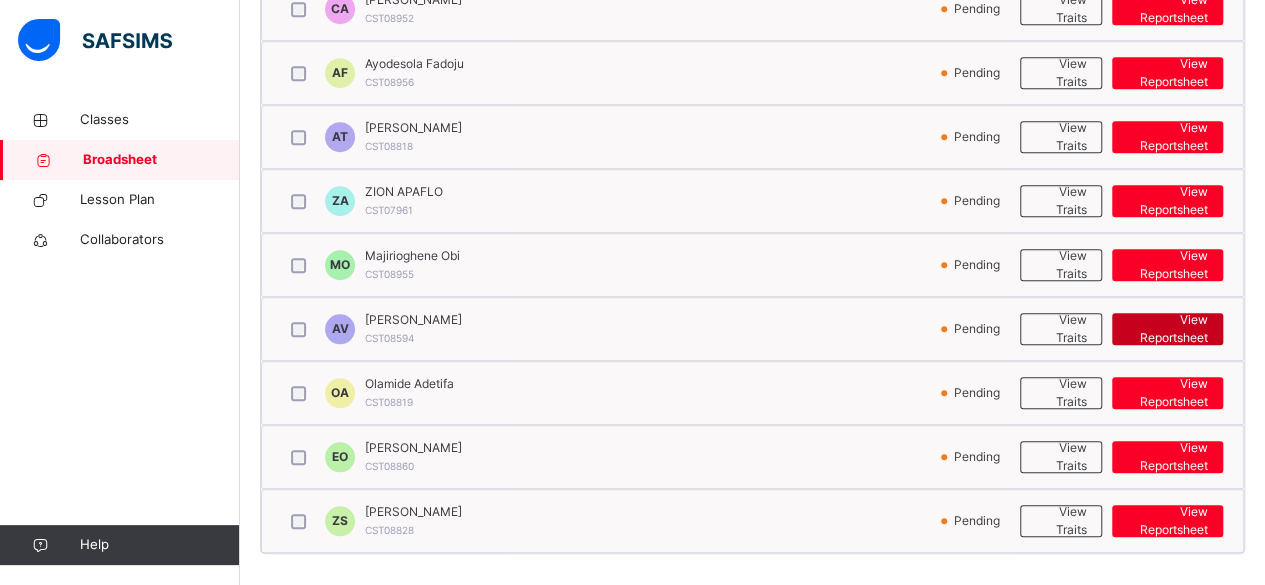 click on "View Reportsheet" at bounding box center (1167, 329) 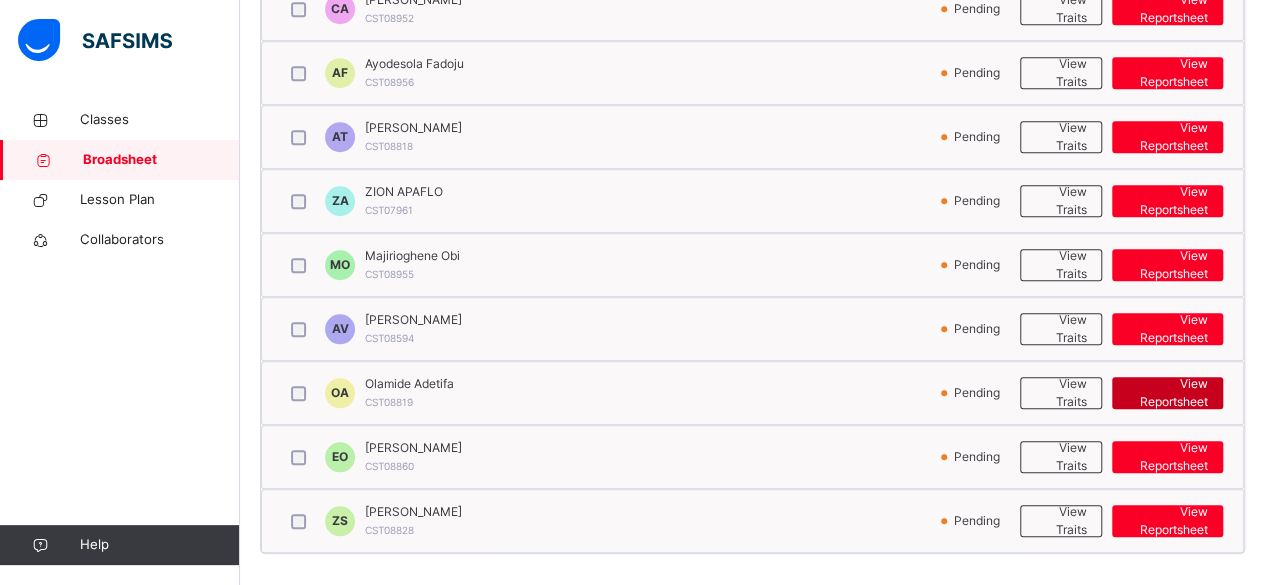 click on "View Reportsheet" at bounding box center [1167, 393] 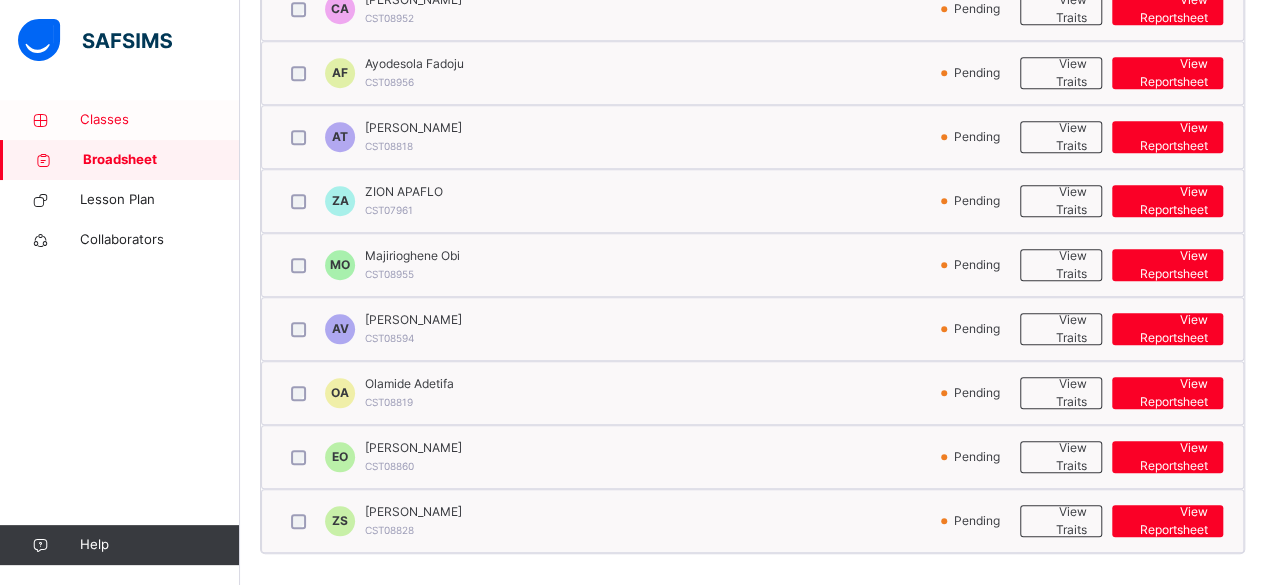 click on "Classes" at bounding box center (160, 120) 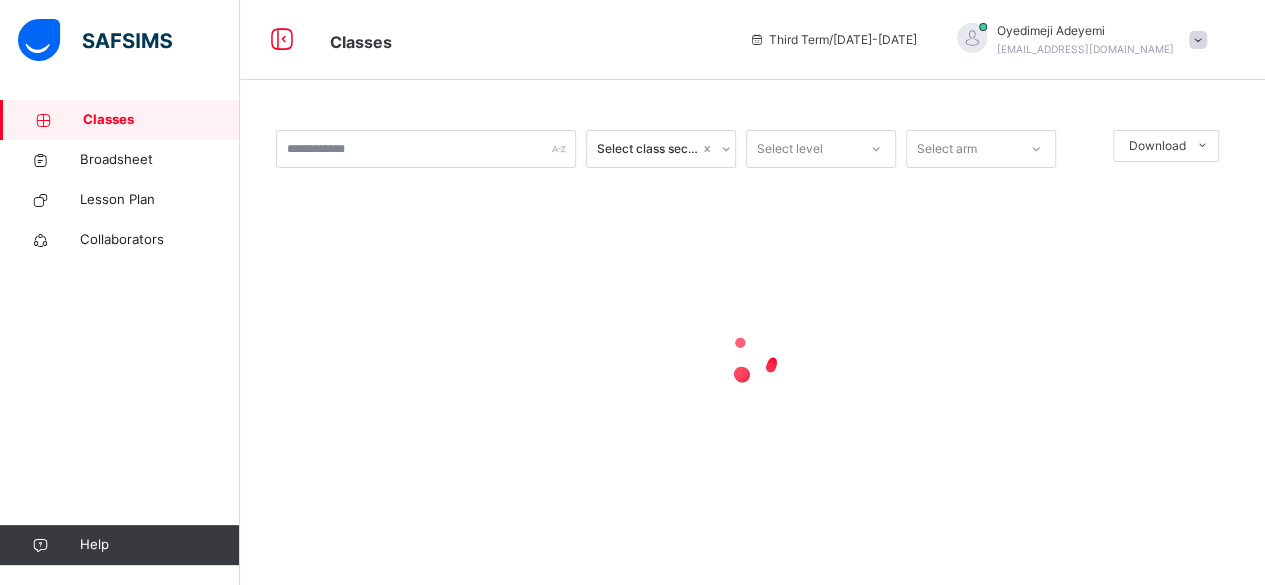 scroll, scrollTop: 0, scrollLeft: 0, axis: both 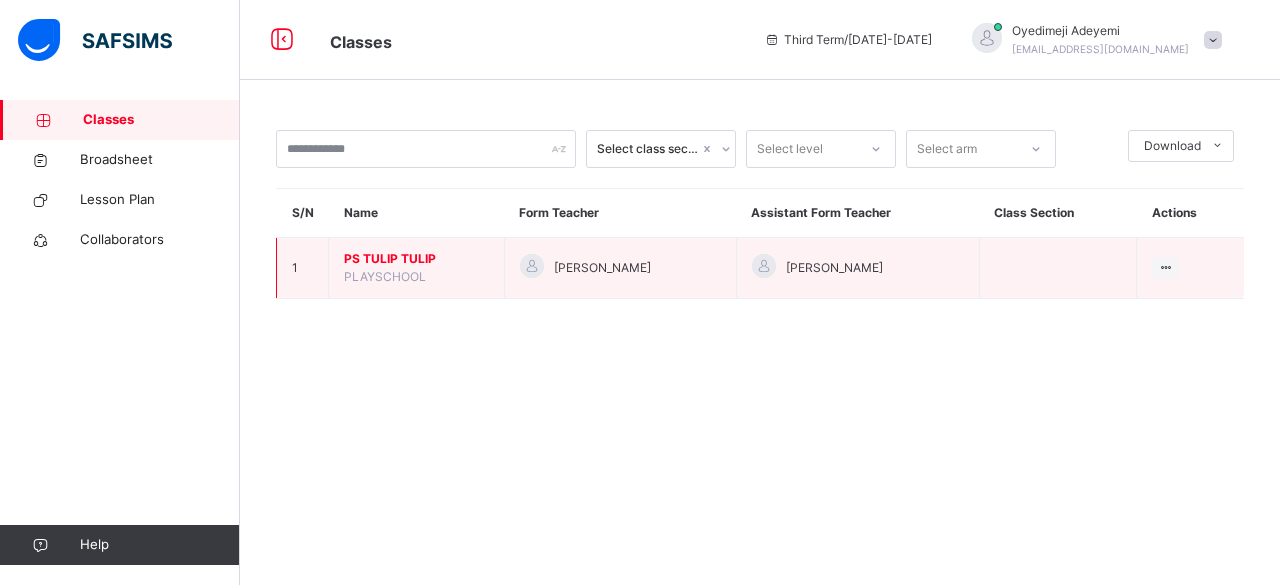 click on "PS TULIP   TULIP" at bounding box center (416, 259) 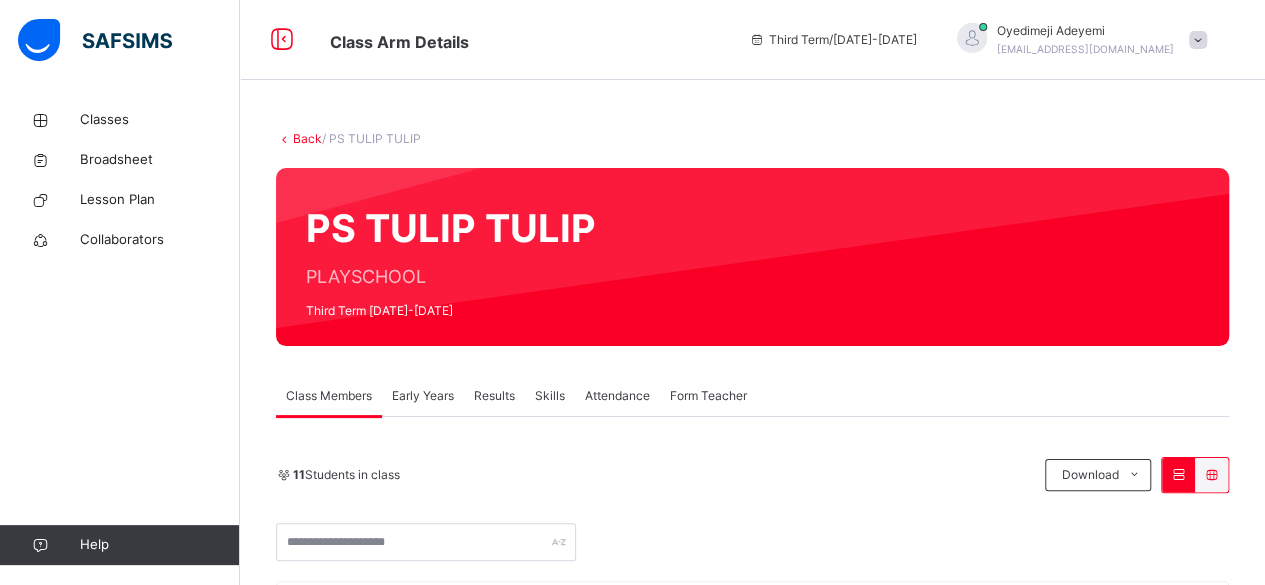 click on "Results" at bounding box center [494, 396] 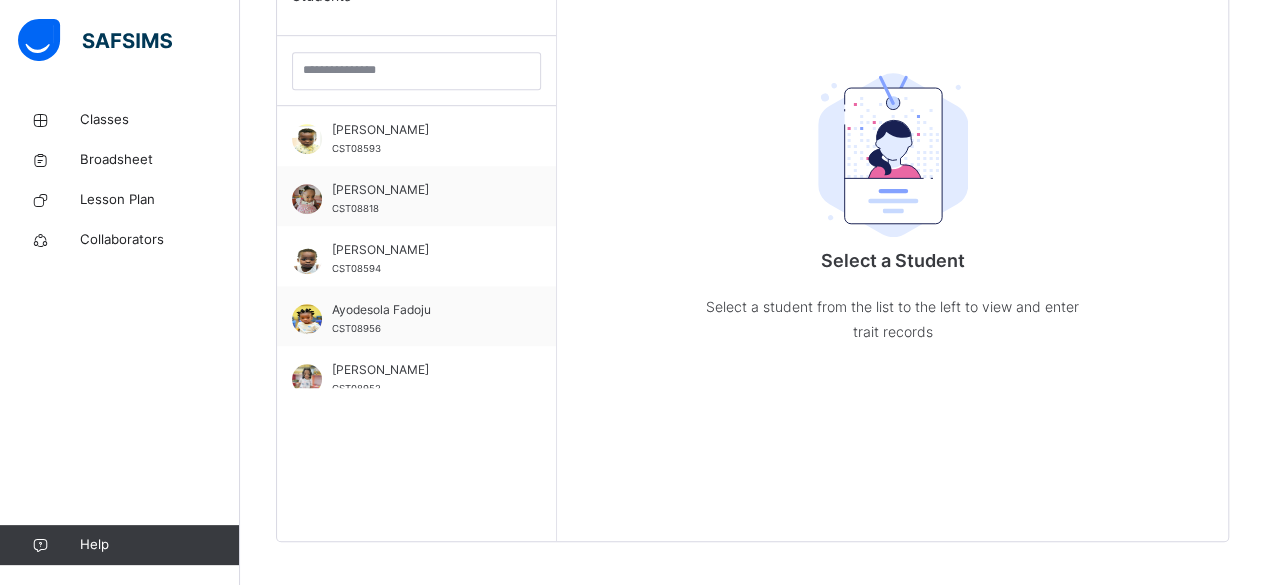 scroll, scrollTop: 571, scrollLeft: 0, axis: vertical 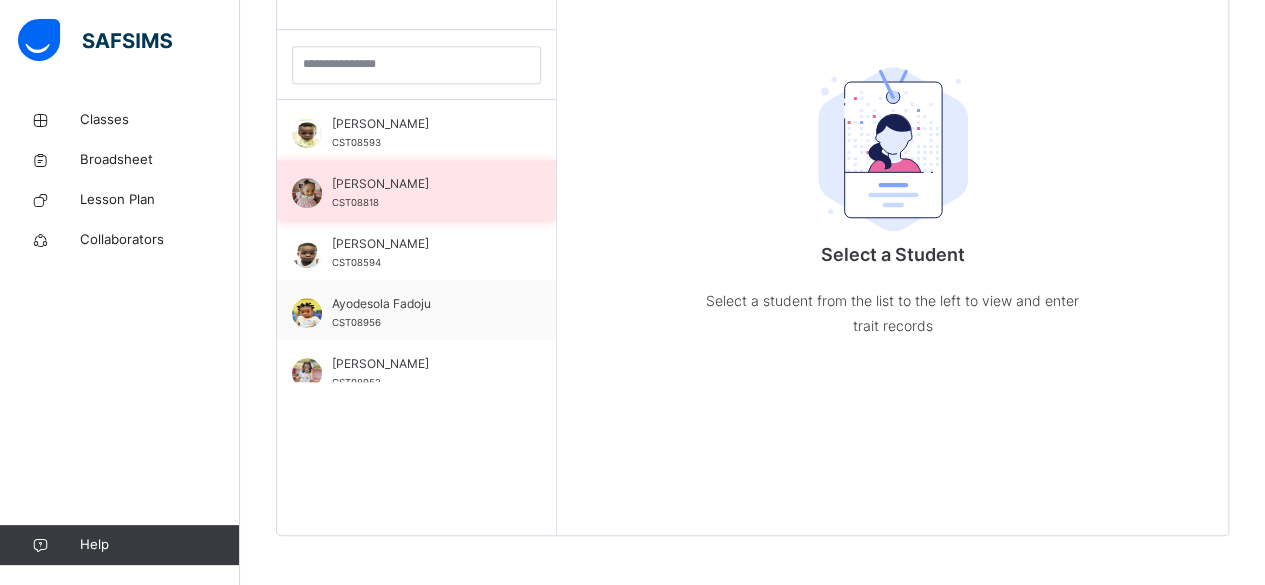 click on "Adewunmi  Teluwo CST08818" at bounding box center (416, 190) 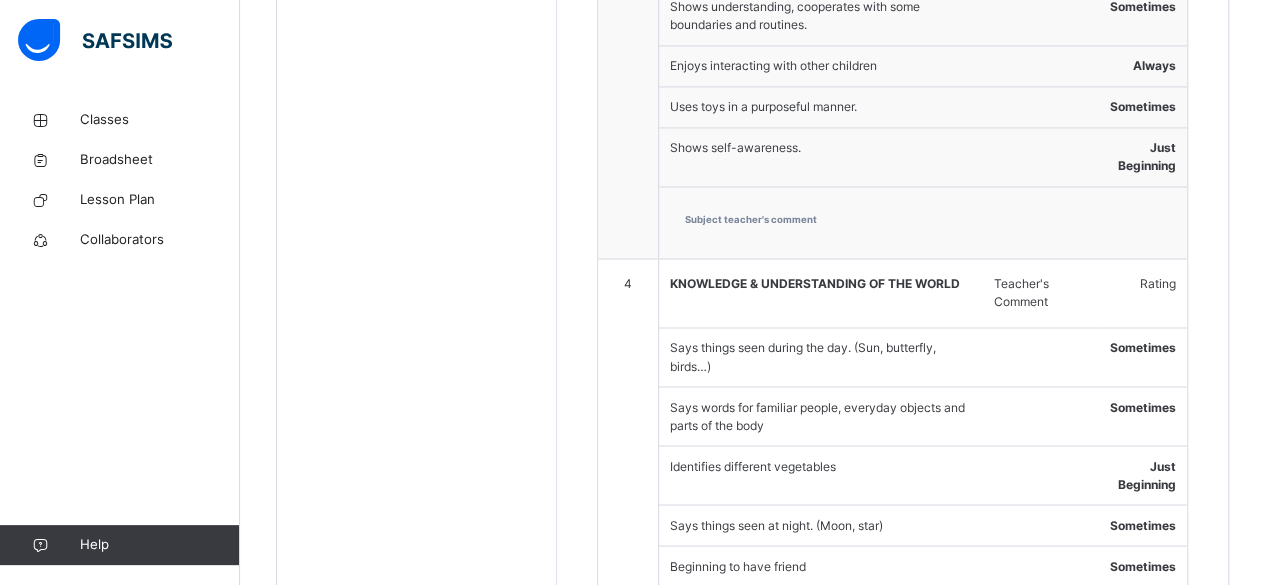 scroll, scrollTop: 2264, scrollLeft: 0, axis: vertical 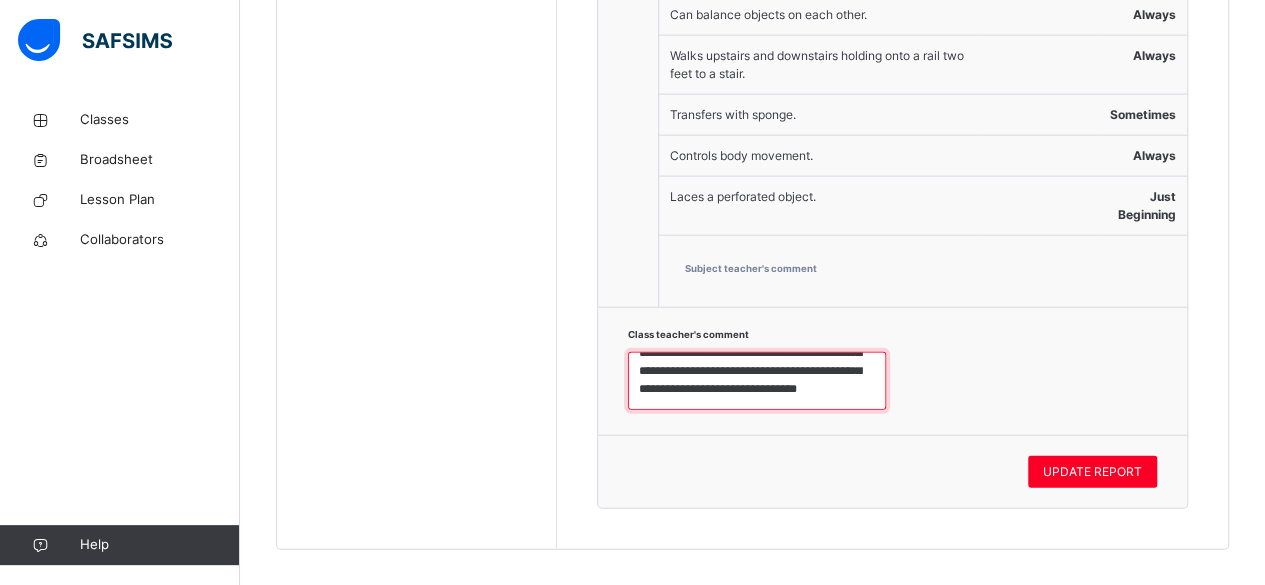 click on "**********" at bounding box center (757, 380) 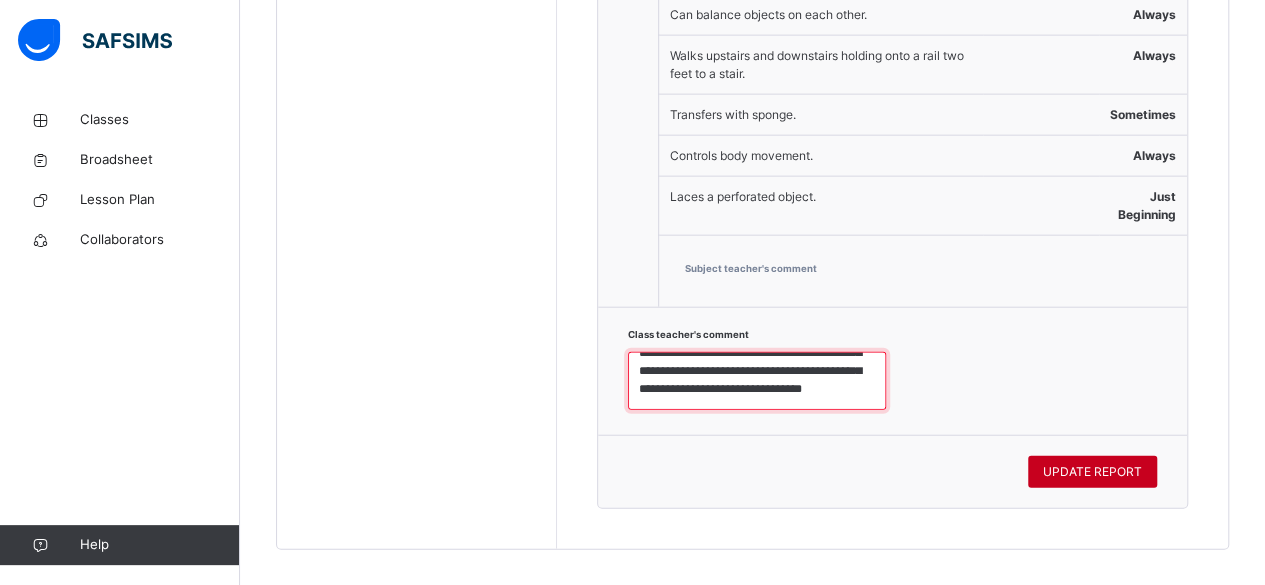 type on "**********" 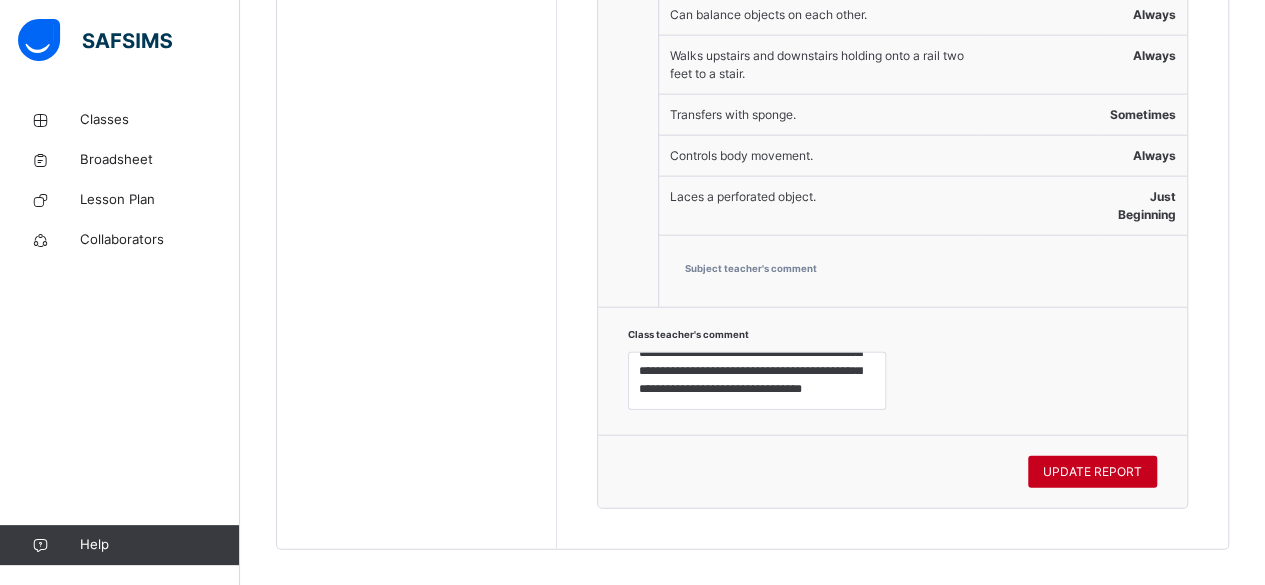 click on "UPDATE REPORT" at bounding box center (1092, 472) 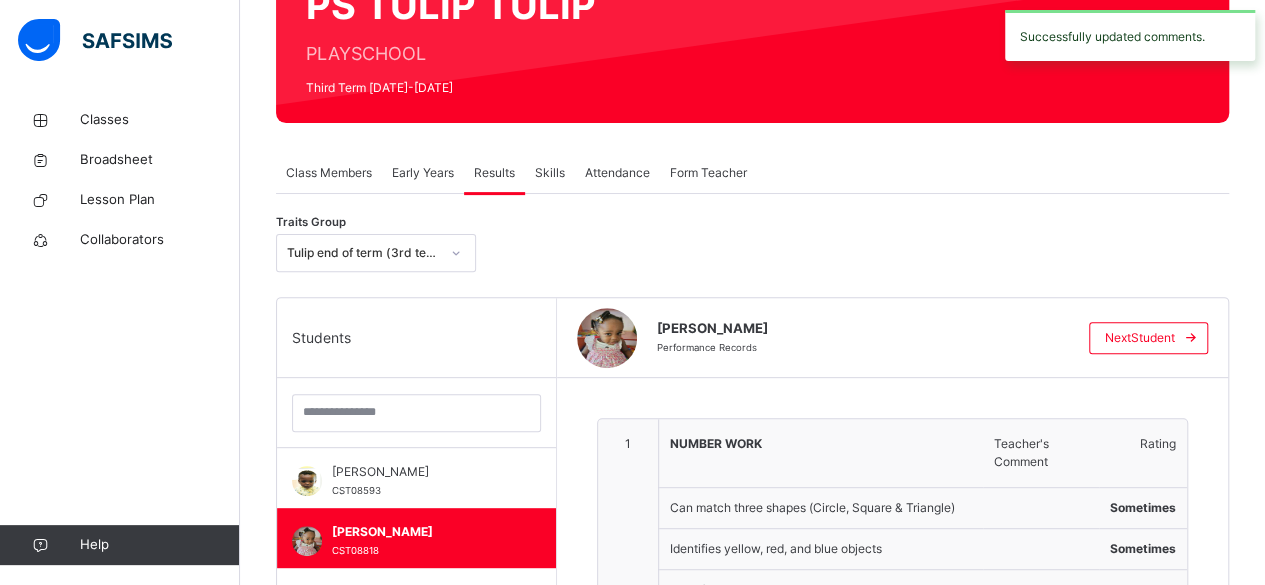 scroll, scrollTop: 437, scrollLeft: 0, axis: vertical 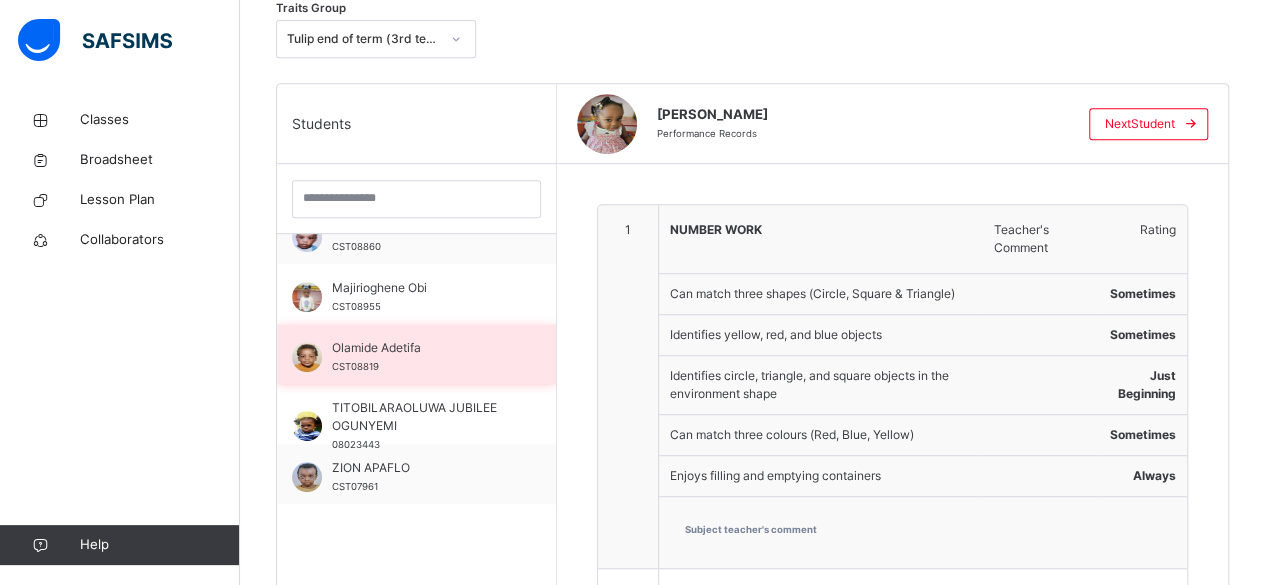 click on "Olamide  Adetifa CST08819" at bounding box center (421, 357) 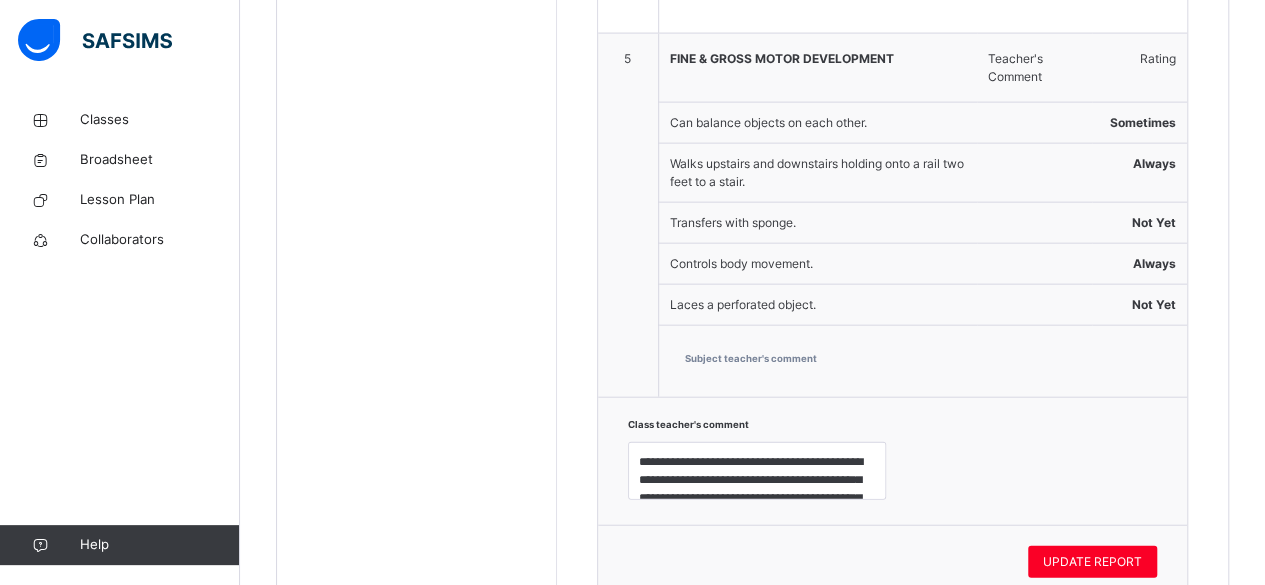 scroll, scrollTop: 2264, scrollLeft: 0, axis: vertical 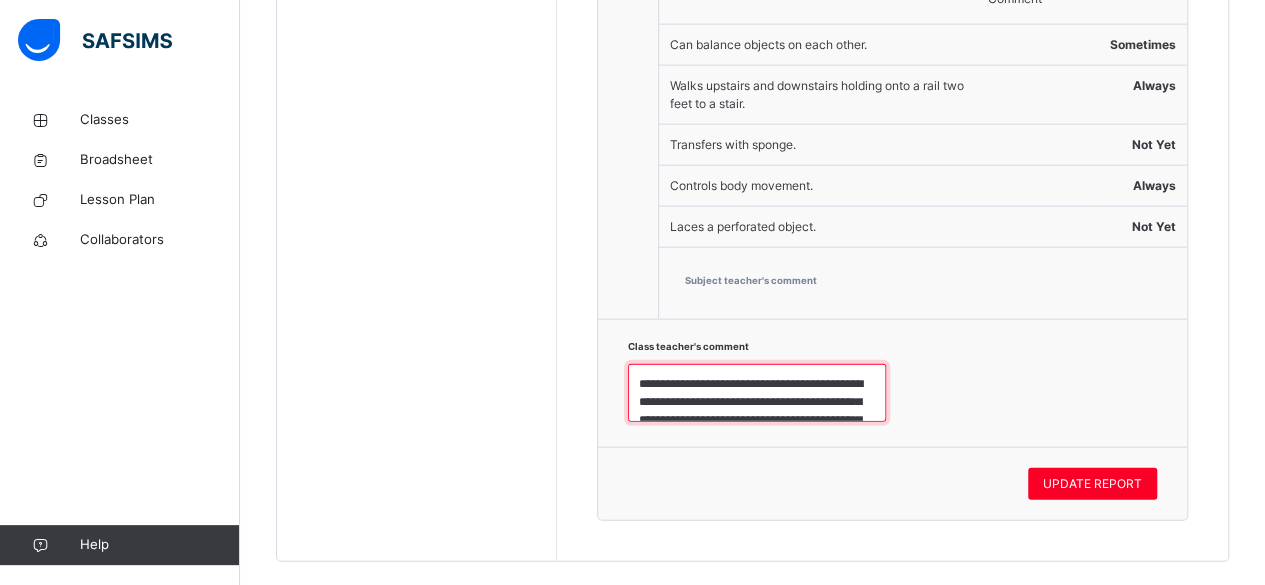 drag, startPoint x: 754, startPoint y: 356, endPoint x: 672, endPoint y: 369, distance: 83.02409 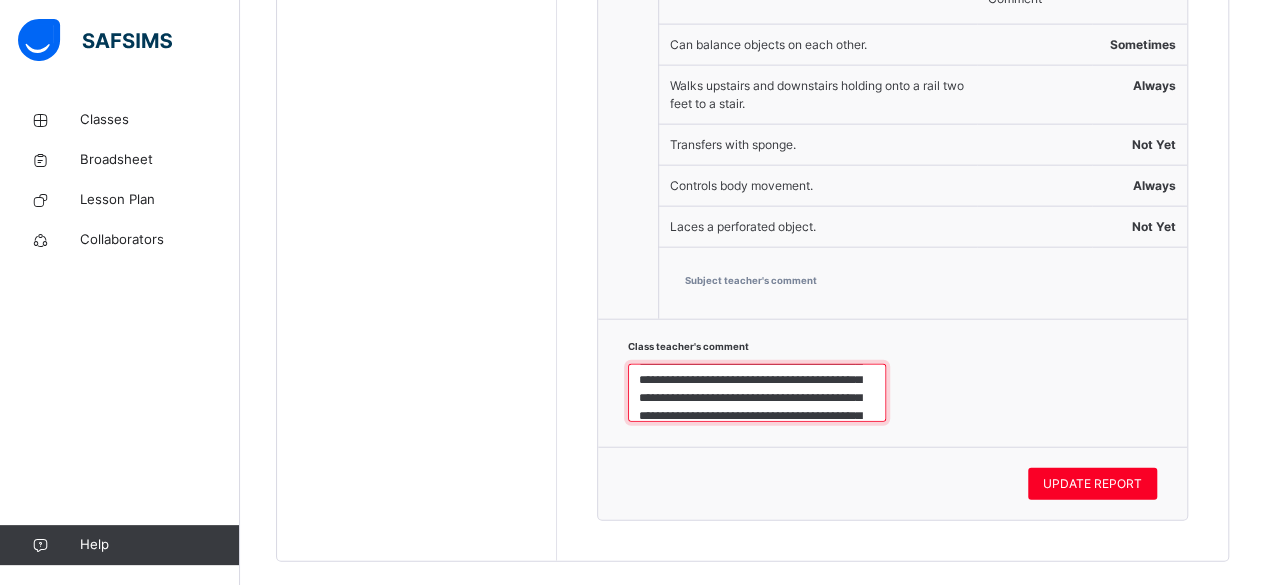 scroll, scrollTop: 160, scrollLeft: 0, axis: vertical 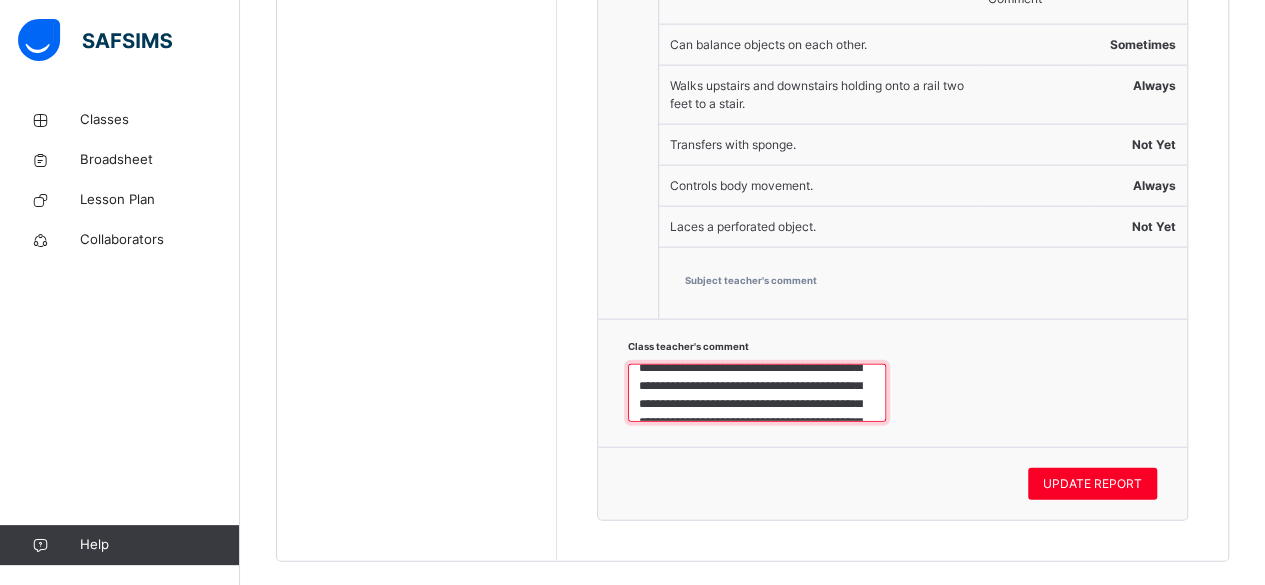 click on "**********" at bounding box center (757, 392) 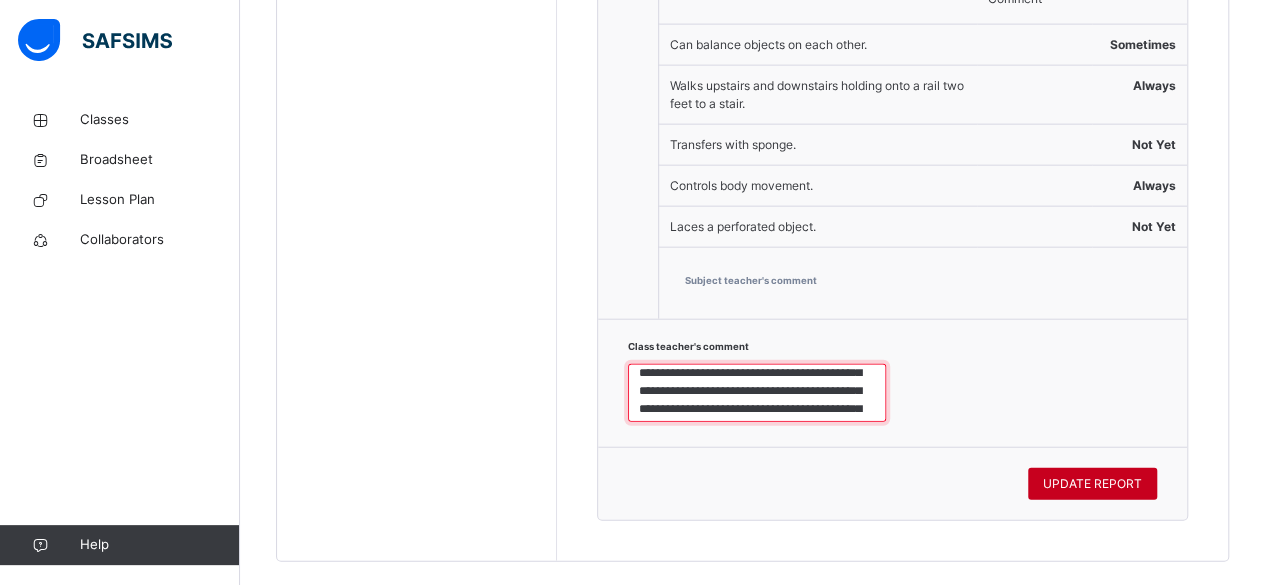 type on "**********" 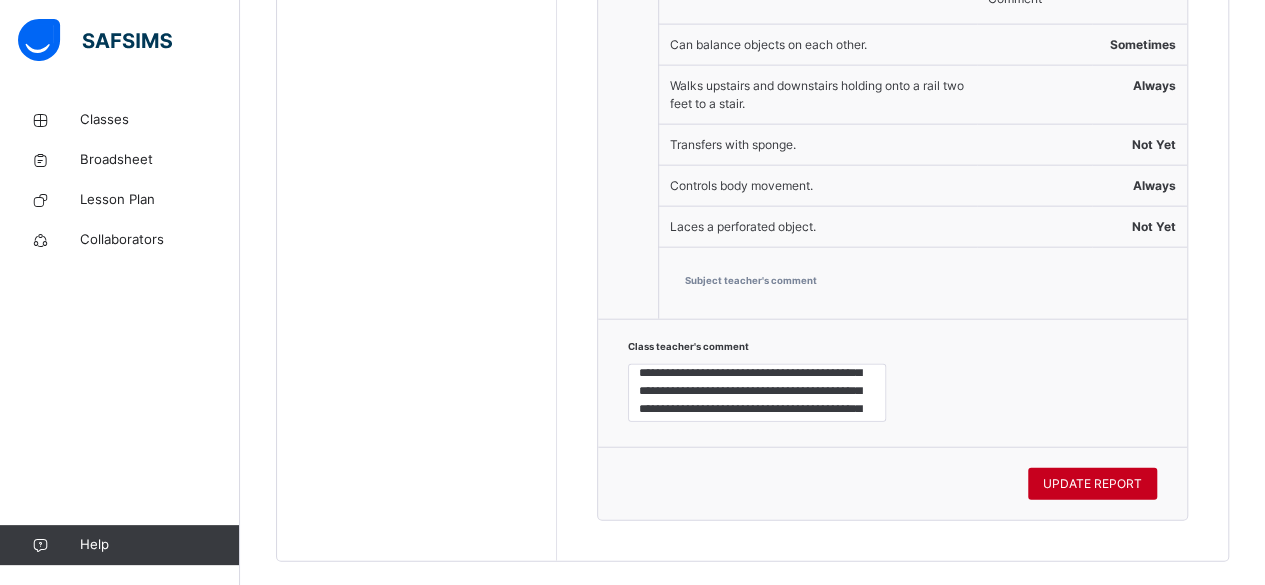 click on "UPDATE REPORT" at bounding box center [1092, 484] 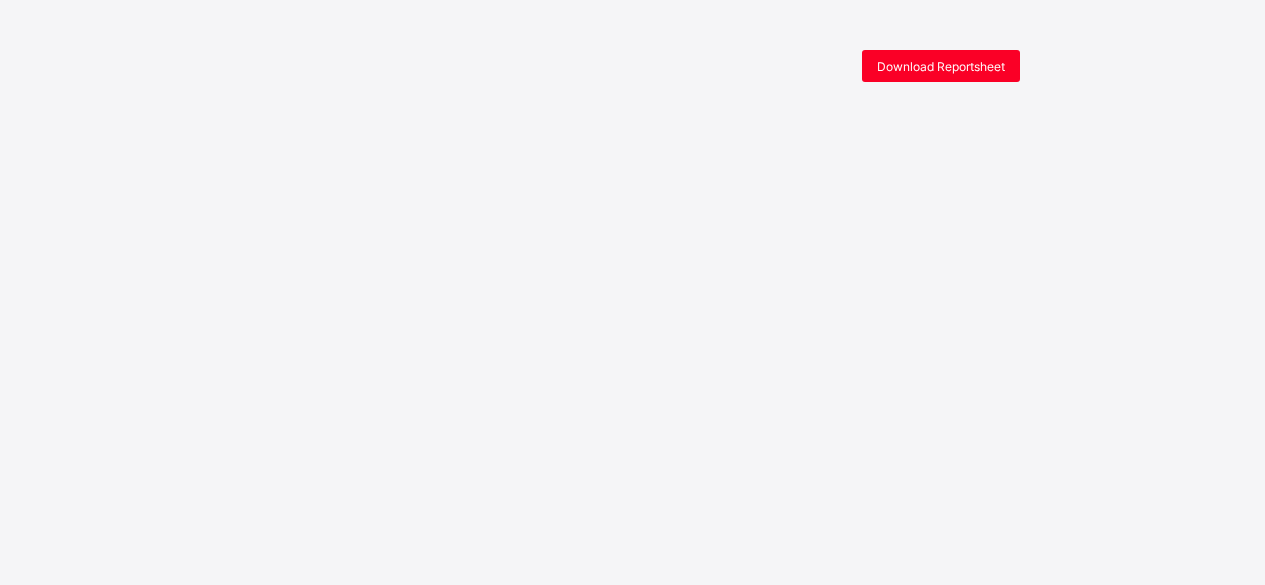 scroll, scrollTop: 0, scrollLeft: 0, axis: both 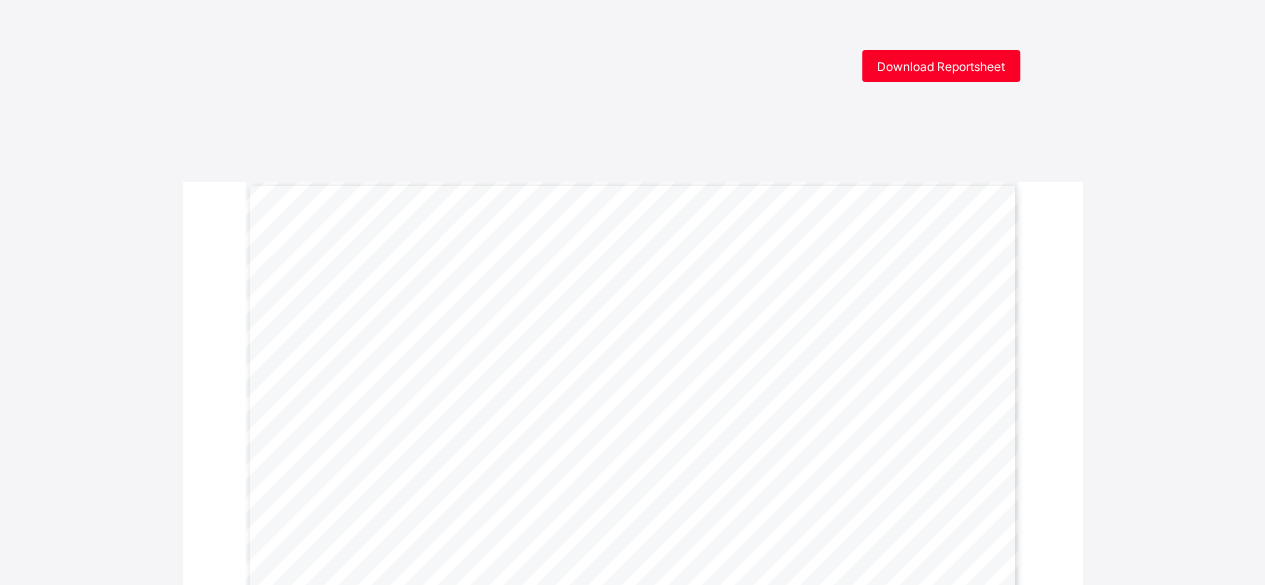 click on "Download Reportsheet MID-TERM REPORT Third Term 2024-2025 Name:   Chizaram   Achareke Age:   1 Admission No:   CST08952 Class:   PLAYSCHOOL TULIP Page 2 Outstanding   Always   Sometimes   Just Beginning   Not yet LANGUAGE & COMMUNICATION Enjoys Role Play   ✔ Identifies different sounds in the environment   ✔ Begins to understand simple concepts (Big/small, up/down)   ✔ Refers to self by name   ✔ Comments : NUMBER WORK Identifies yellow, red, and blue objects   ✔ Identifies circle, triangle, and square objects in the environment shape ✔ Enjoys filling and emptying containers   ✔ Can match three colours (Red, Blue, Yellow)   ✔ Can match three shapes (Circle, Square & Triangle) ✔ Comments : PERSONAL, SOCIAL & EMOTIONAL DEVELOPMENT Begins to show independence   ✔ Shows understanding, cooperates with some boundaries and routines.   ✔ Enjoys interacting with other children   ✔ Uses toys in a purposeful manner.   ✔ Shows self-awareness.   ✔ Comments: KNOWLEDGE & UNDERSTANDING OF THE WORLD" at bounding box center [632, 1782] 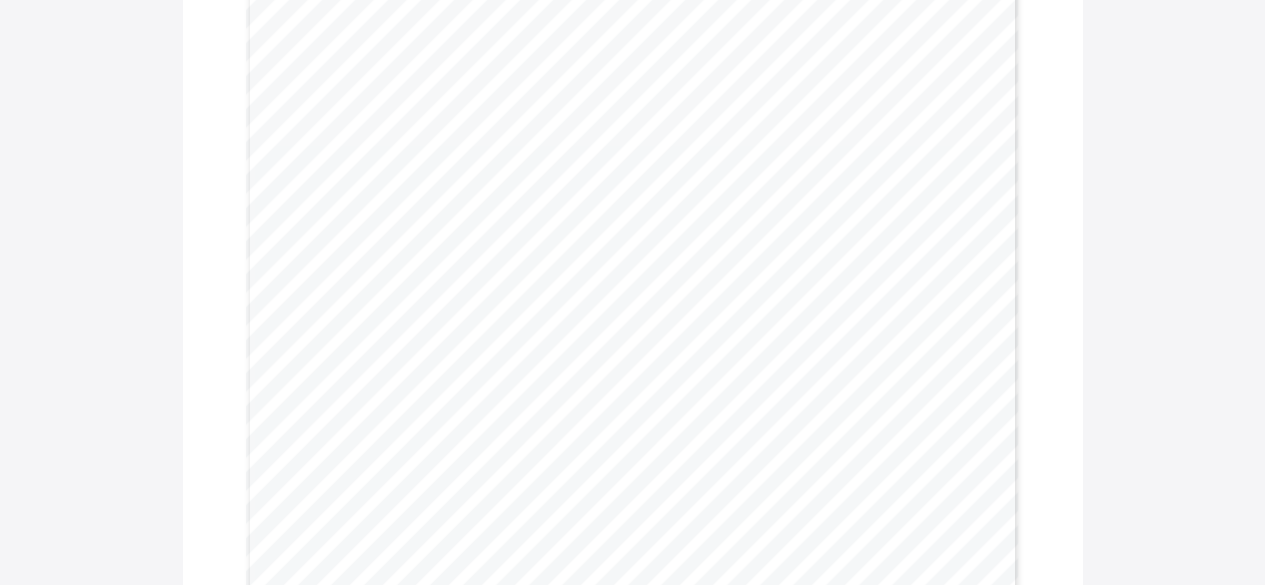 scroll, scrollTop: 2415, scrollLeft: 0, axis: vertical 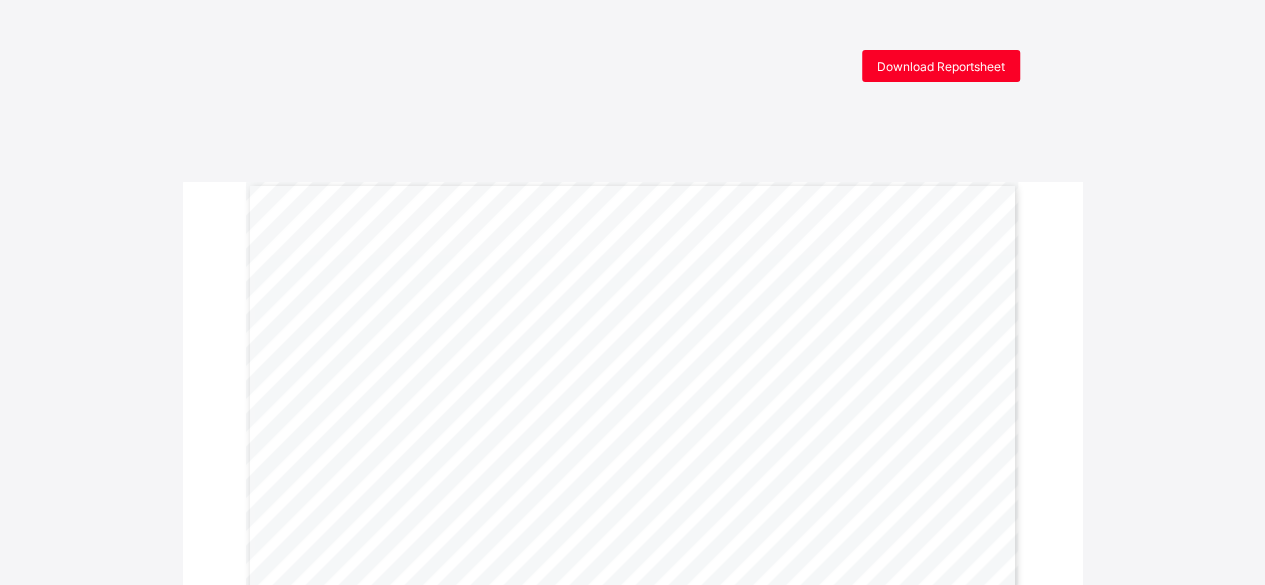 click on "Download Reportsheet MID-TERM REPORT Third Term [DATE]-[DATE] Name:   [PERSON_NAME] Age:   [DEMOGRAPHIC_DATA] Admission No:   CST08818 Class:   PLAYSCHOOL TULIP Page 2 Outstanding   Always   Sometimes   Just Beginning   Not yet LANGUAGE & COMMUNICATION Enjoys Role Play   ✔ Identifies different sounds in the environment   ✔ Begins to understand simple concepts (Big/small, up/down)   ✔ Refers to self by name   ✔ Comments : NUMBER WORK Identifies yellow, red, and blue objects   ✔ Identifies circle, triangle, and square objects in the environment shape ✔ Enjoys filling and emptying containers   ✔ Can match three colours (Red, Blue, Yellow)   ✔ Can match three shapes (Circle, Square & Triangle)   ✔ Comments : PERSONAL, SOCIAL & EMOTIONAL DEVELOPMENT Begins to show independence   ✔ Shows understanding, cooperates with some boundaries and routines.   ✔ Enjoys interacting with other children   ✔ Uses toys in a purposeful manner.   ✔ Shows self-awareness.   ✔ Comments: KNOWLEDGE & UNDERSTANDING OF THE WORLD" at bounding box center (632, 1757) 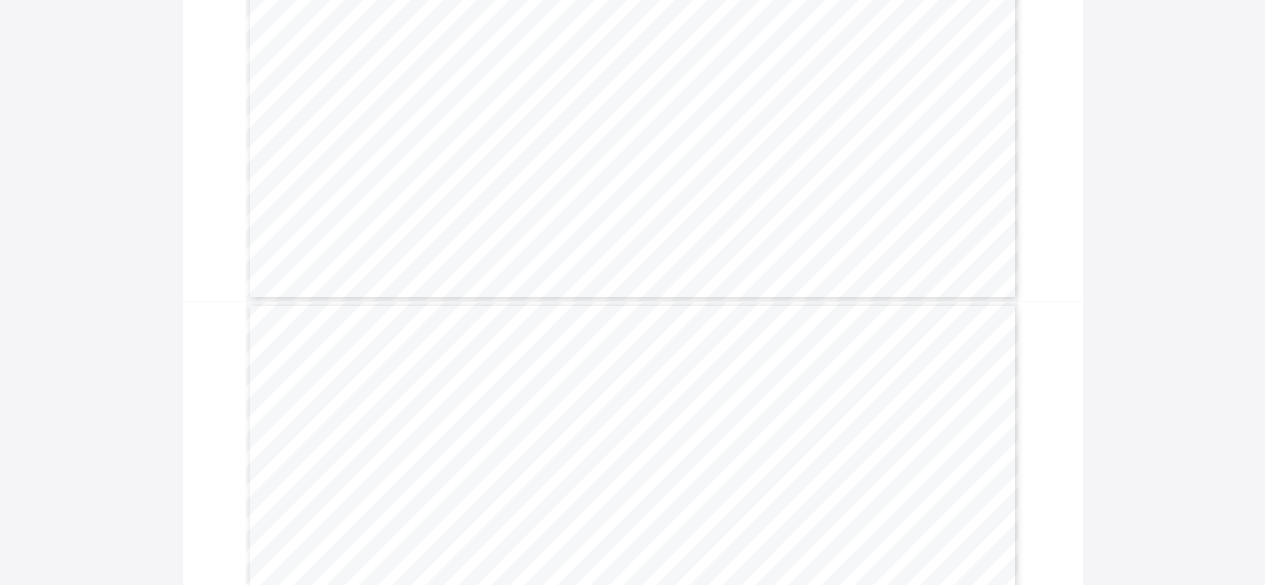 scroll, scrollTop: 0, scrollLeft: 0, axis: both 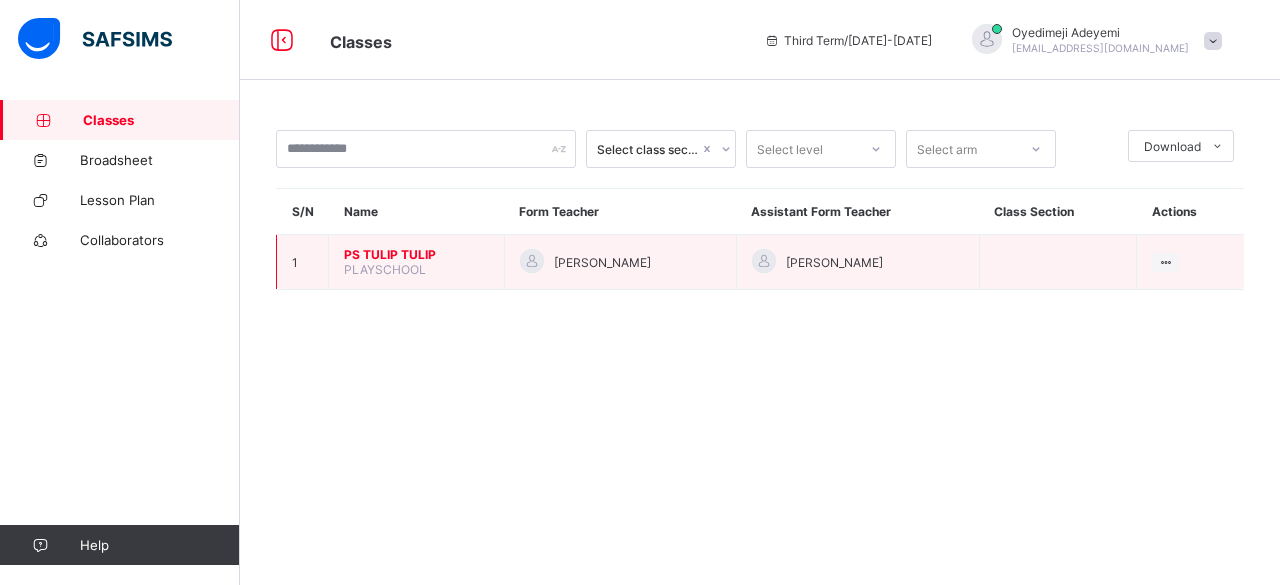 click on "PS TULIP   TULIP" at bounding box center (416, 254) 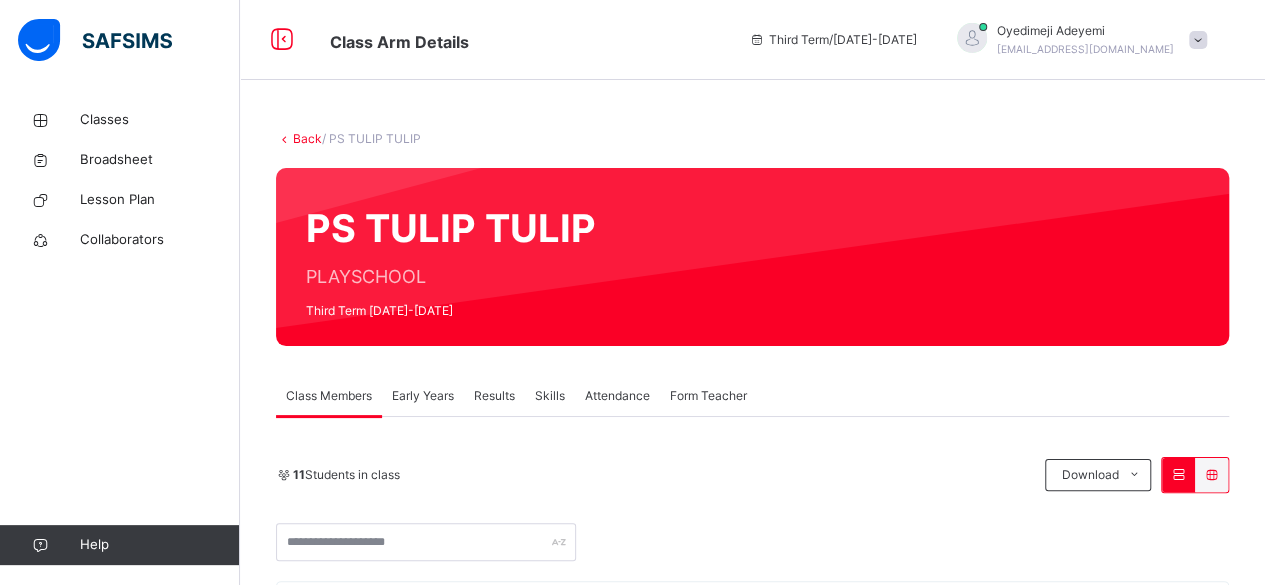 click on "Results" at bounding box center (494, 396) 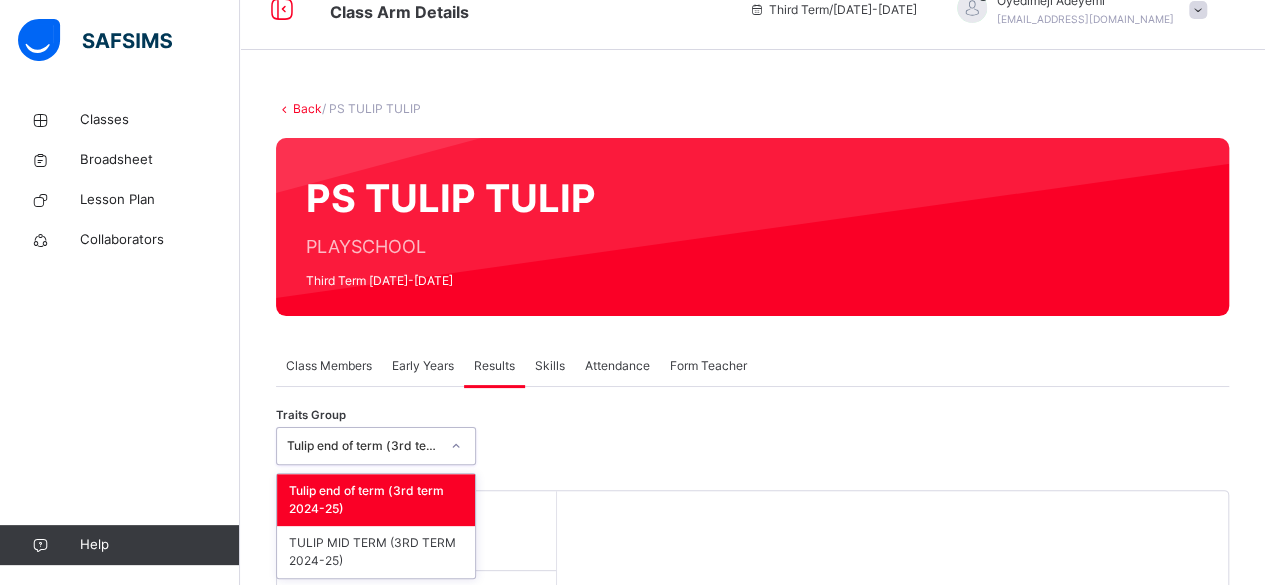 click on "option Tulip end of term (3rd term 2024-25) focused, 1 of 2. 2 results available. Use Up and Down to choose options, press Enter to select the currently focused option, press Escape to exit the menu, press Tab to select the option and exit the menu. Tulip end of term (3rd term 2024-25) Tulip end of term (3rd term 2024-25) TULIP MID TERM (3RD TERM 2024-25)" at bounding box center (376, 446) 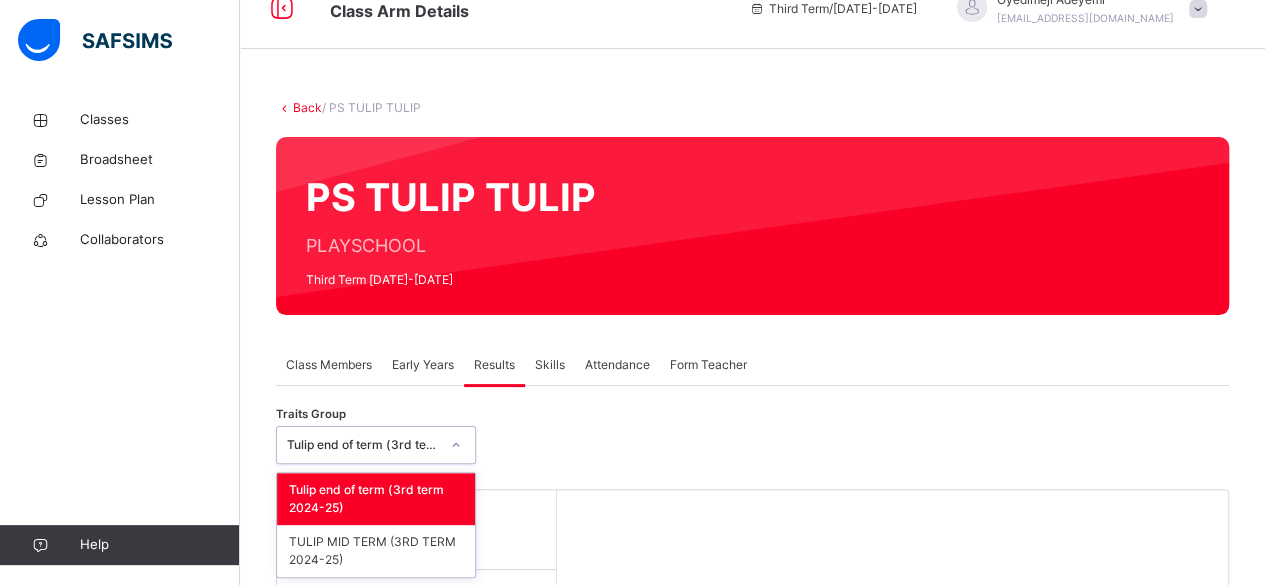 click on "Tulip end of term (3rd term 2024-25)" at bounding box center (376, 499) 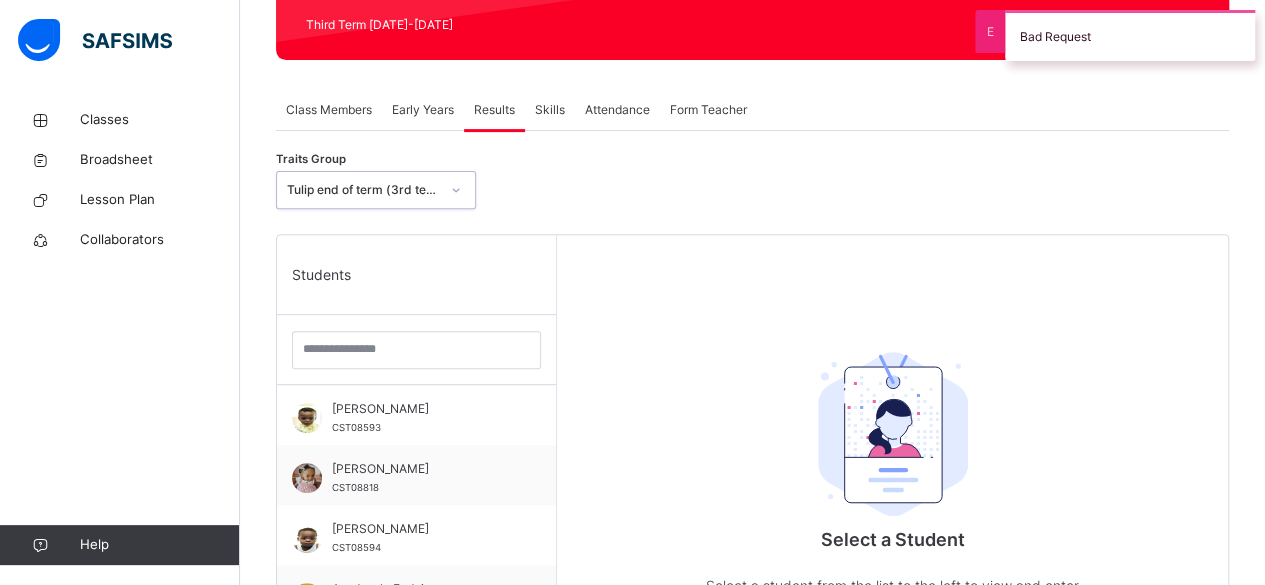 scroll, scrollTop: 326, scrollLeft: 0, axis: vertical 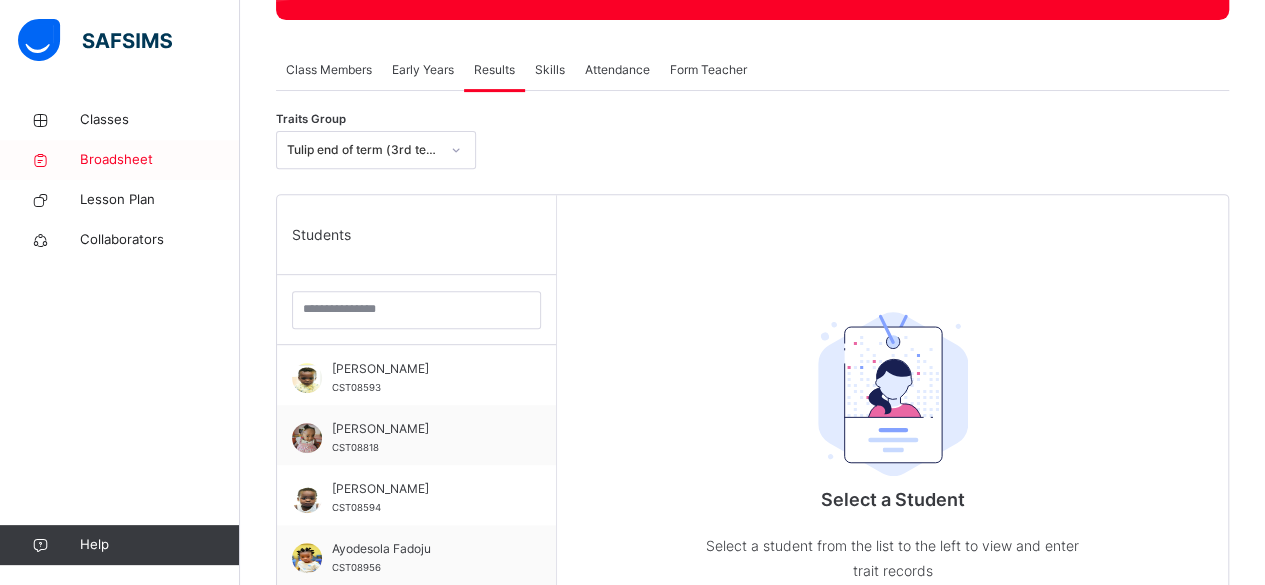 click on "Broadsheet" at bounding box center (160, 160) 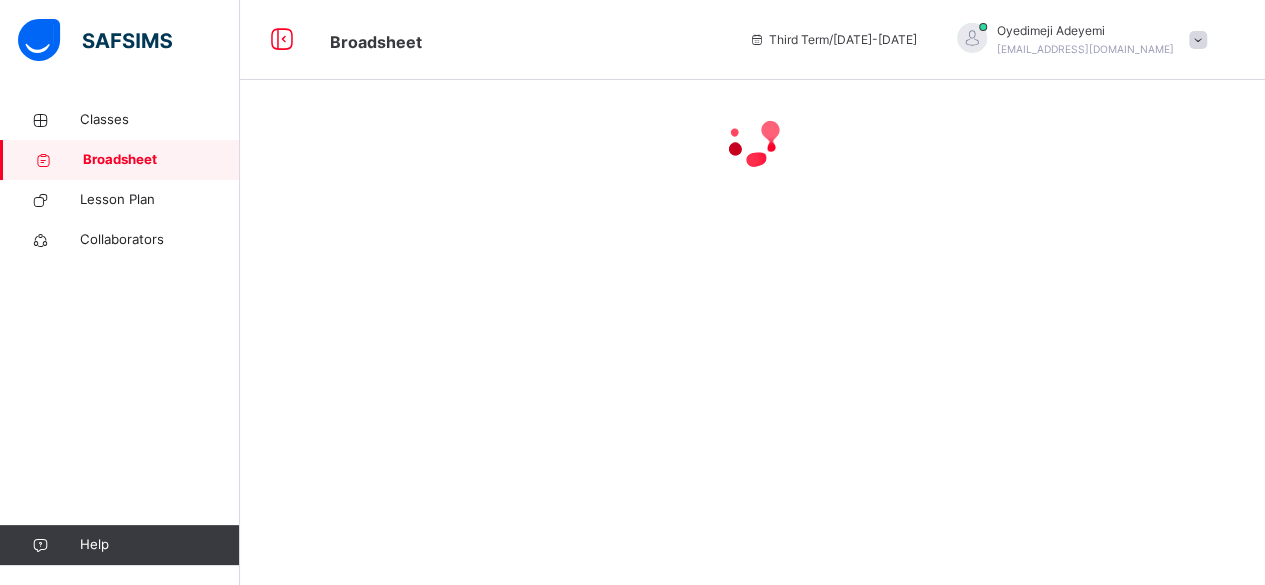 scroll, scrollTop: 0, scrollLeft: 0, axis: both 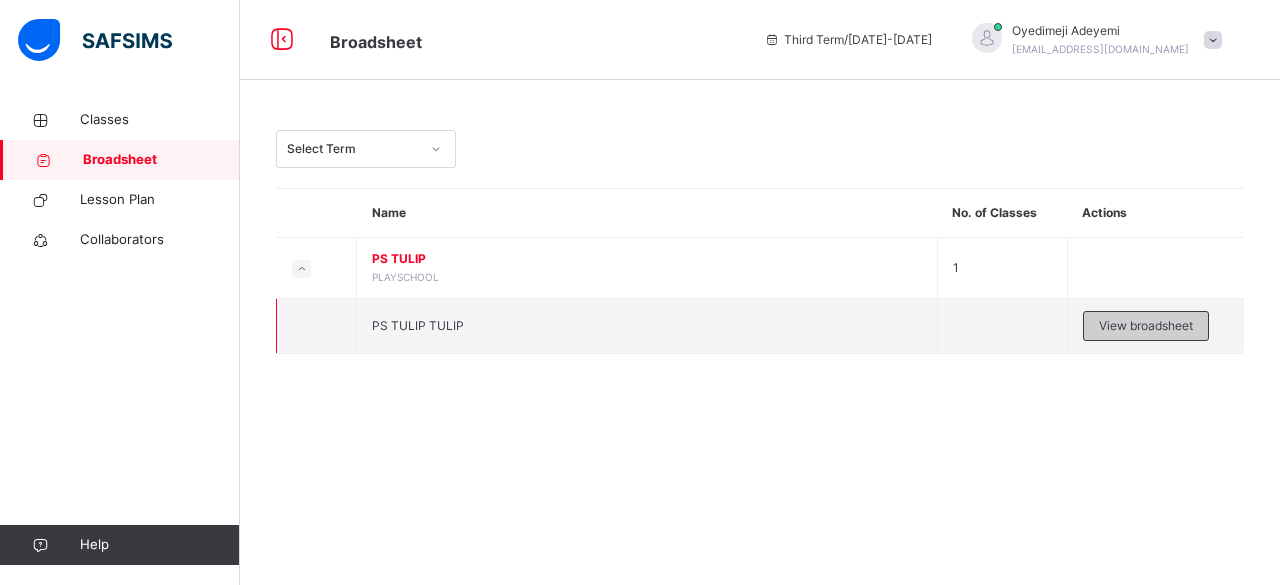 click on "View broadsheet" at bounding box center (1146, 326) 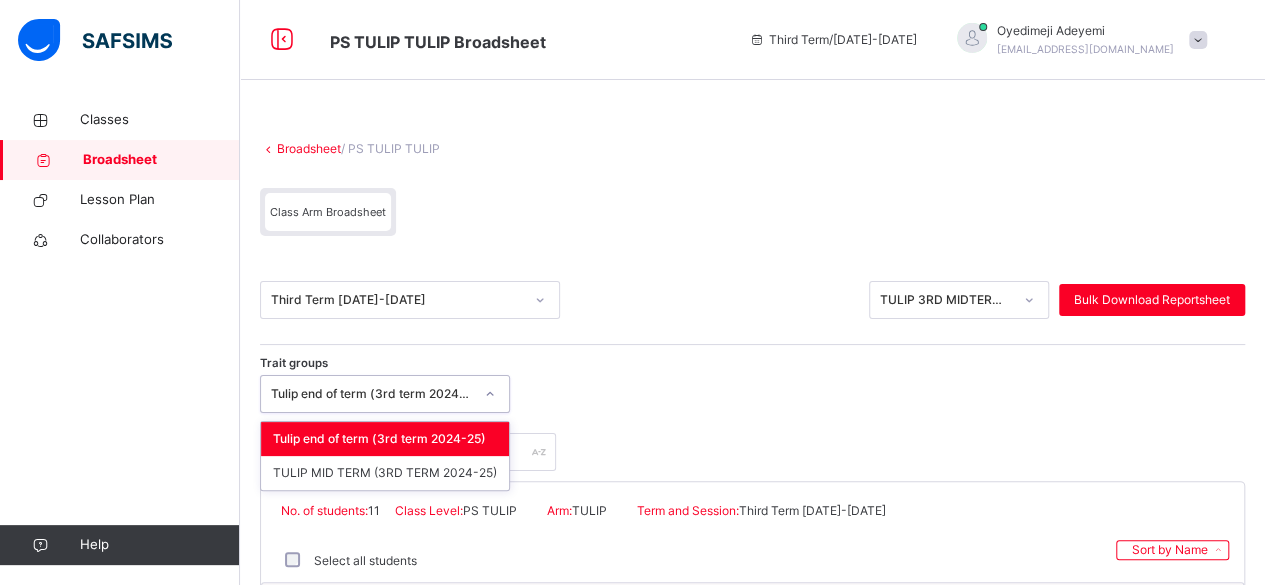 click on "Tulip end of term (3rd term 2024-25)" at bounding box center [372, 394] 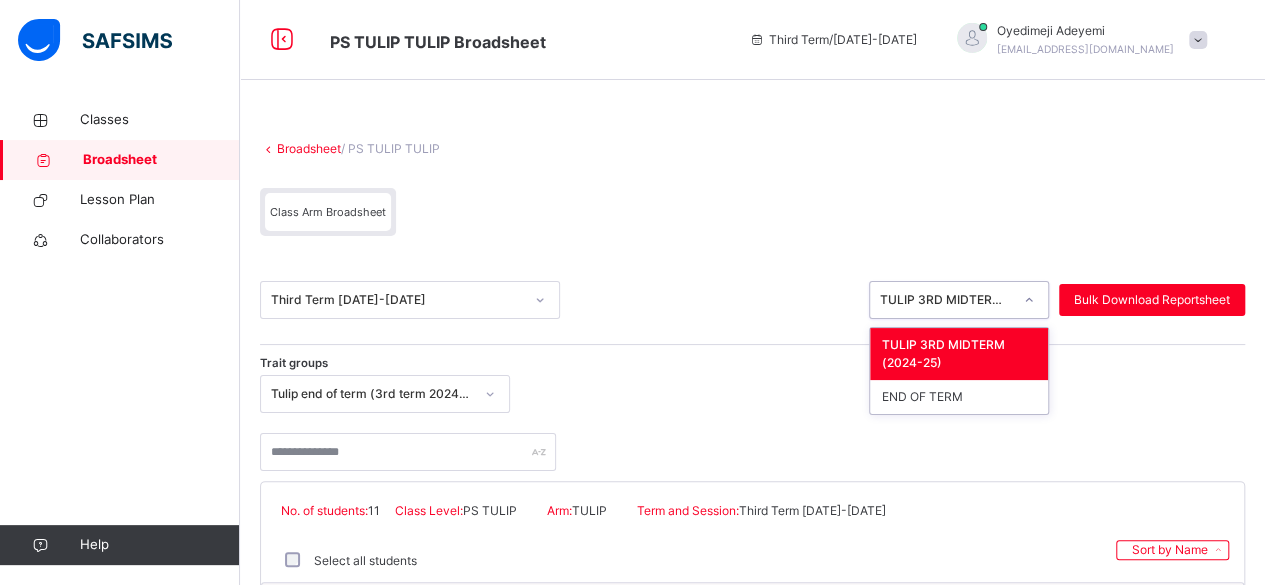 click on "TULIP 3RD MIDTERM (2024-25)" at bounding box center (940, 300) 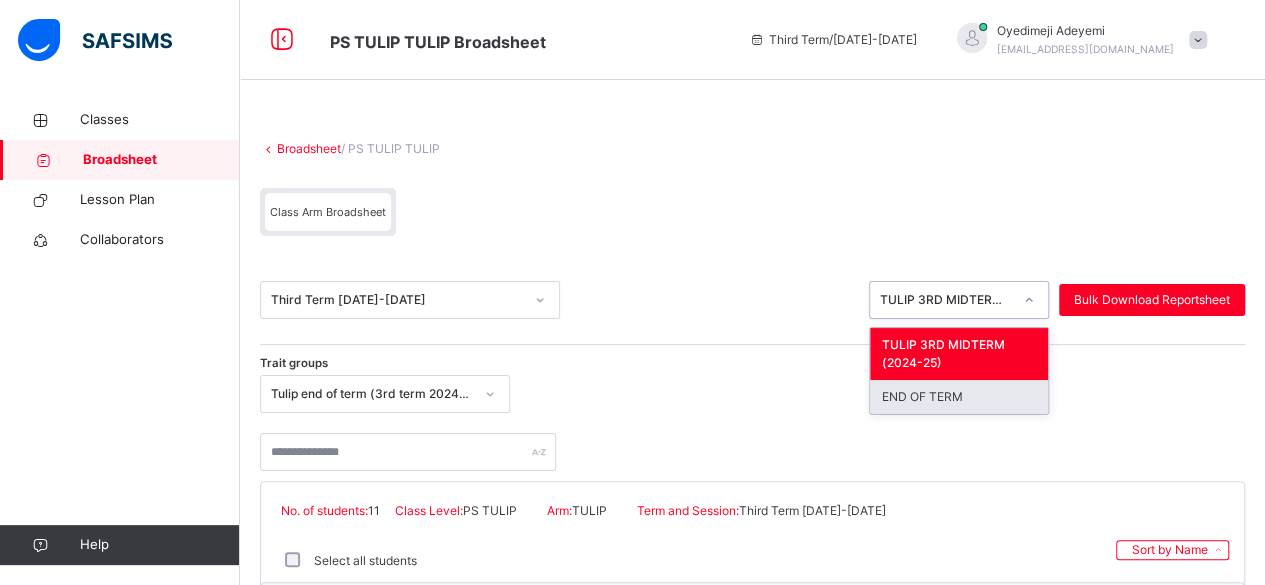 click on "END OF TERM" at bounding box center (959, 397) 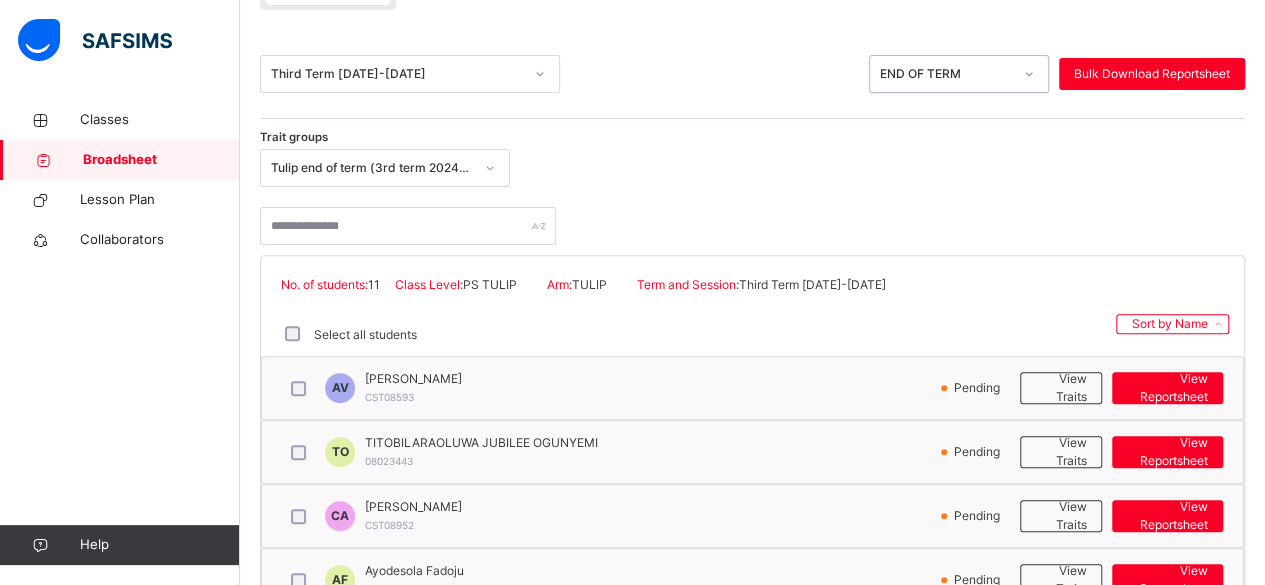 scroll, scrollTop: 280, scrollLeft: 0, axis: vertical 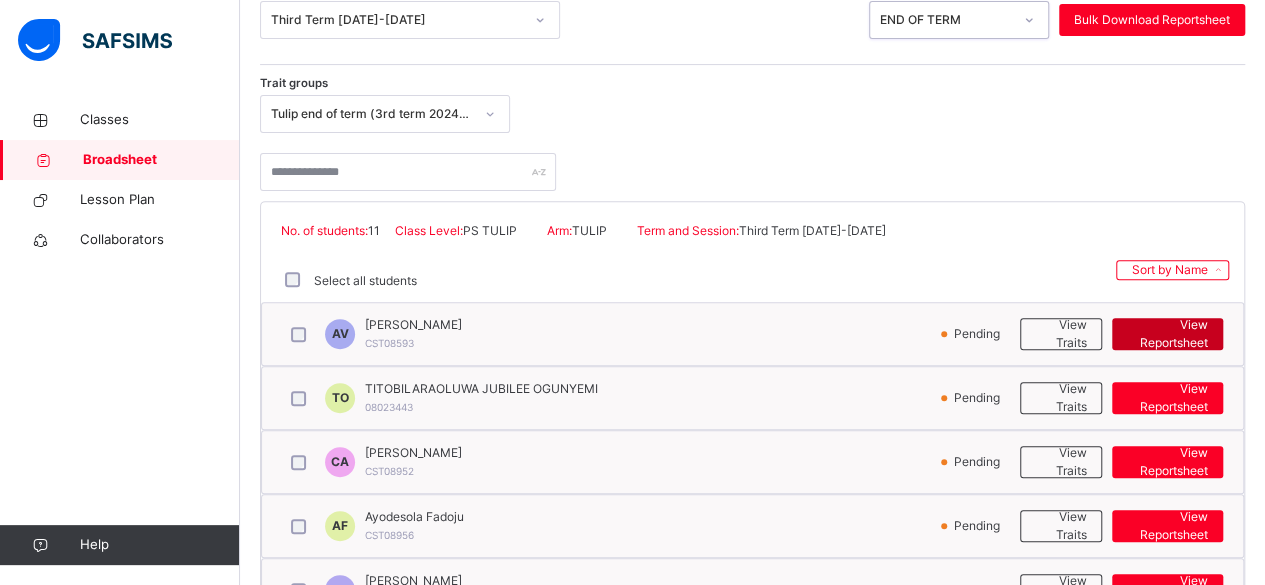 click on "View Reportsheet" at bounding box center (1167, 334) 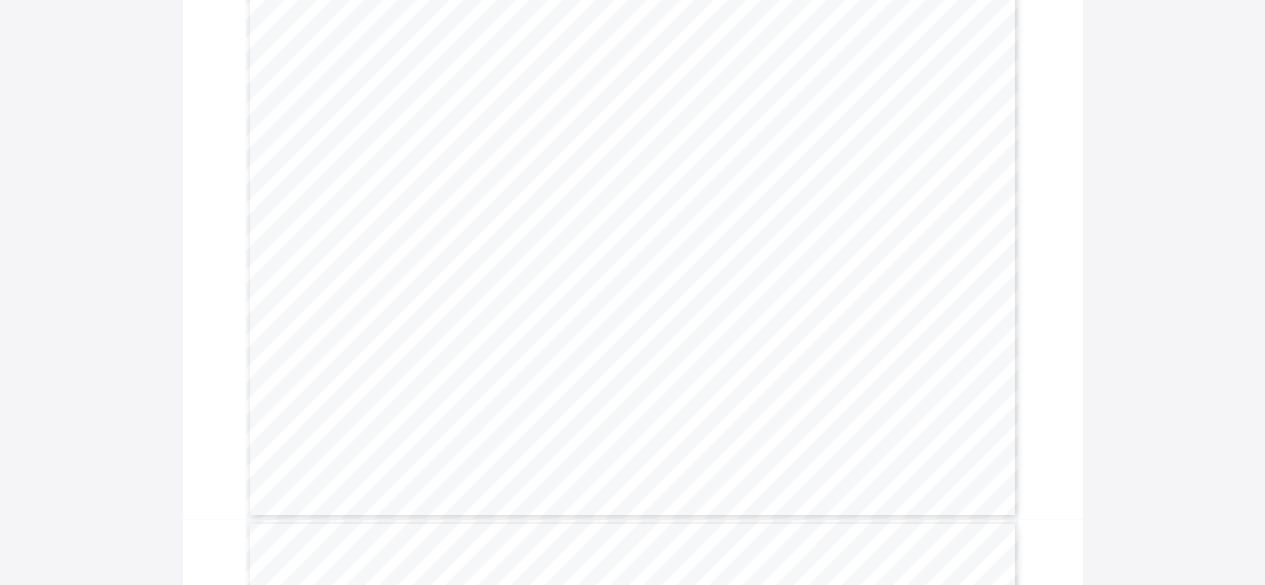 scroll, scrollTop: 760, scrollLeft: 0, axis: vertical 